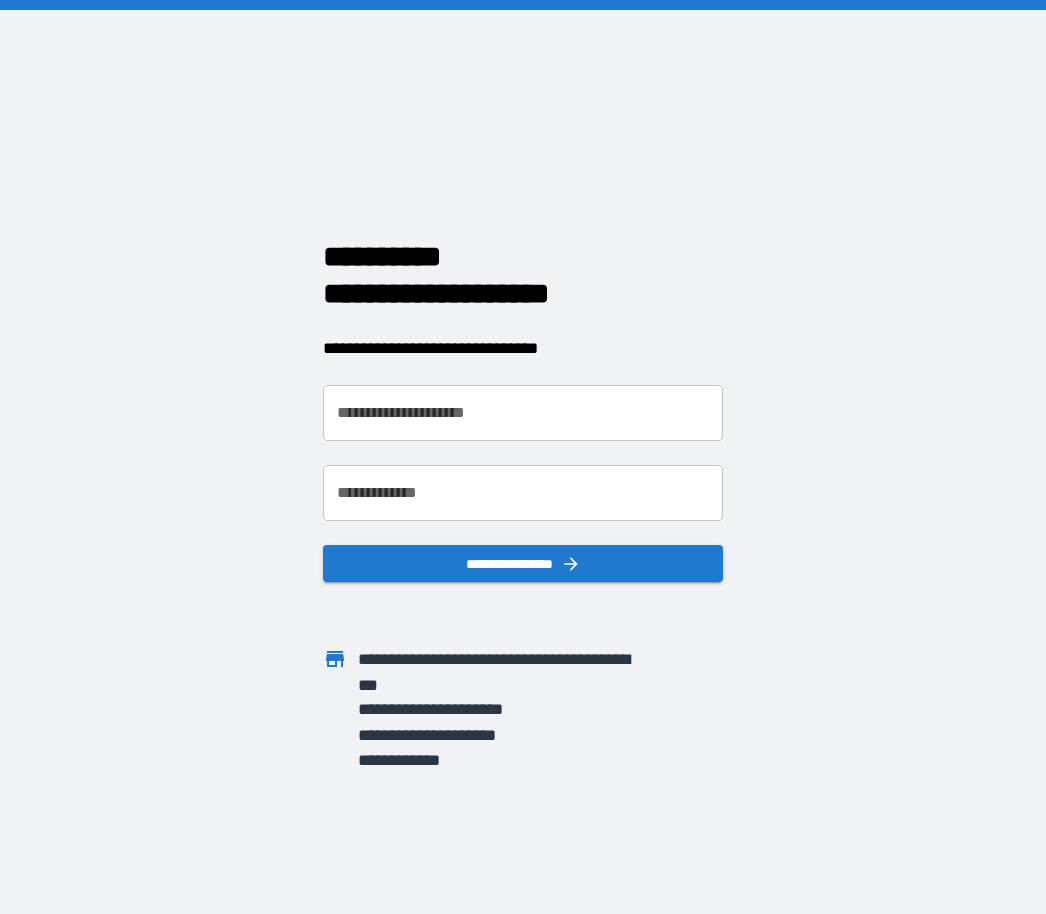 scroll, scrollTop: 0, scrollLeft: 0, axis: both 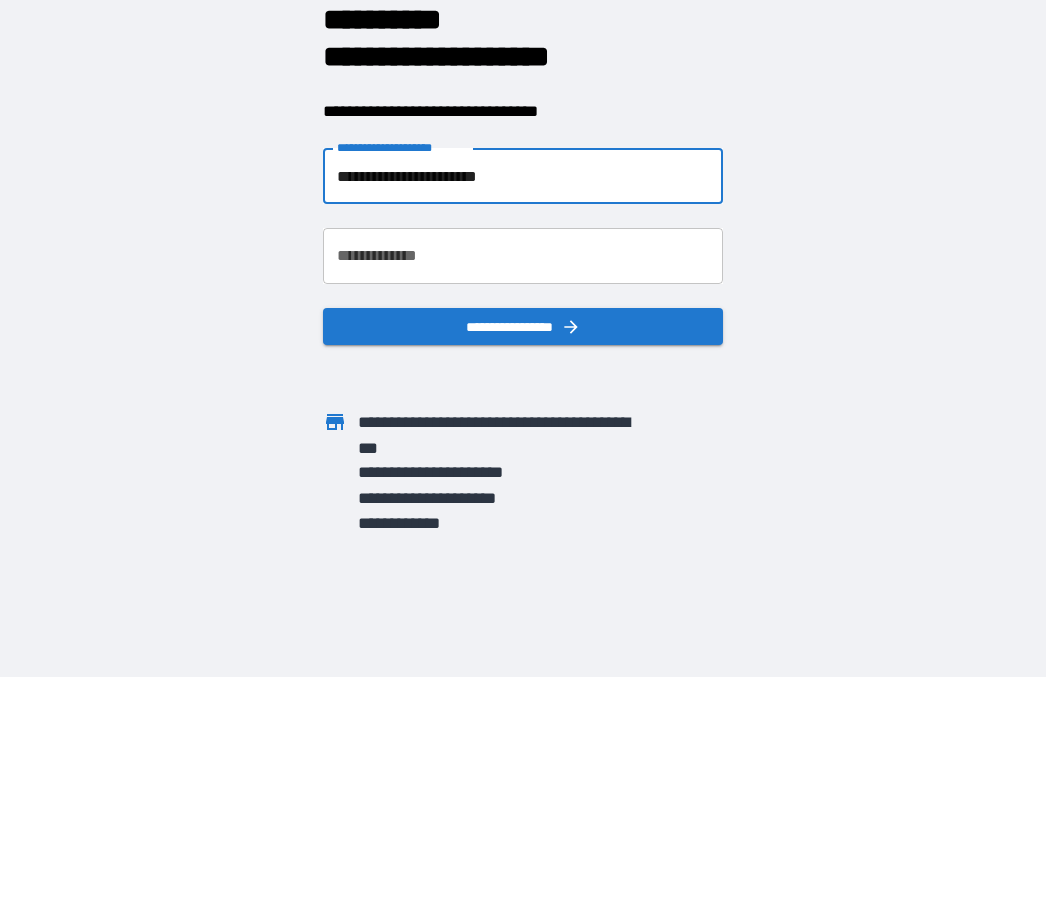 type on "**********" 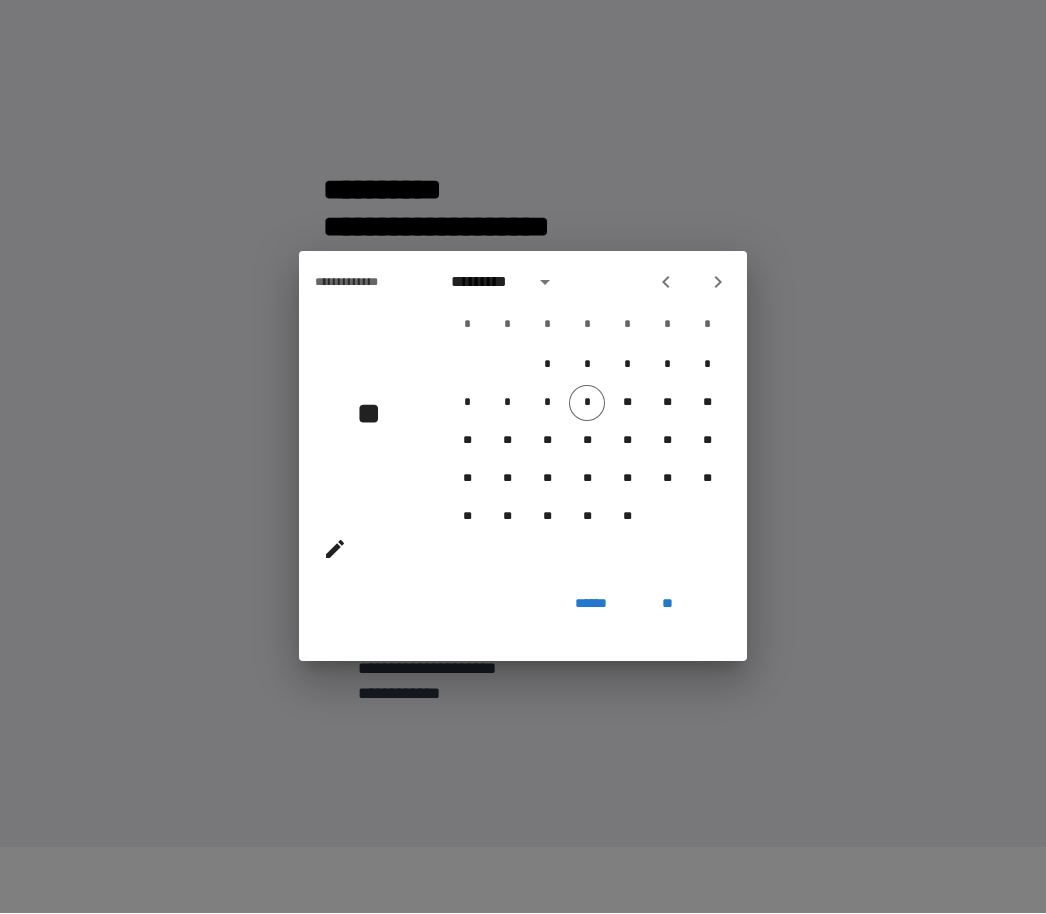 click on "**" at bounding box center [667, 604] 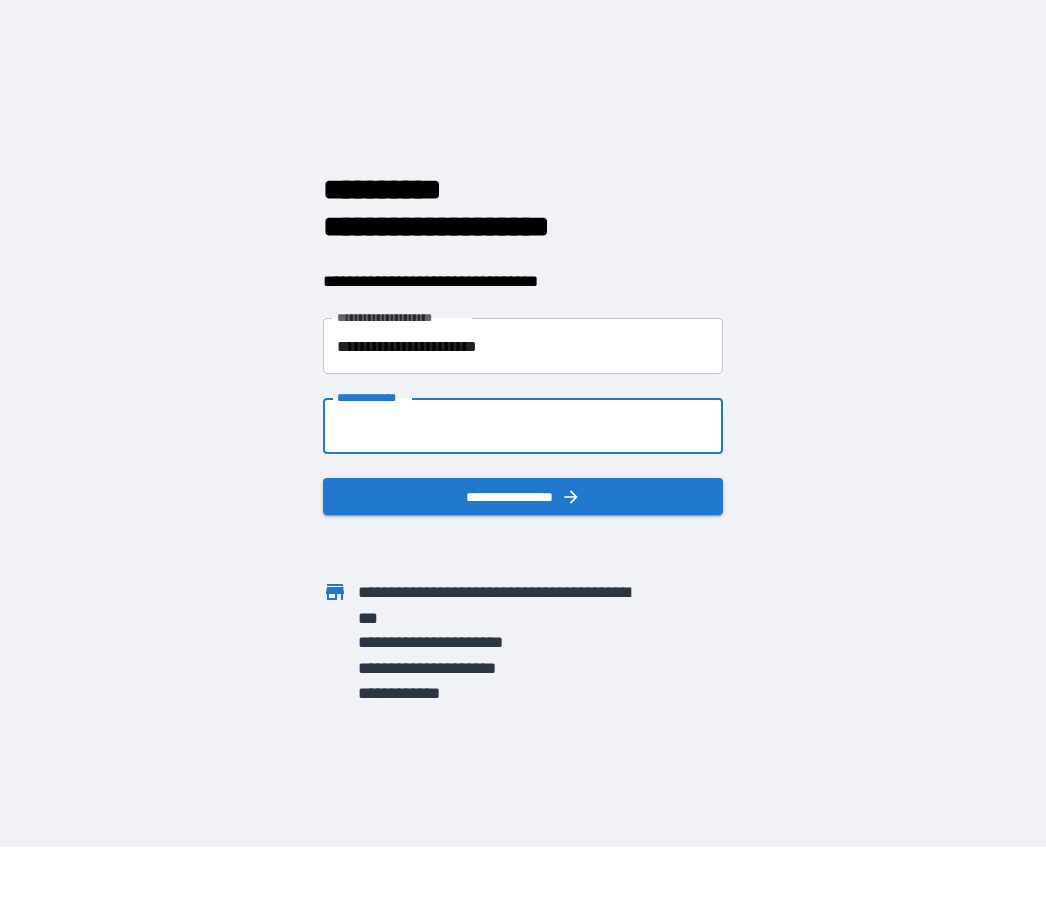 click on "**********" at bounding box center (523, 427) 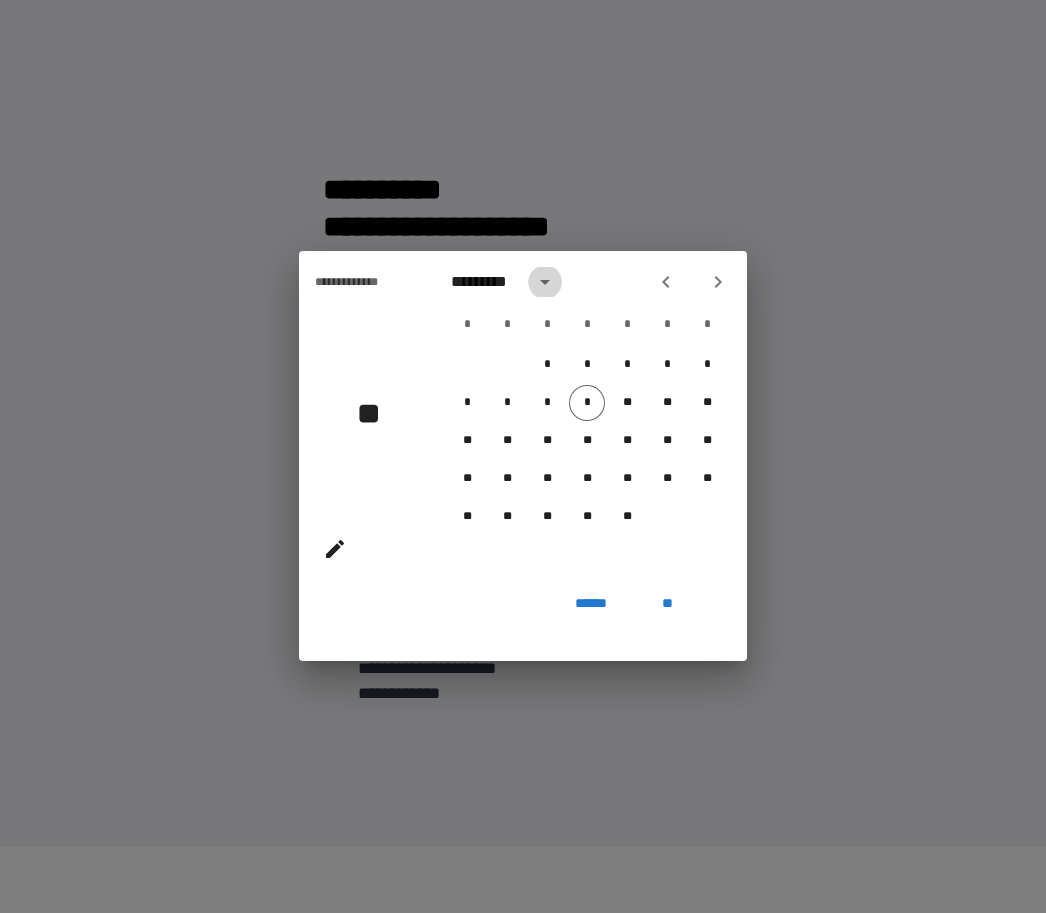click 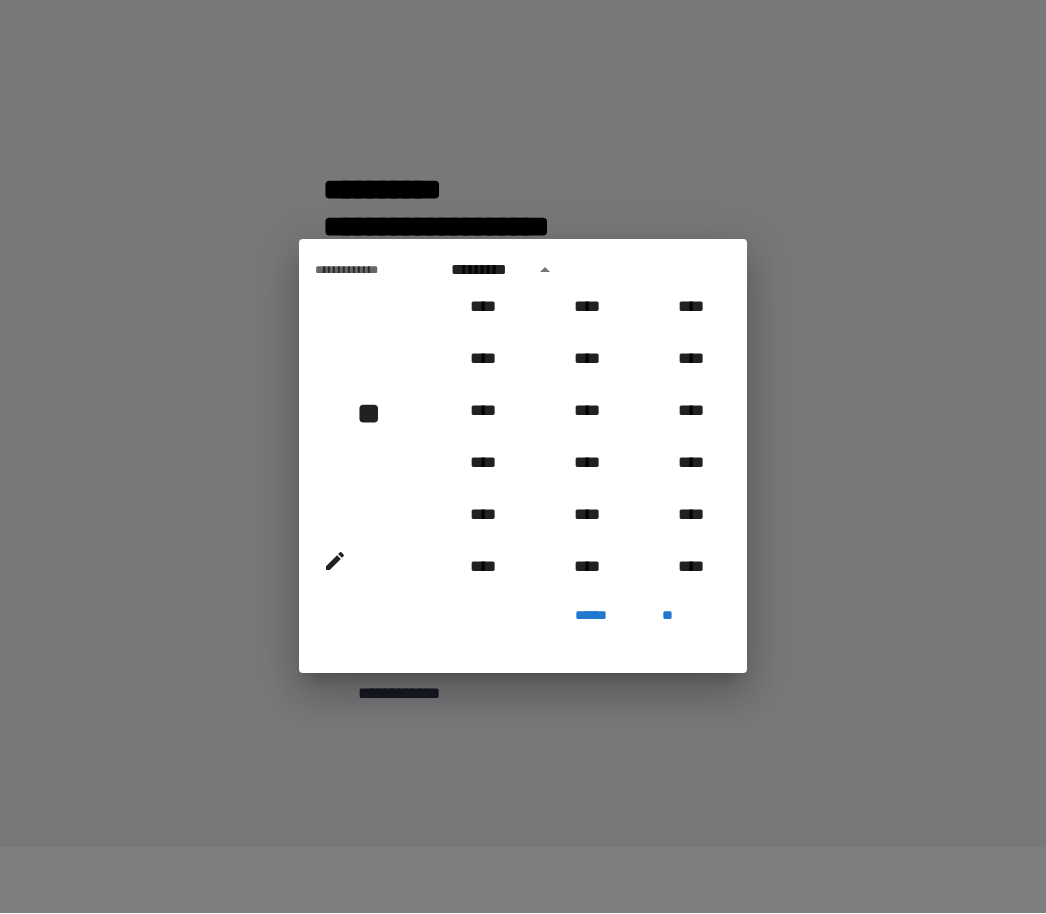 scroll, scrollTop: 1001, scrollLeft: 0, axis: vertical 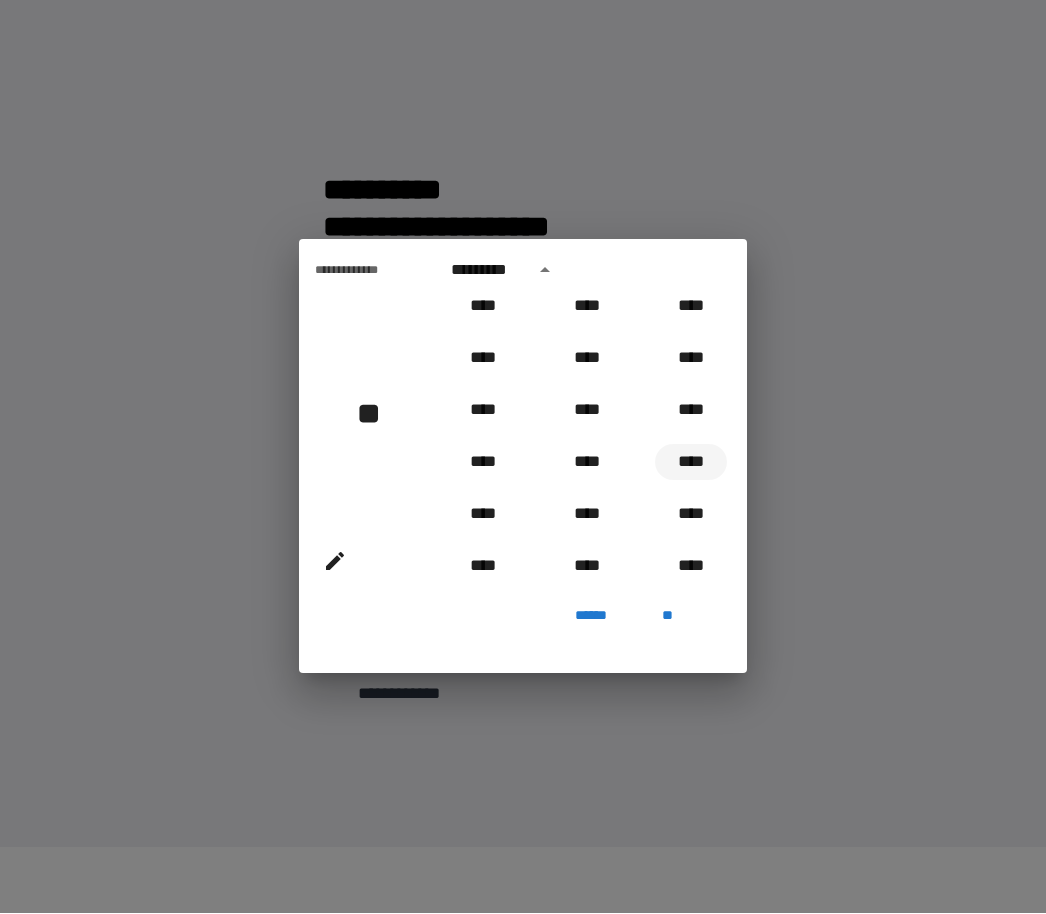 click on "****" at bounding box center [691, 463] 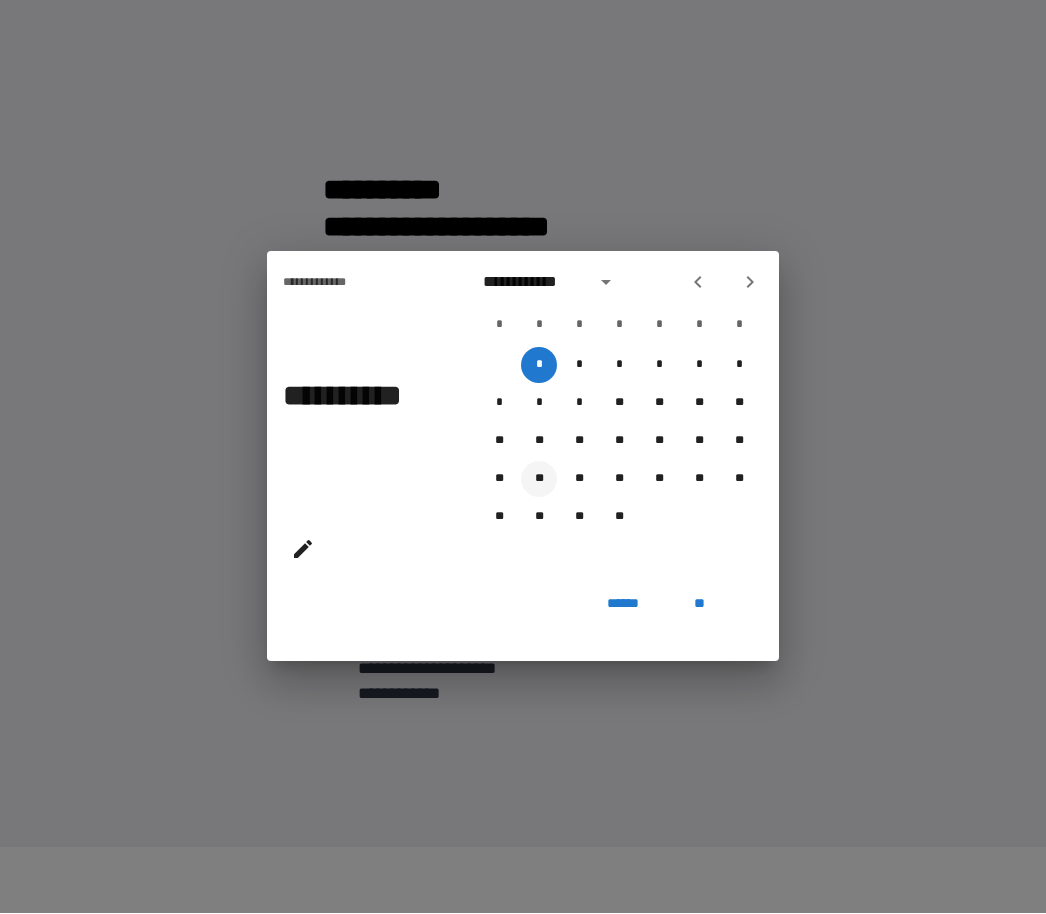 click on "**" at bounding box center (539, 480) 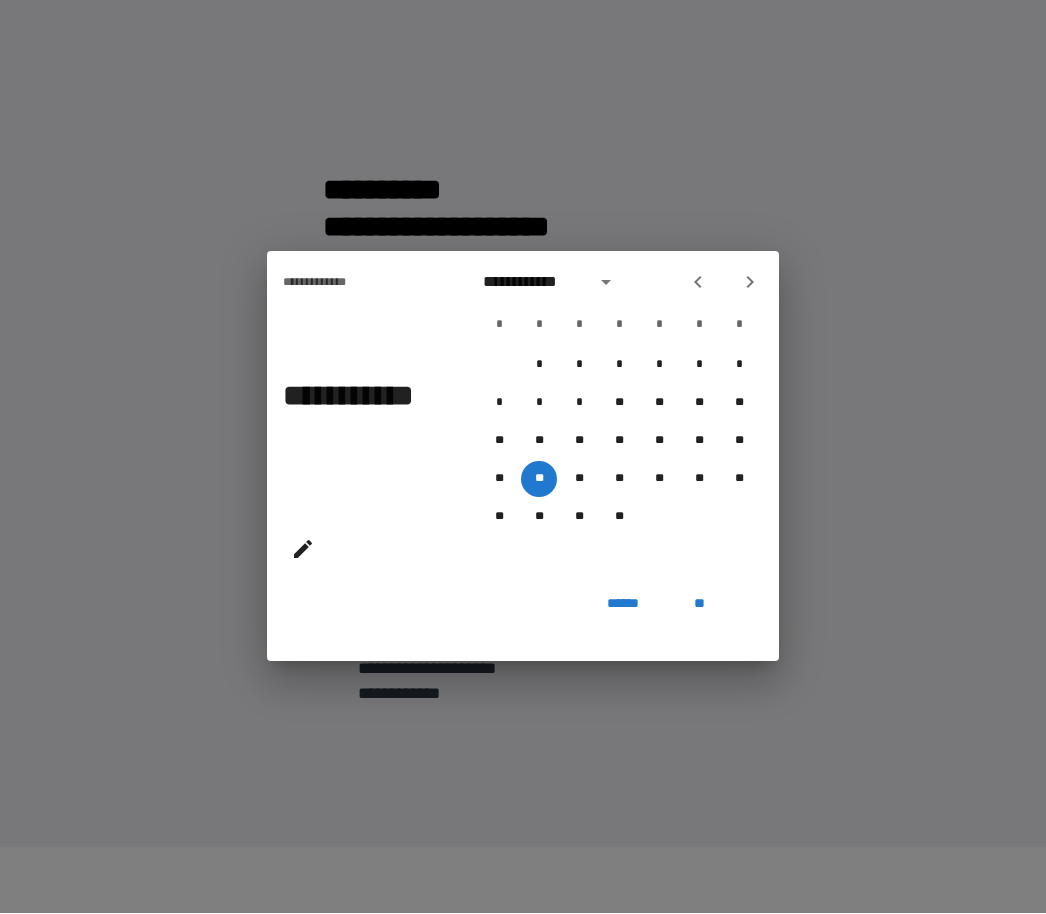 click on "**" at bounding box center (699, 604) 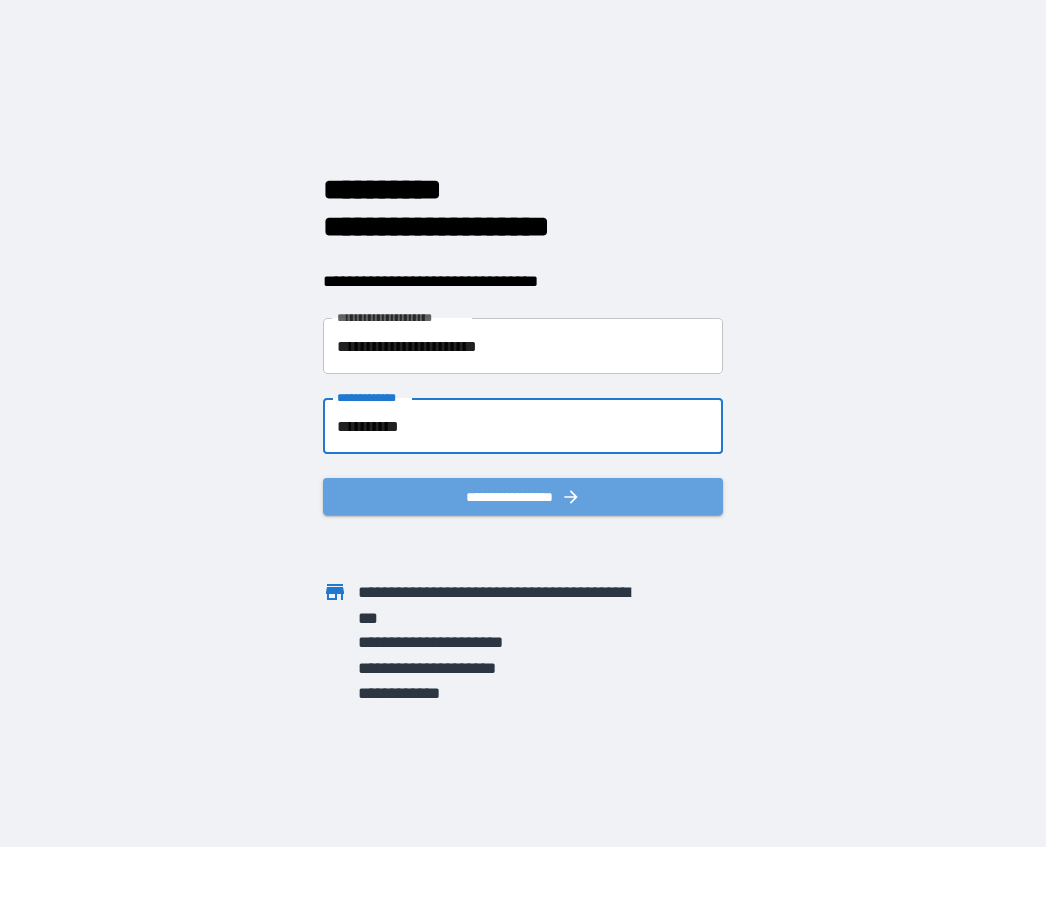 click on "**********" at bounding box center (523, 497) 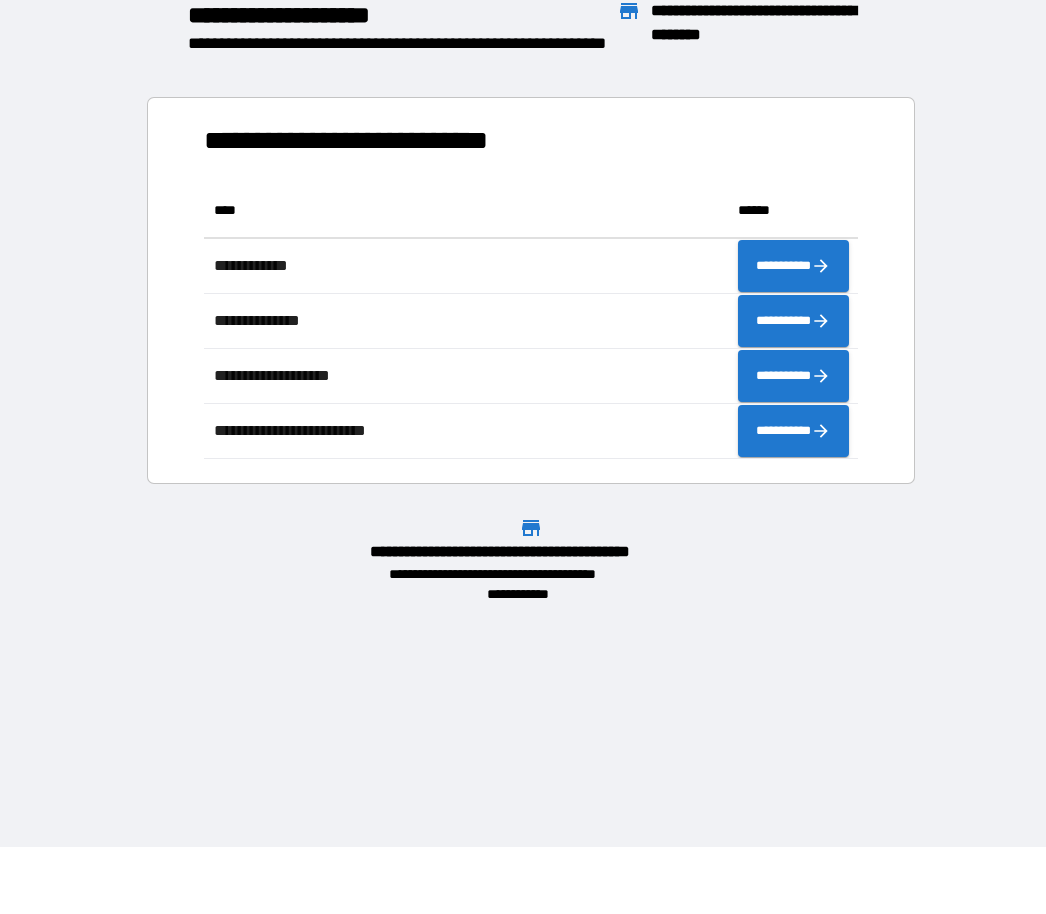 scroll, scrollTop: 1, scrollLeft: 1, axis: both 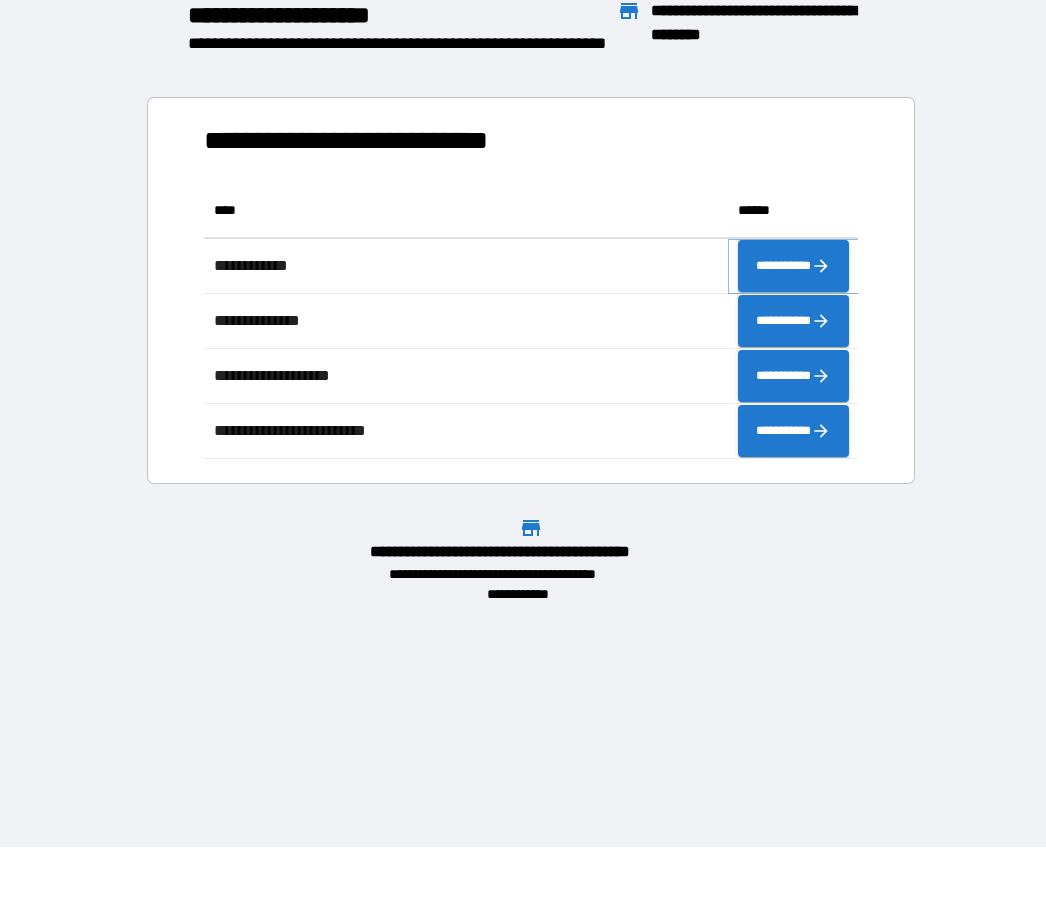 click on "**********" at bounding box center (793, 267) 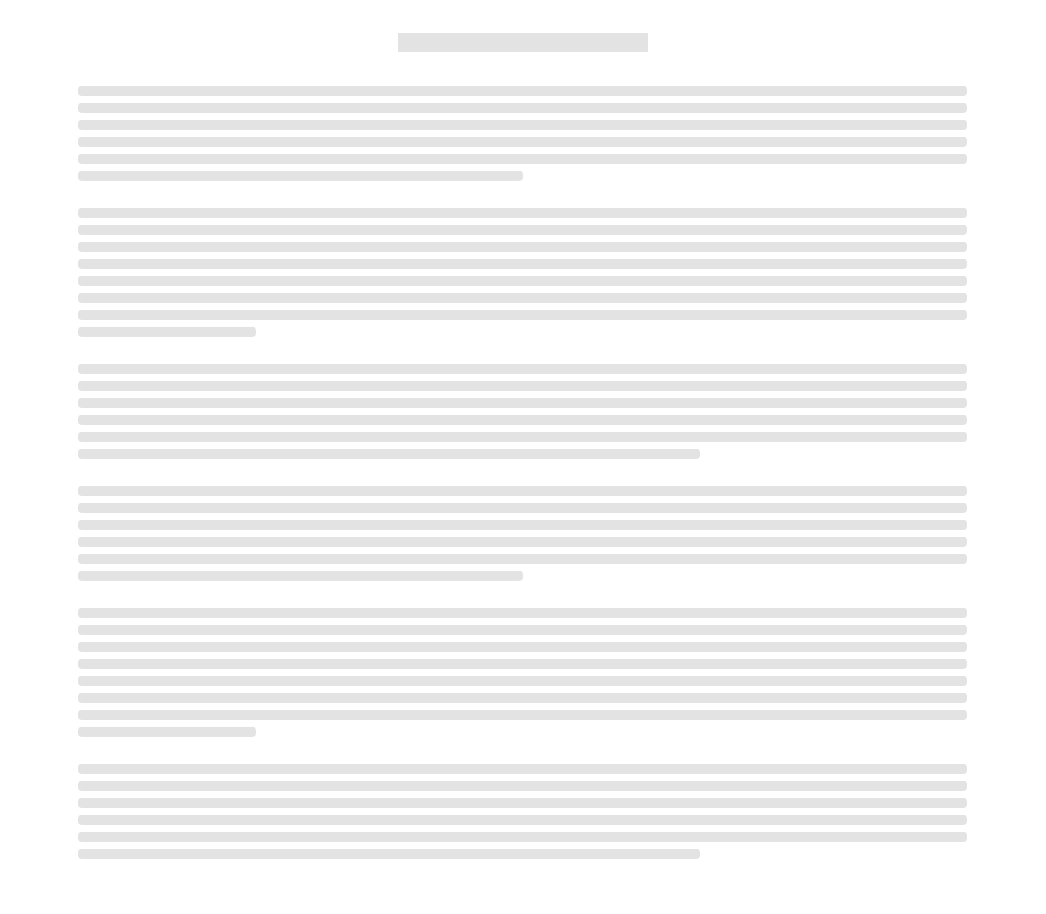 scroll, scrollTop: 66, scrollLeft: 0, axis: vertical 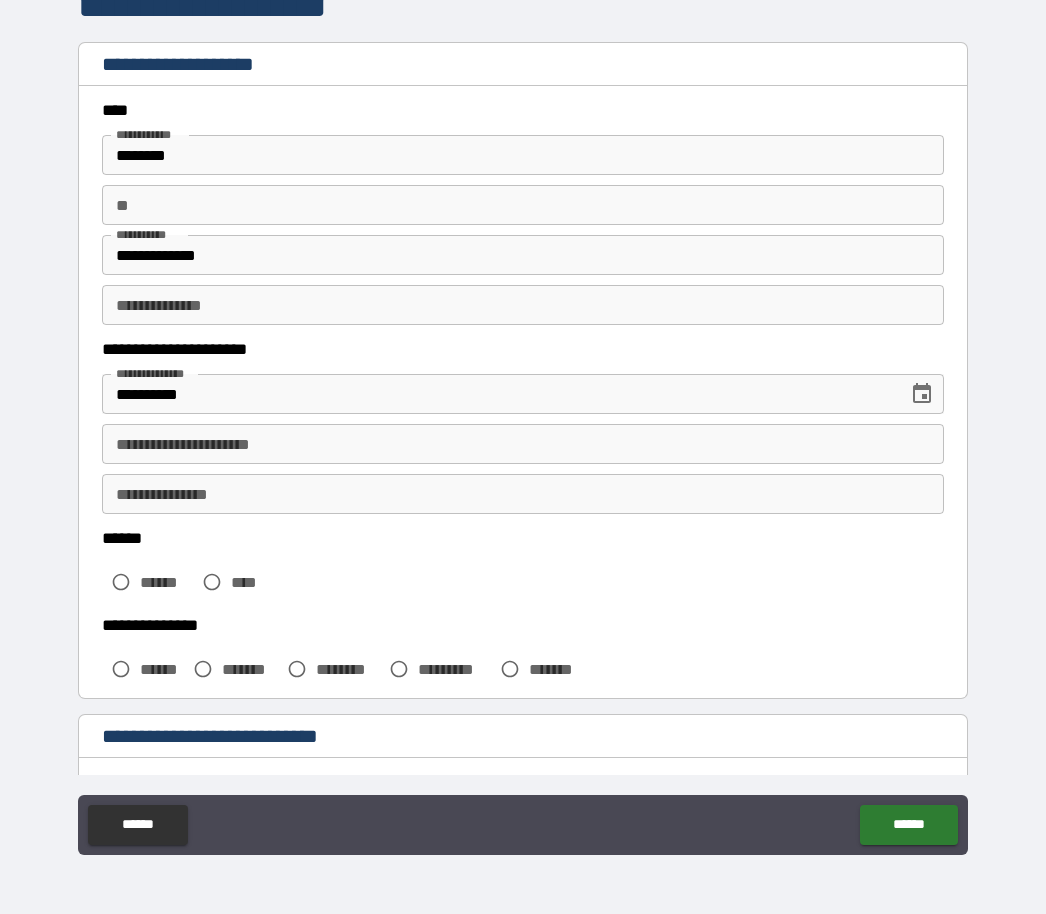 click on "**********" at bounding box center (523, 444) 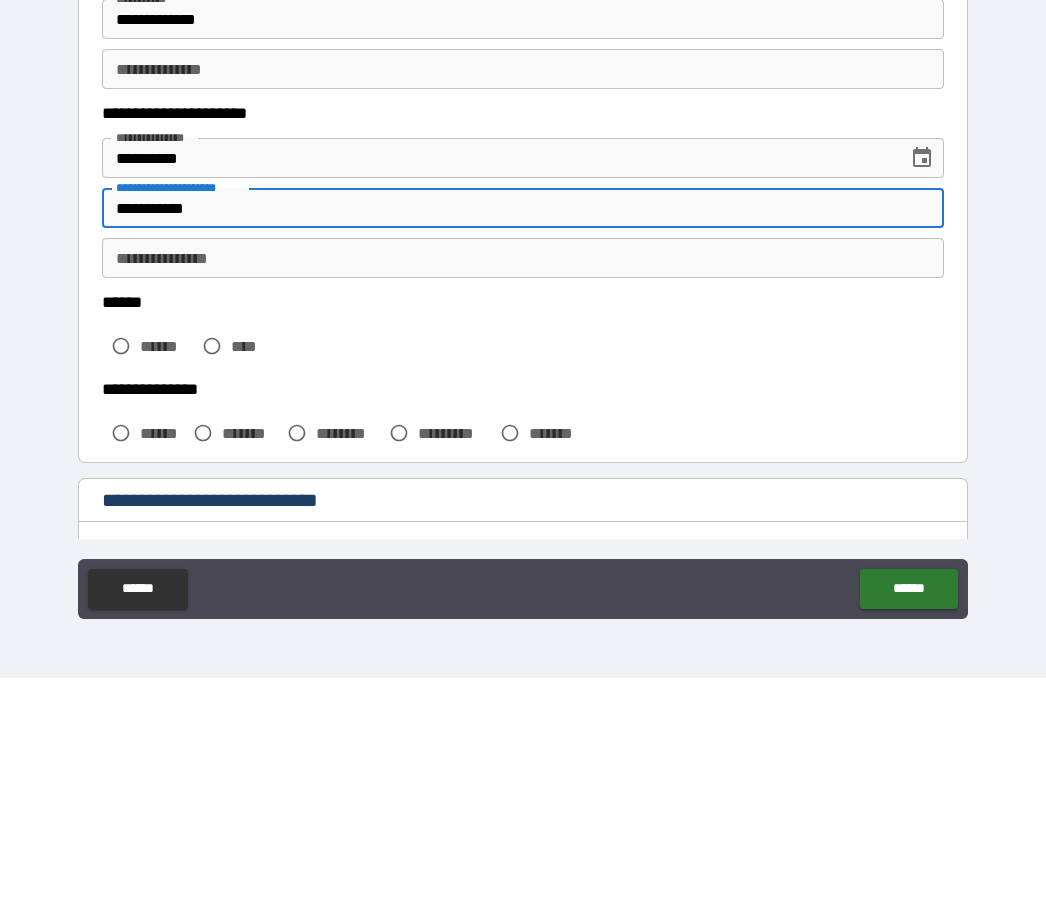 type on "**********" 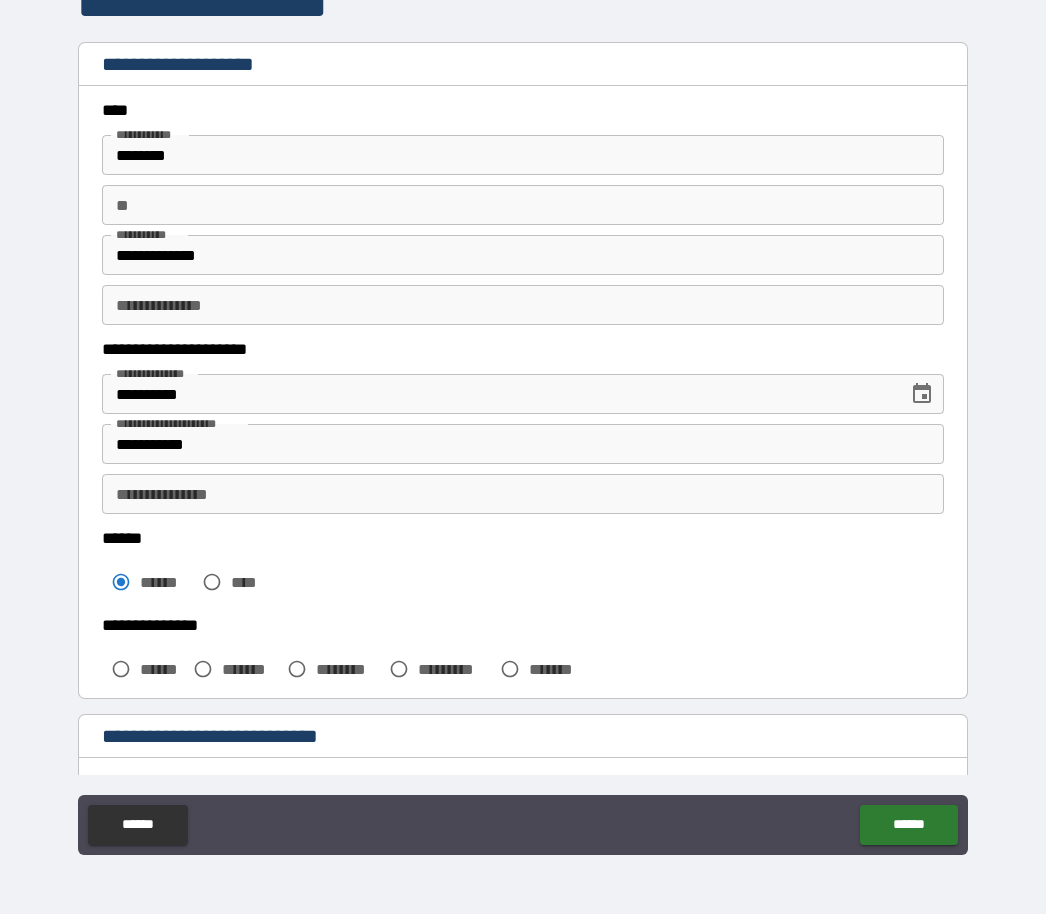 scroll, scrollTop: 65, scrollLeft: 0, axis: vertical 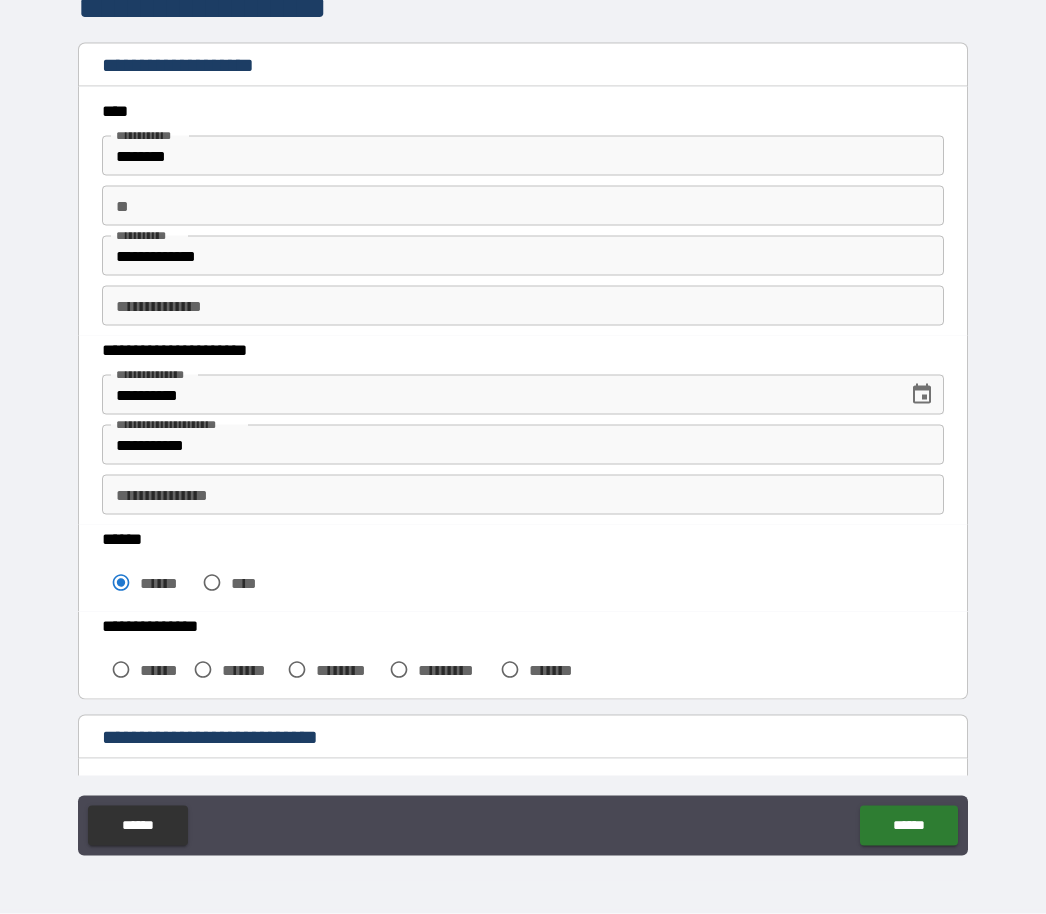click on "**********" at bounding box center [523, 495] 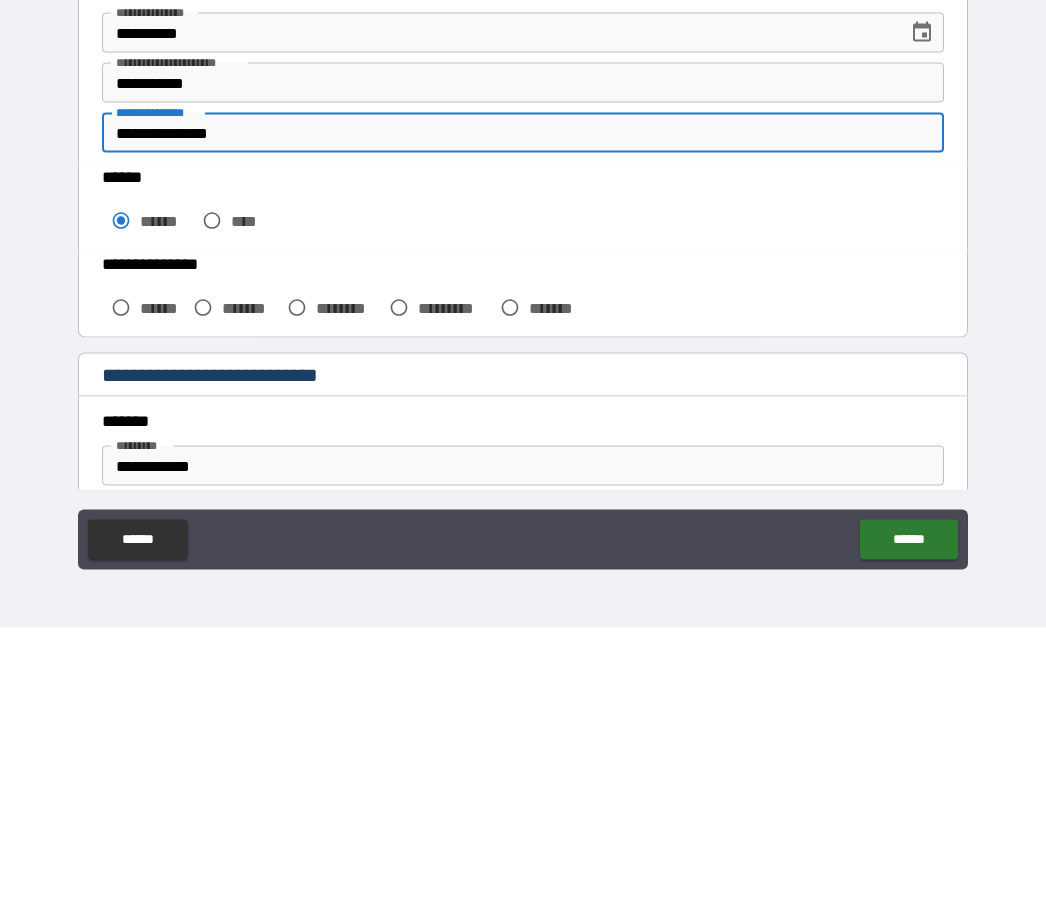 scroll, scrollTop: 87, scrollLeft: 0, axis: vertical 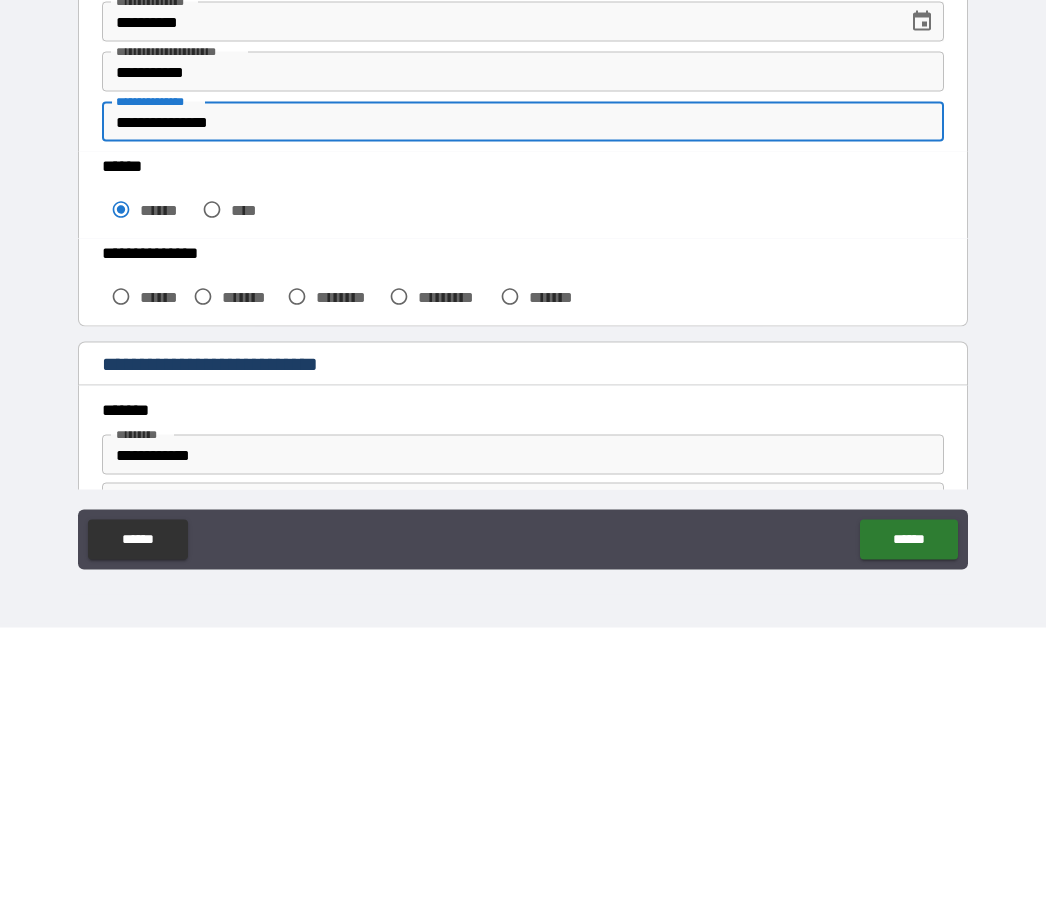 type on "**********" 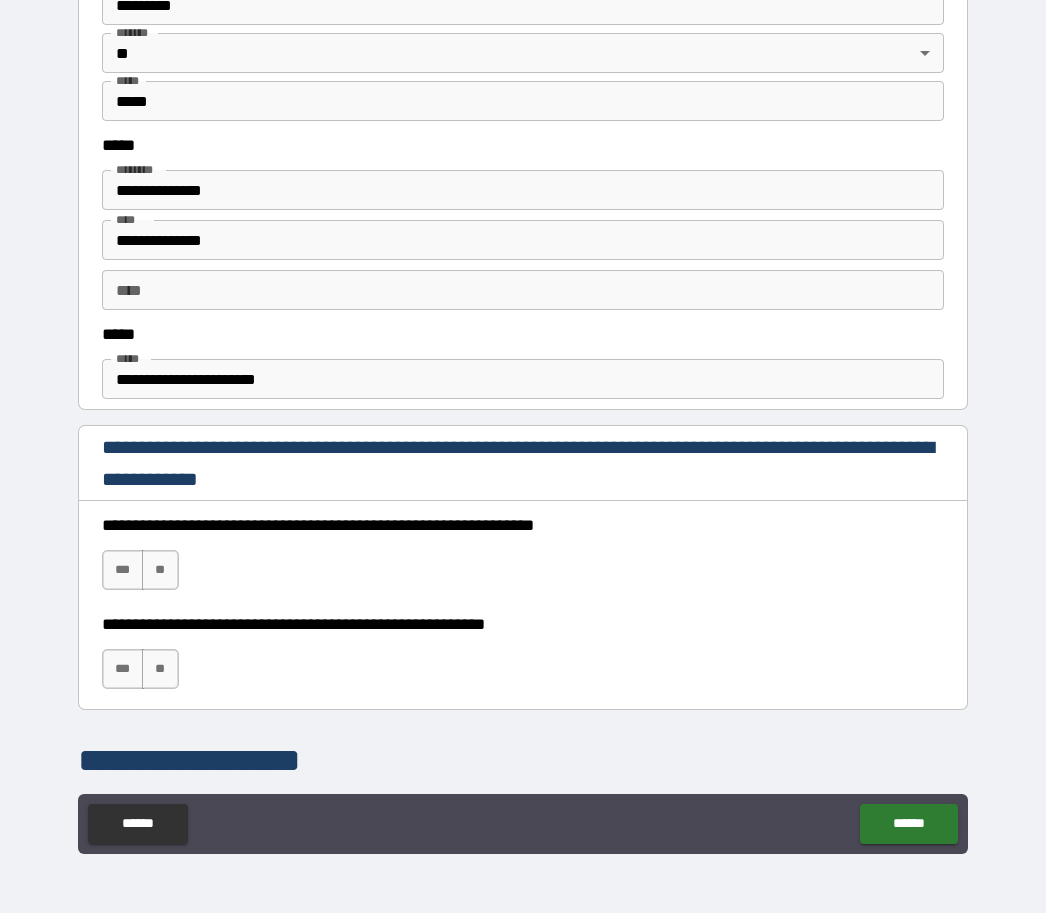 scroll, scrollTop: 918, scrollLeft: 0, axis: vertical 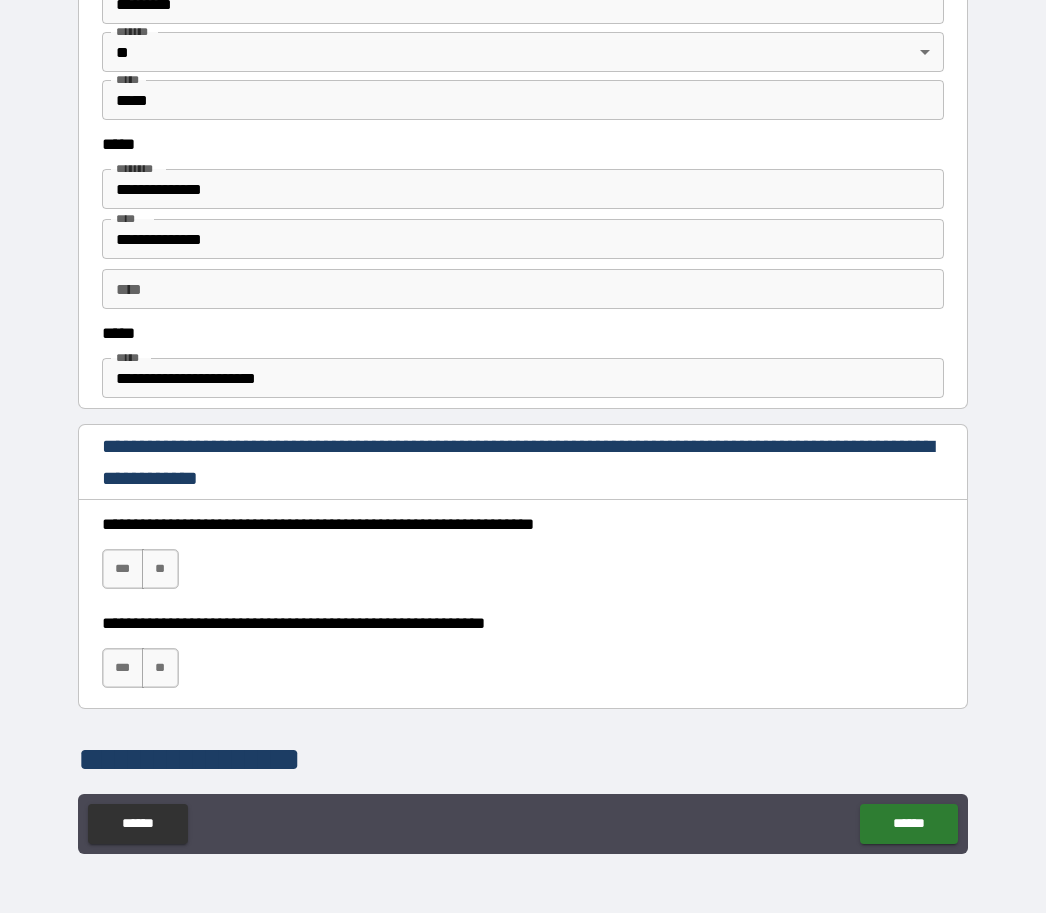 click on "***" at bounding box center [123, 570] 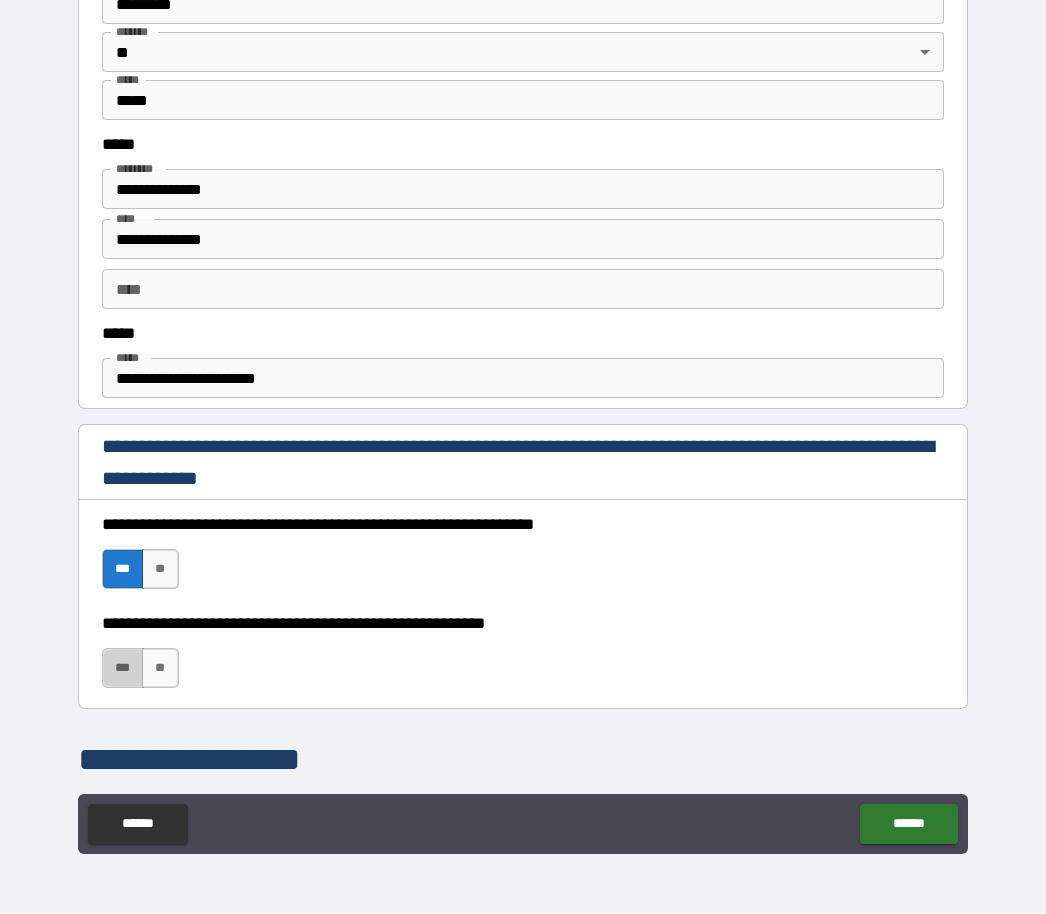 click on "***" at bounding box center (123, 669) 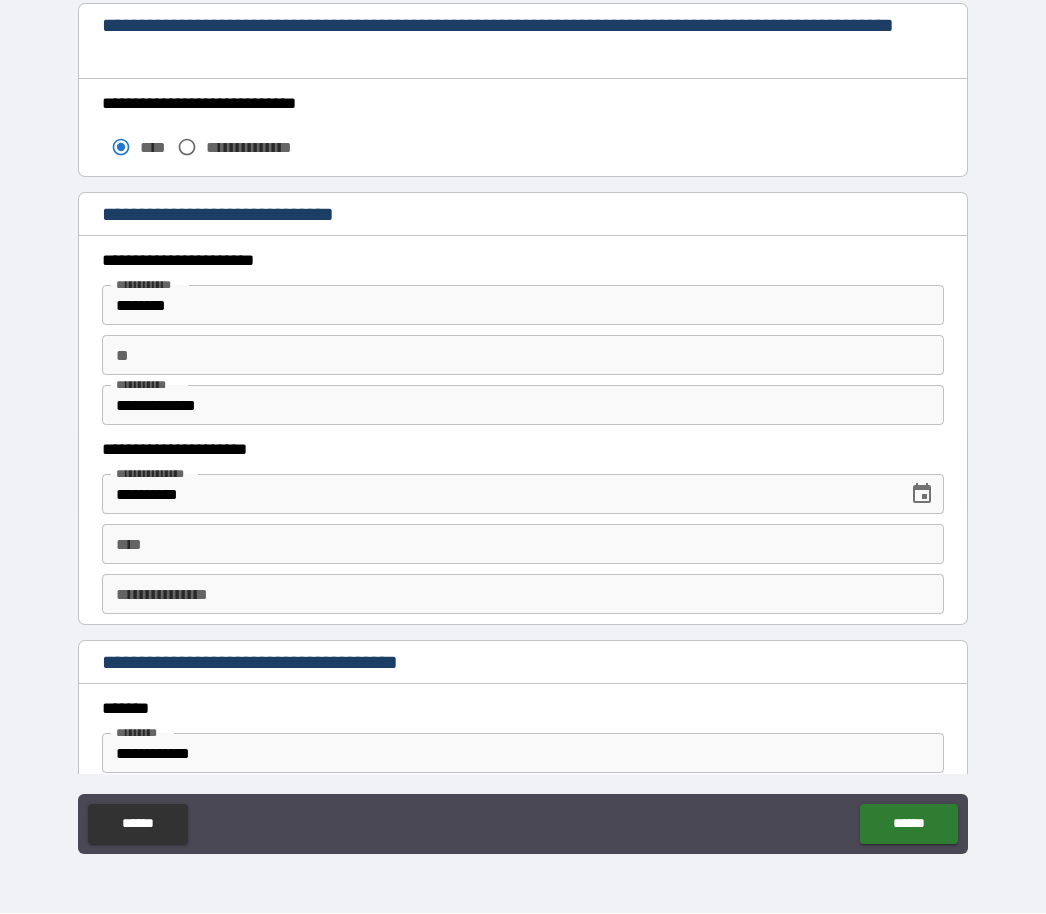 scroll, scrollTop: 1714, scrollLeft: 0, axis: vertical 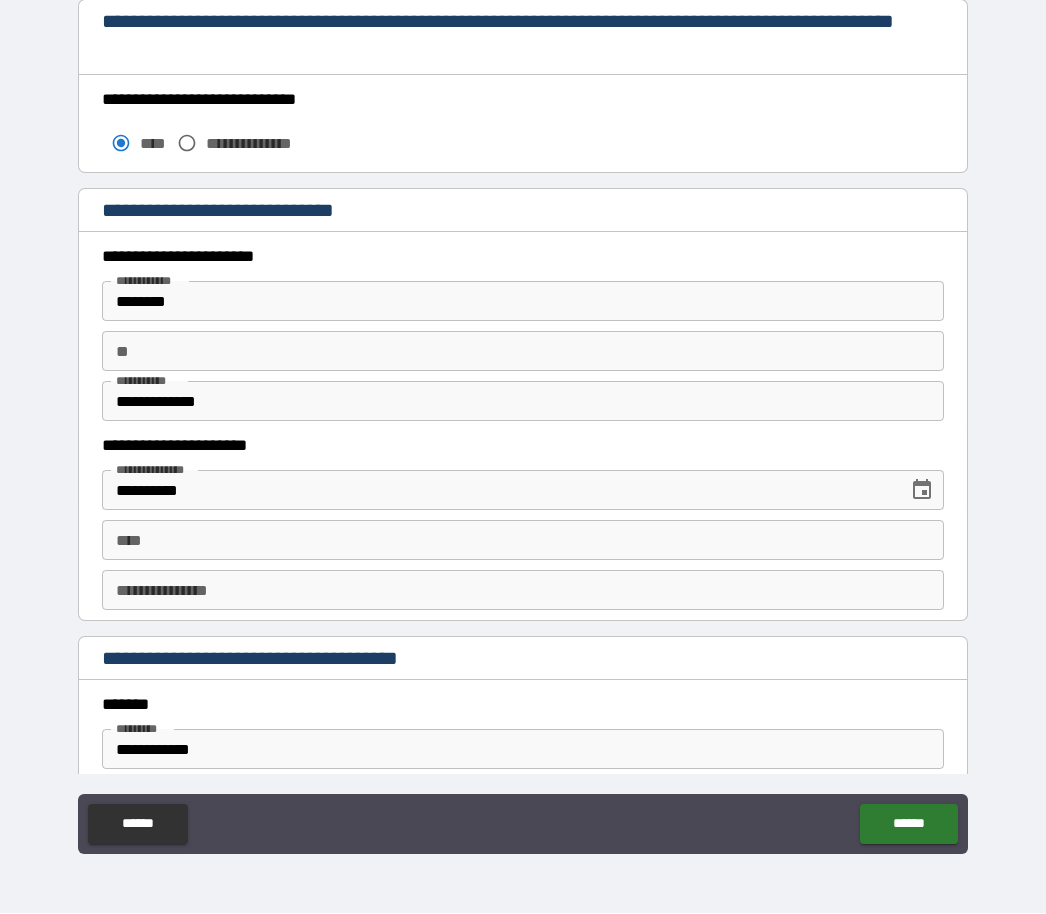 click on "**" at bounding box center [523, 352] 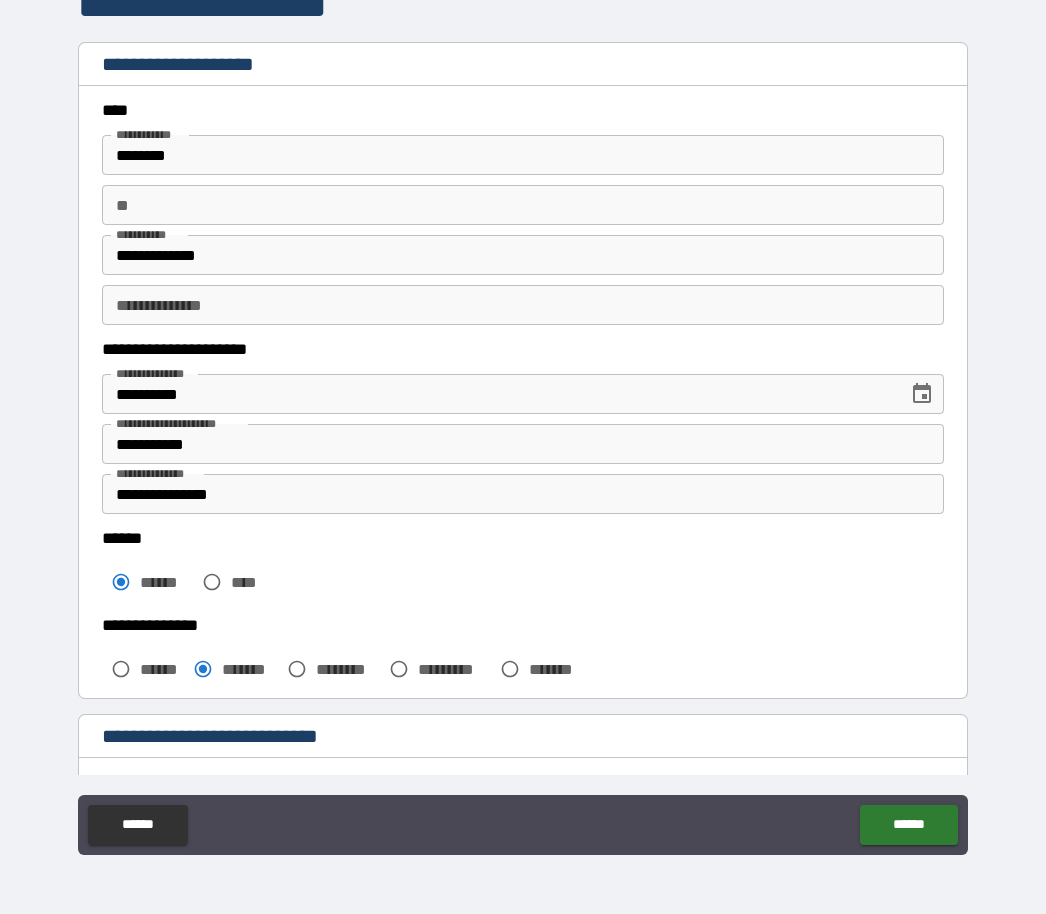 scroll, scrollTop: 0, scrollLeft: 0, axis: both 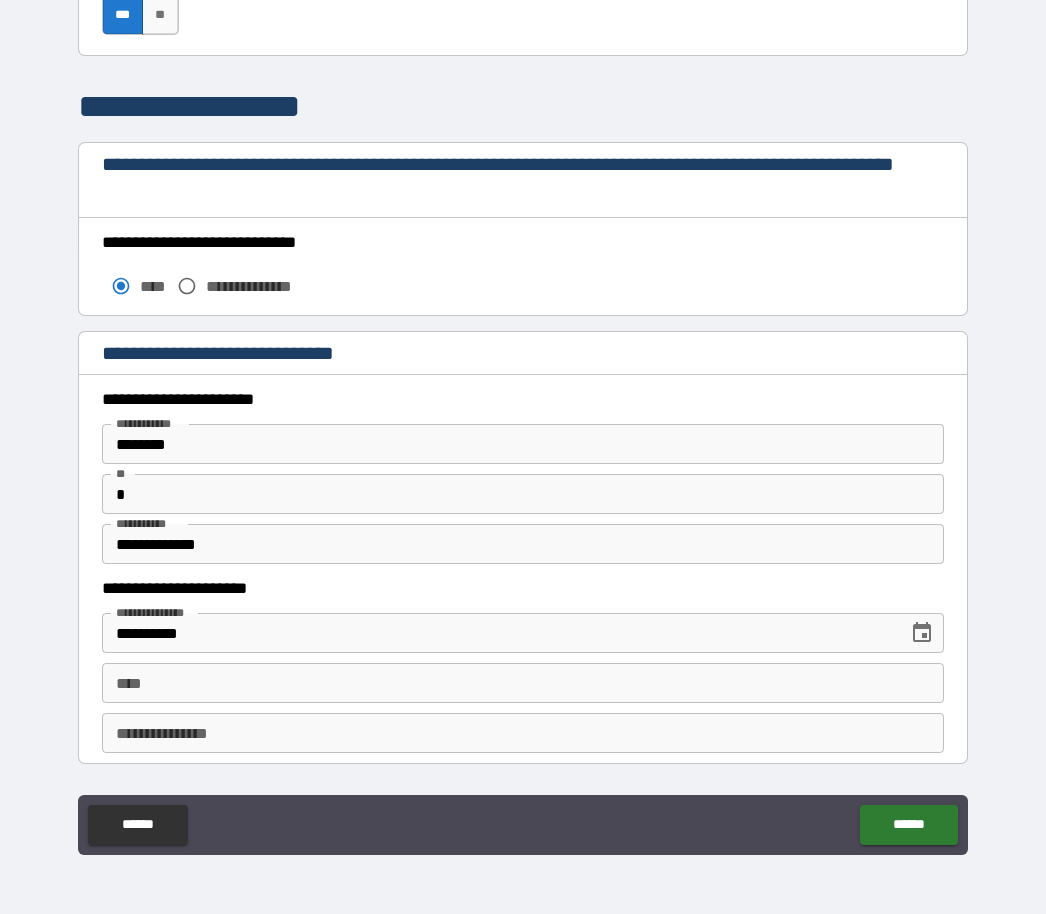 type on "*" 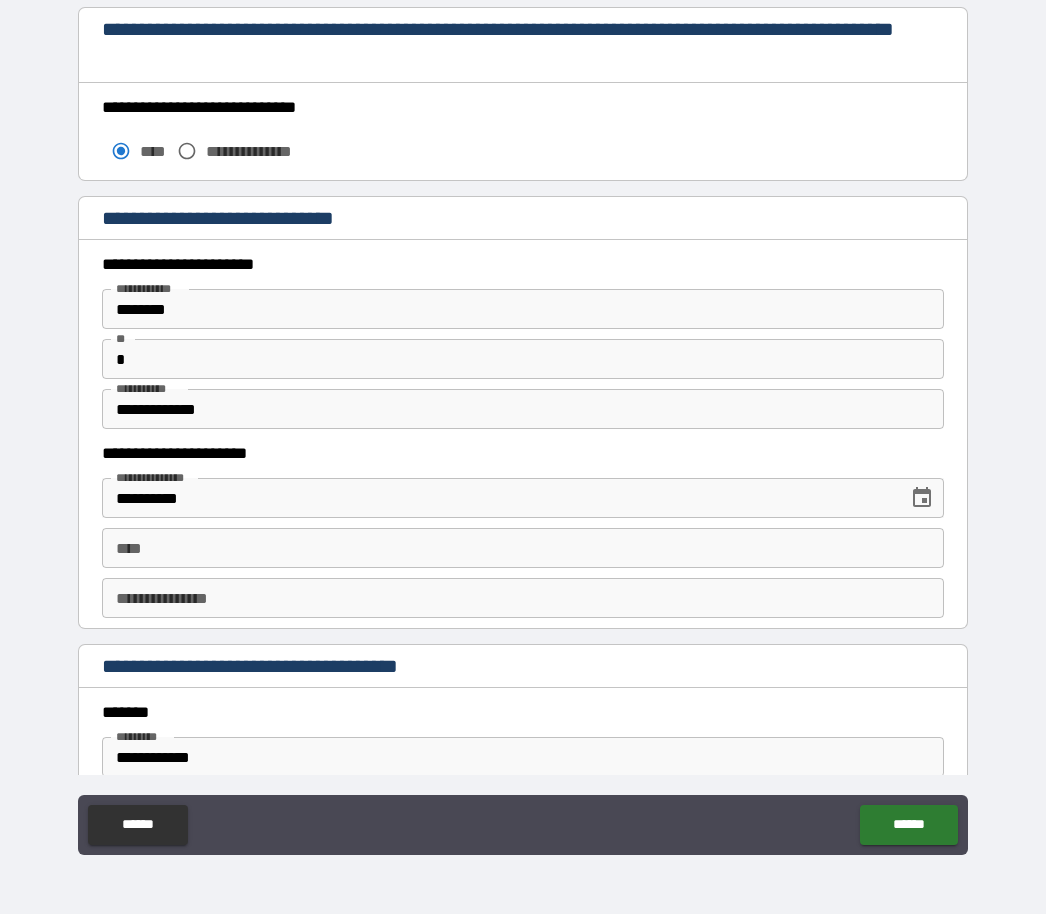 scroll, scrollTop: 1721, scrollLeft: 0, axis: vertical 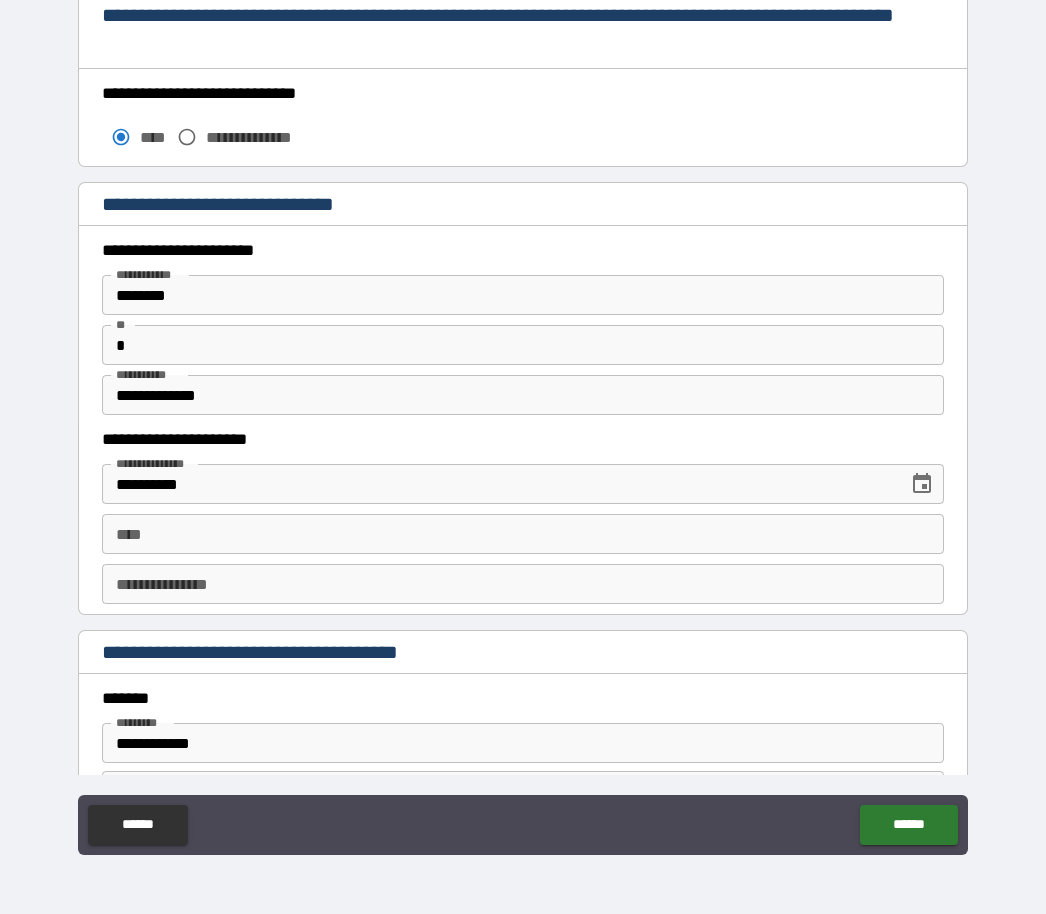 click on "****" at bounding box center (523, 534) 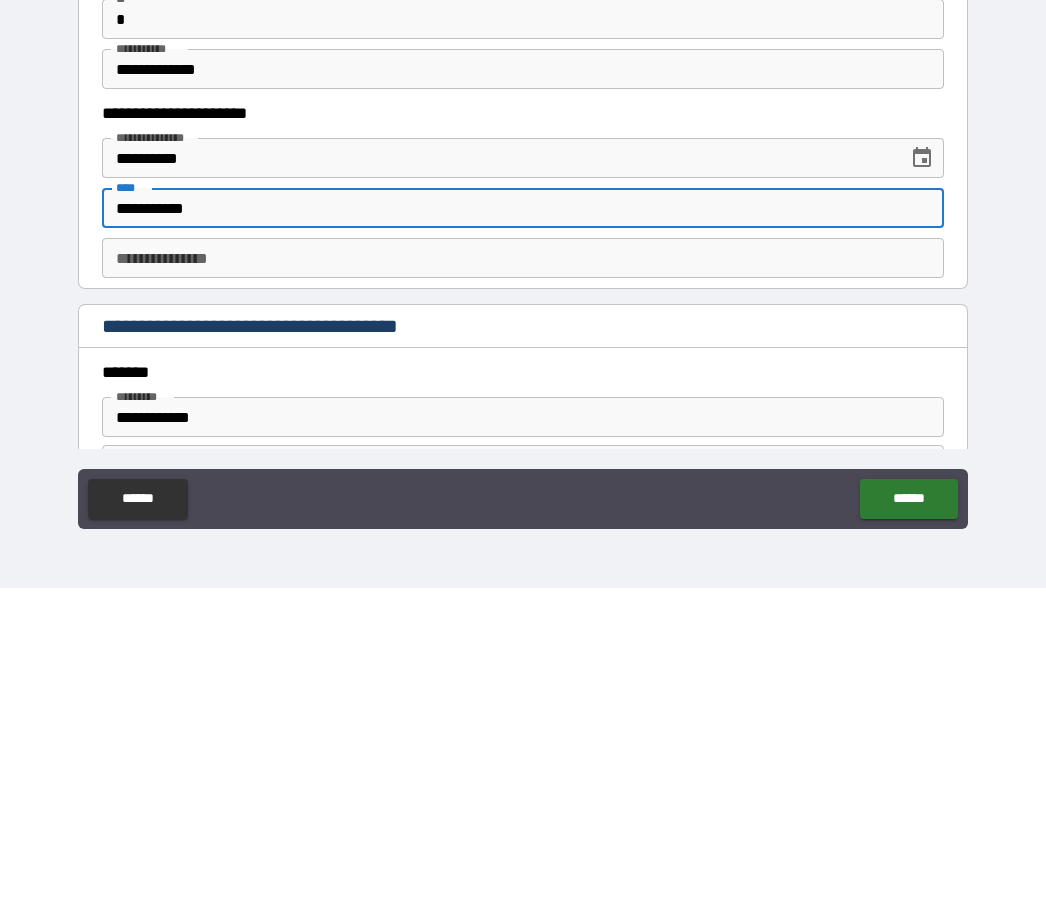 type on "**********" 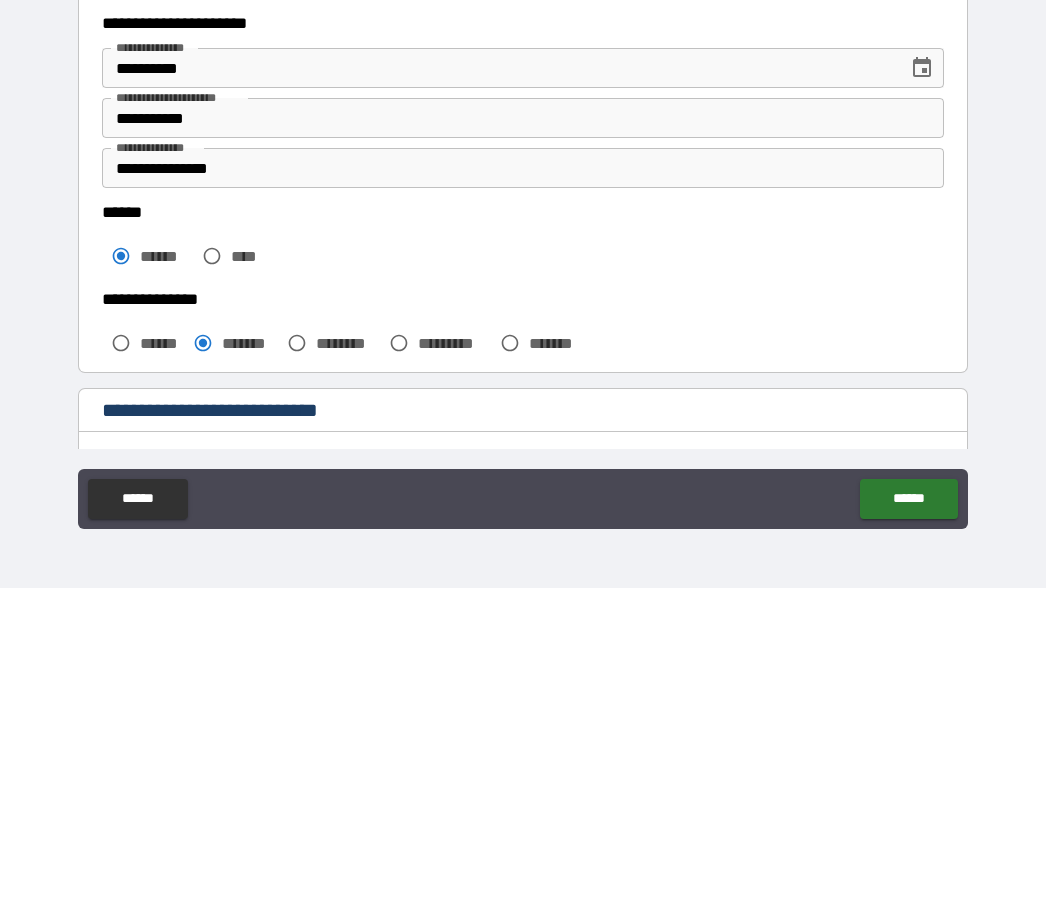 scroll, scrollTop: 0, scrollLeft: 0, axis: both 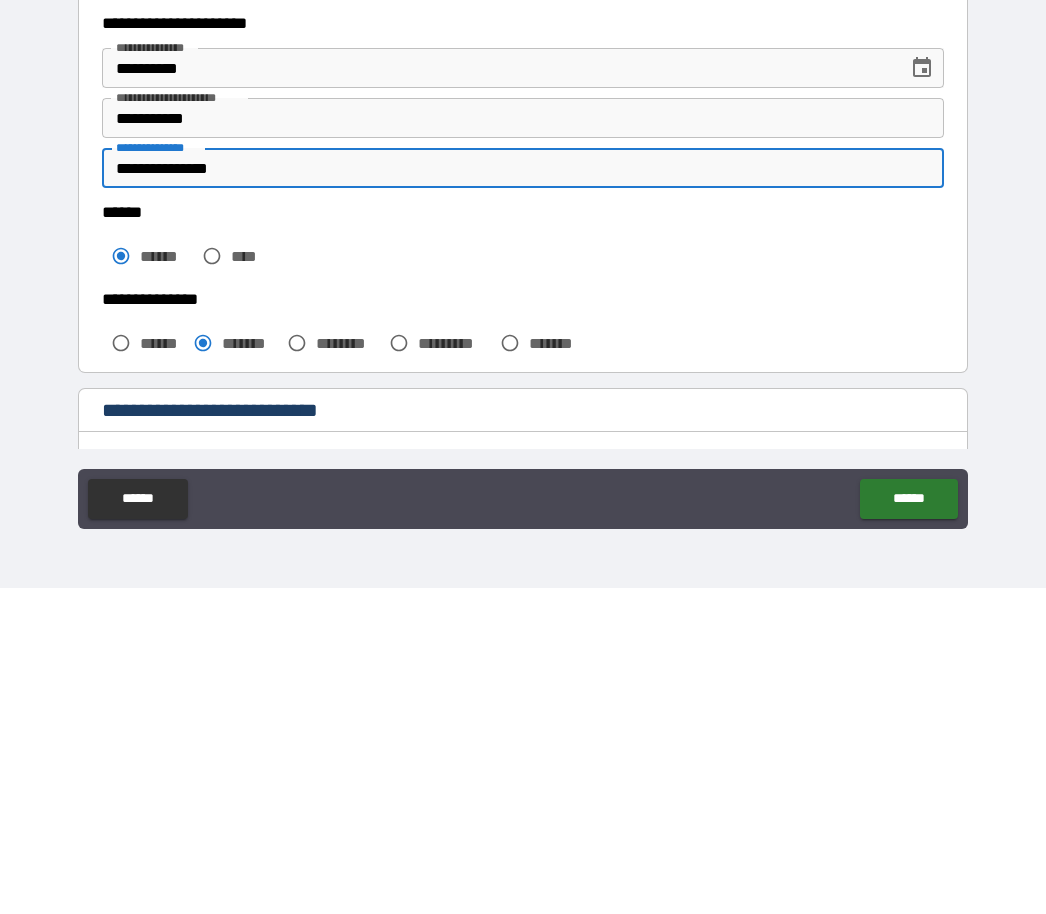 click on "**********" at bounding box center (523, 494) 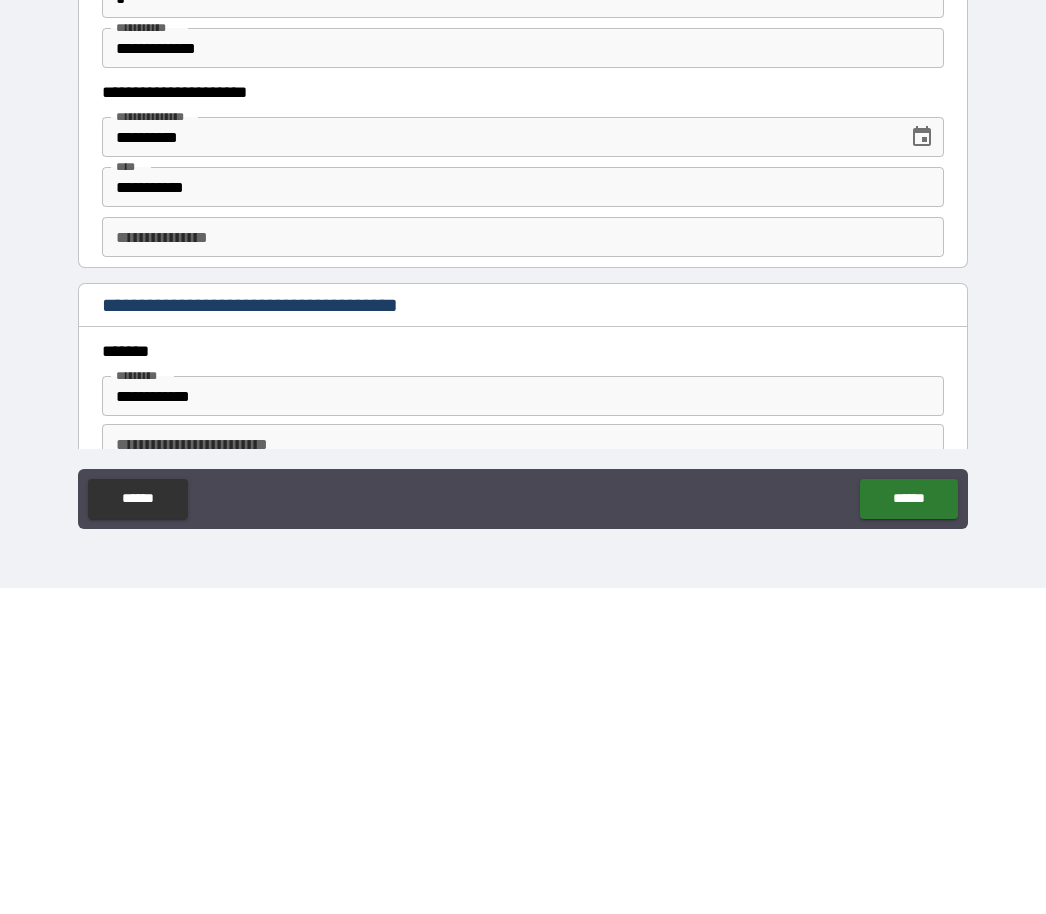 scroll, scrollTop: 1744, scrollLeft: 0, axis: vertical 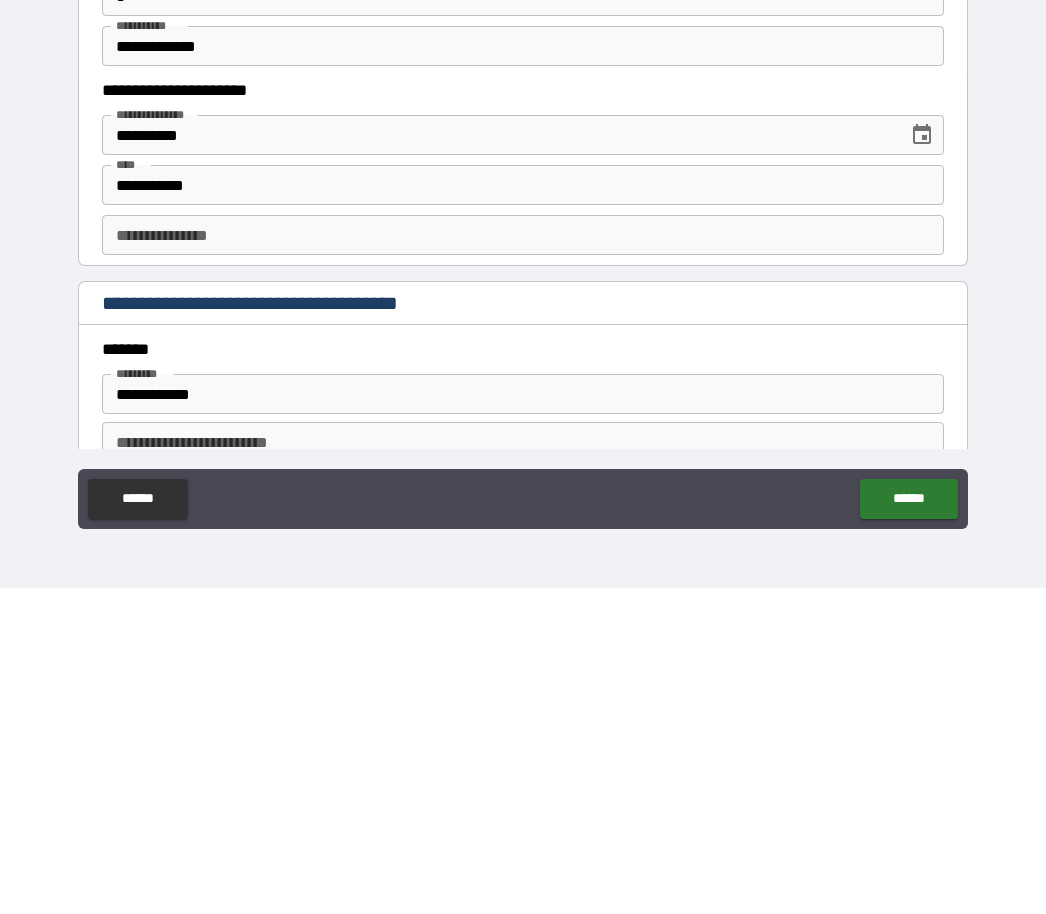 click on "**********" at bounding box center [523, 561] 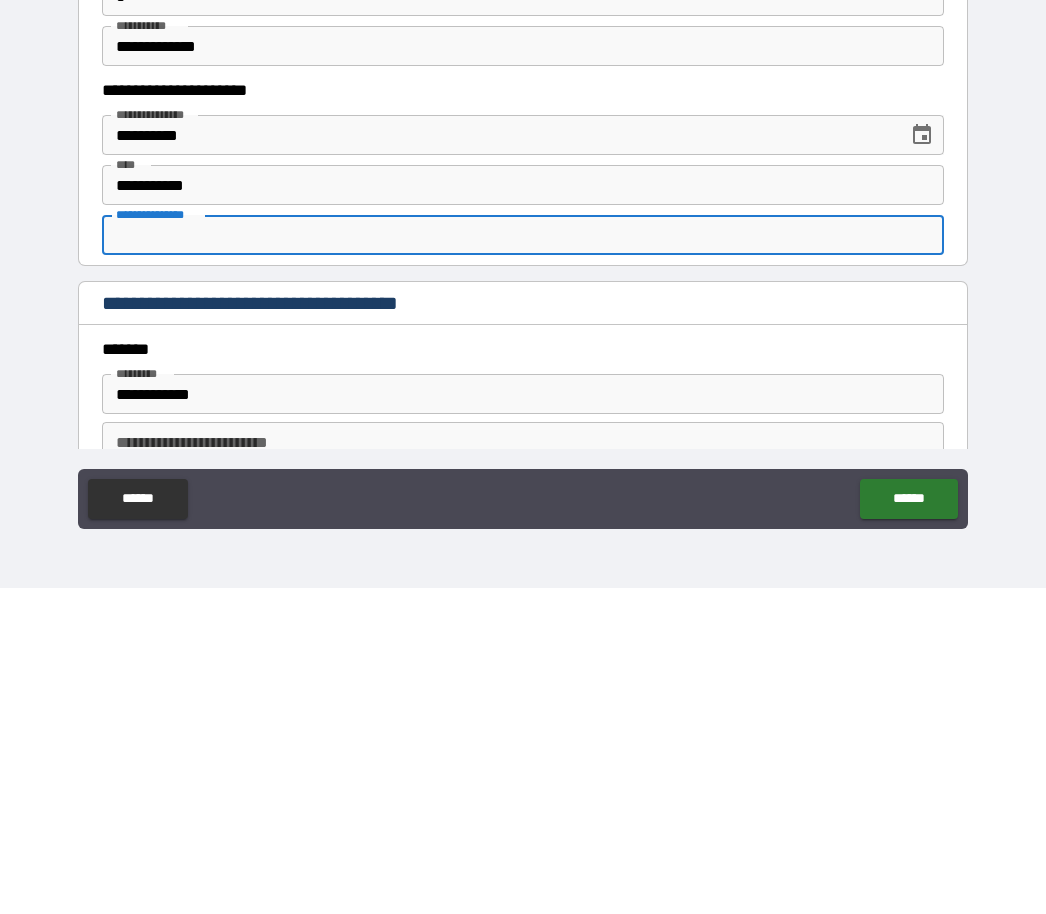 click on "**********" at bounding box center (523, 561) 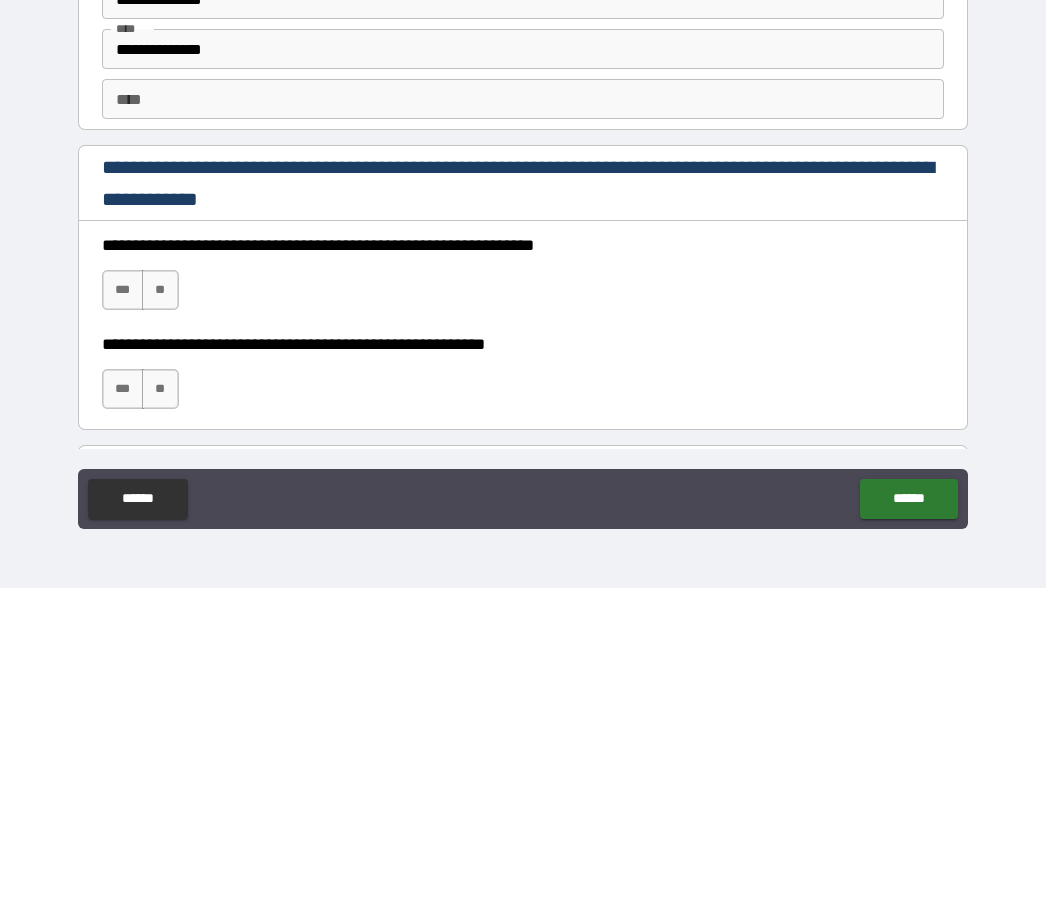 scroll, scrollTop: 2521, scrollLeft: 0, axis: vertical 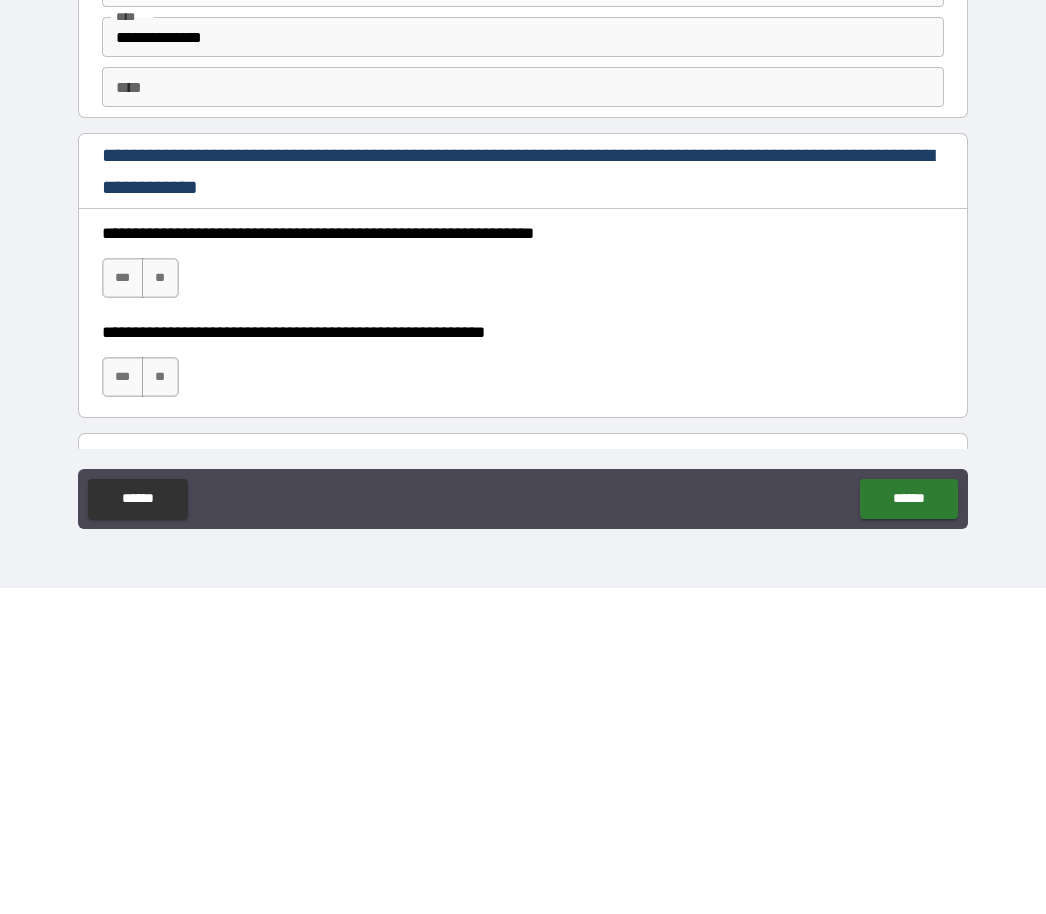 type on "**********" 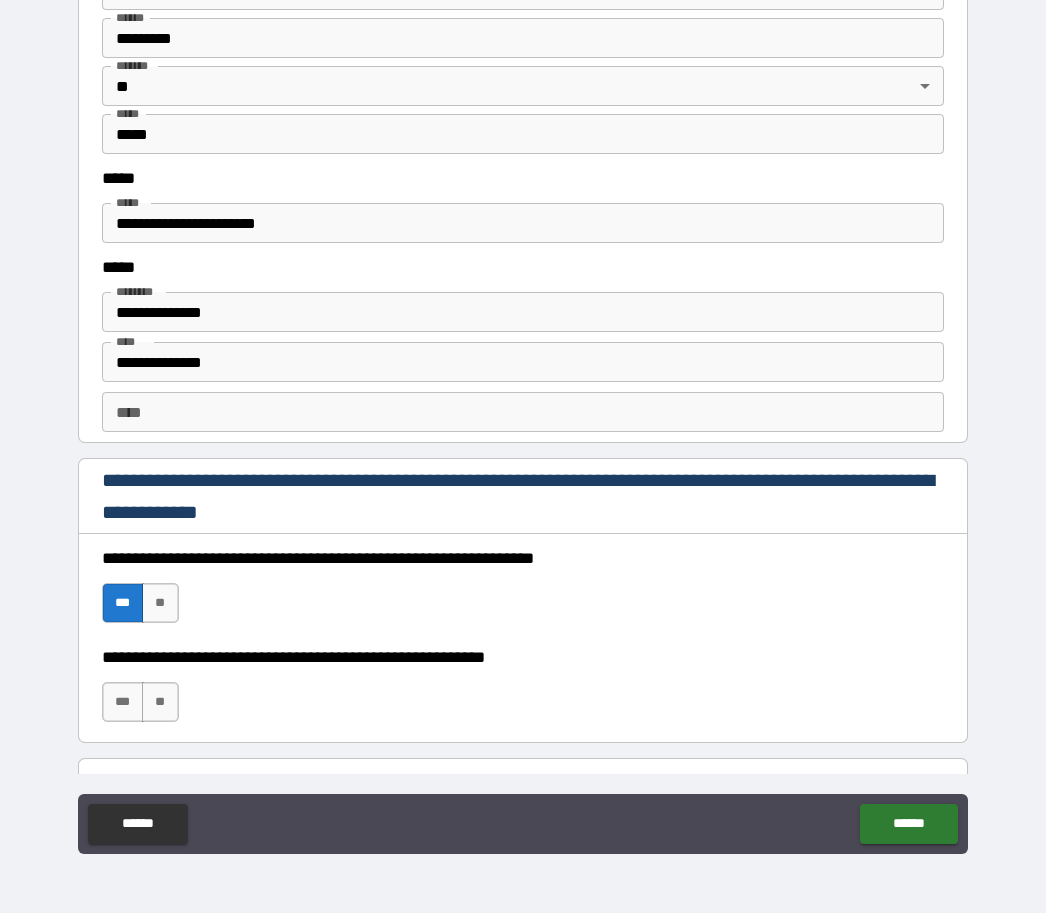 click on "***" at bounding box center (123, 703) 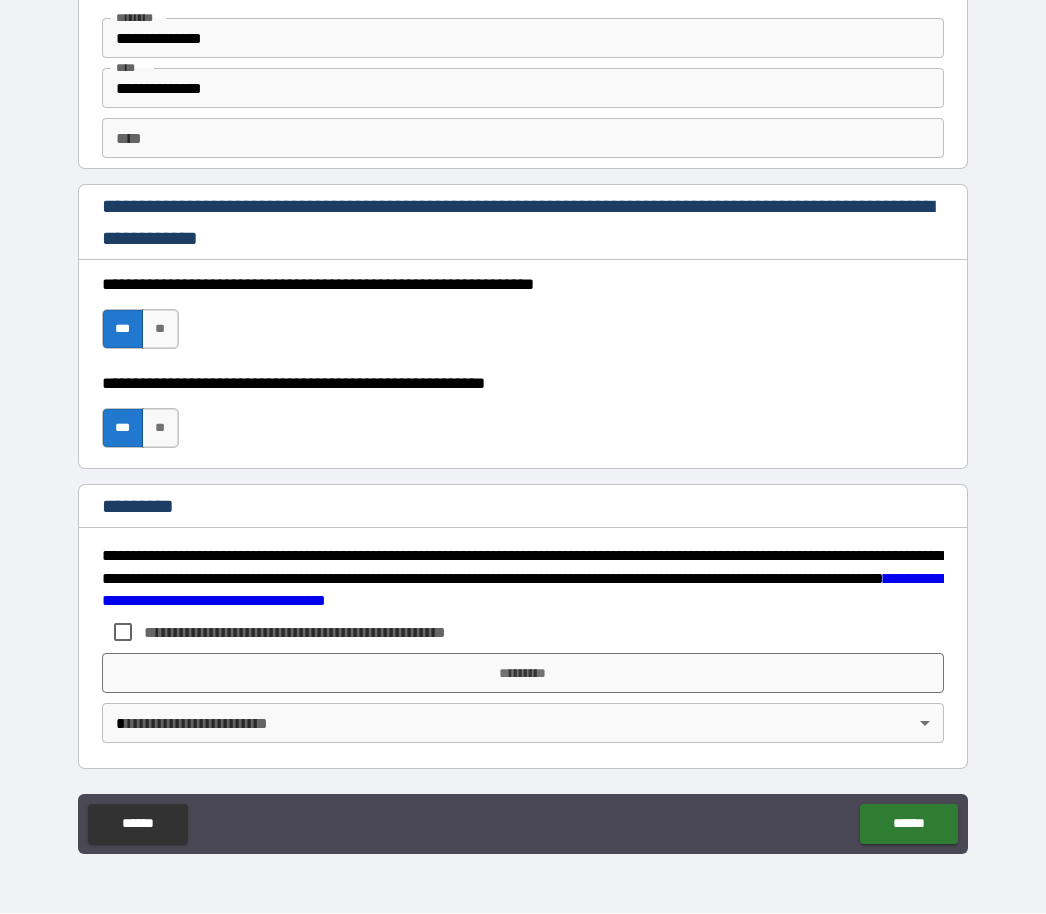 scroll, scrollTop: 2795, scrollLeft: 0, axis: vertical 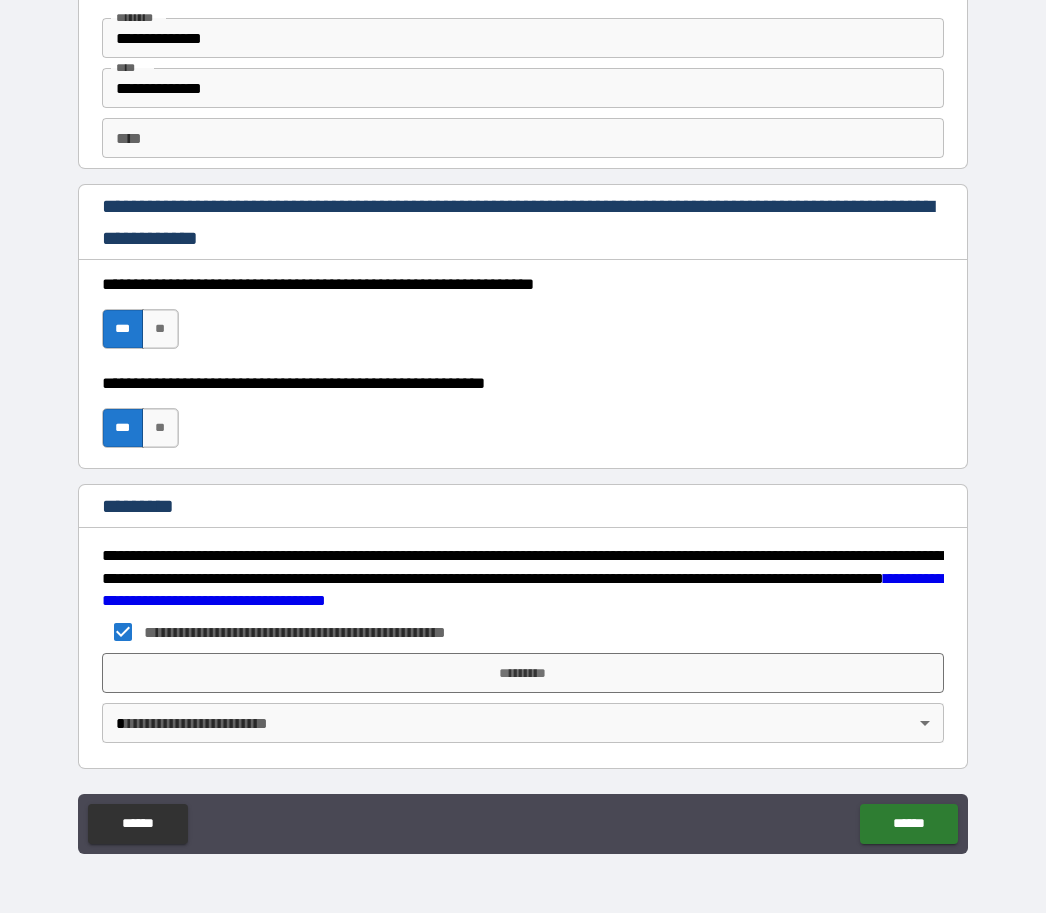 click on "*********" at bounding box center [523, 674] 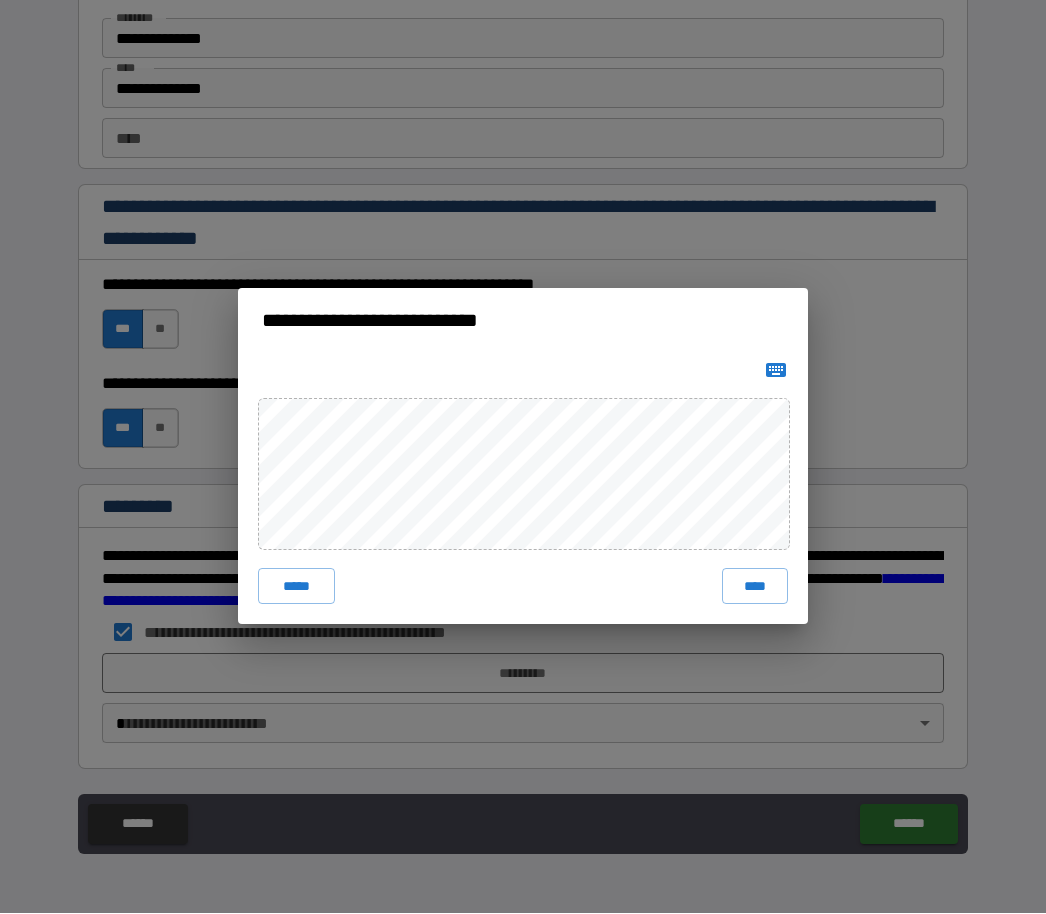 click on "****" at bounding box center (755, 587) 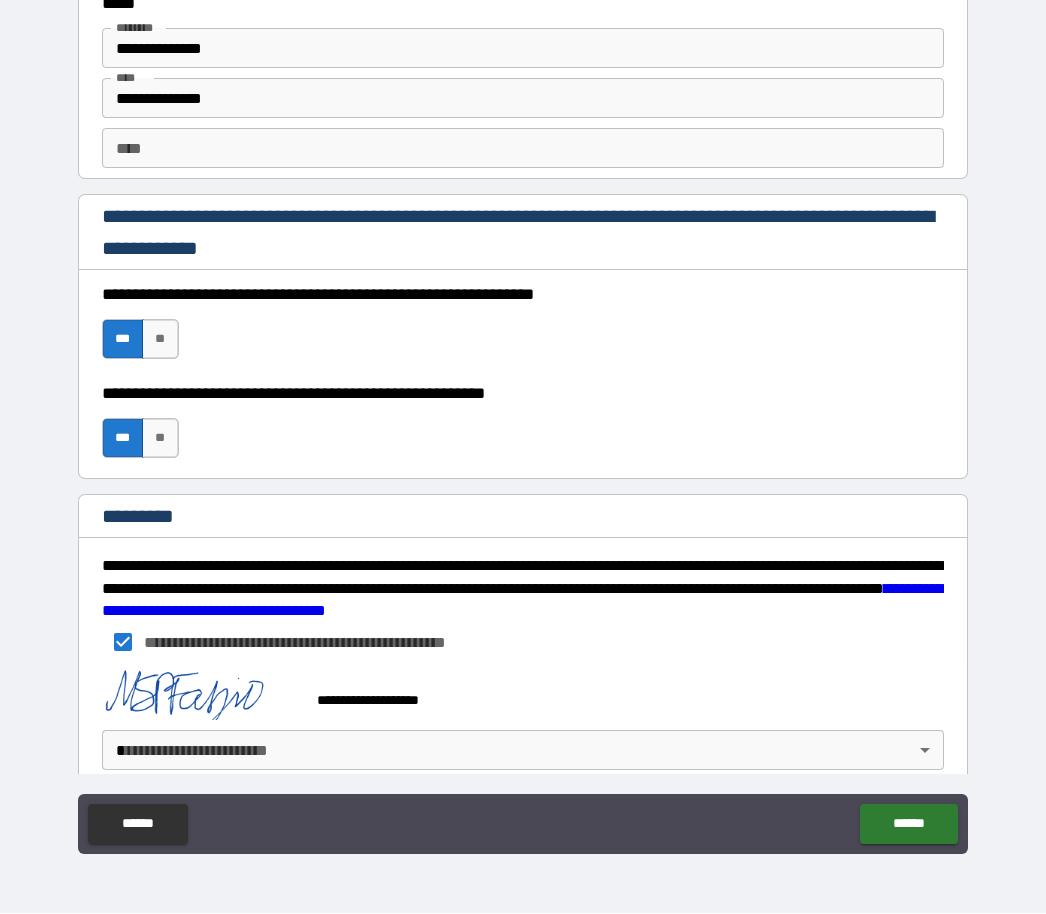 click on "**********" at bounding box center [523, 424] 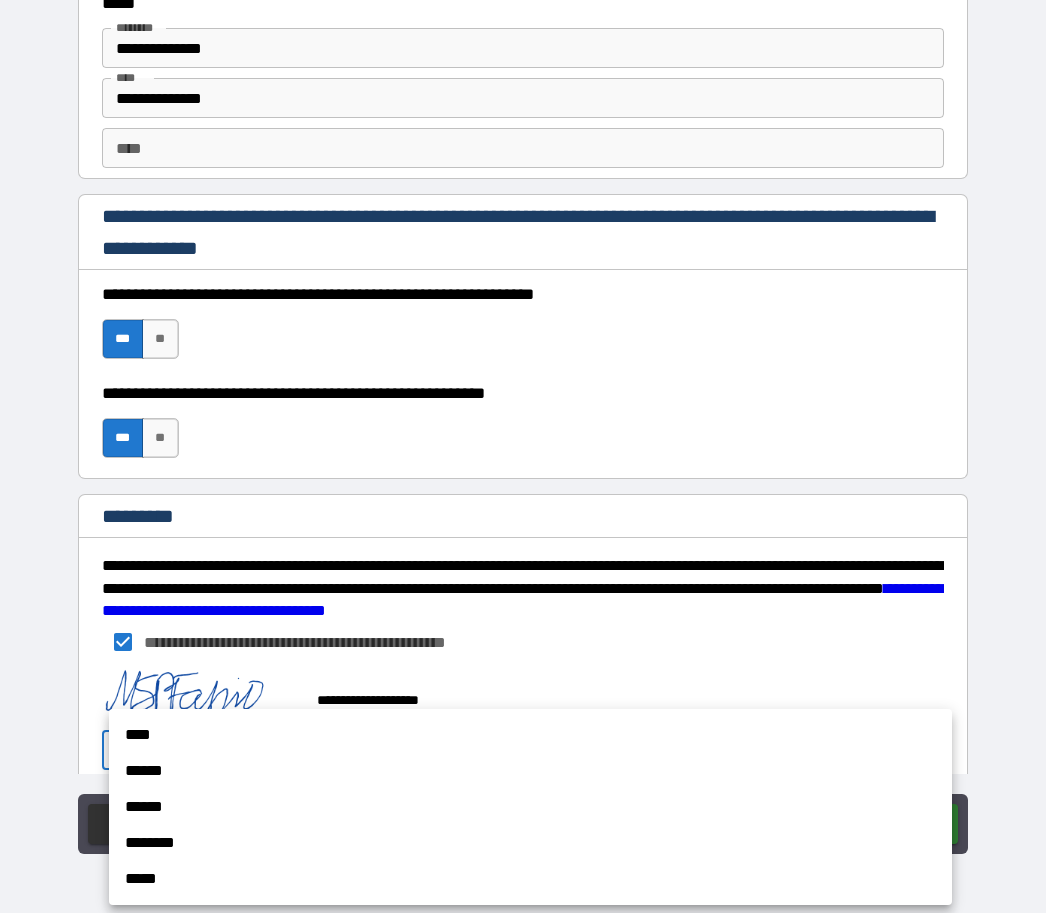 click on "****" at bounding box center (530, 736) 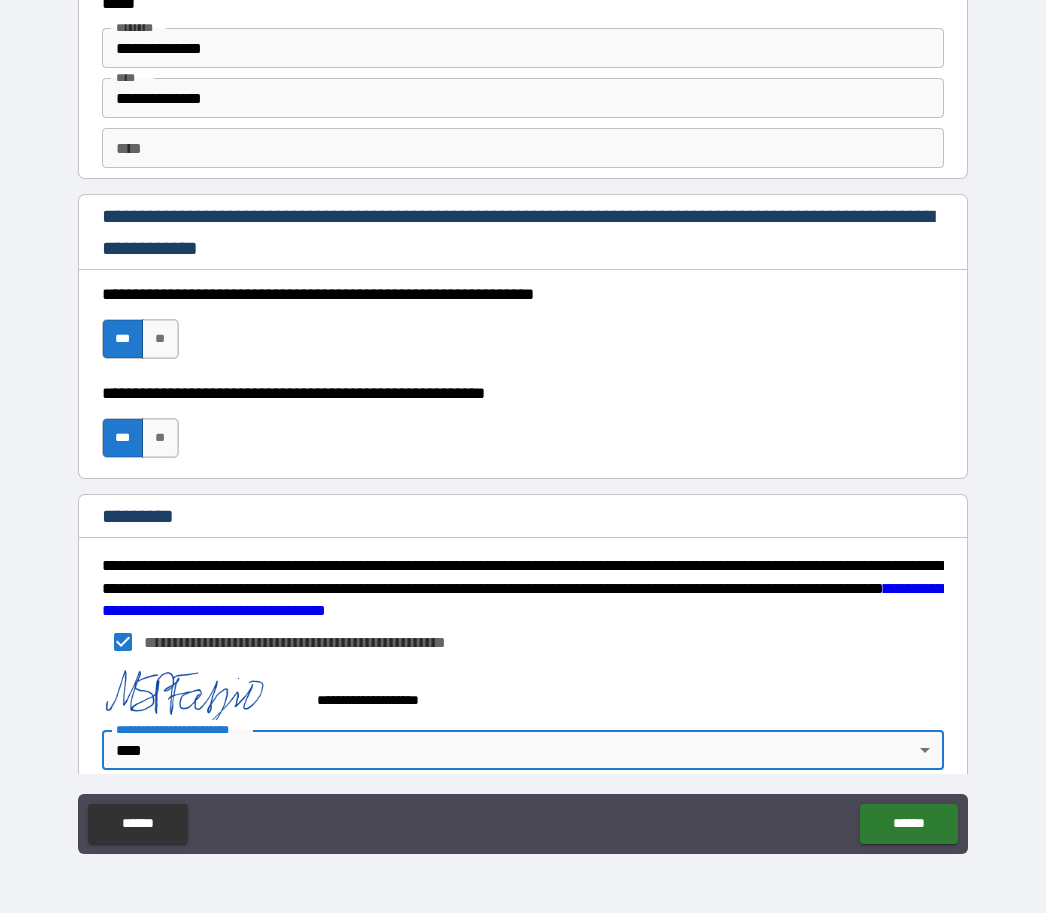 type on "*" 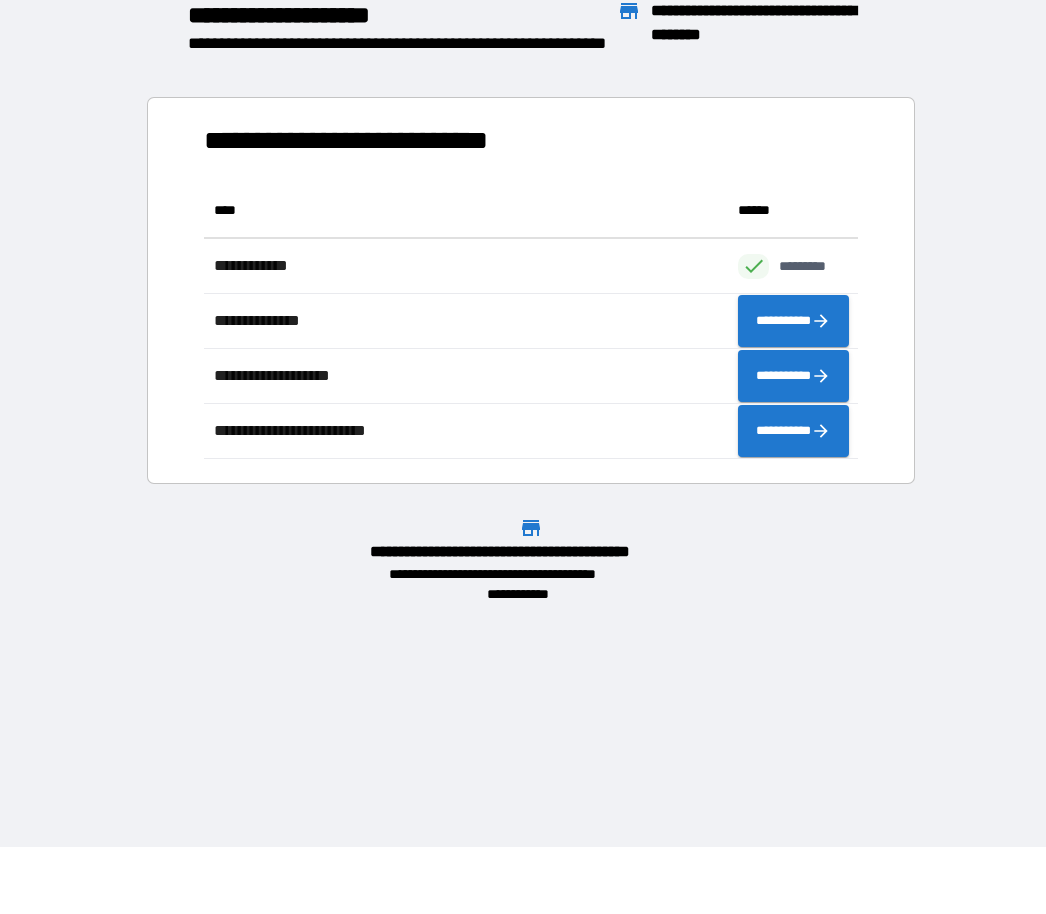 scroll, scrollTop: 1, scrollLeft: 1, axis: both 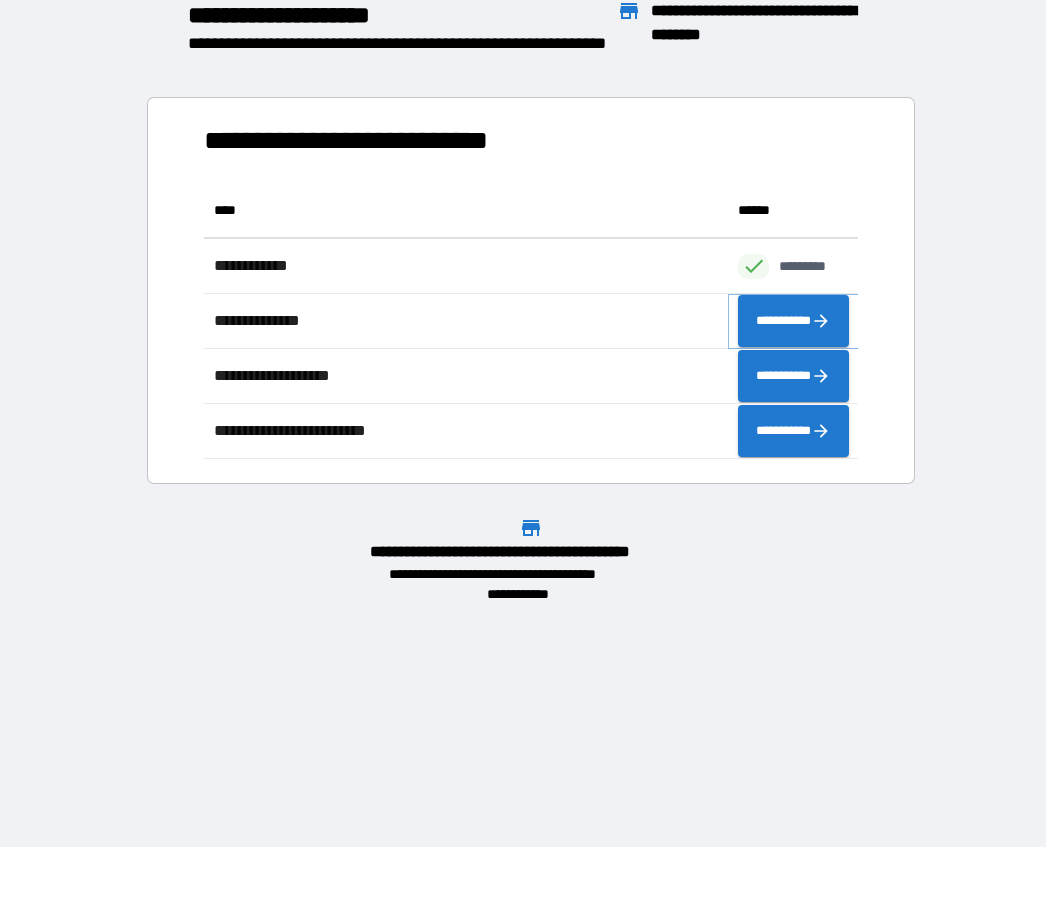click on "**********" at bounding box center [793, 322] 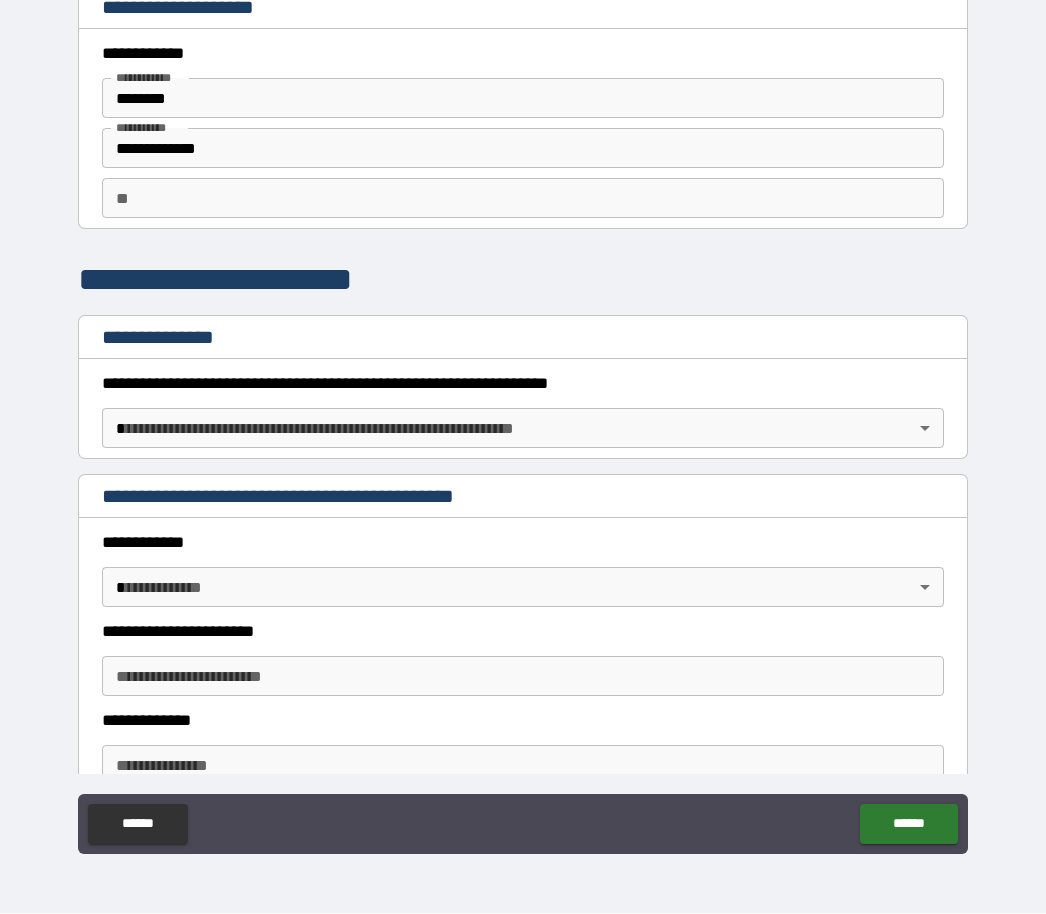 click on "**********" at bounding box center (523, 424) 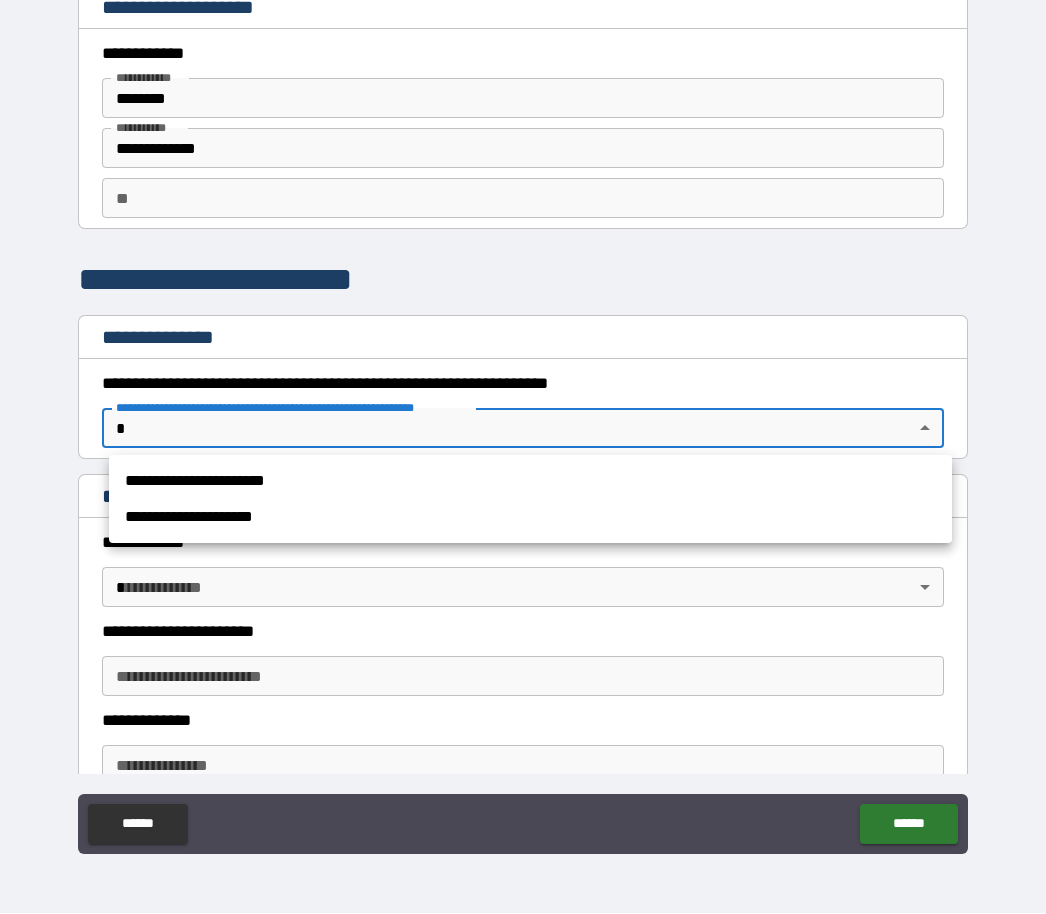 click on "**********" at bounding box center (530, 482) 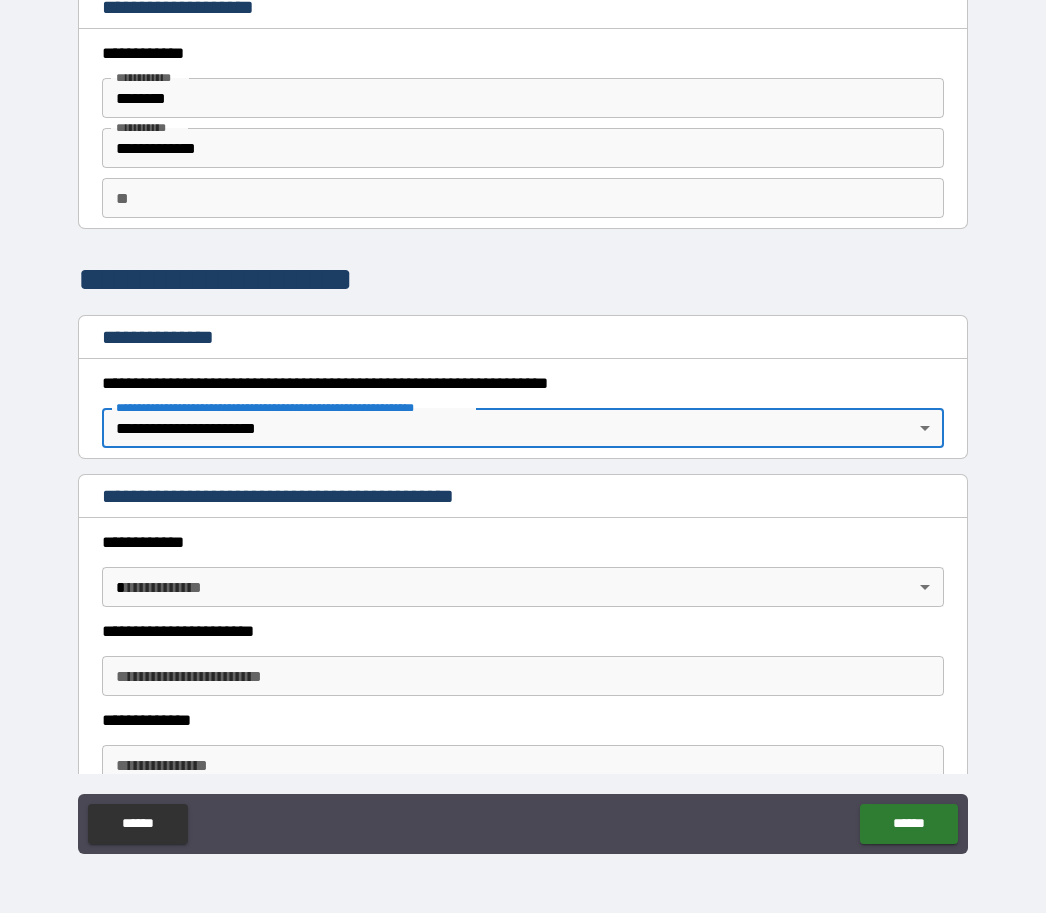 click on "**********" at bounding box center [523, 424] 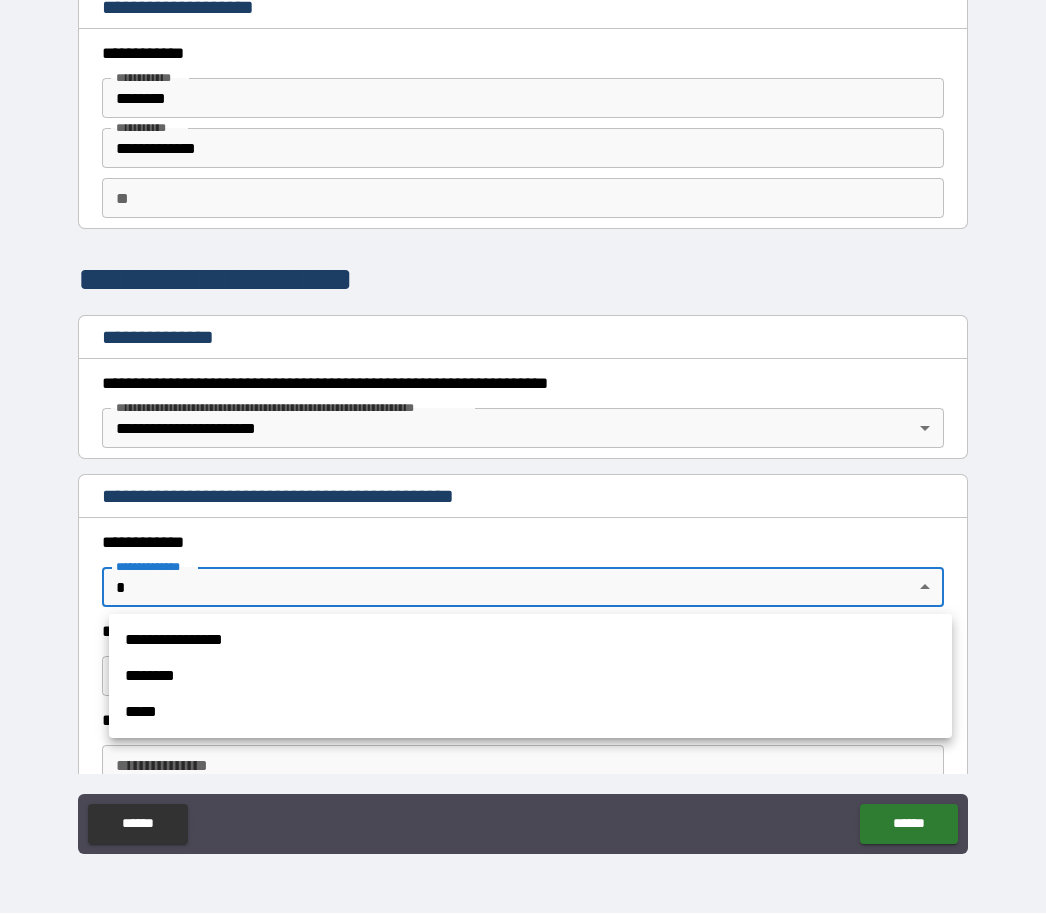 click on "**********" at bounding box center (530, 641) 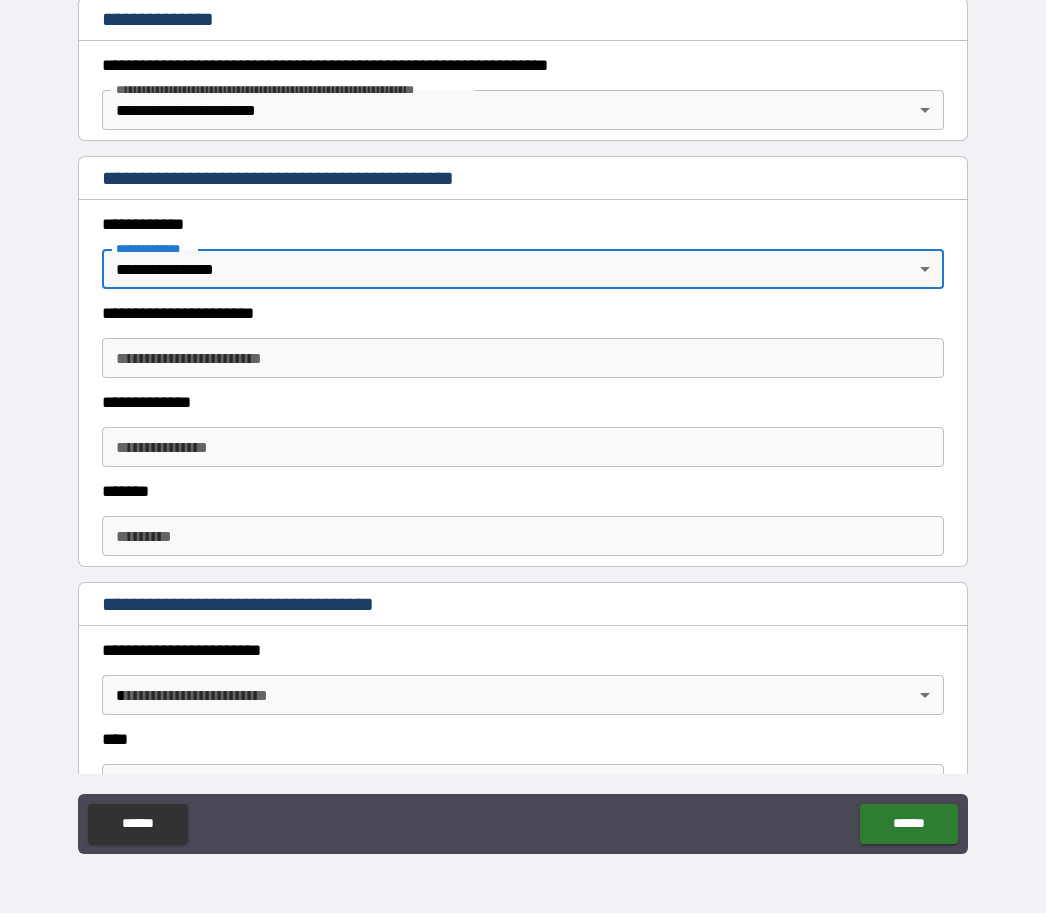 scroll, scrollTop: 324, scrollLeft: 0, axis: vertical 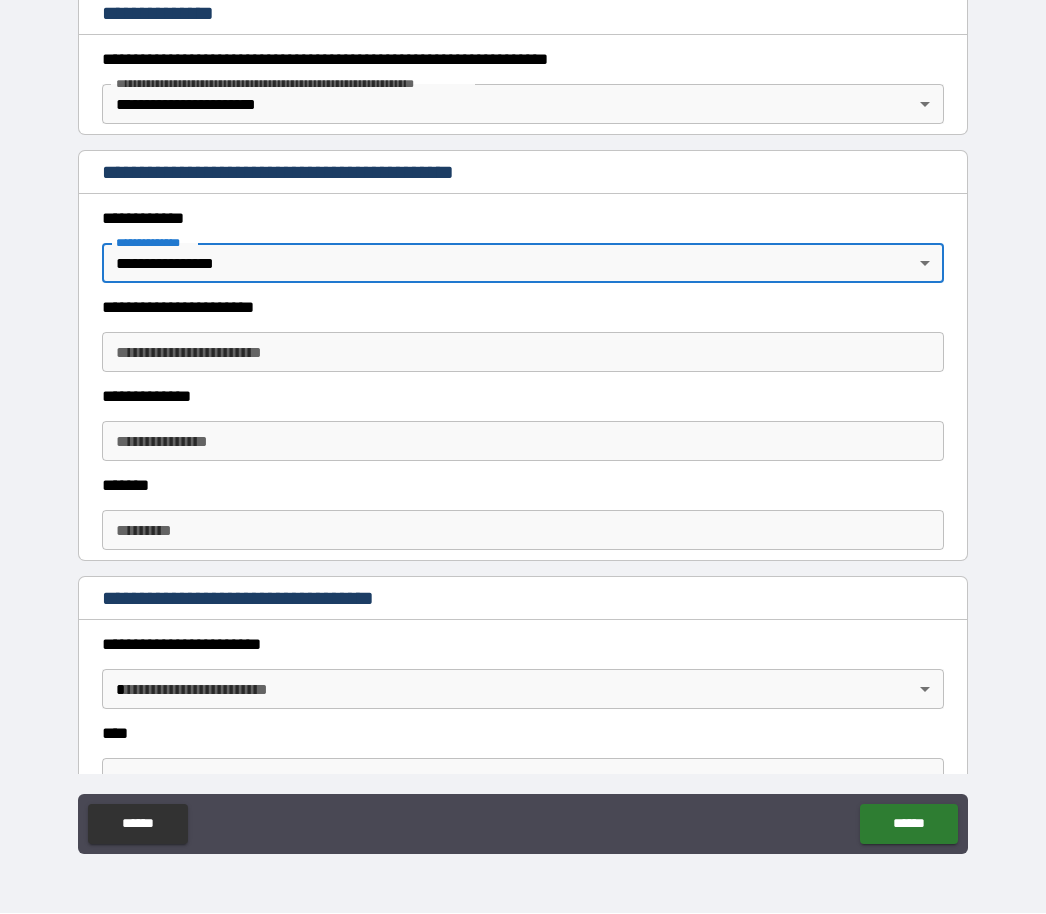 click on "**********" at bounding box center [523, 353] 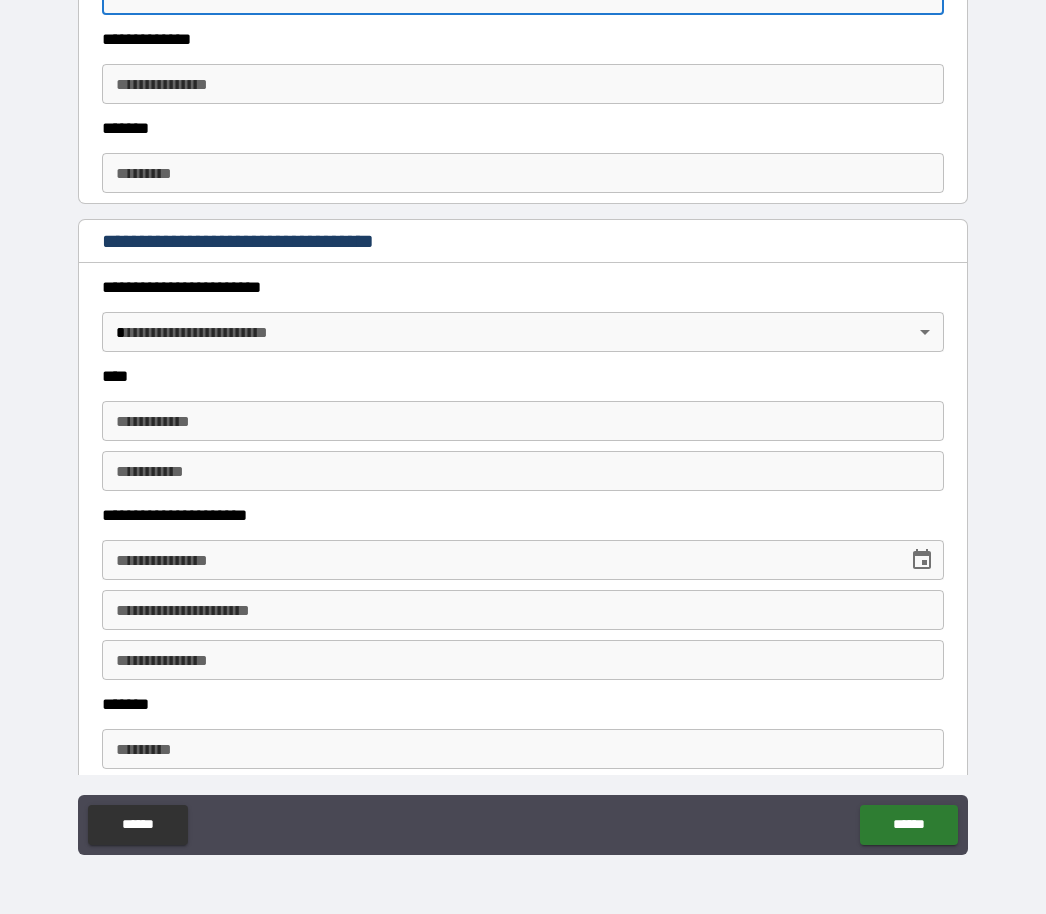 scroll, scrollTop: 683, scrollLeft: 0, axis: vertical 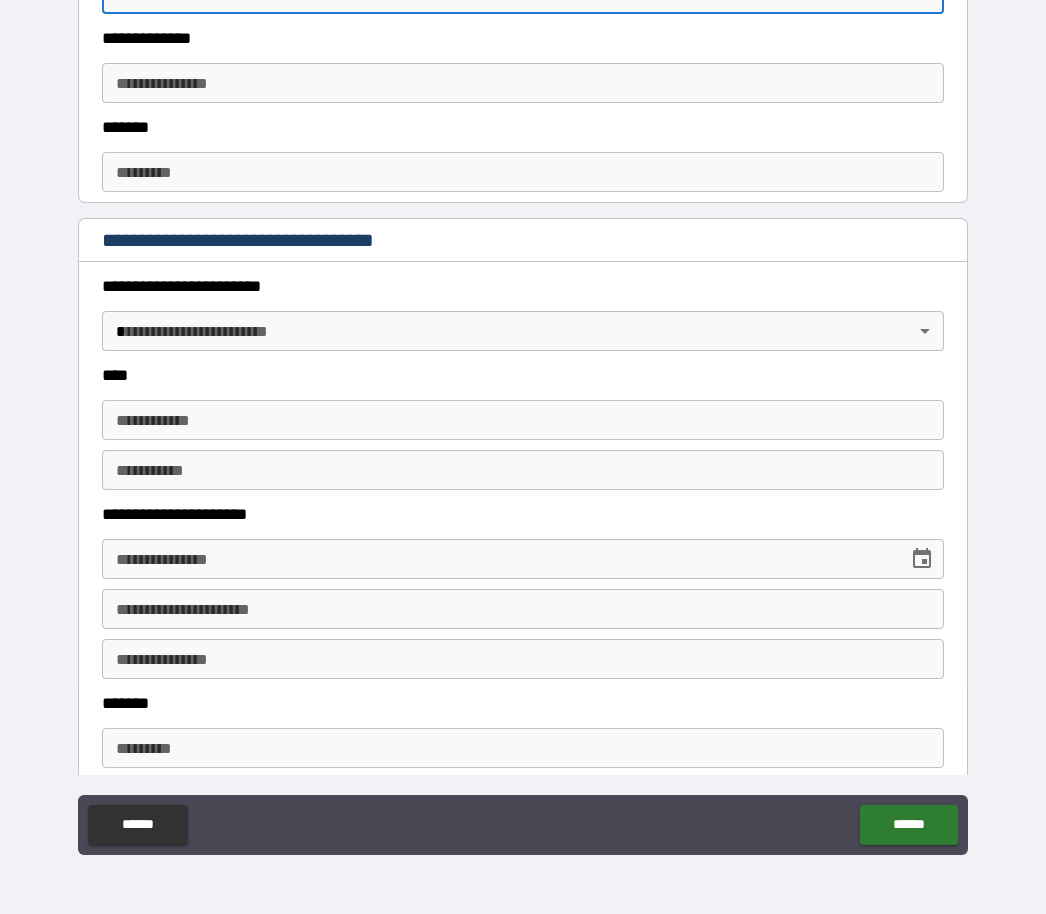 type on "**********" 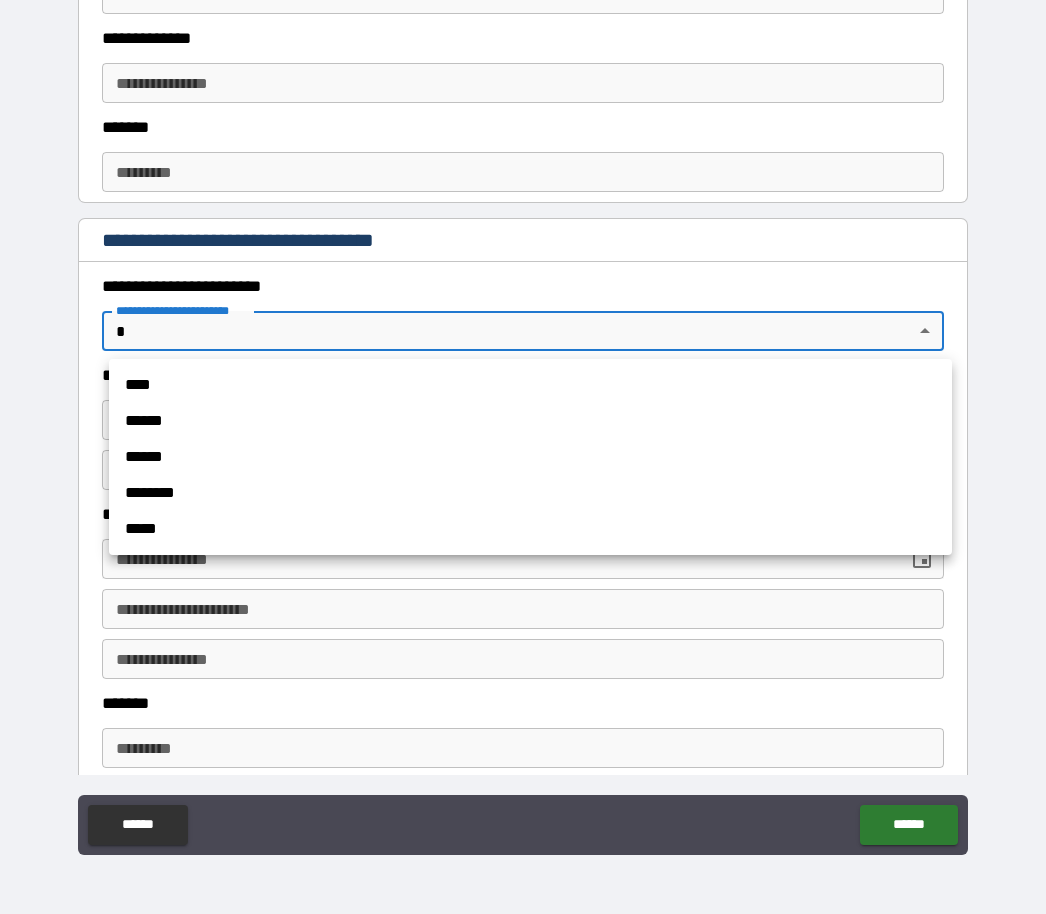 click on "****" at bounding box center (530, 385) 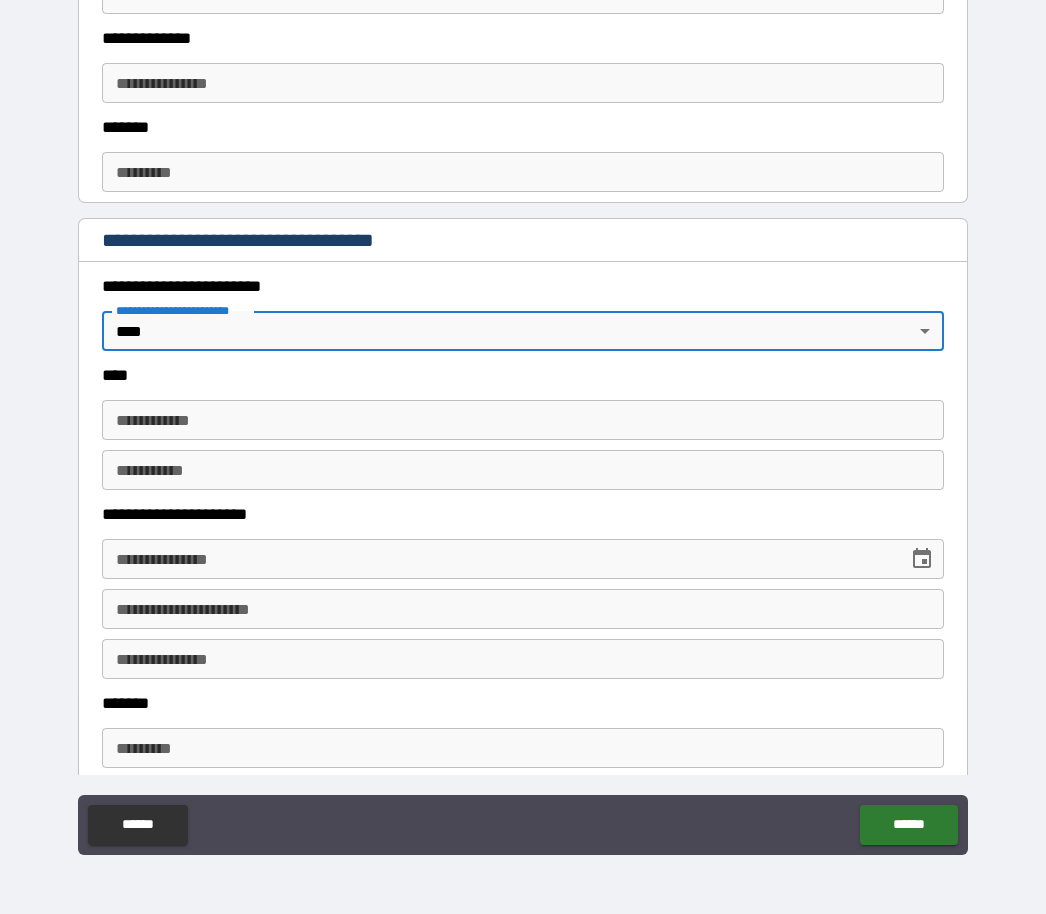 type on "*" 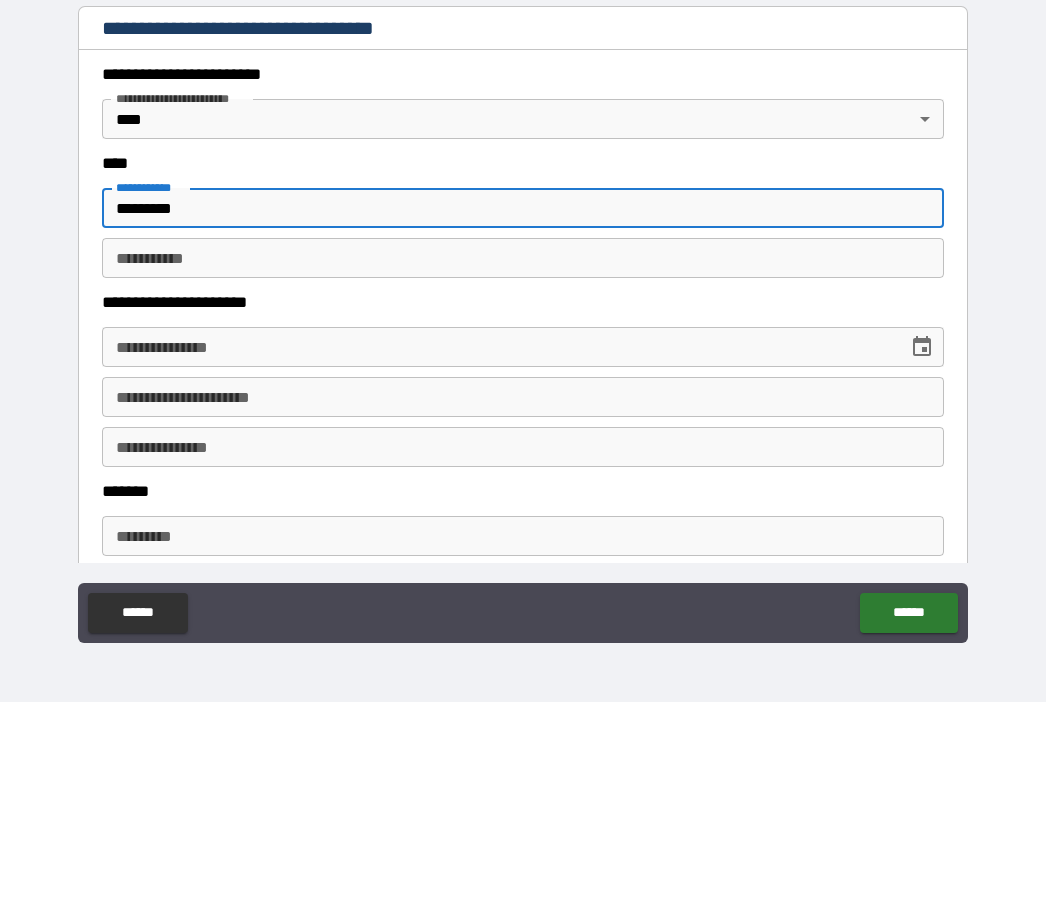 type on "********" 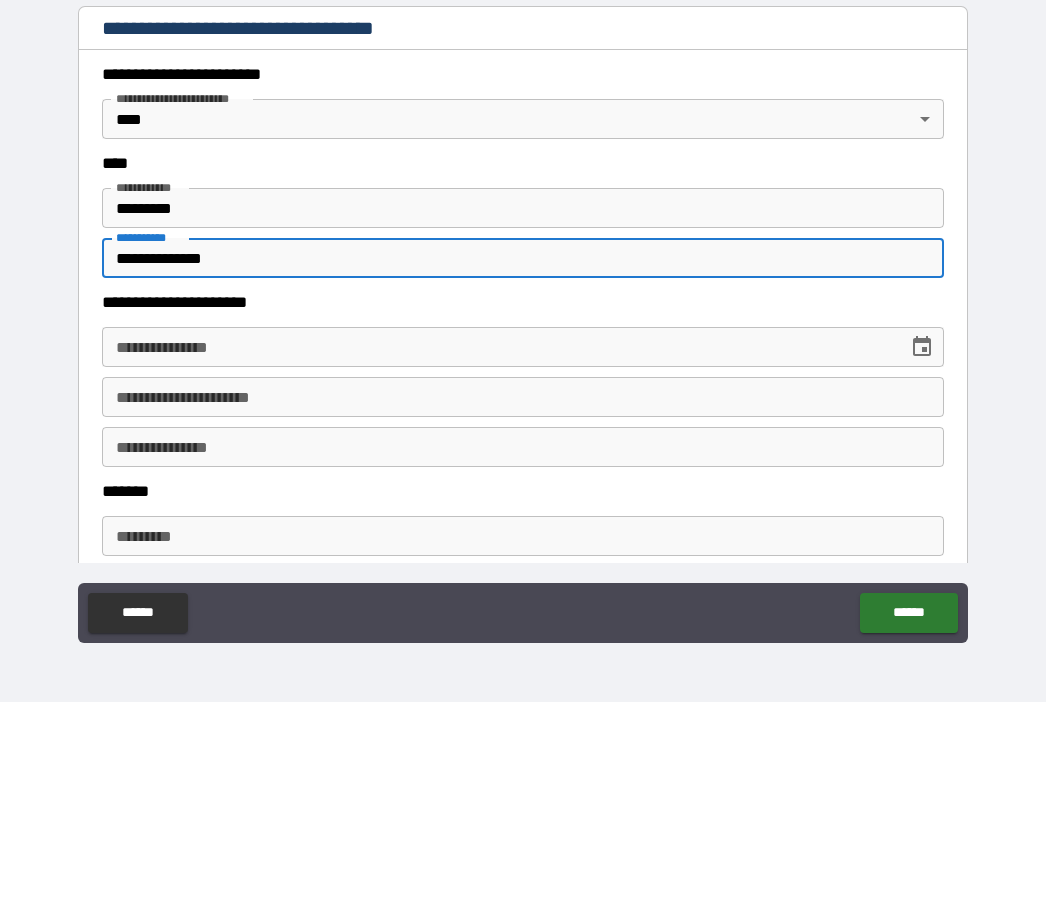 type on "**********" 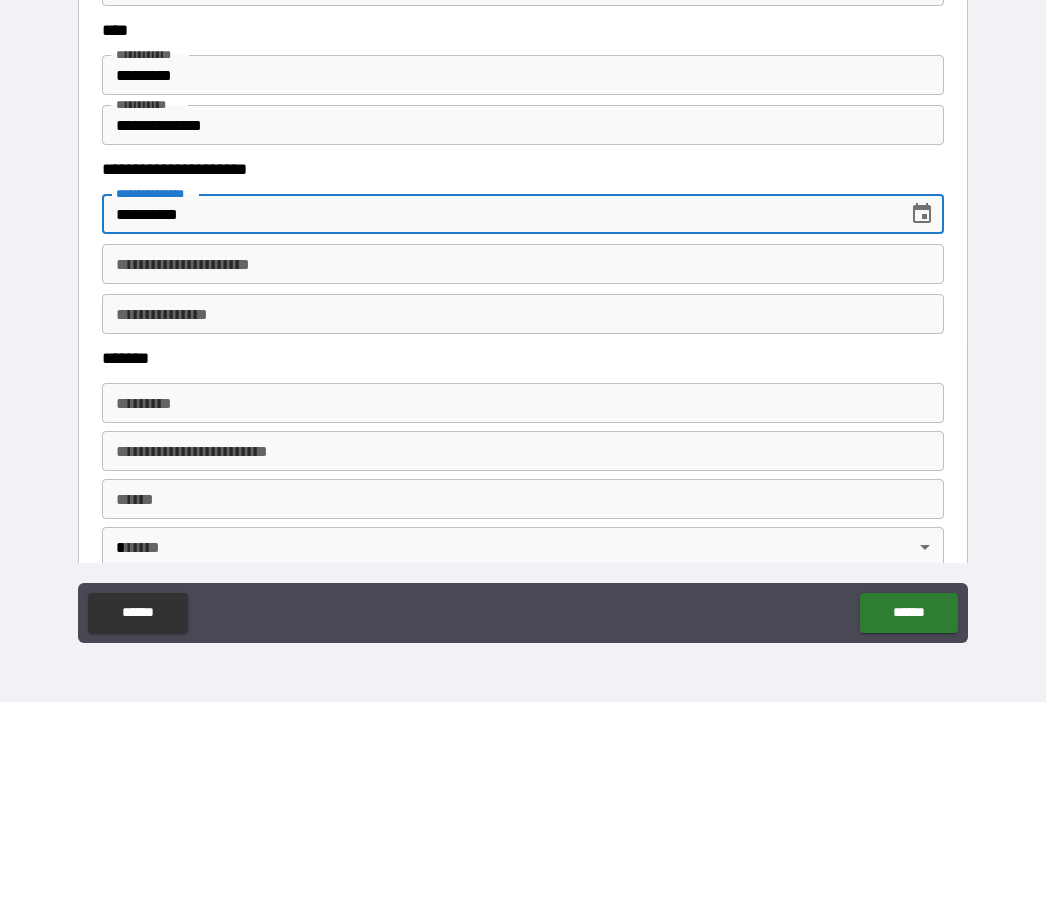 scroll, scrollTop: 815, scrollLeft: 0, axis: vertical 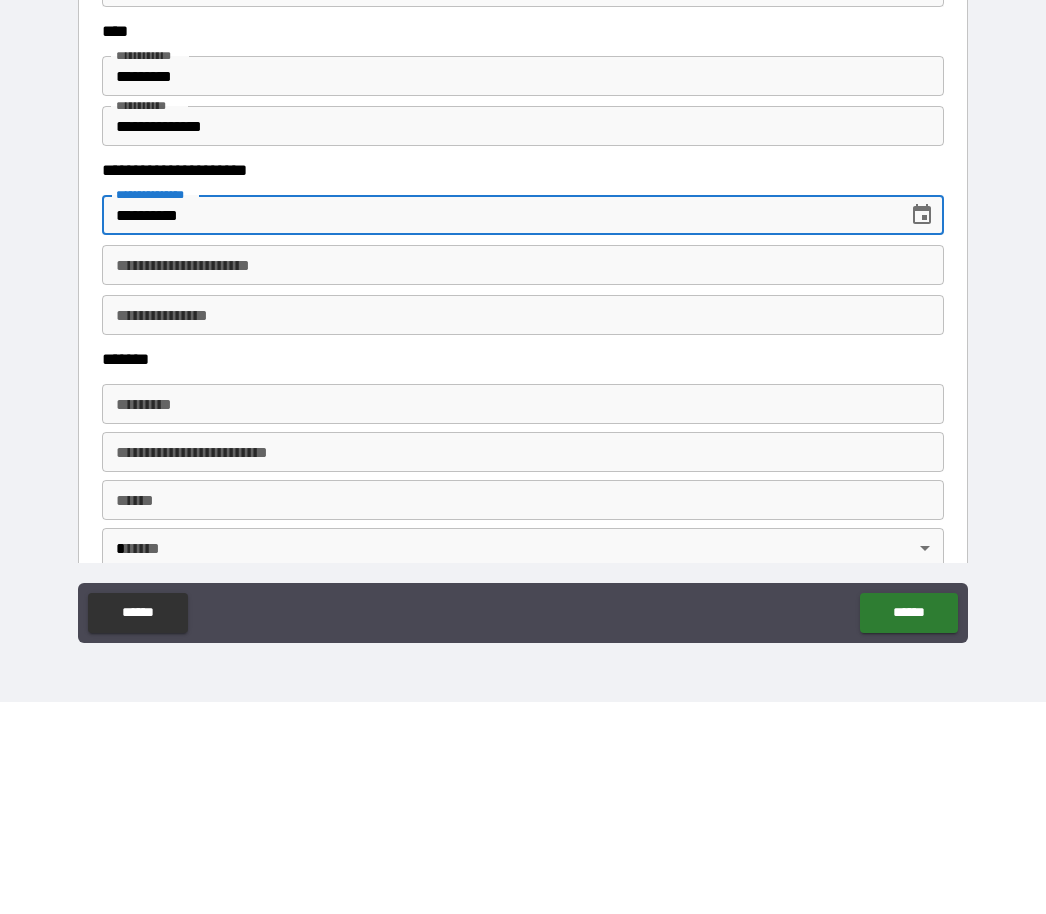 type on "**********" 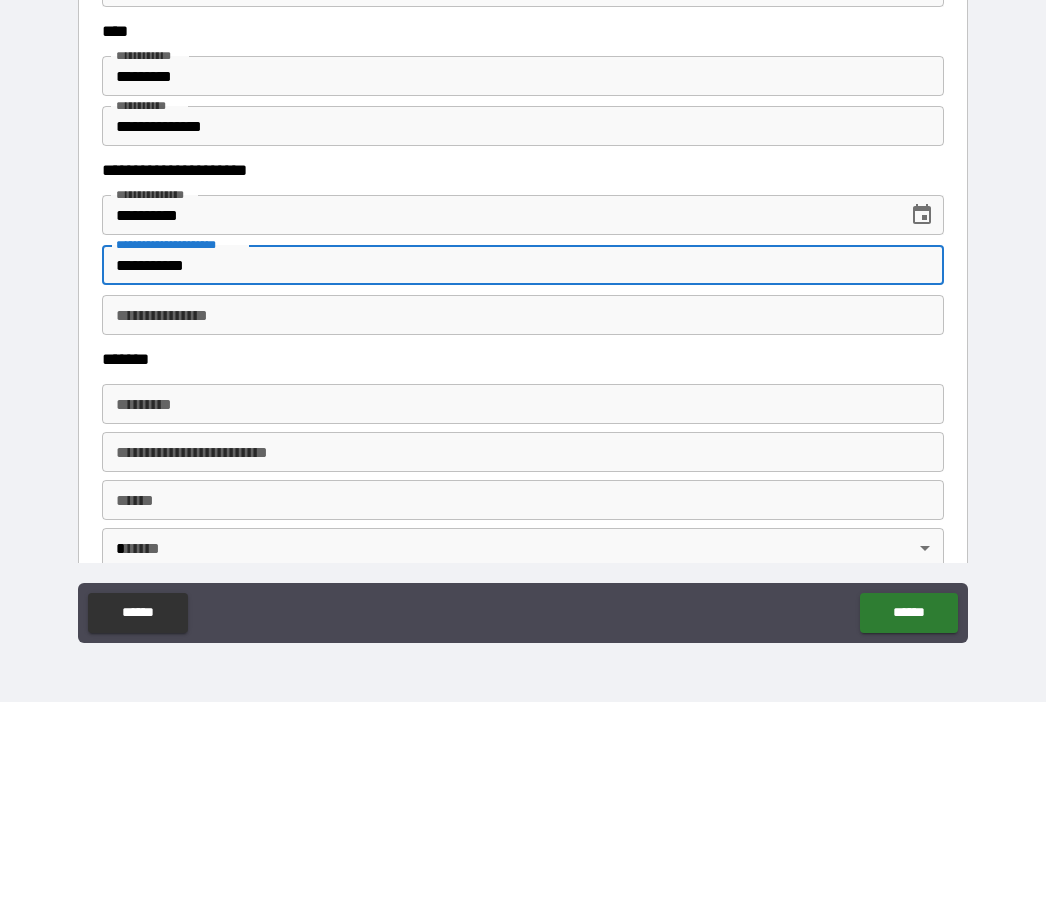 type on "**********" 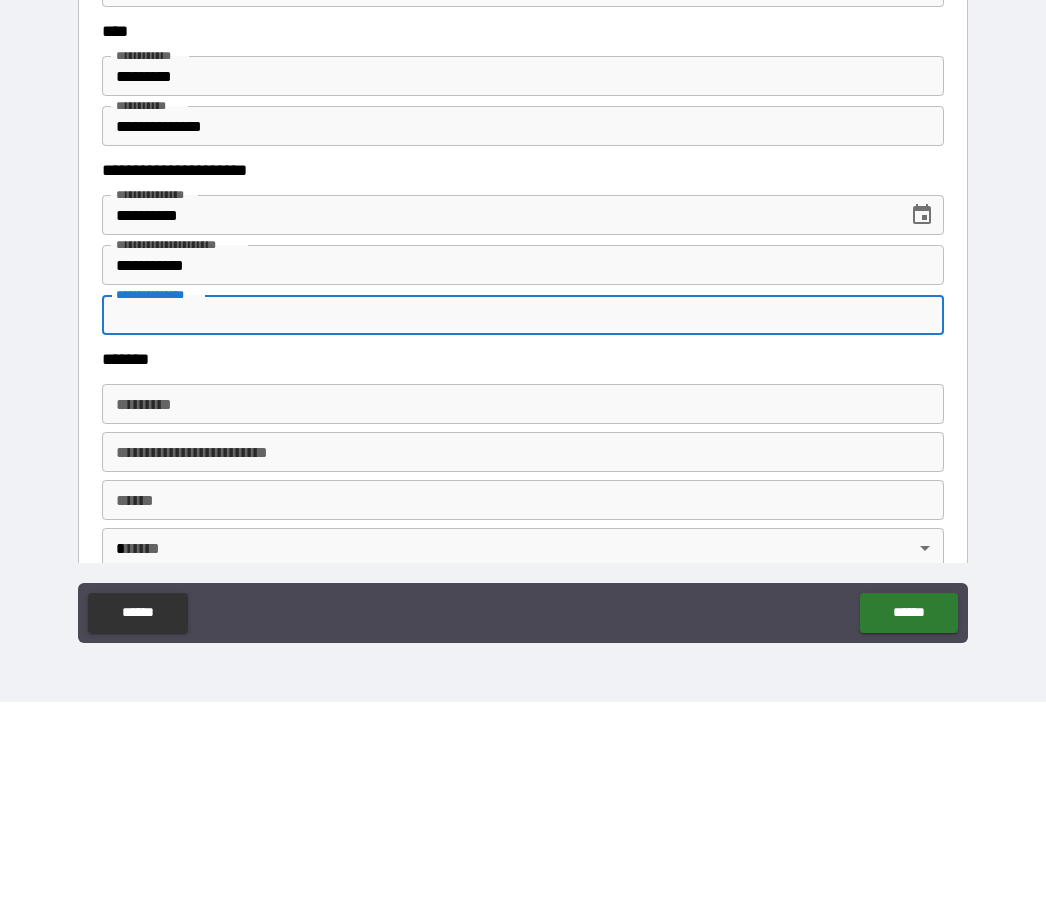 click on "**********" at bounding box center [523, 527] 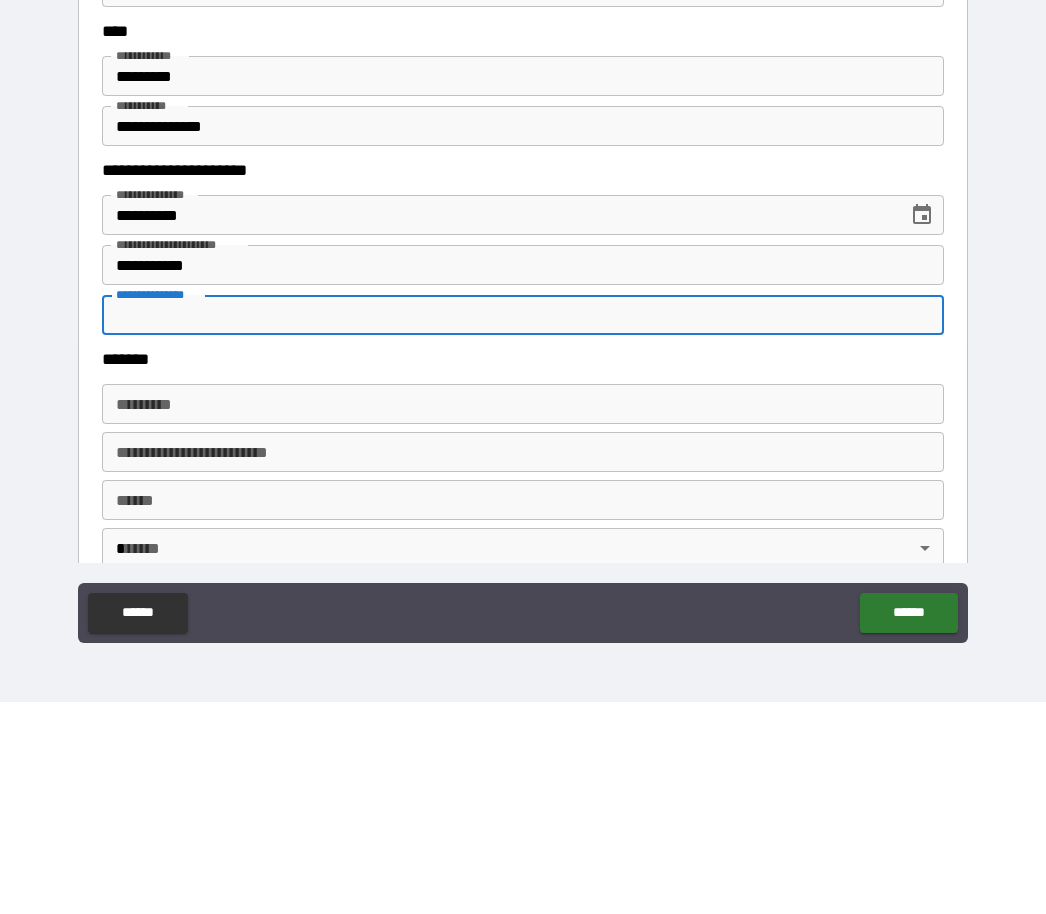 paste on "**********" 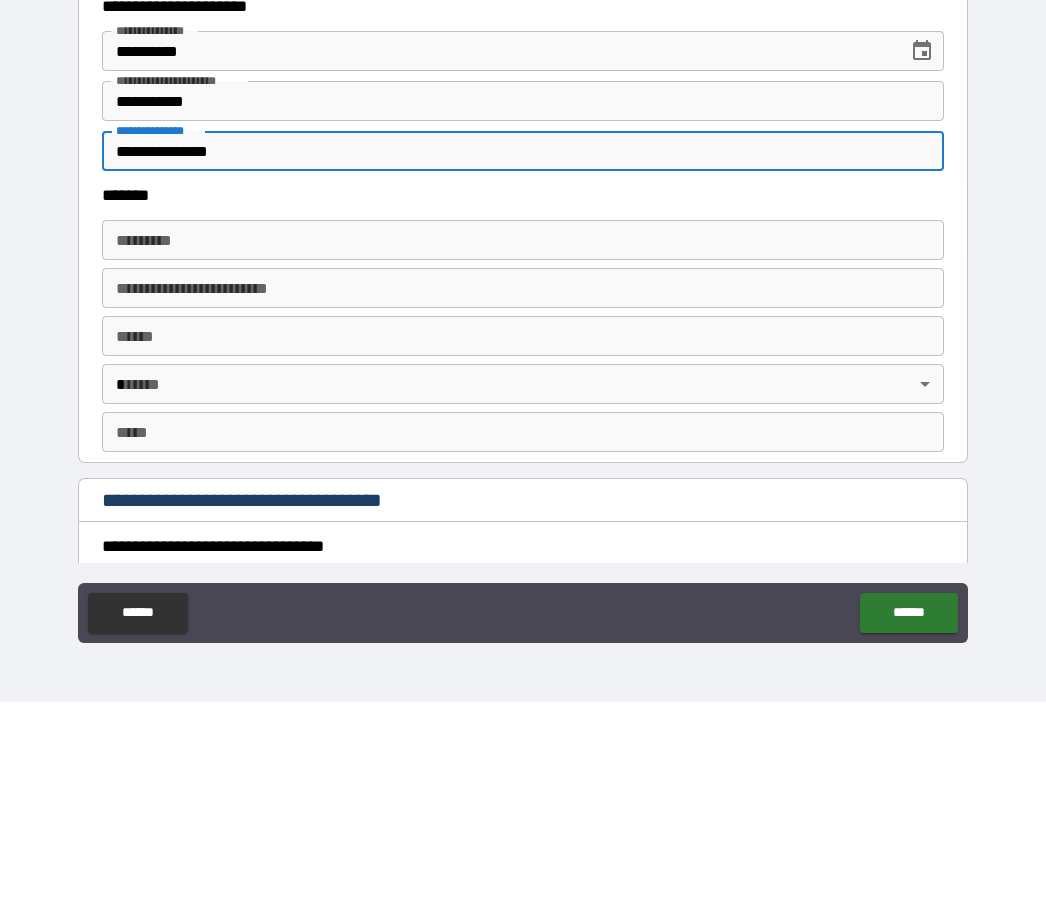 scroll, scrollTop: 980, scrollLeft: 0, axis: vertical 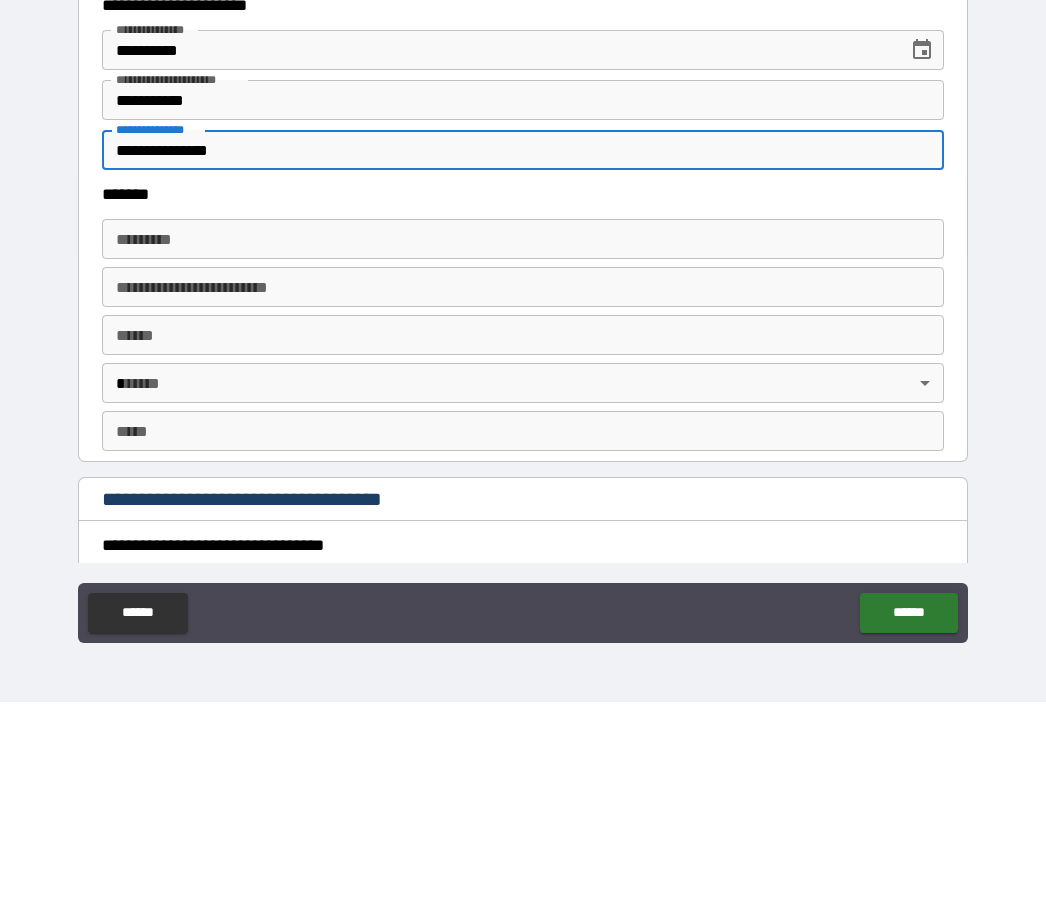 type on "**********" 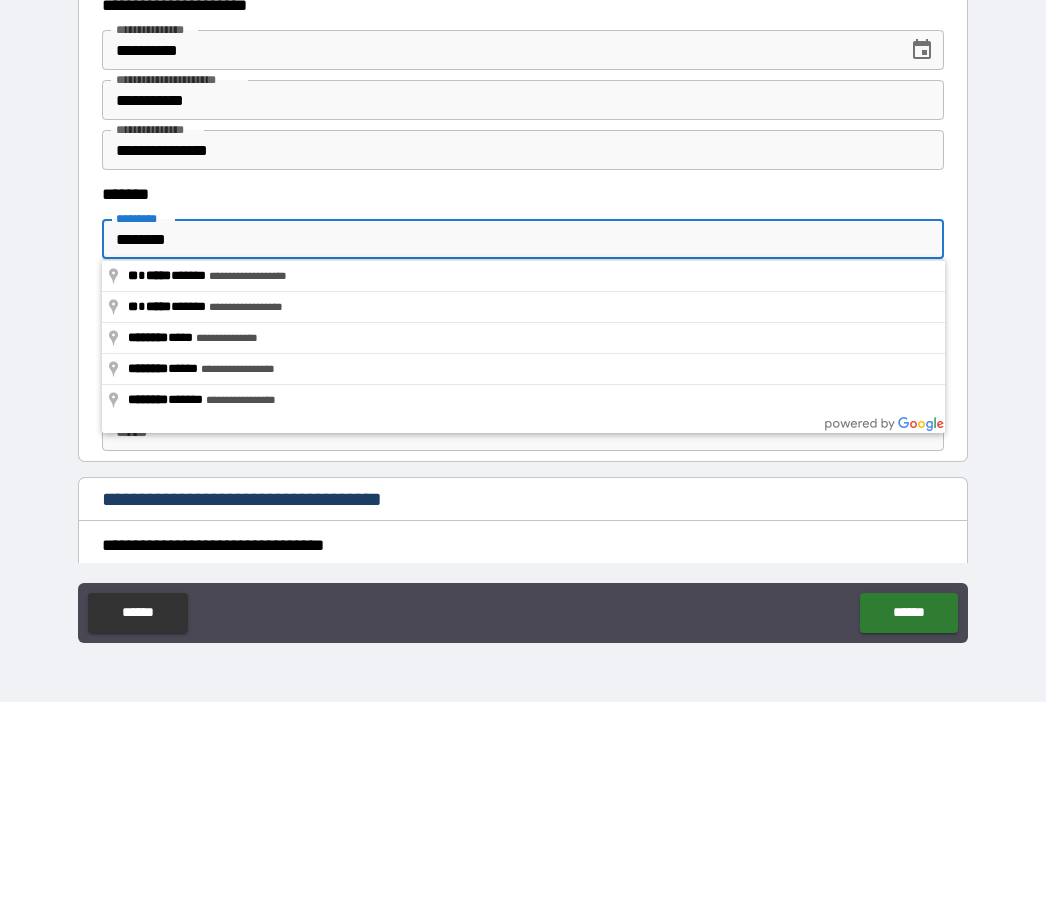 click on "********" at bounding box center [523, 451] 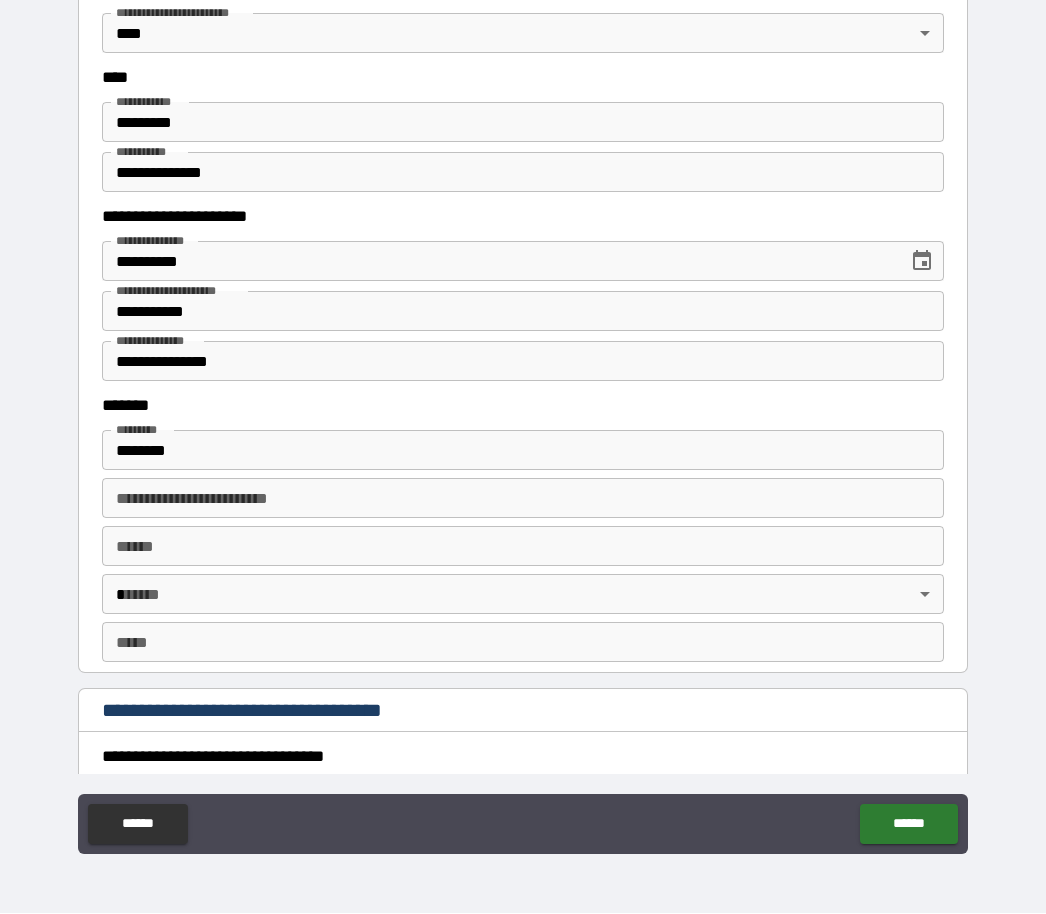 type on "**********" 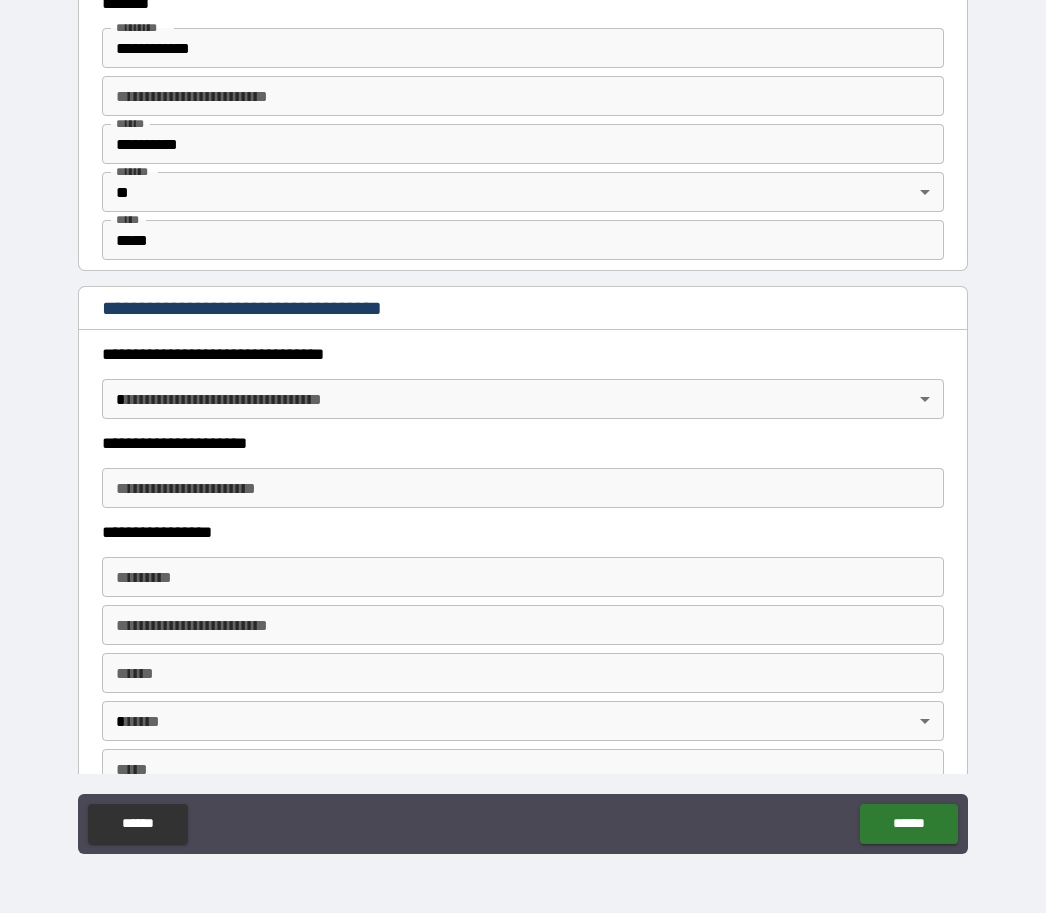 scroll, scrollTop: 1408, scrollLeft: 0, axis: vertical 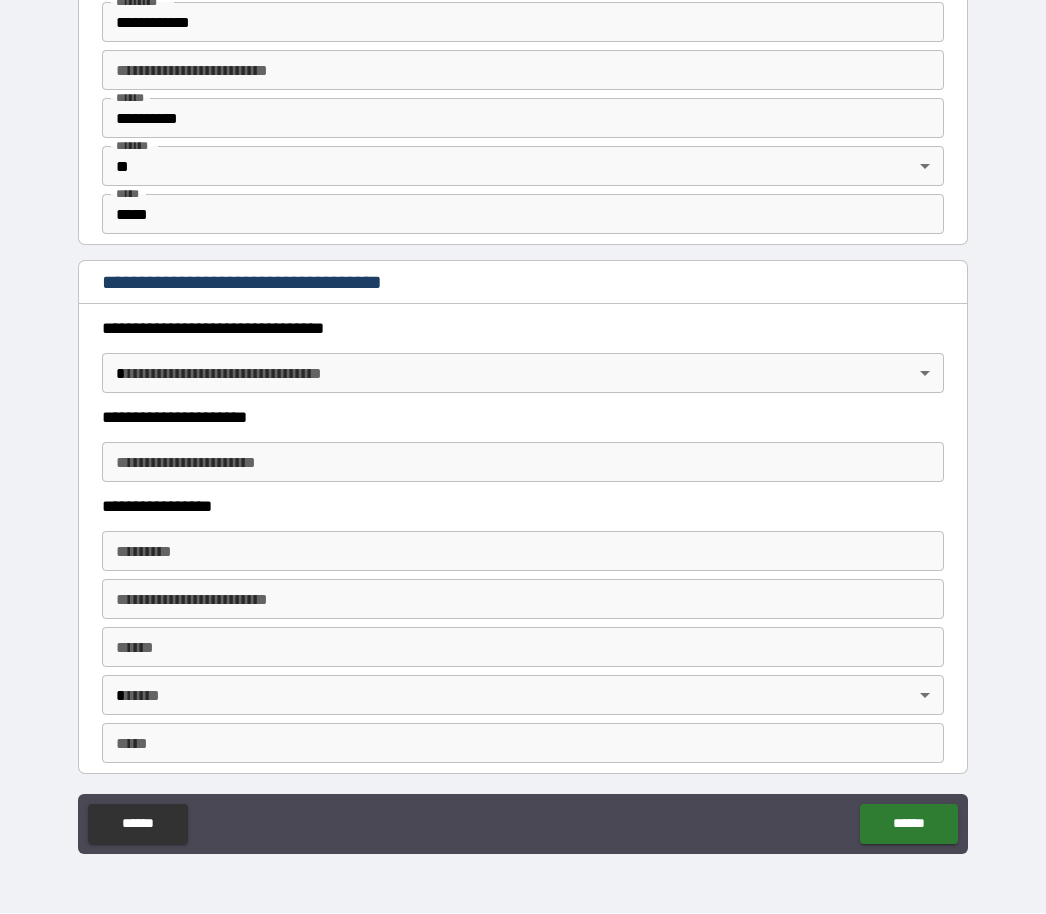 click on "**********" at bounding box center [523, 424] 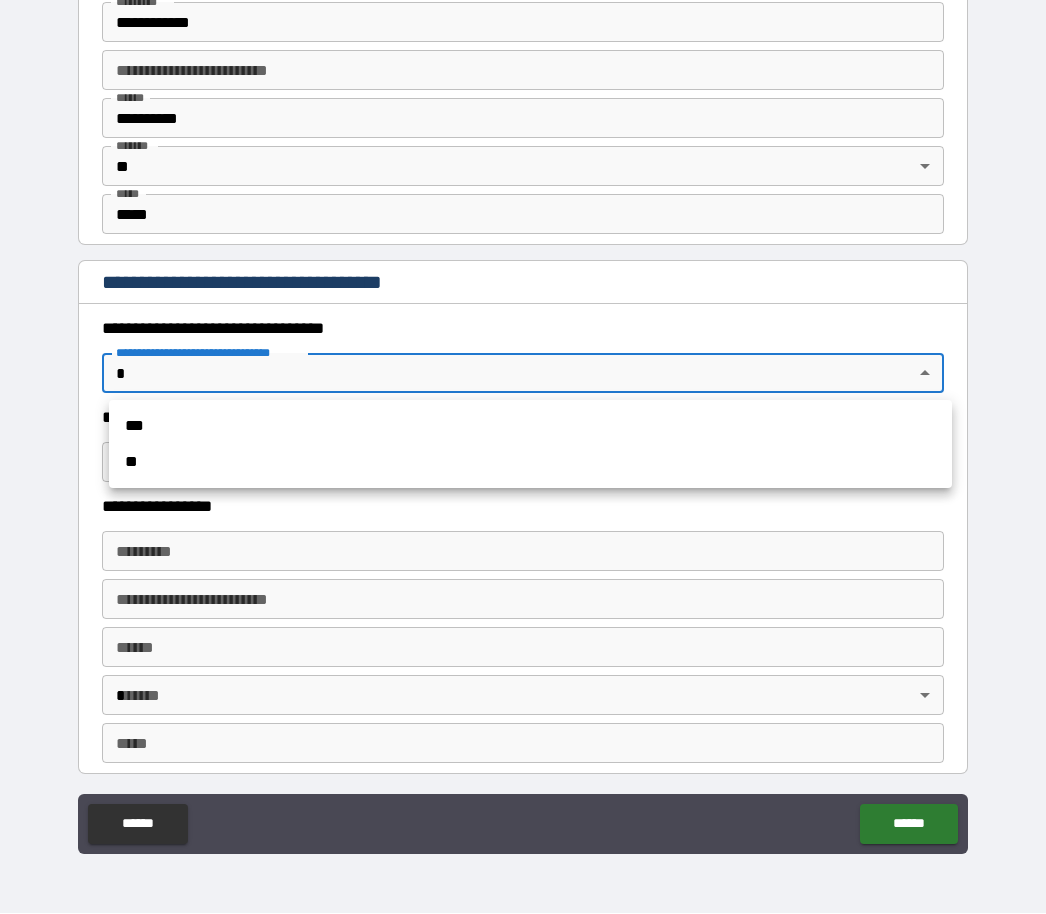 click on "***" at bounding box center [530, 427] 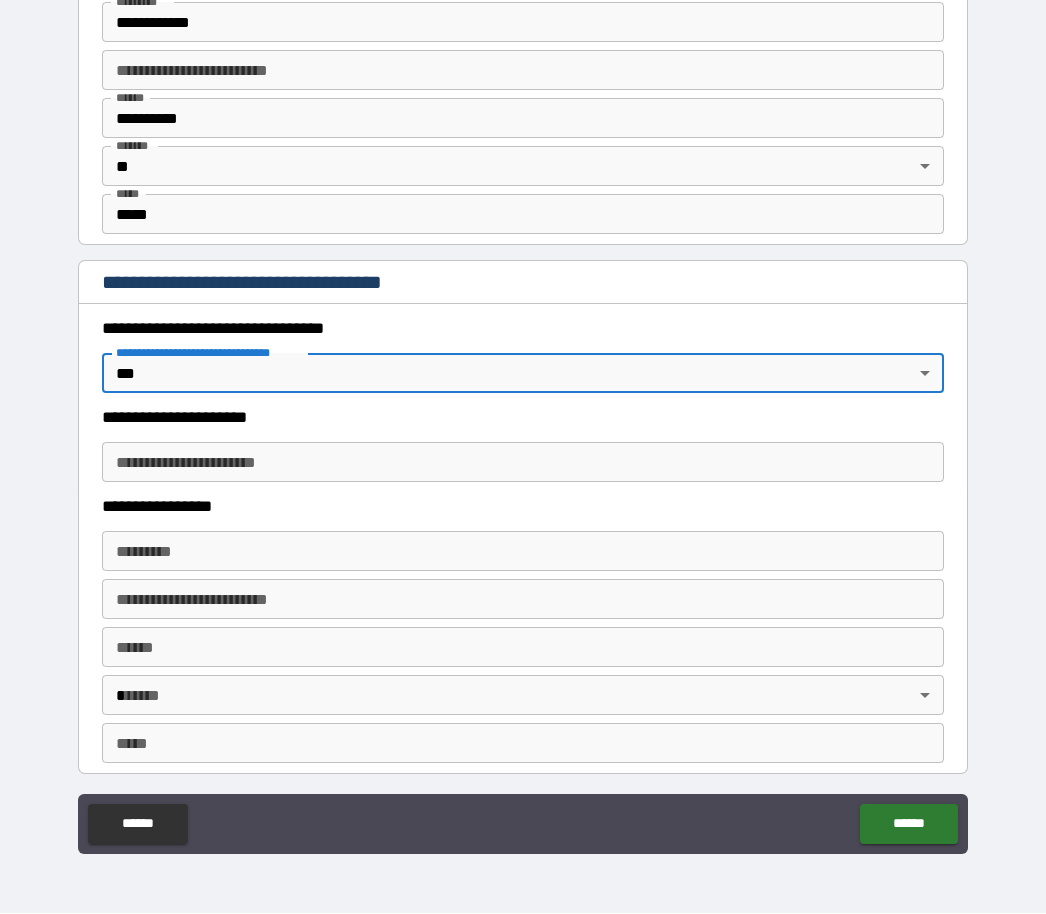 click on "**********" at bounding box center [523, 463] 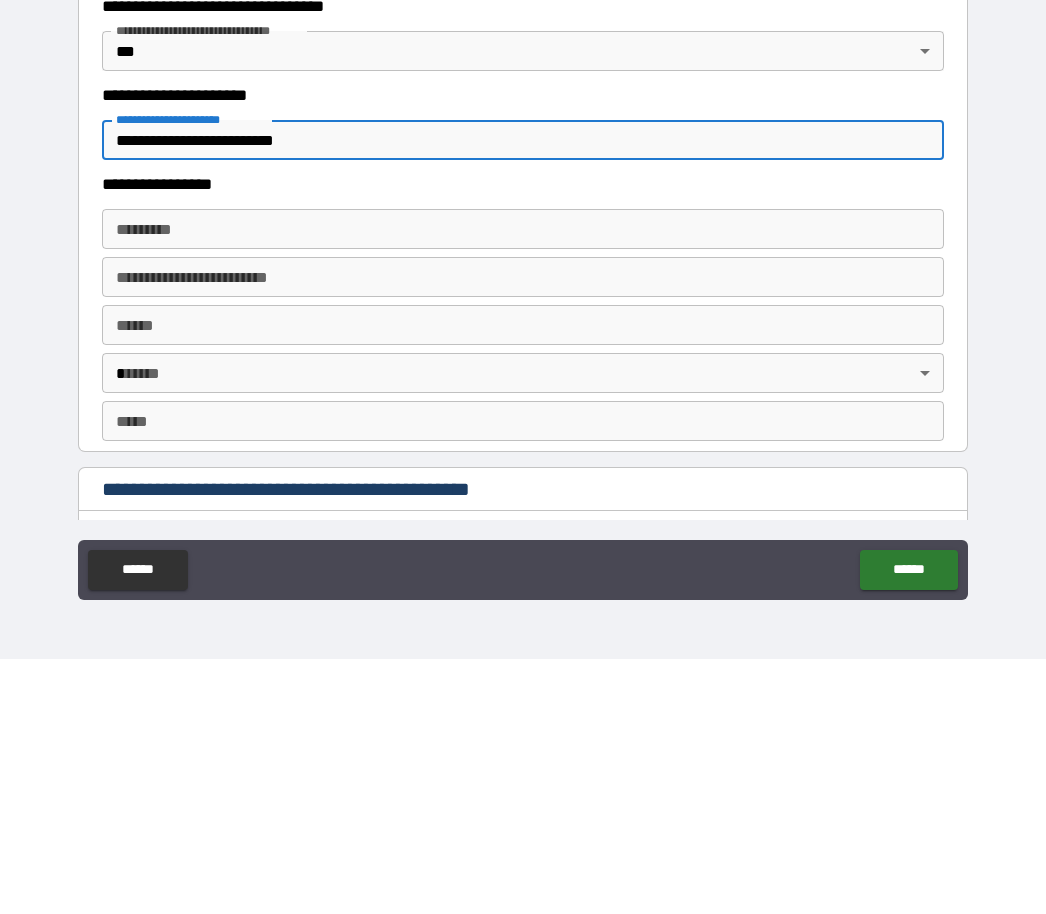 scroll, scrollTop: 1493, scrollLeft: 0, axis: vertical 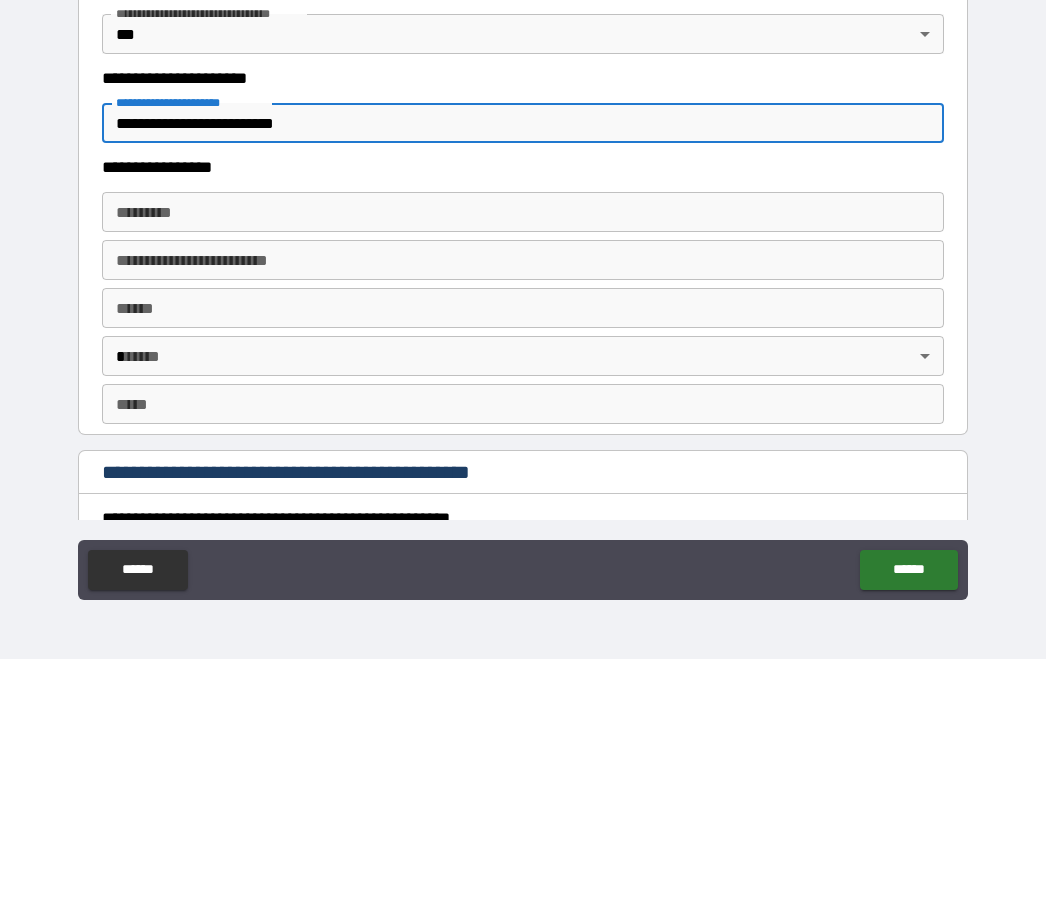 type on "**********" 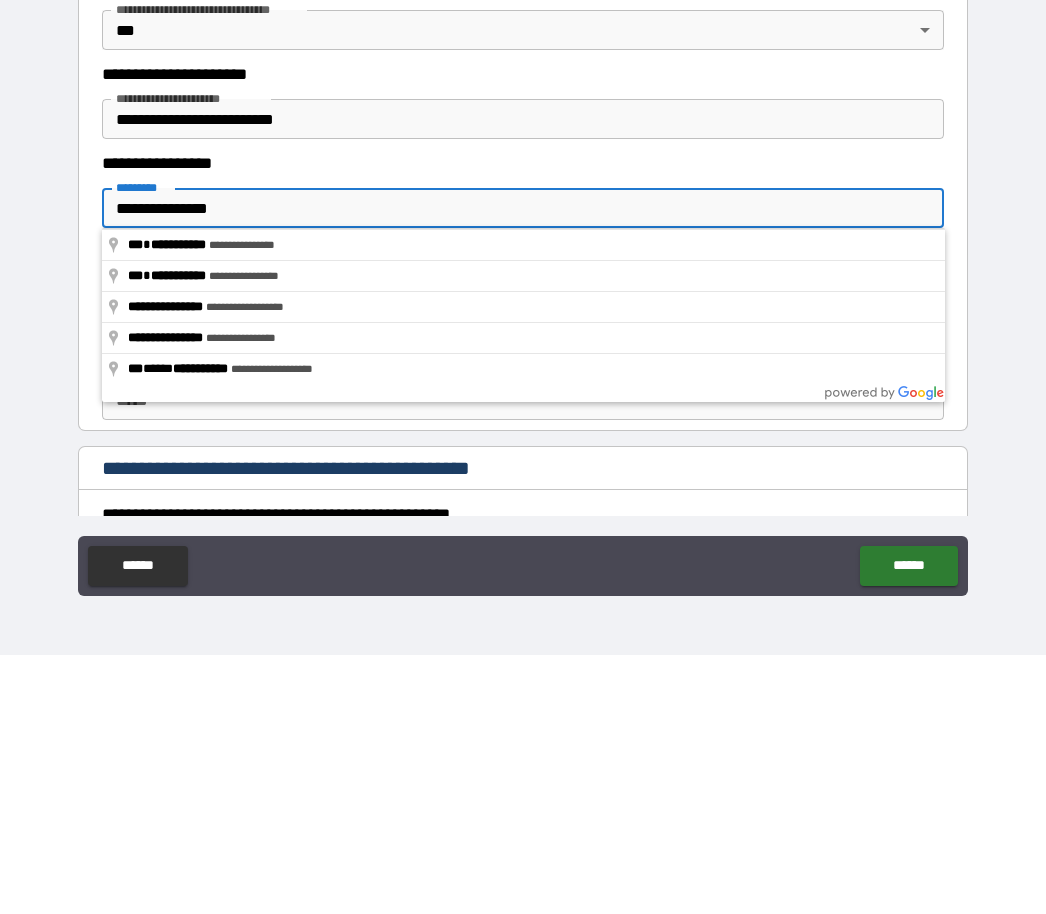 type on "**********" 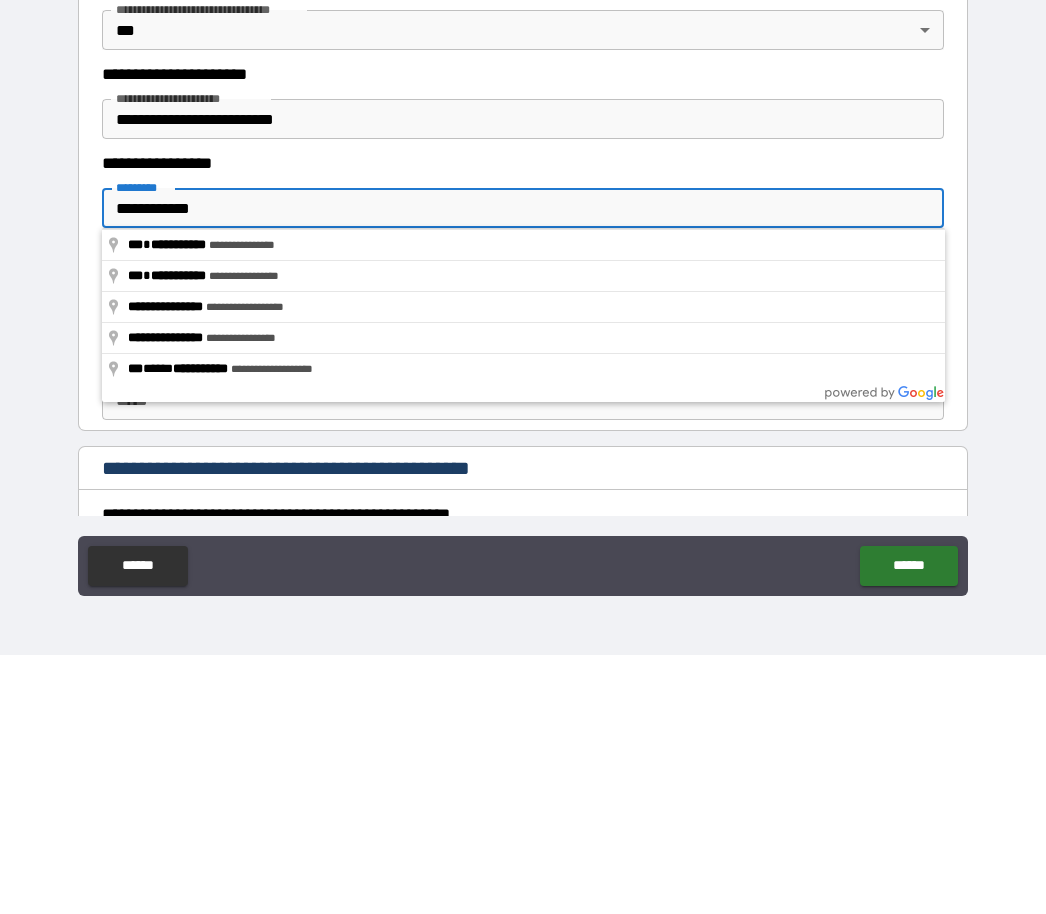 type on "*******" 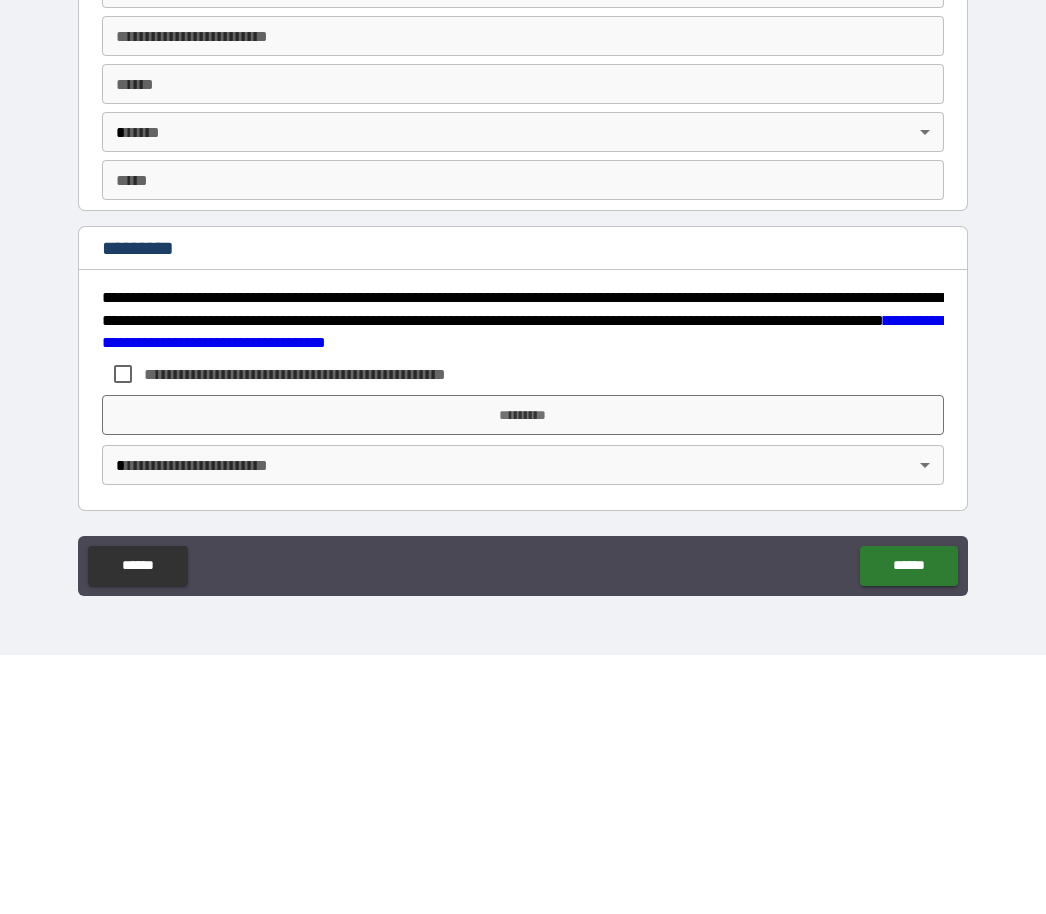scroll, scrollTop: 3525, scrollLeft: 0, axis: vertical 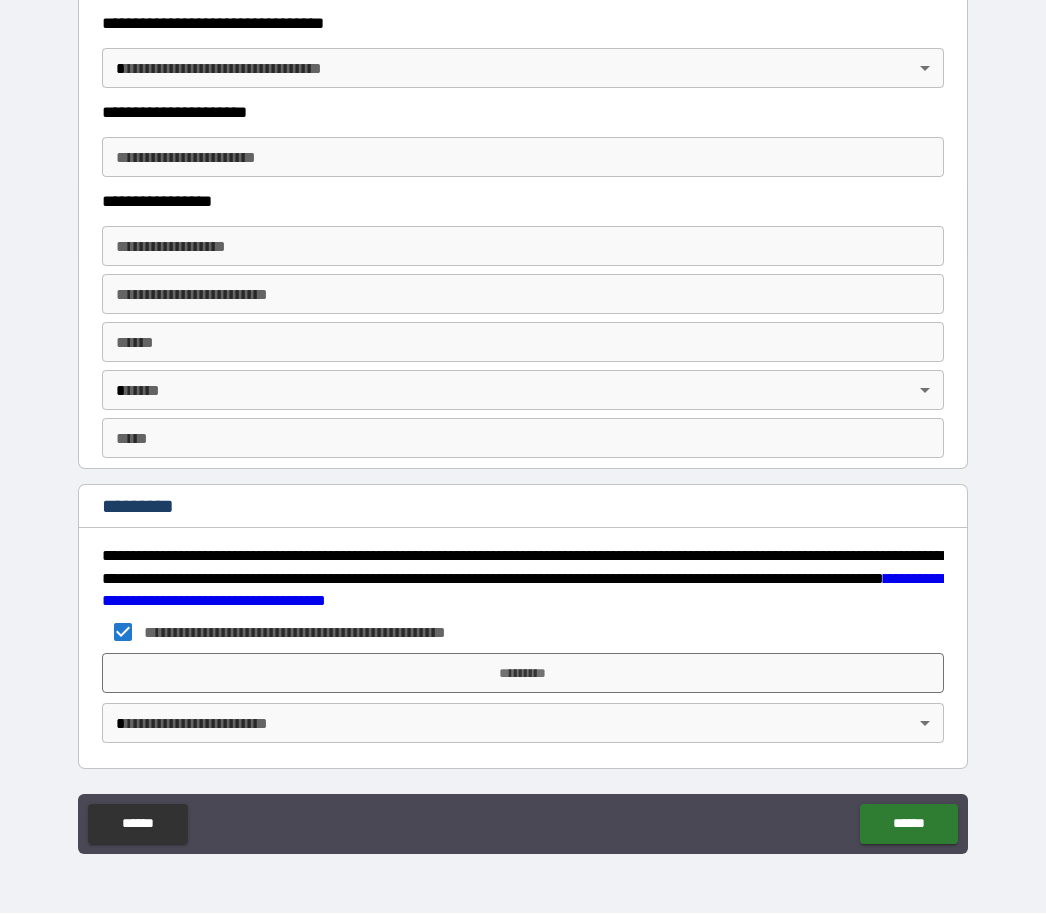 click on "**********" at bounding box center [523, 424] 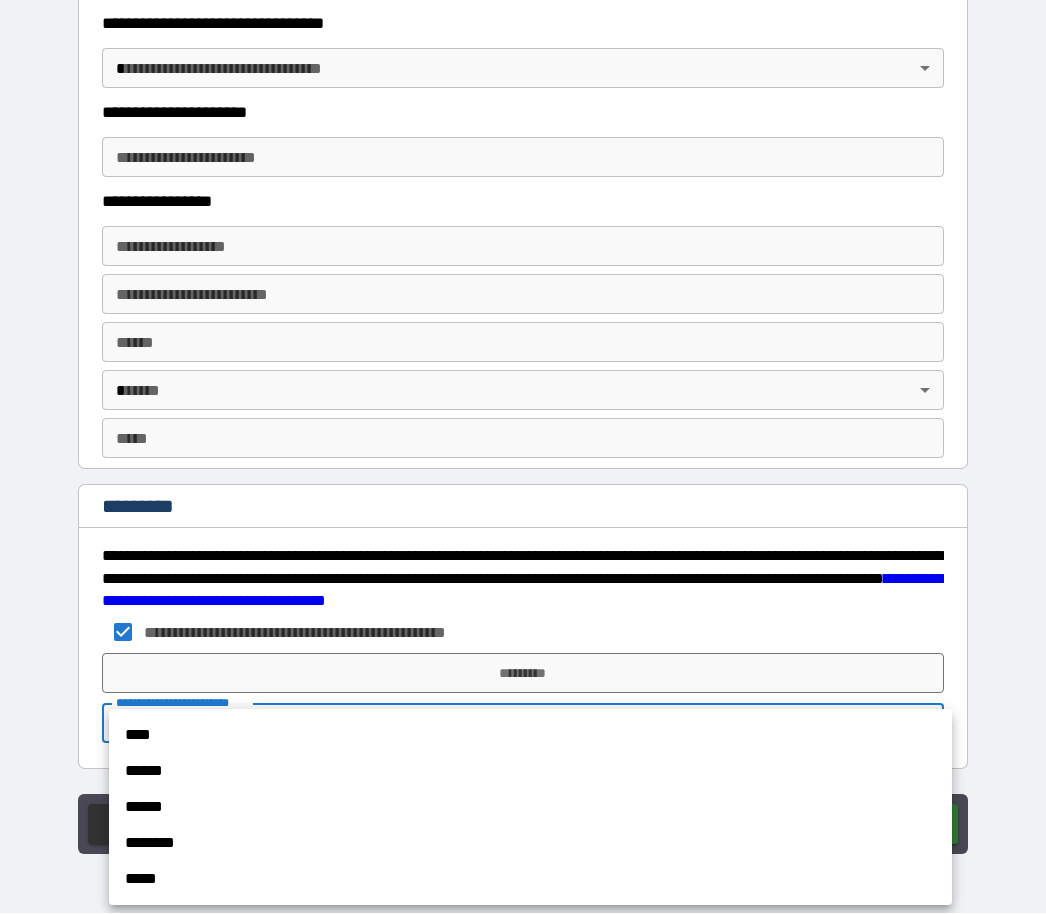 click on "****" at bounding box center (530, 736) 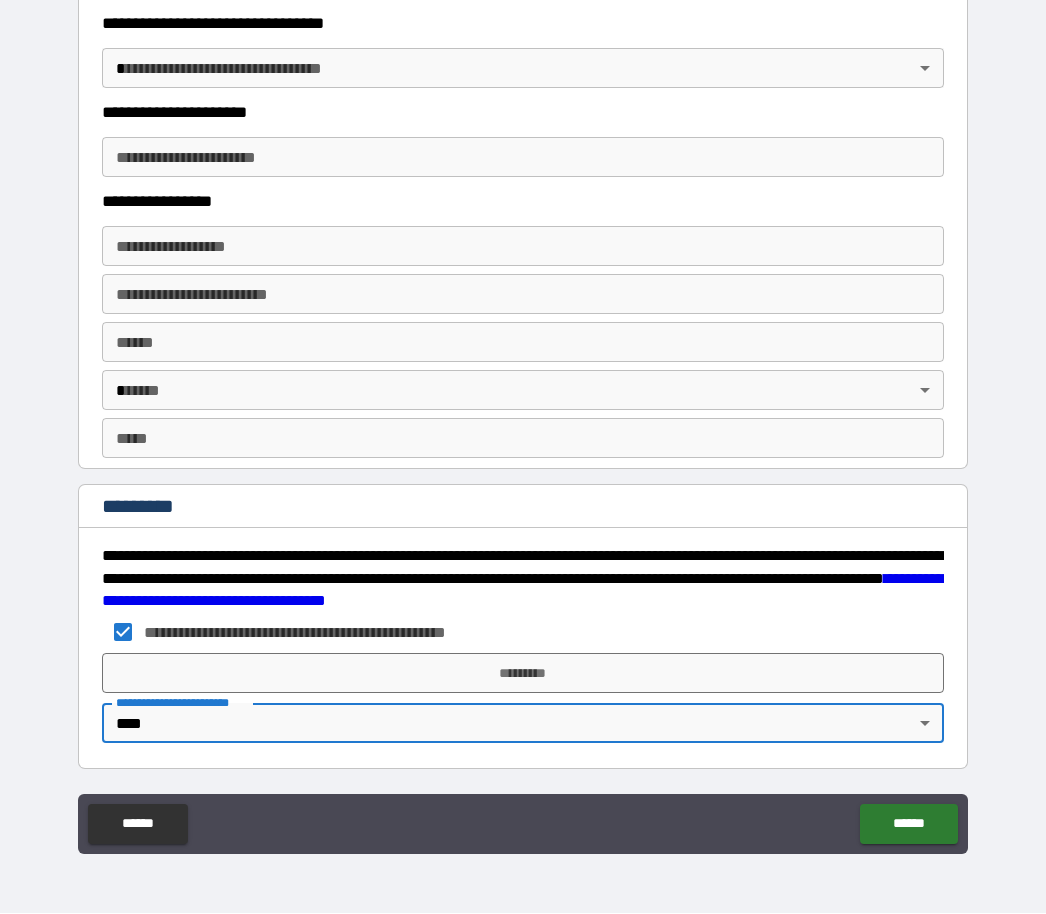 click on "*********" at bounding box center [523, 674] 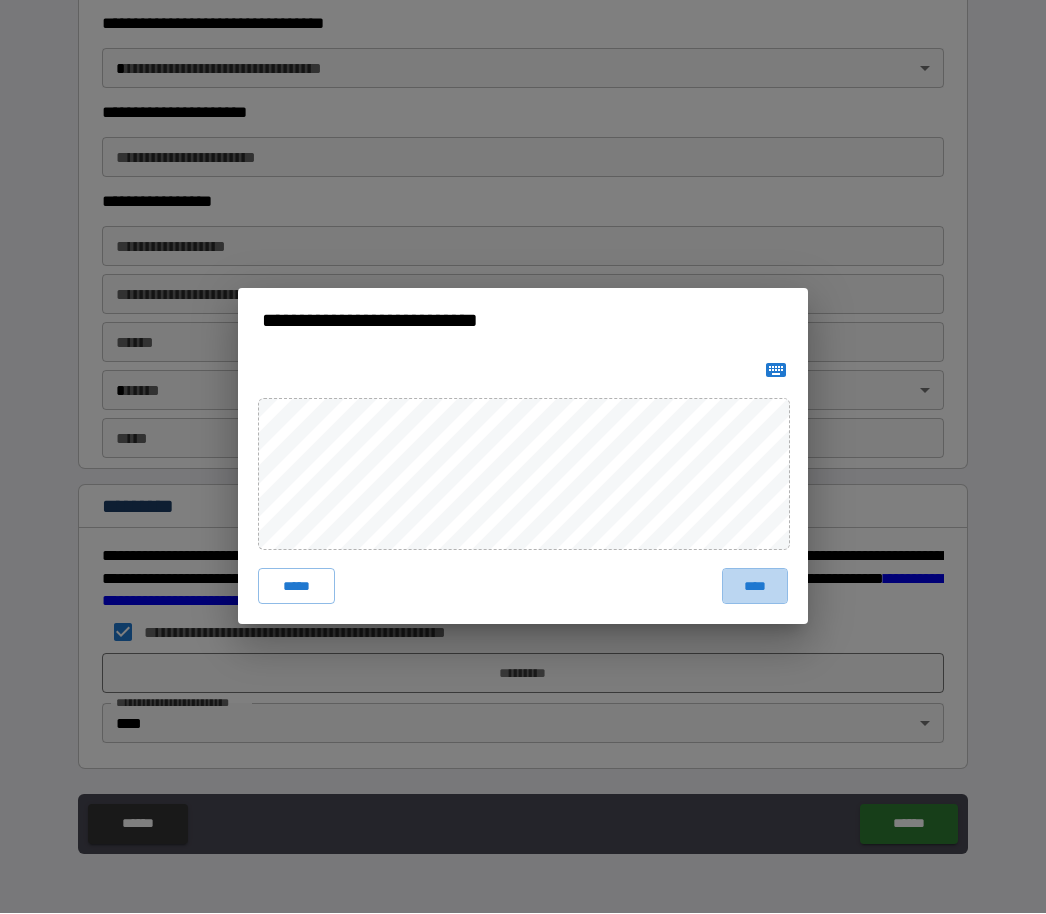 click on "****" at bounding box center [755, 587] 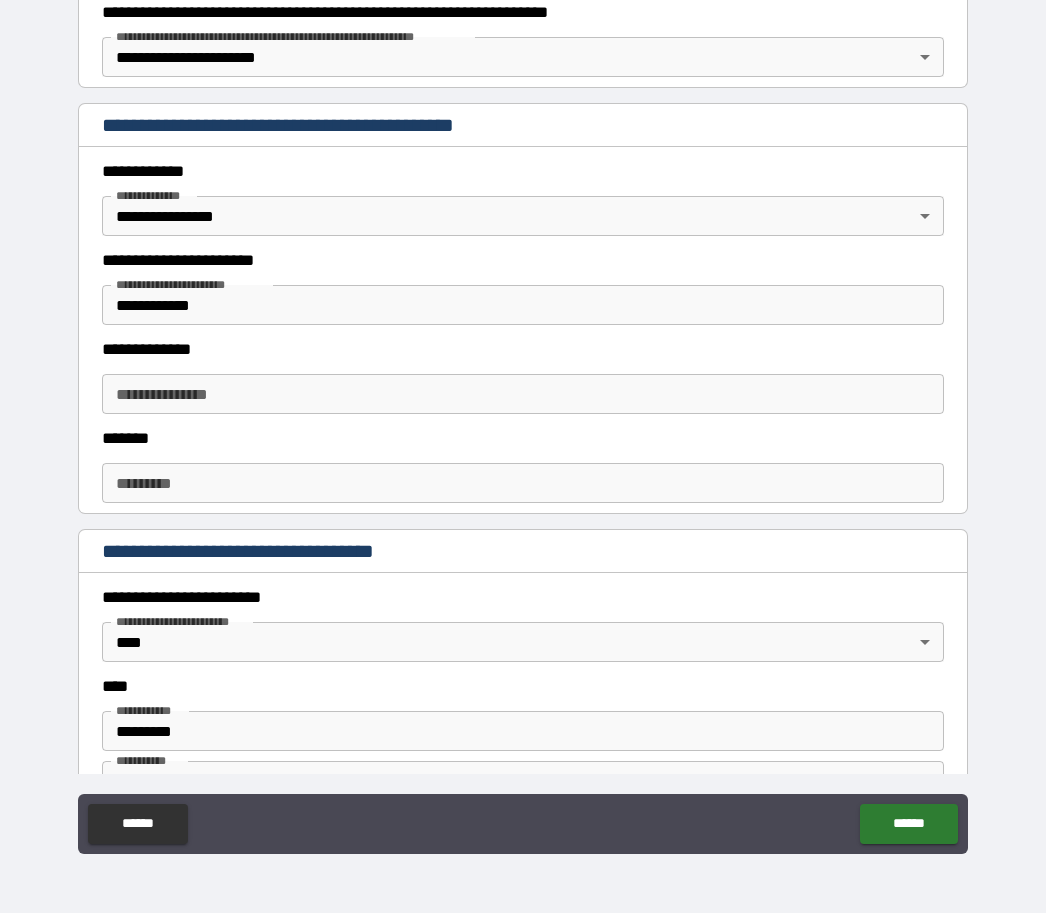 scroll, scrollTop: 364, scrollLeft: 0, axis: vertical 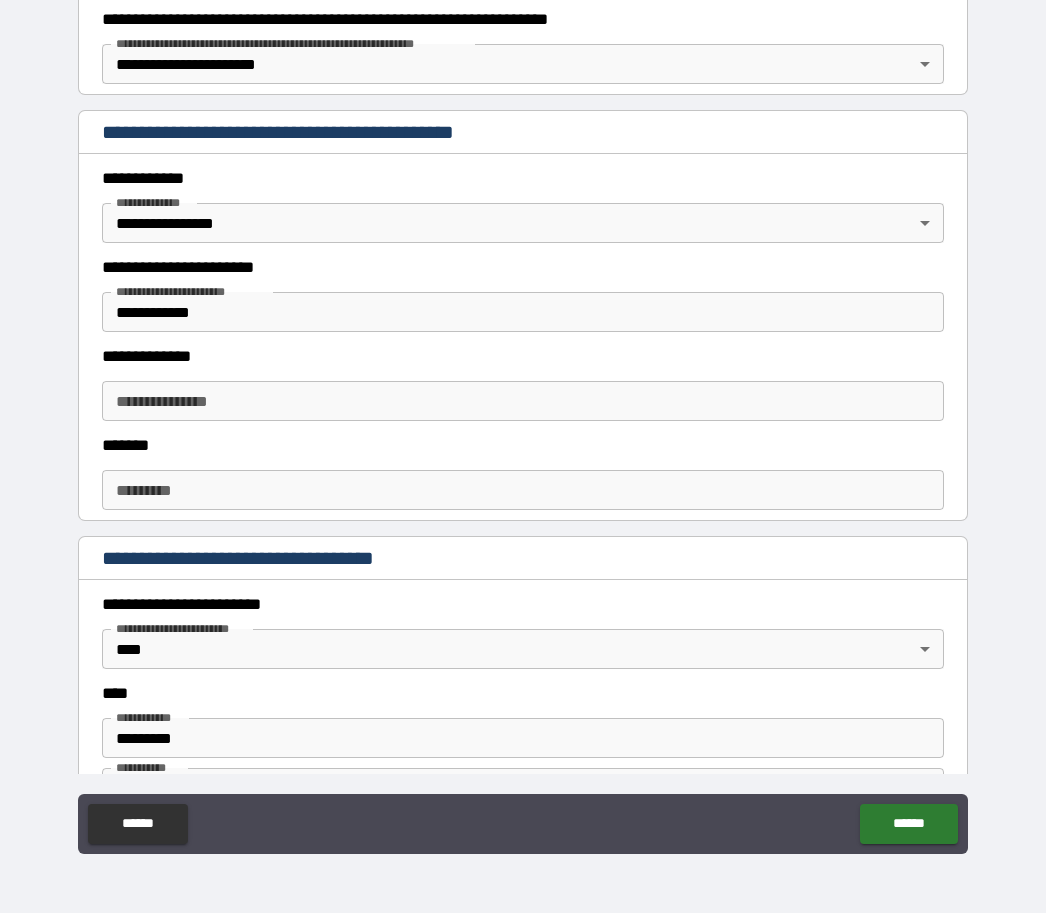 click on "**********" at bounding box center (523, 402) 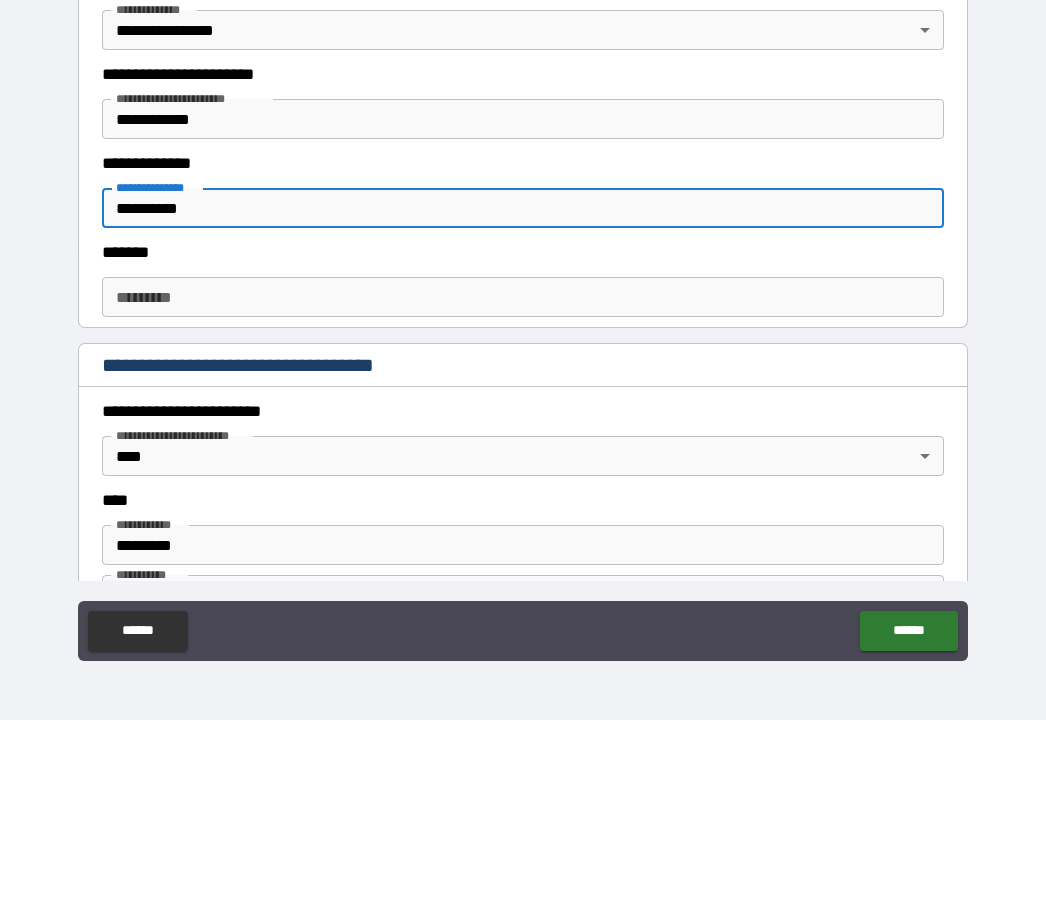 type on "**********" 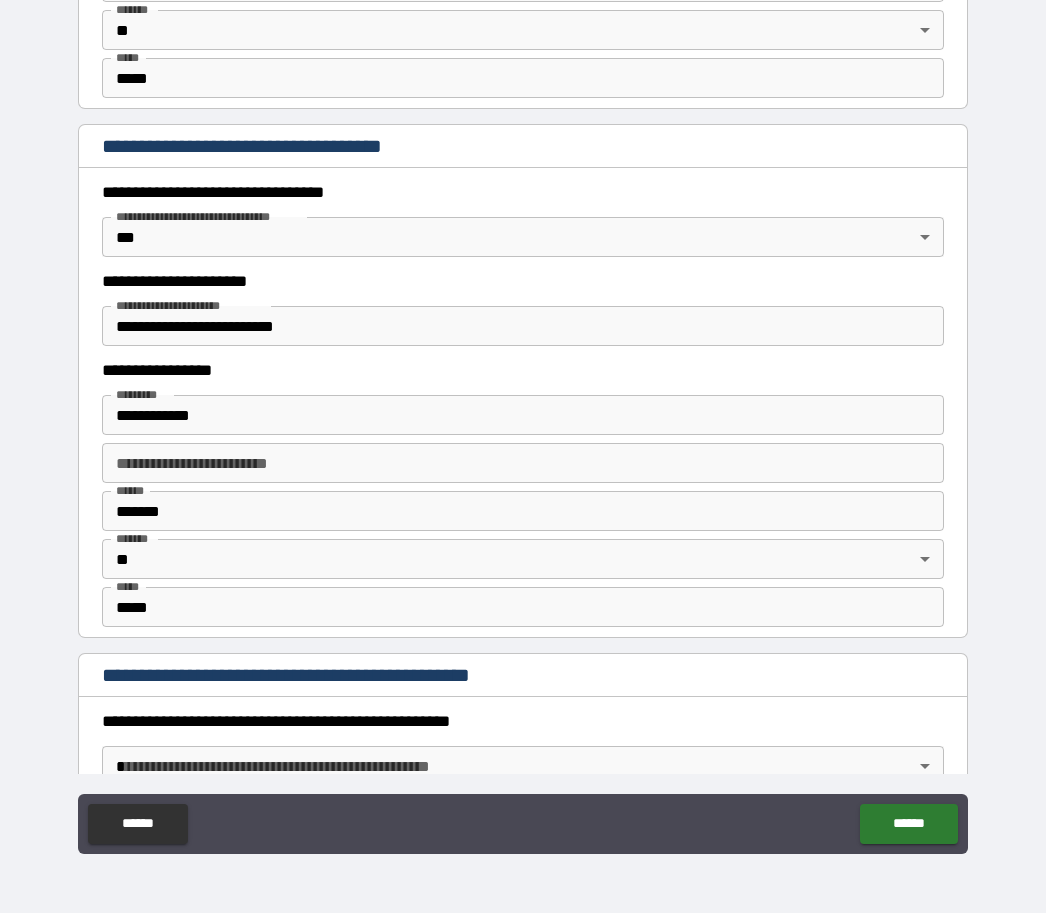 scroll, scrollTop: 1545, scrollLeft: 0, axis: vertical 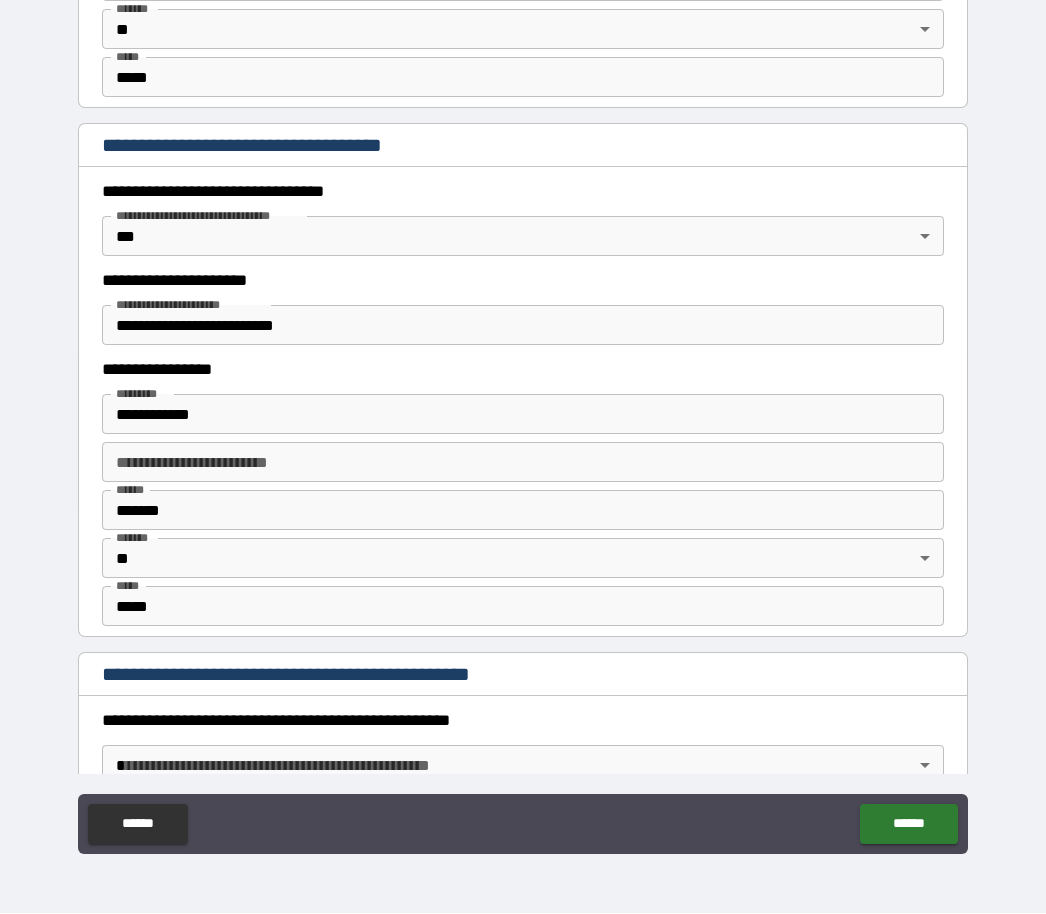 type on "**********" 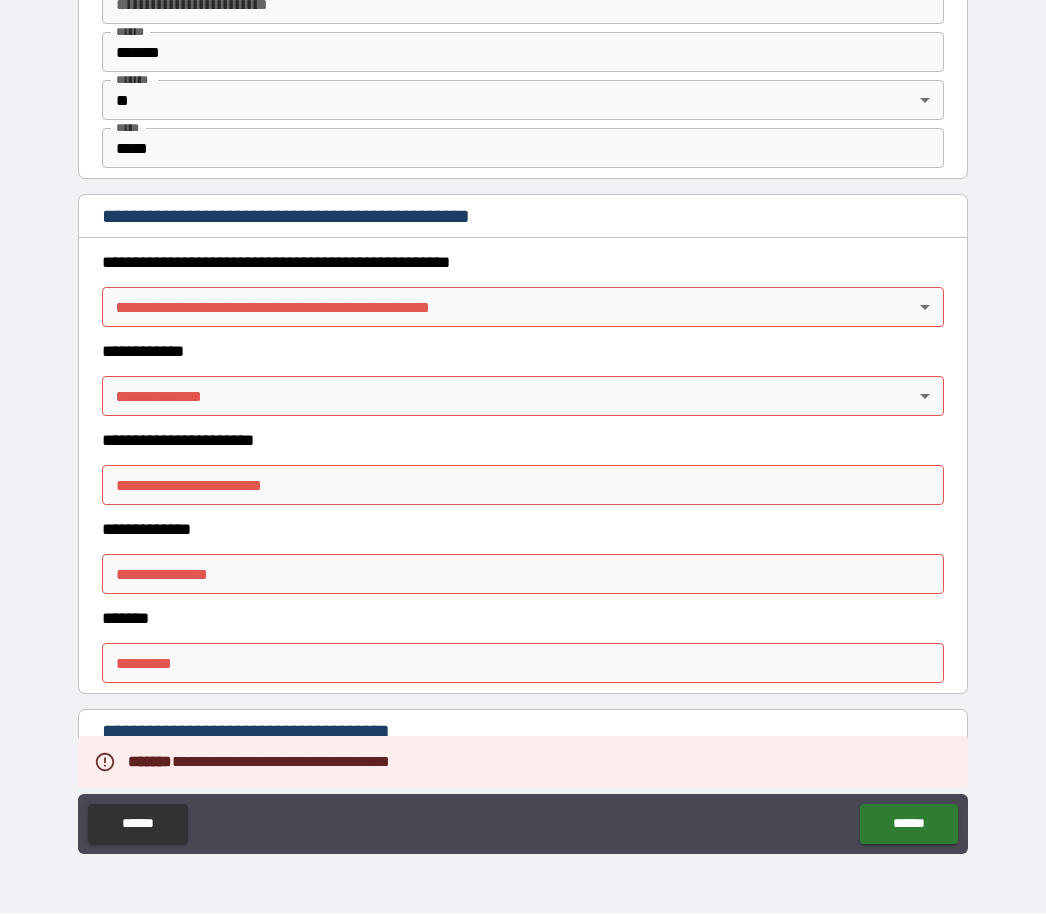scroll, scrollTop: 2002, scrollLeft: 0, axis: vertical 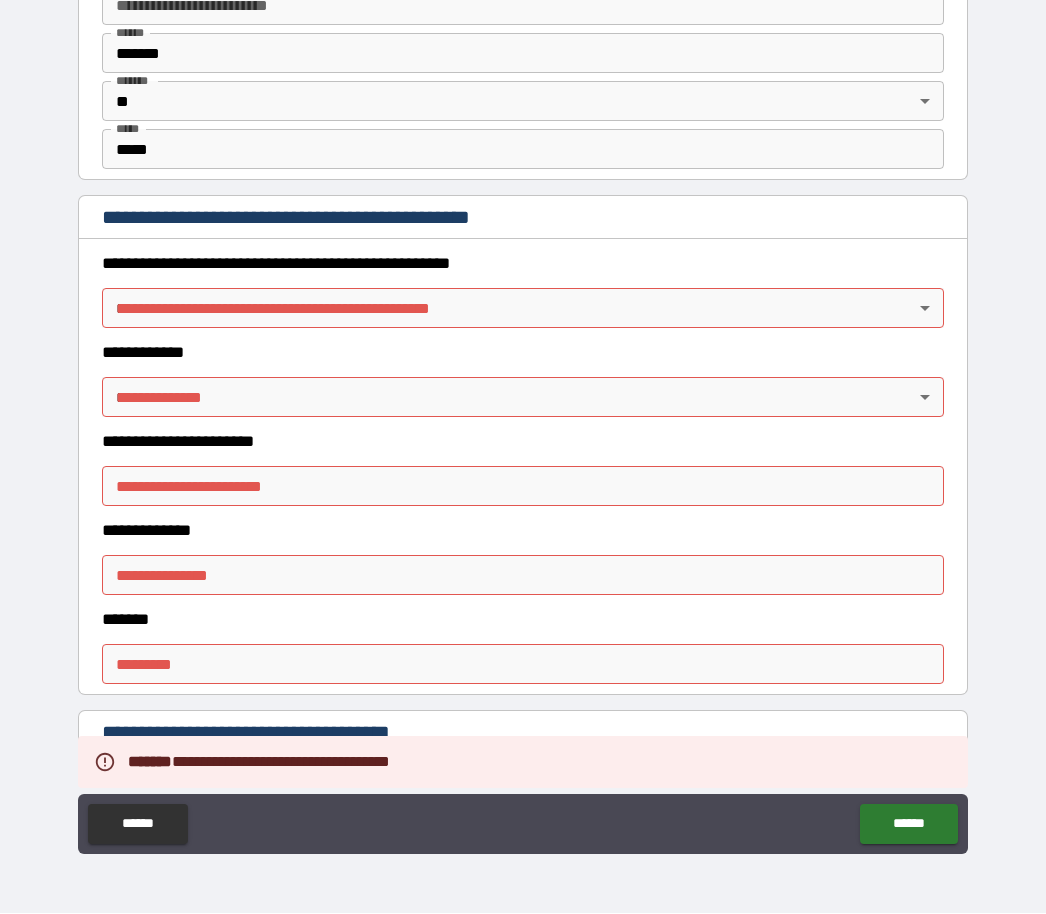 click on "**********" at bounding box center [523, 424] 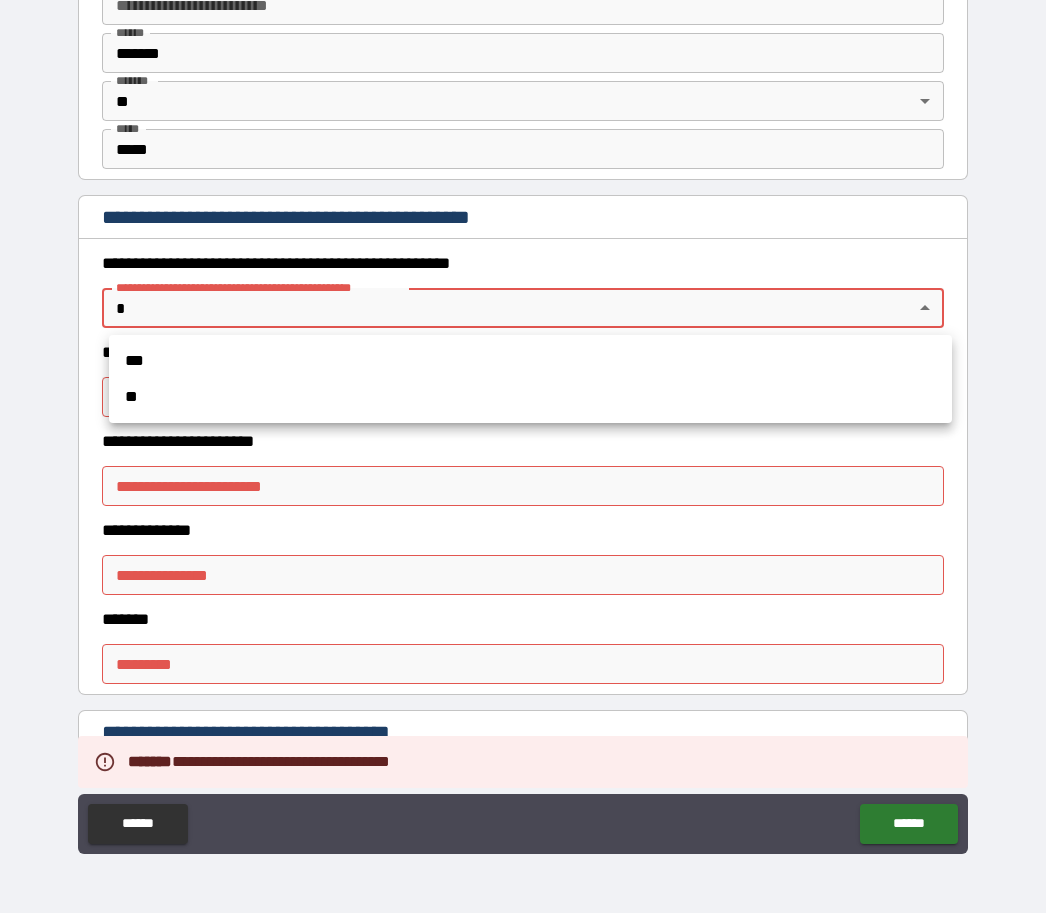 click on "**" at bounding box center (530, 398) 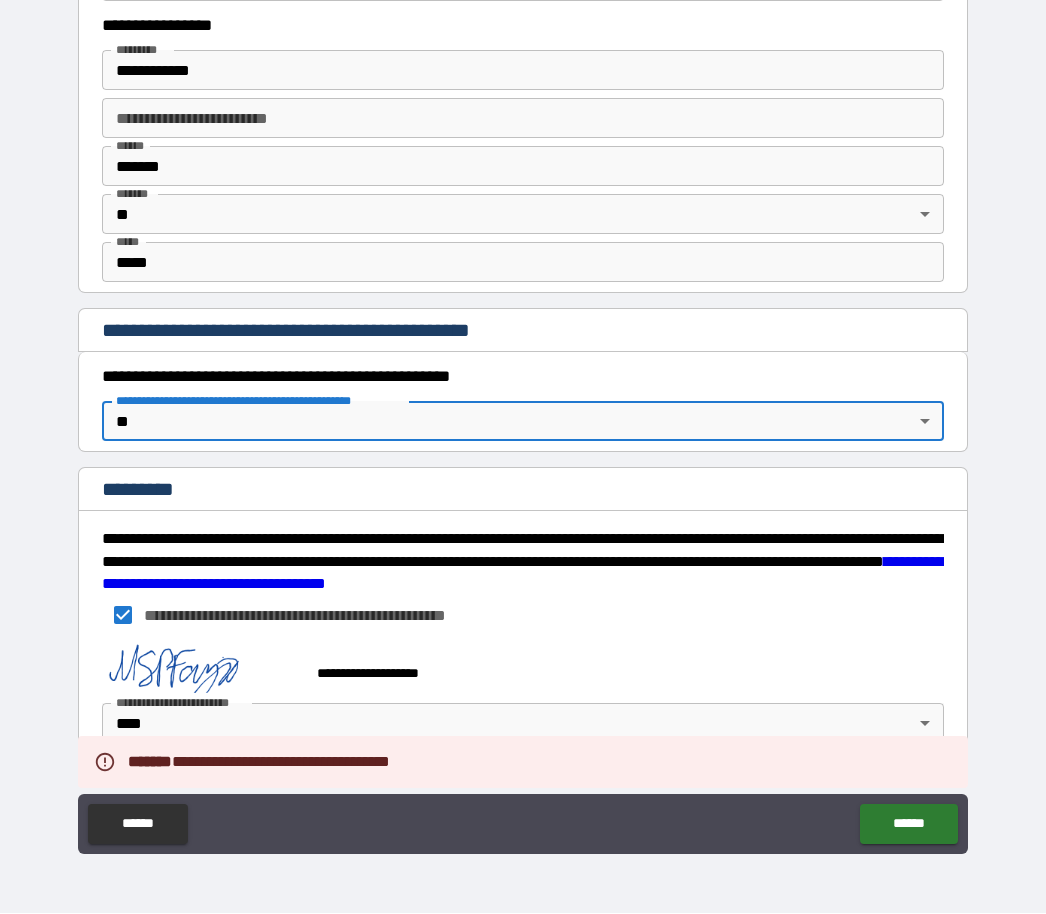 type on "*" 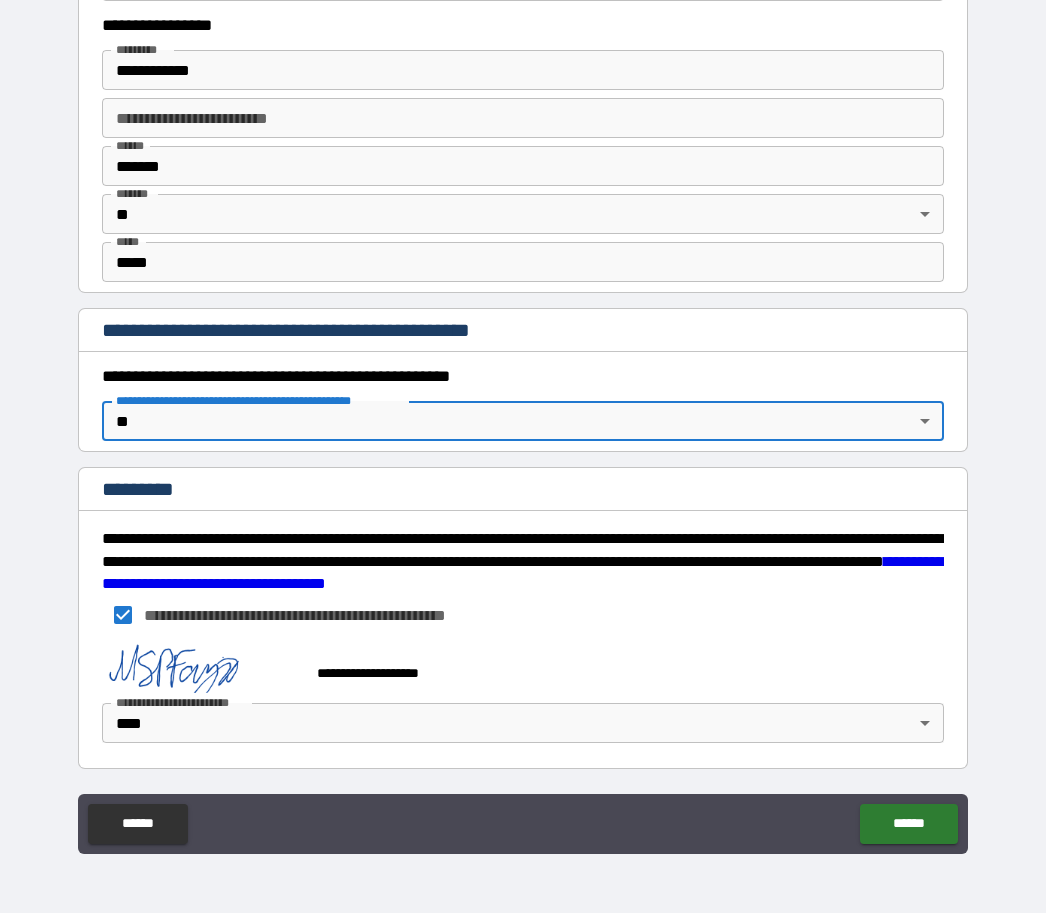 click on "******" at bounding box center [908, 825] 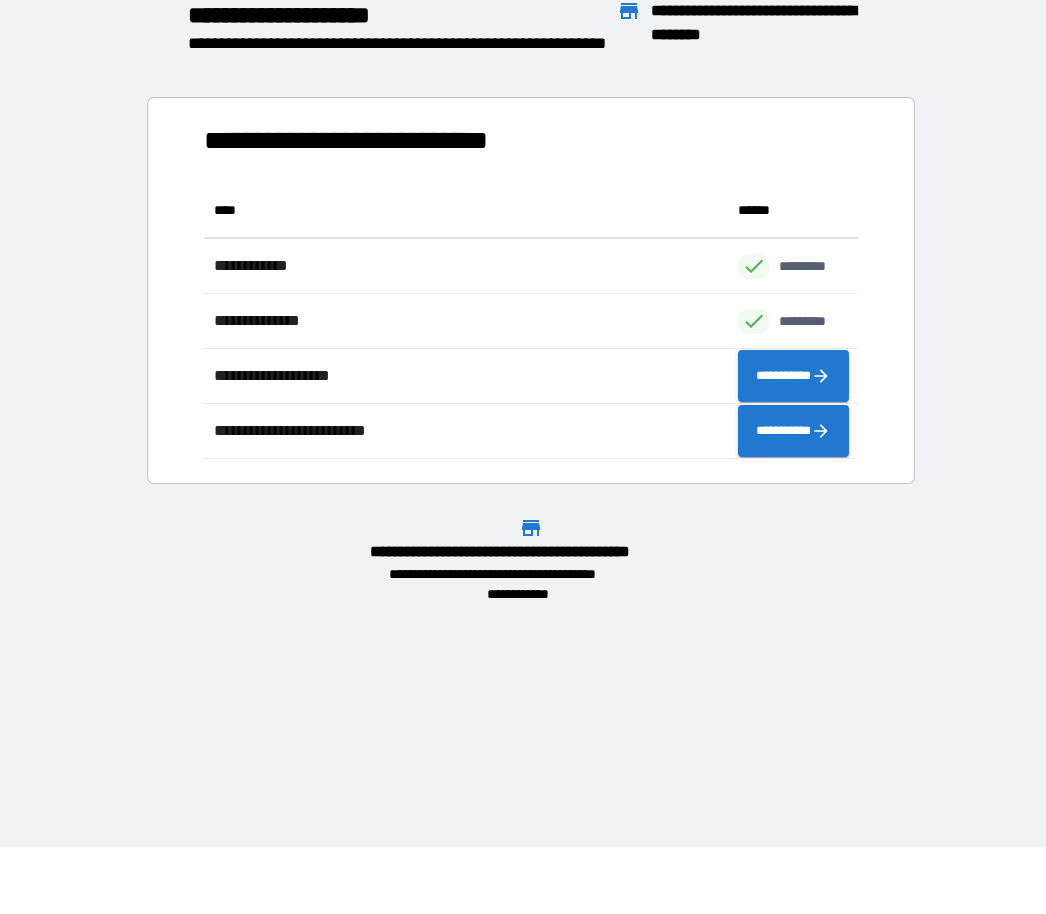 scroll, scrollTop: 1, scrollLeft: 1, axis: both 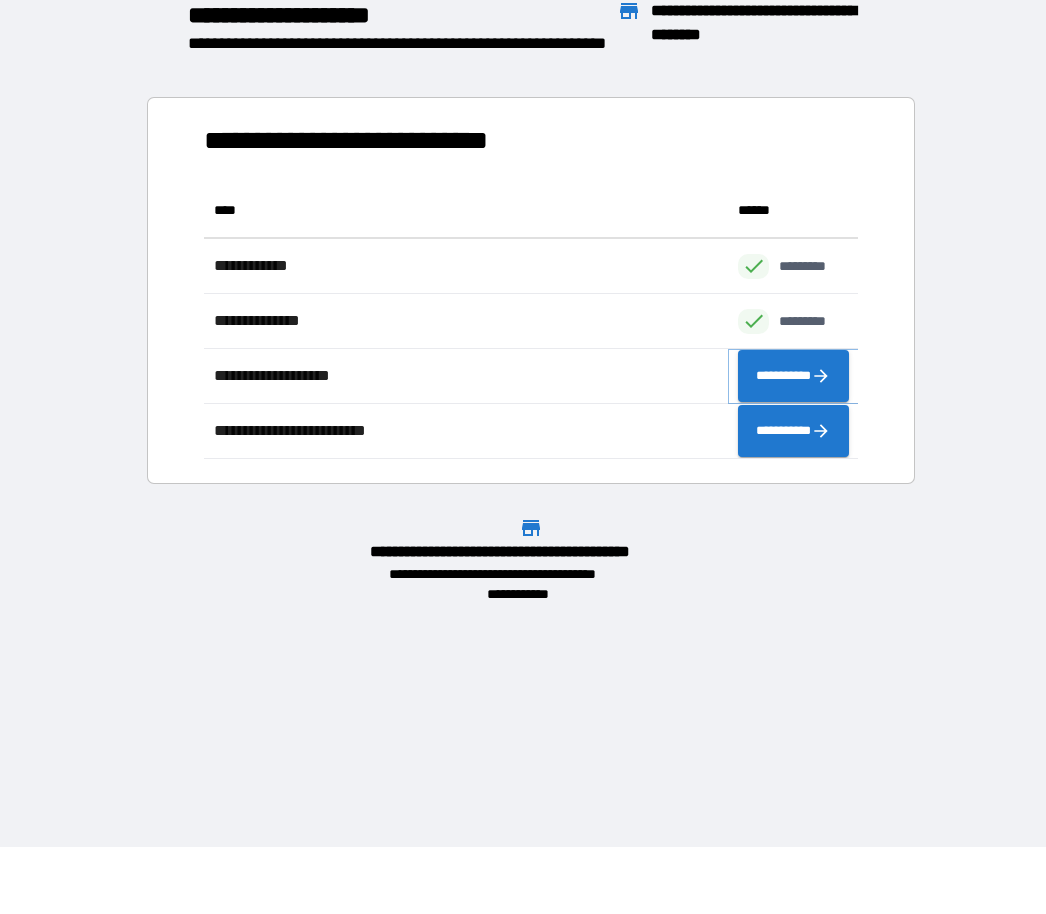 click on "**********" at bounding box center (793, 377) 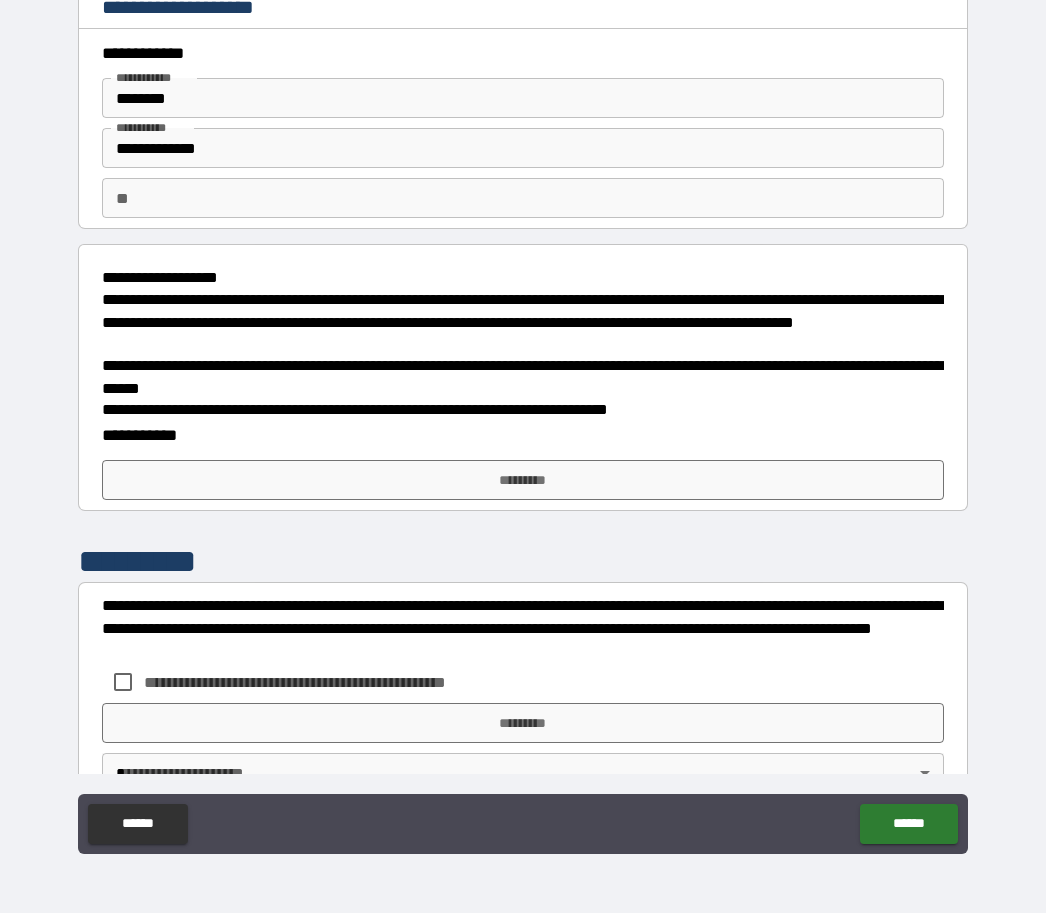 scroll, scrollTop: 0, scrollLeft: 0, axis: both 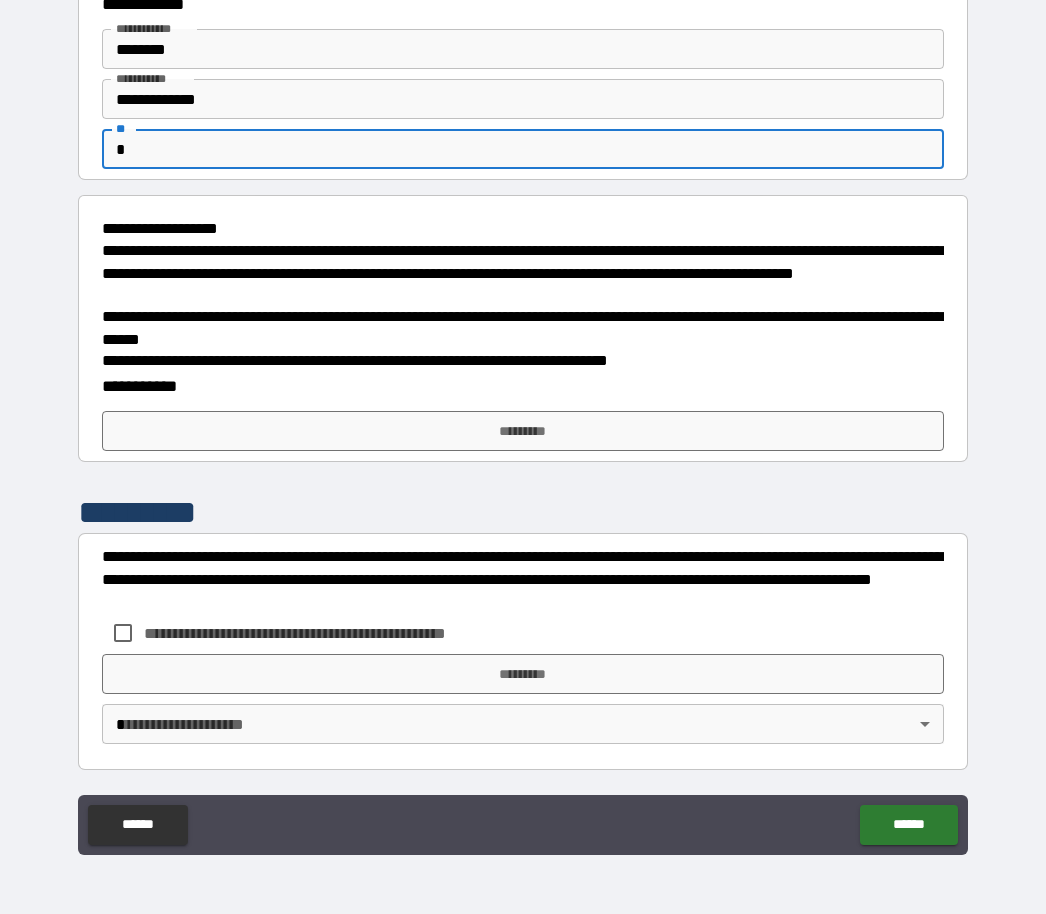 type on "*" 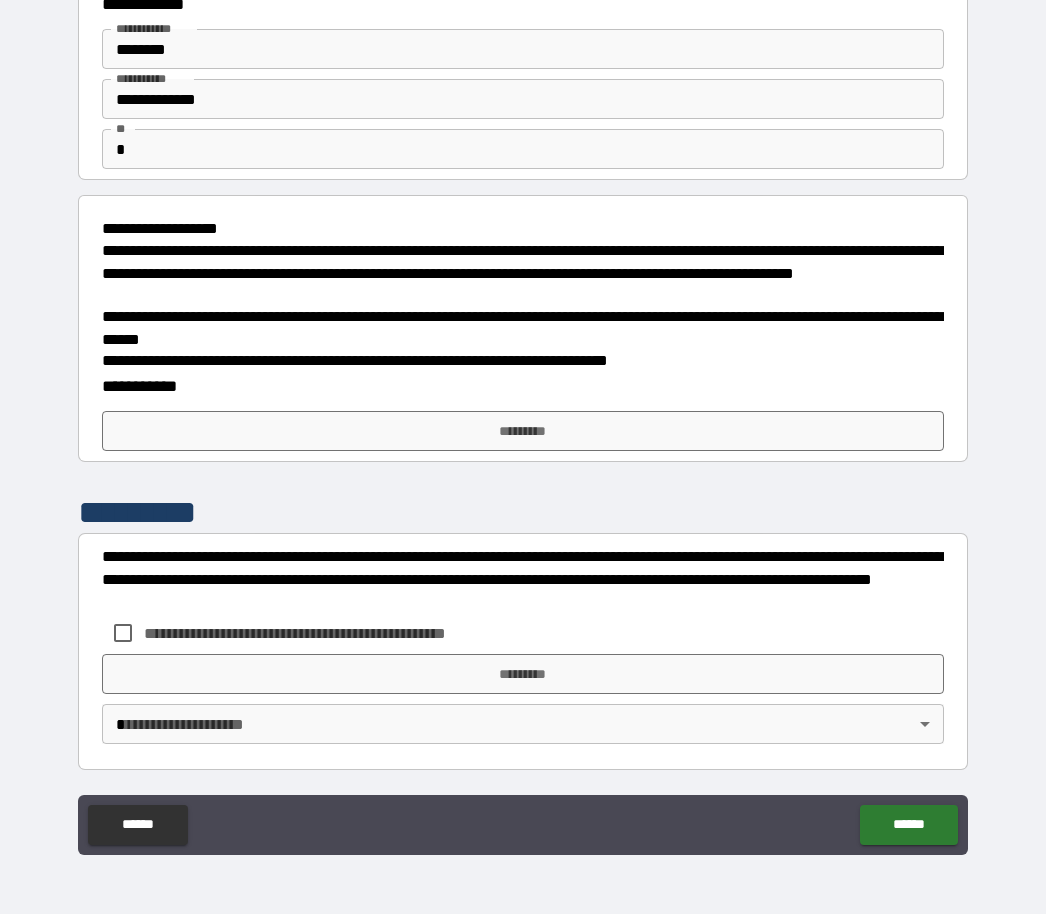 click on "*********" at bounding box center (523, 431) 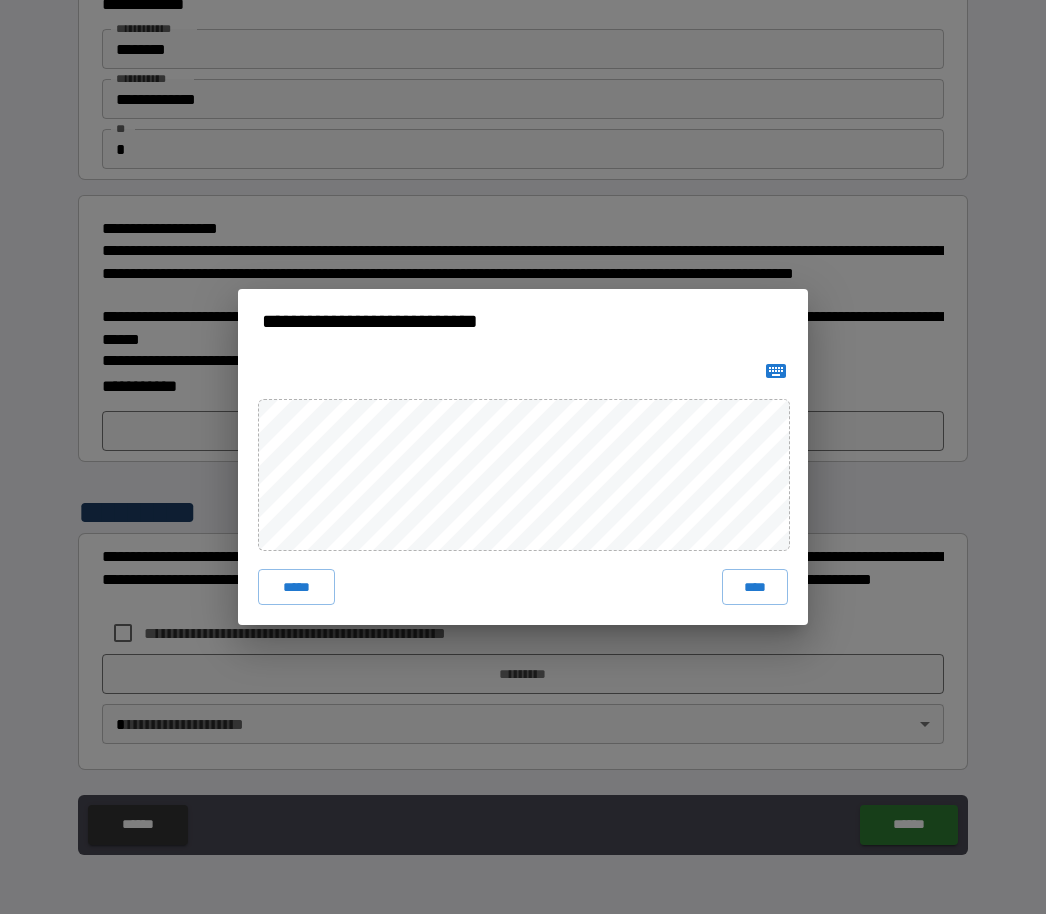 click on "****" at bounding box center (755, 587) 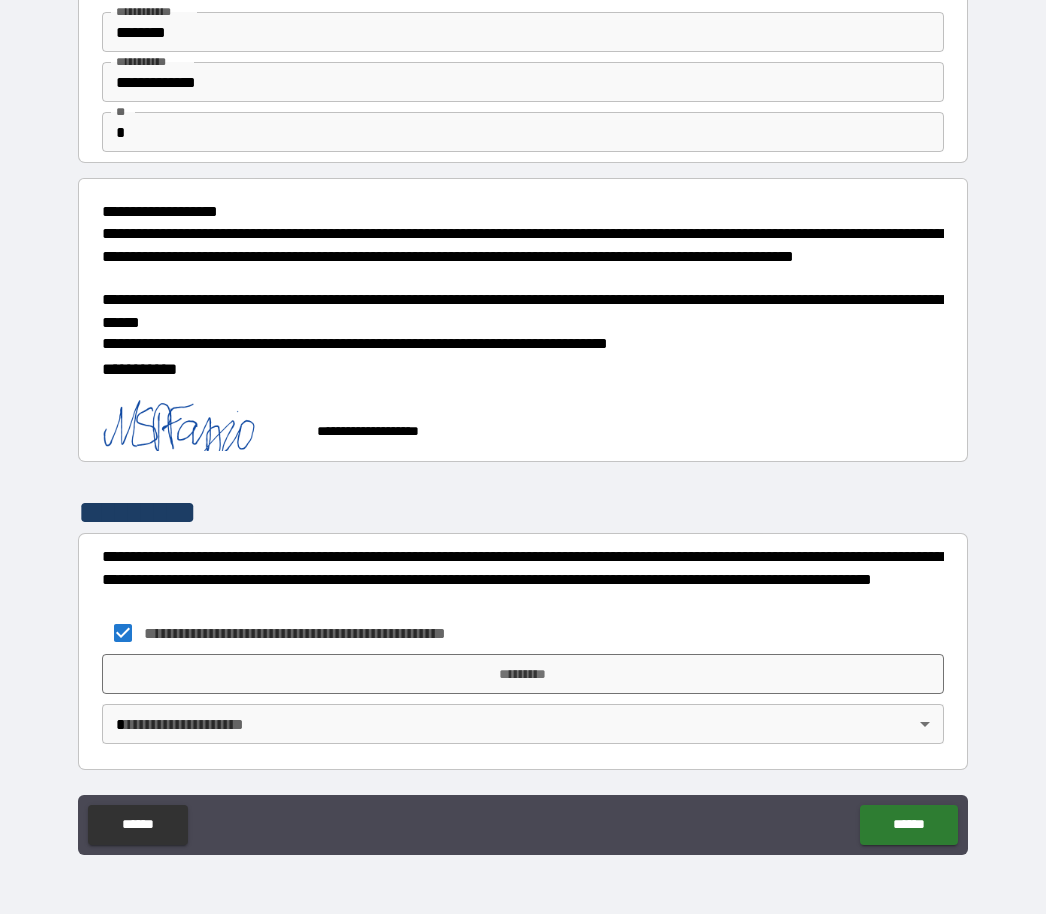 scroll, scrollTop: 67, scrollLeft: 0, axis: vertical 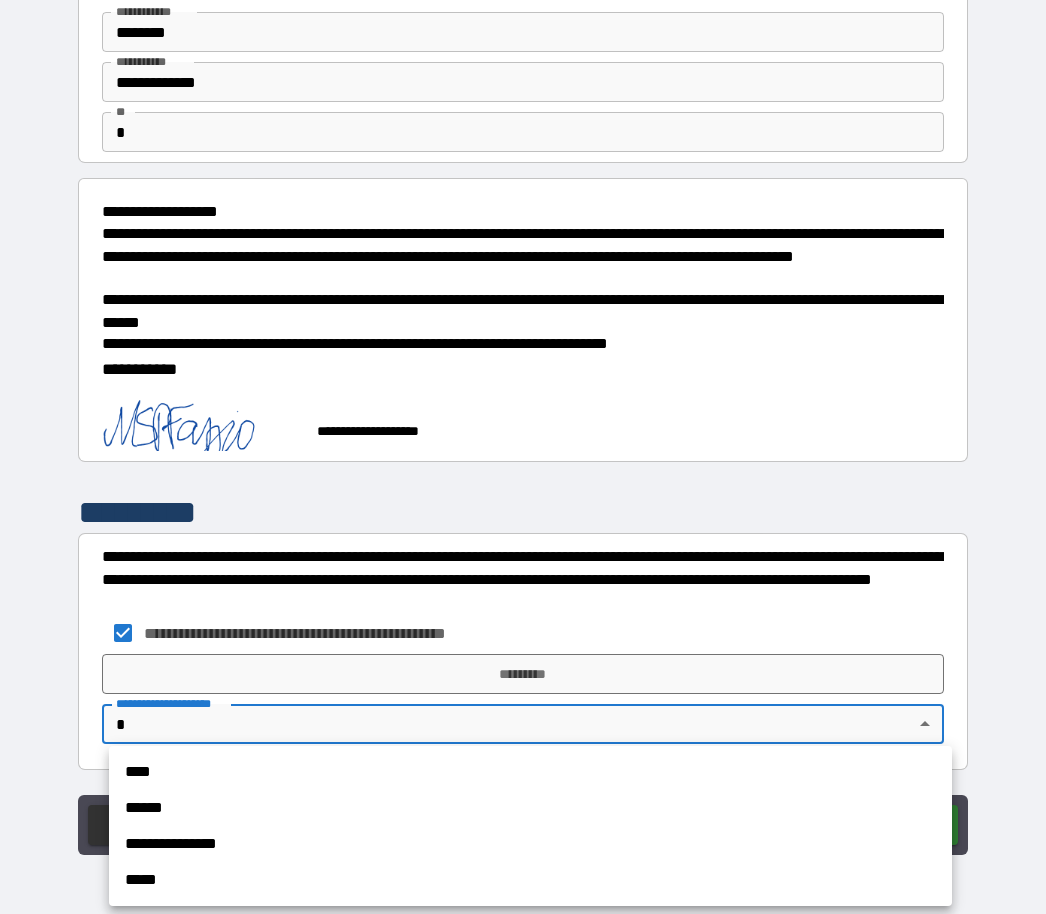 click on "****" at bounding box center [530, 772] 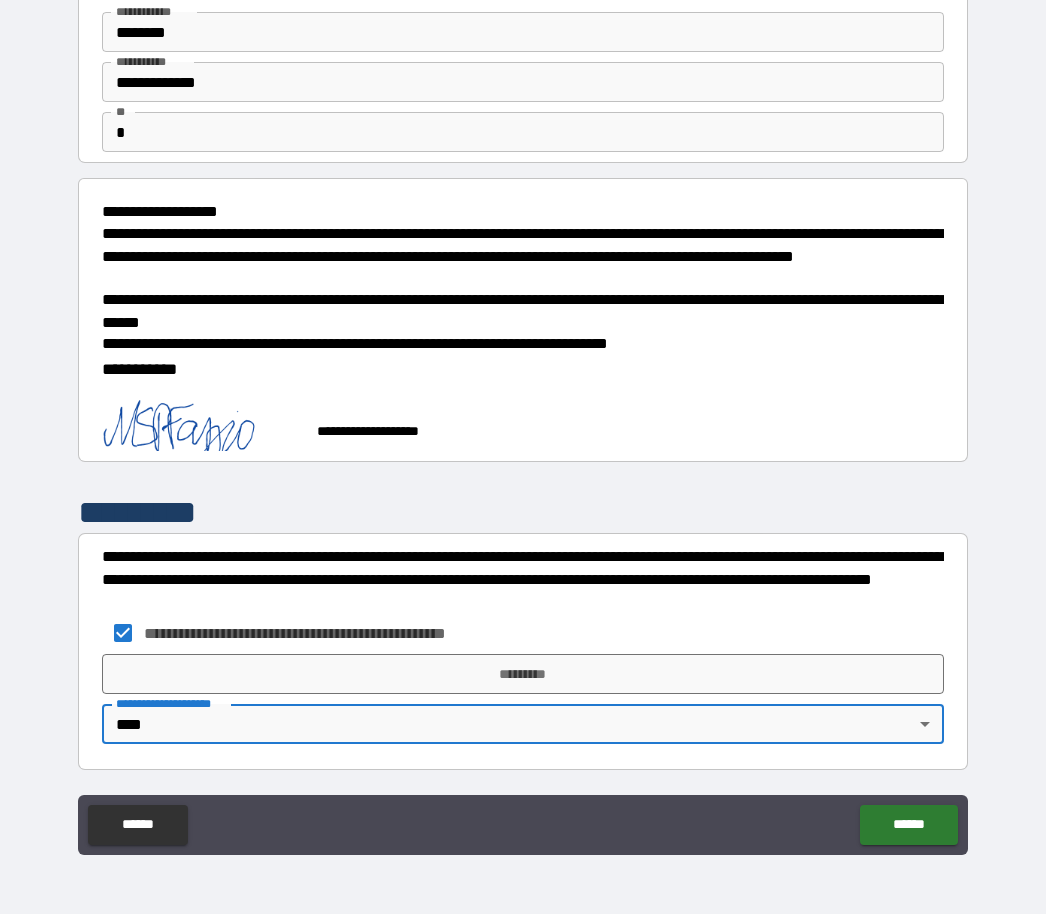 click on "*********" at bounding box center (523, 674) 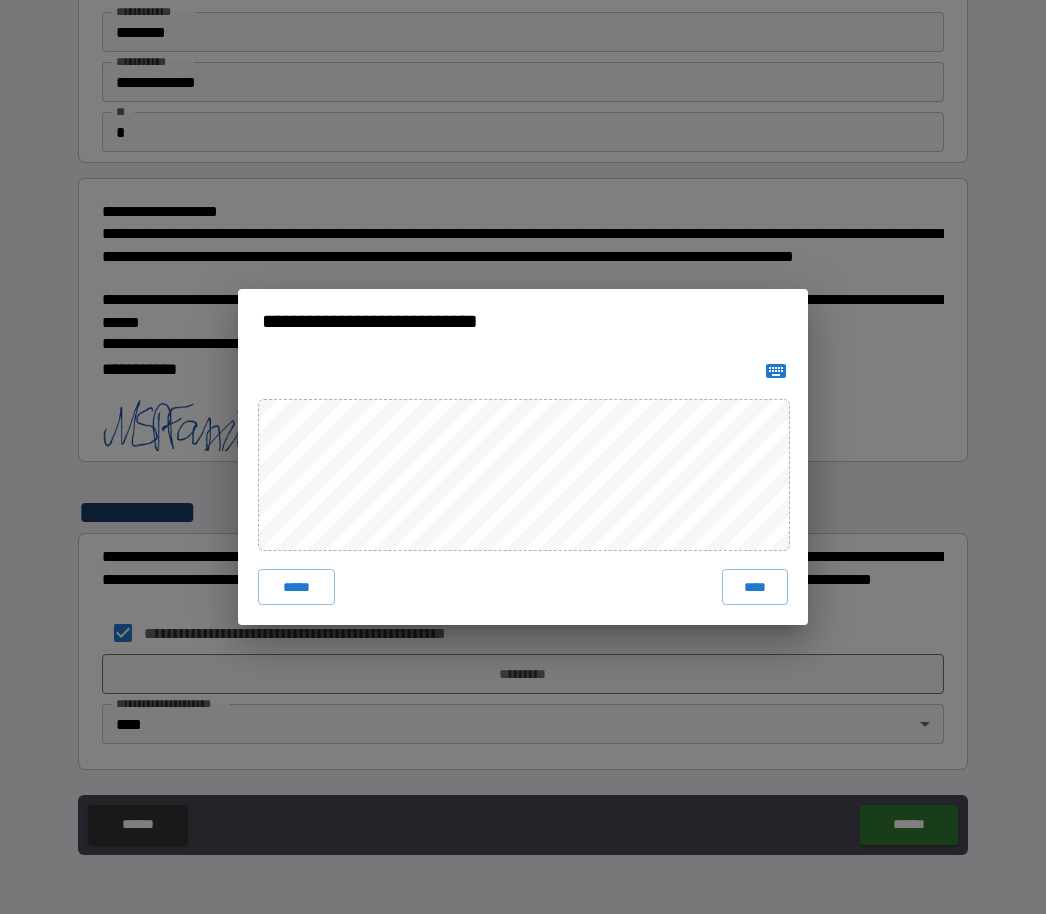 click on "****" at bounding box center (755, 587) 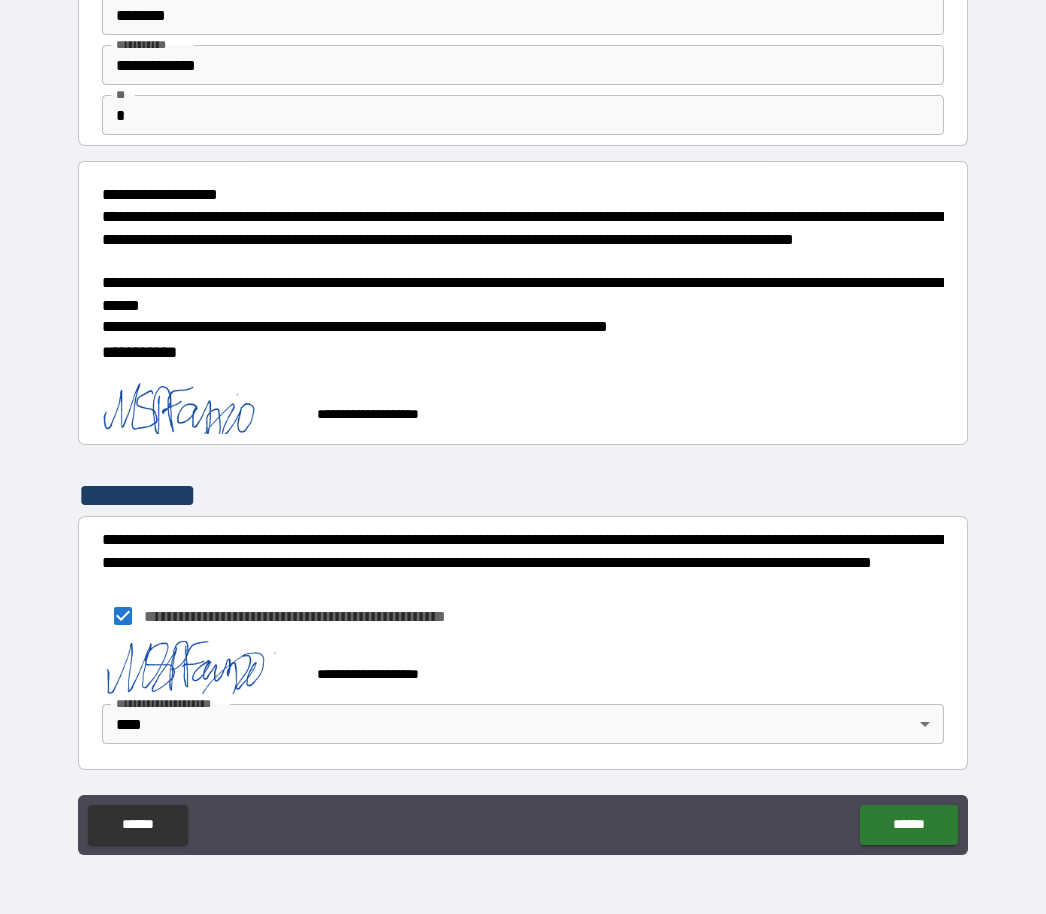 scroll, scrollTop: 85, scrollLeft: 0, axis: vertical 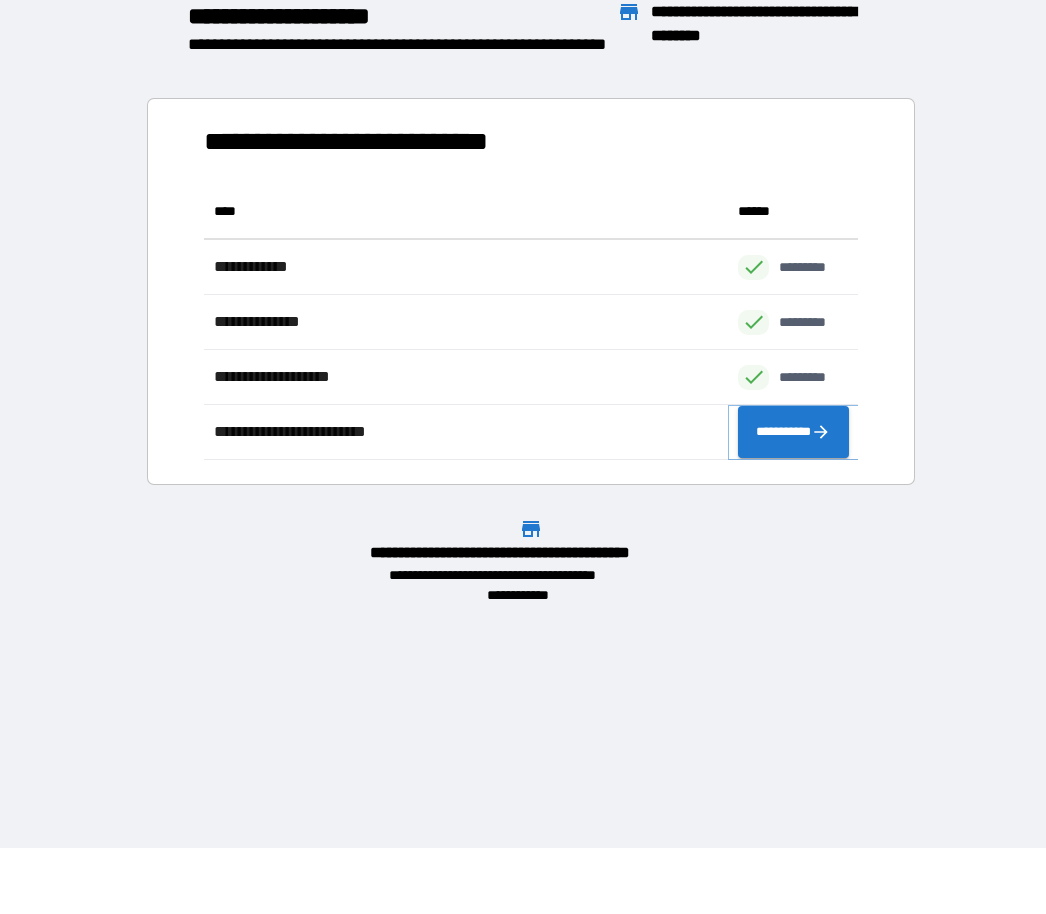 click 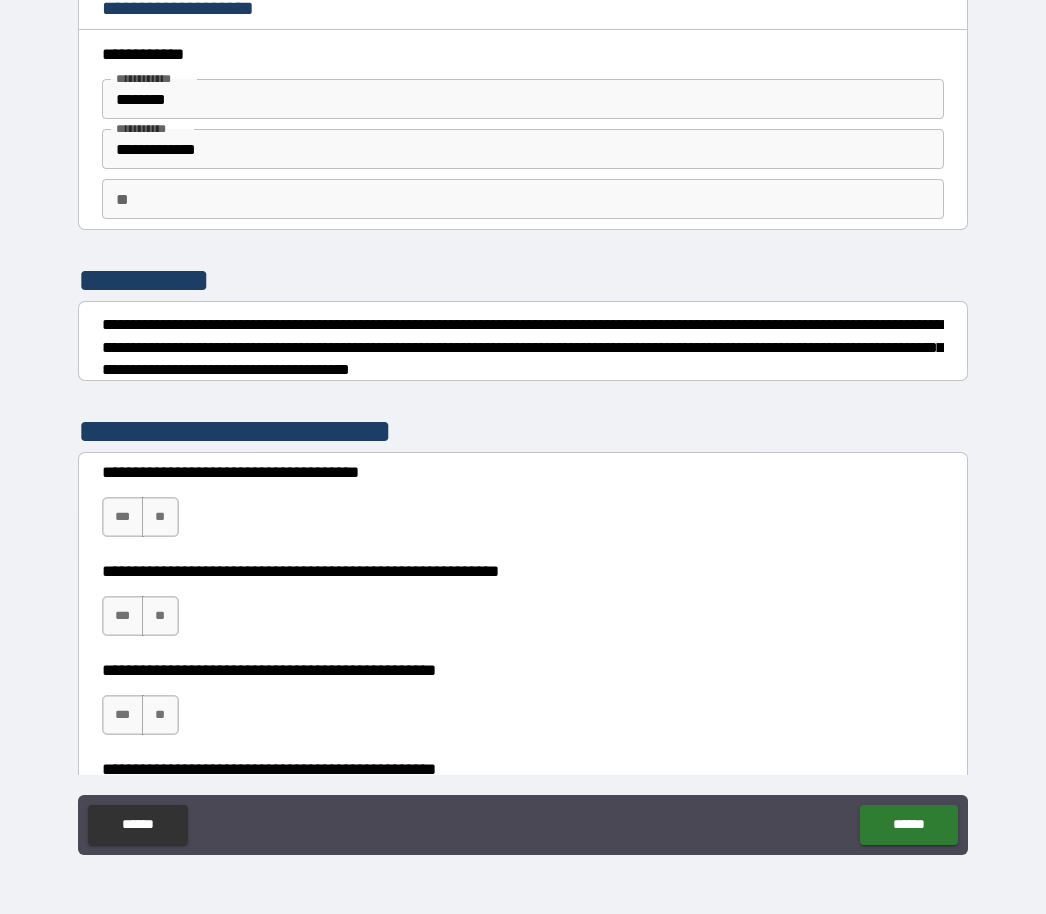 click on "**" at bounding box center [523, 199] 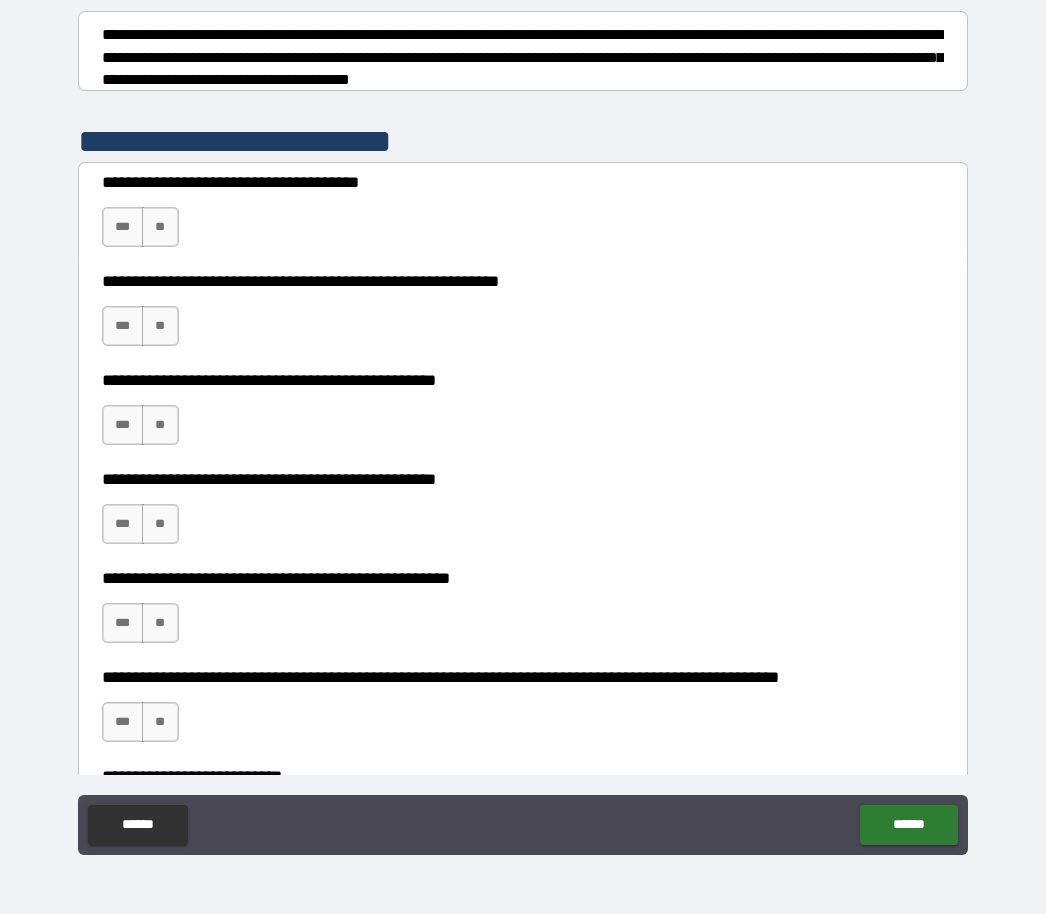 scroll, scrollTop: 287, scrollLeft: 0, axis: vertical 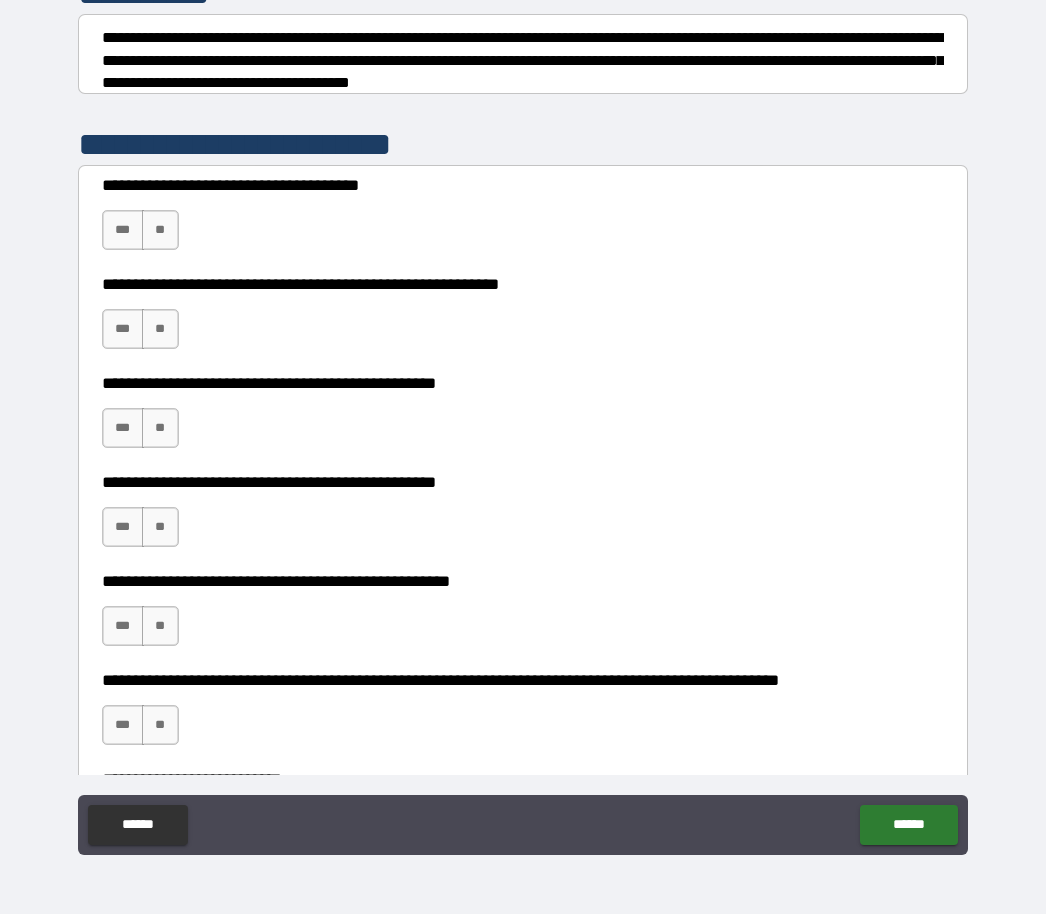 type on "*" 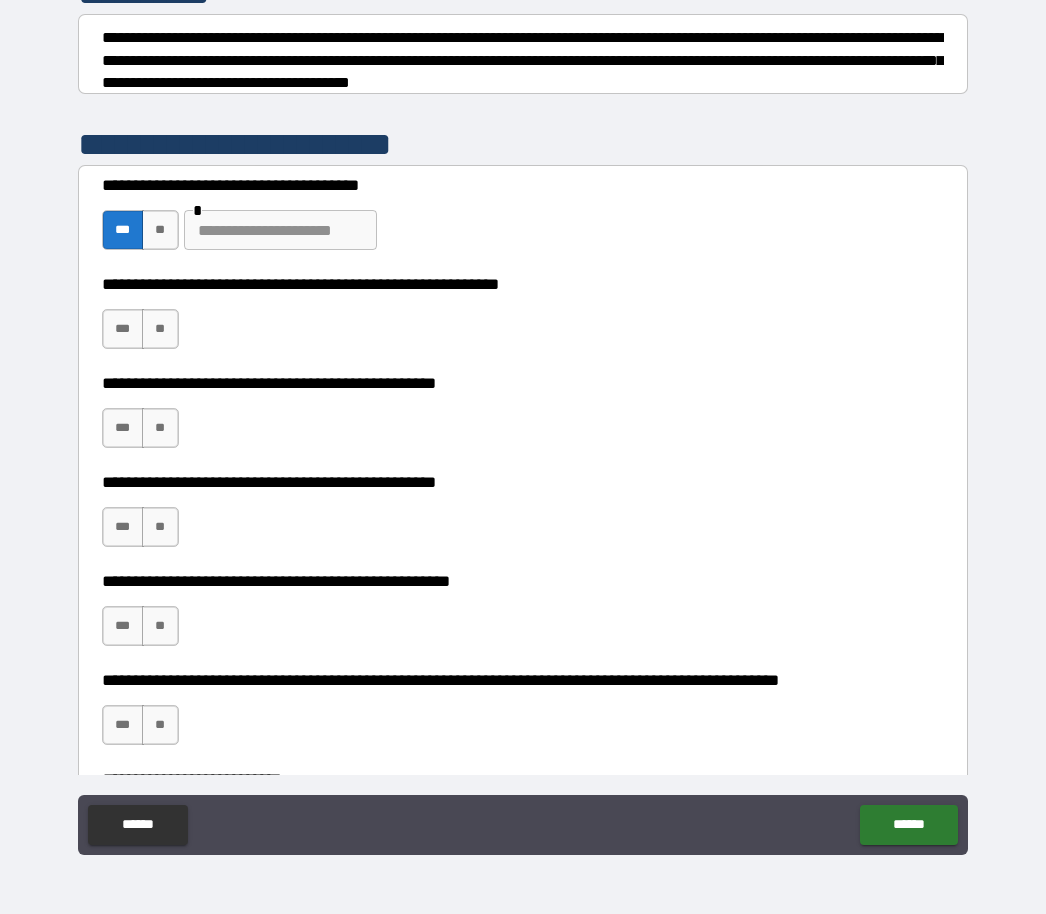 click on "**" at bounding box center [160, 230] 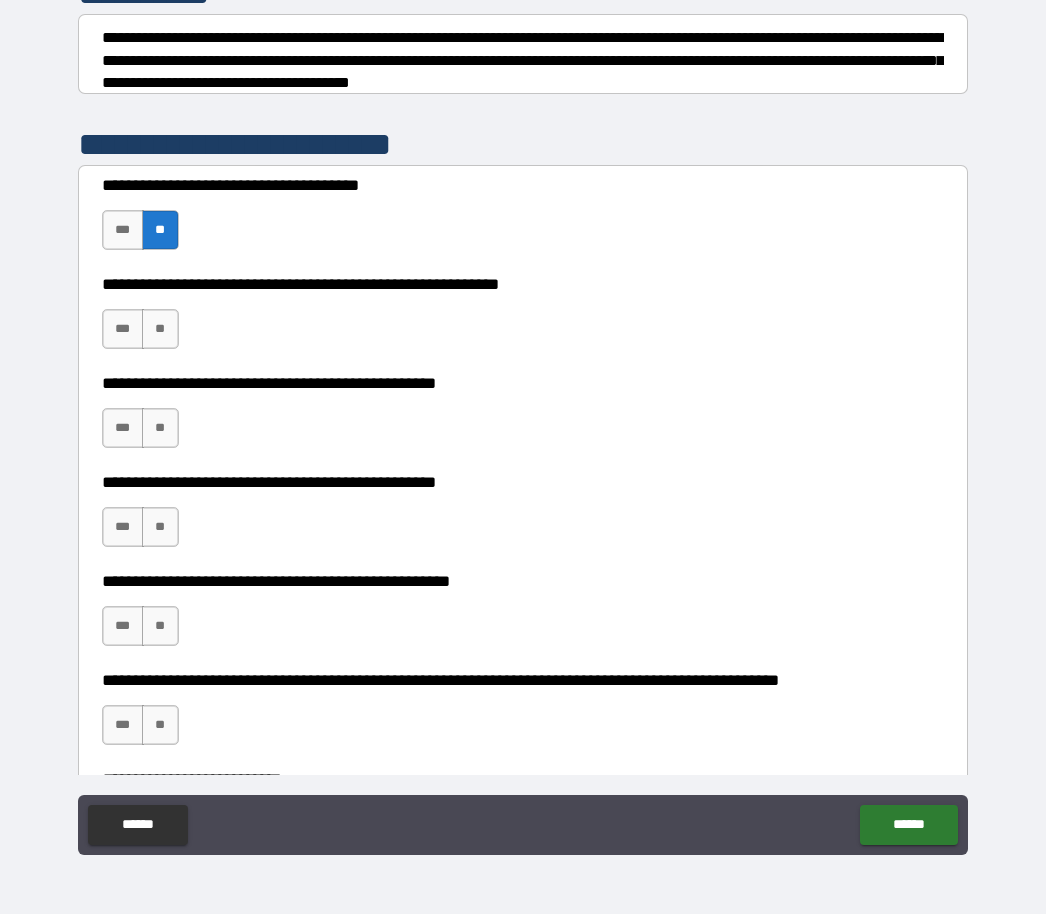 click on "***" at bounding box center [123, 230] 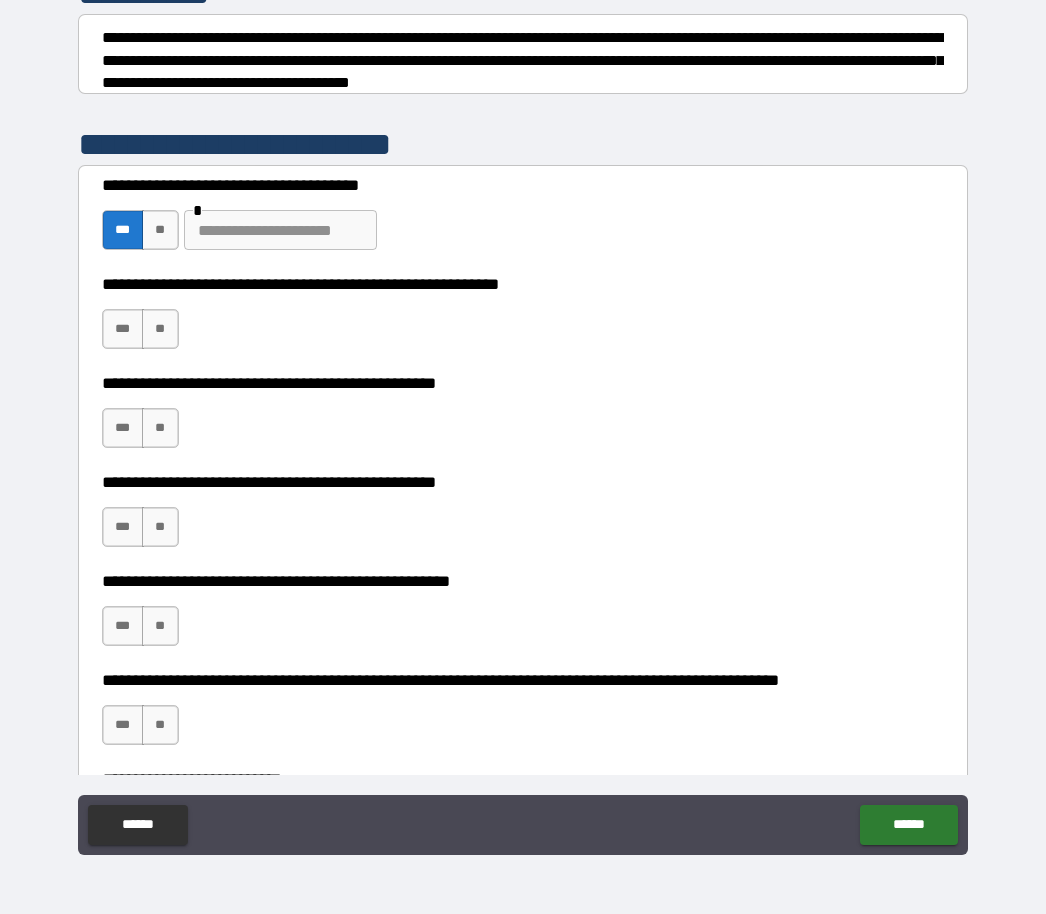 click at bounding box center (280, 230) 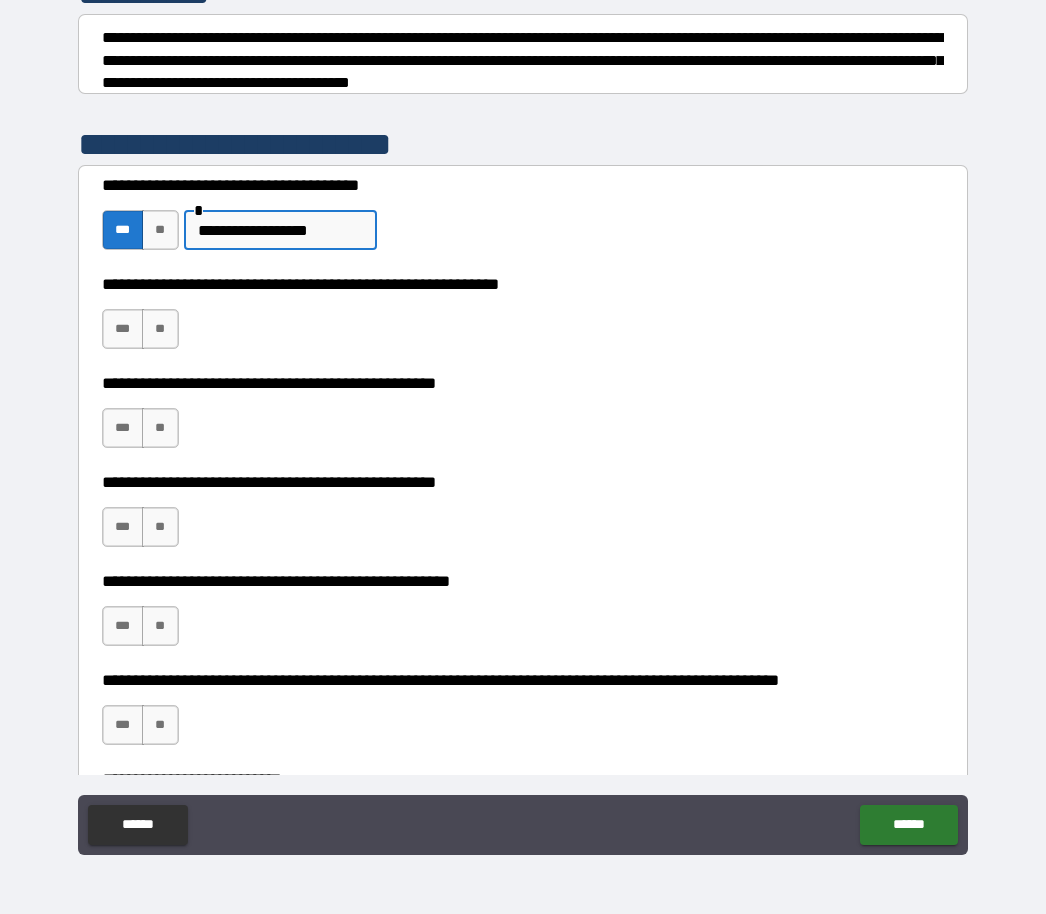 type on "**********" 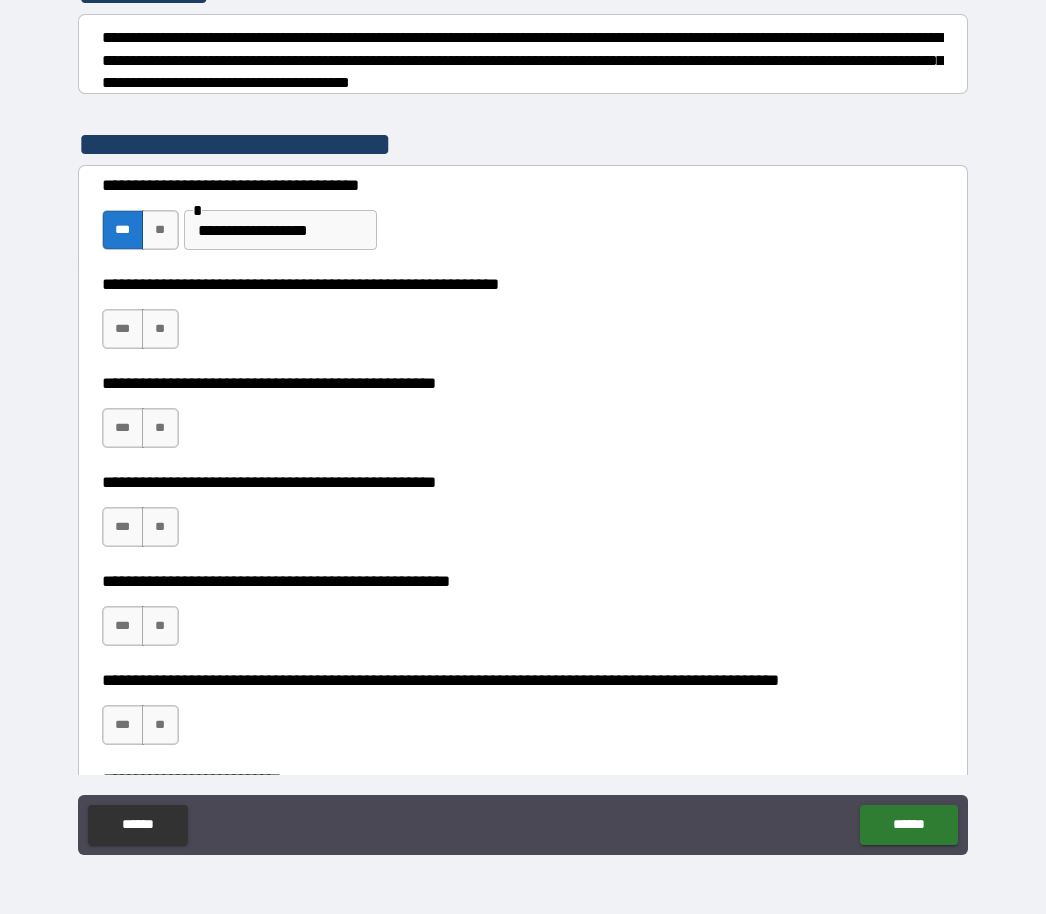 click on "***" at bounding box center [123, 329] 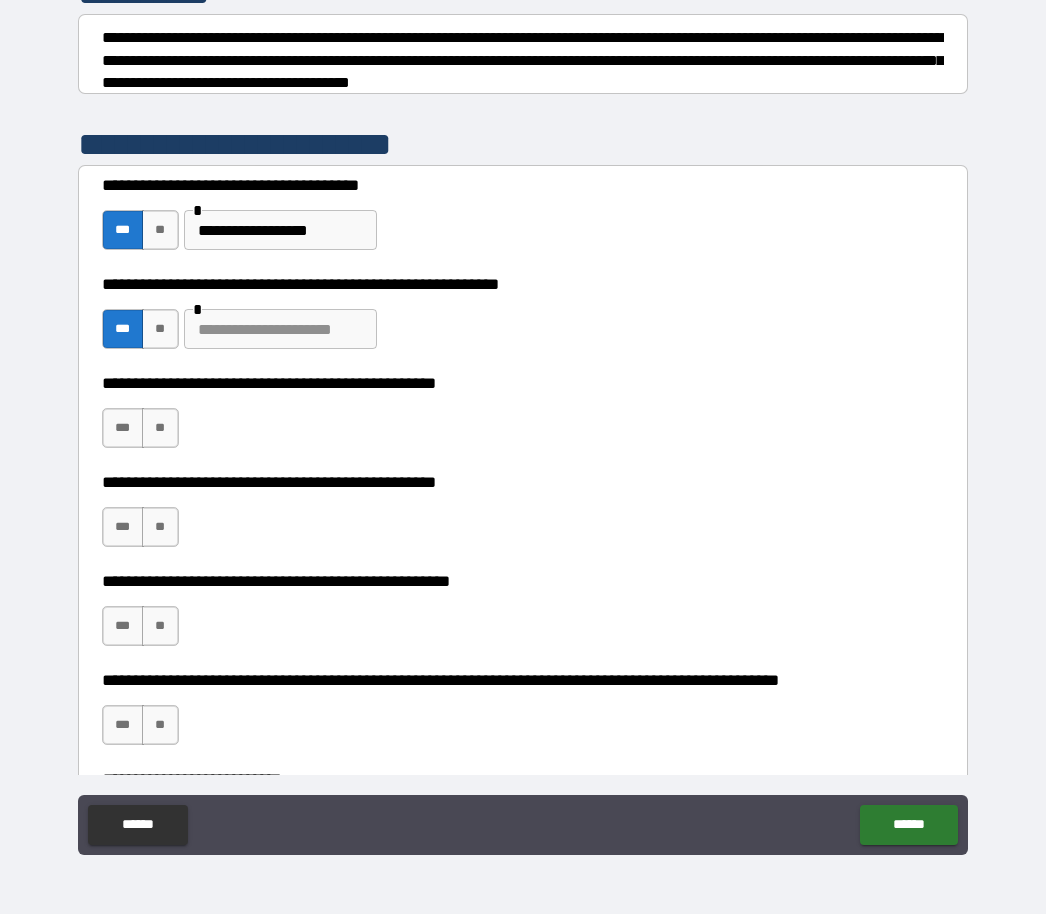 click at bounding box center [280, 329] 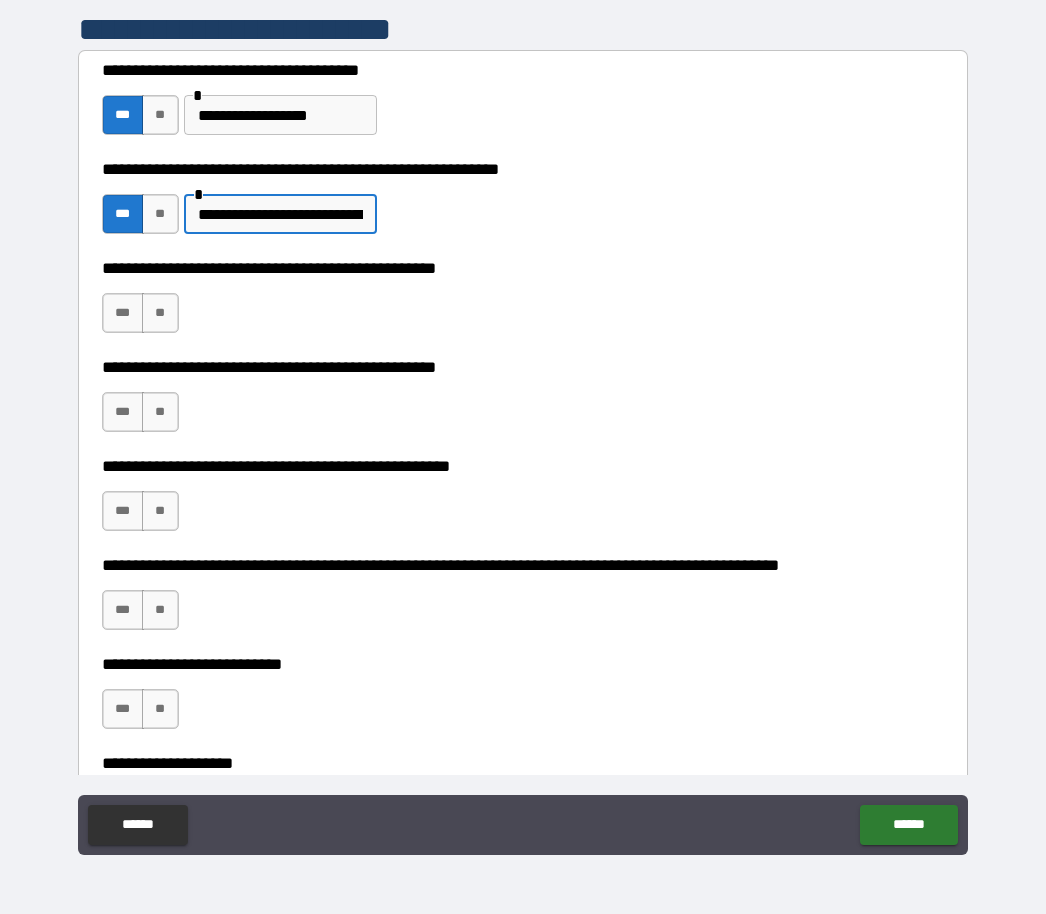 scroll, scrollTop: 401, scrollLeft: 0, axis: vertical 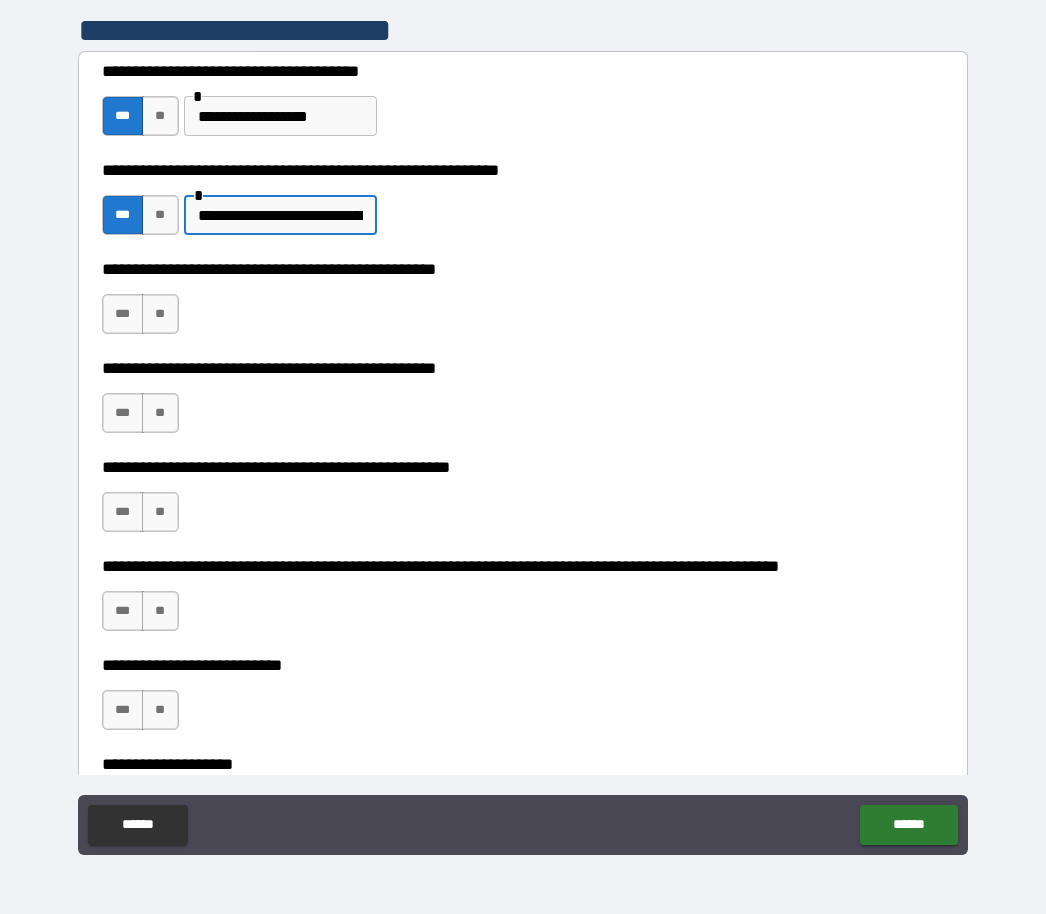 click on "**" at bounding box center (160, 314) 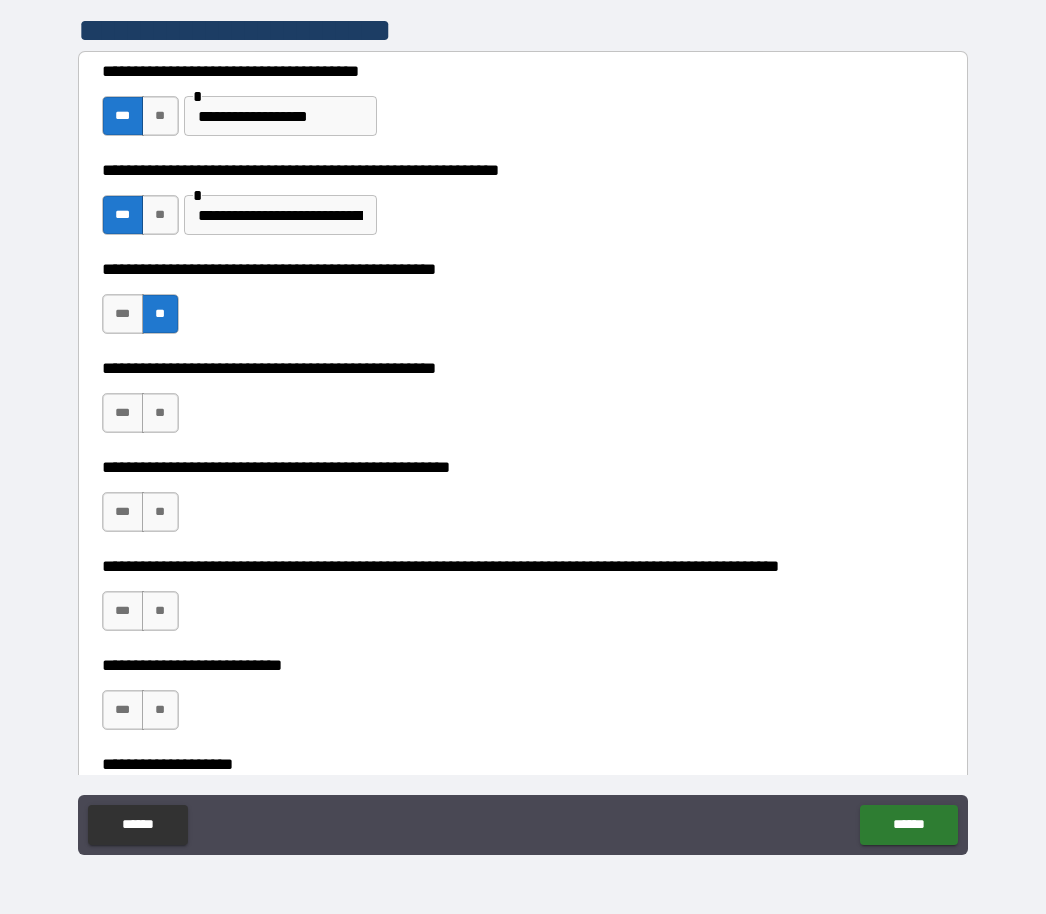 click on "***" at bounding box center (123, 413) 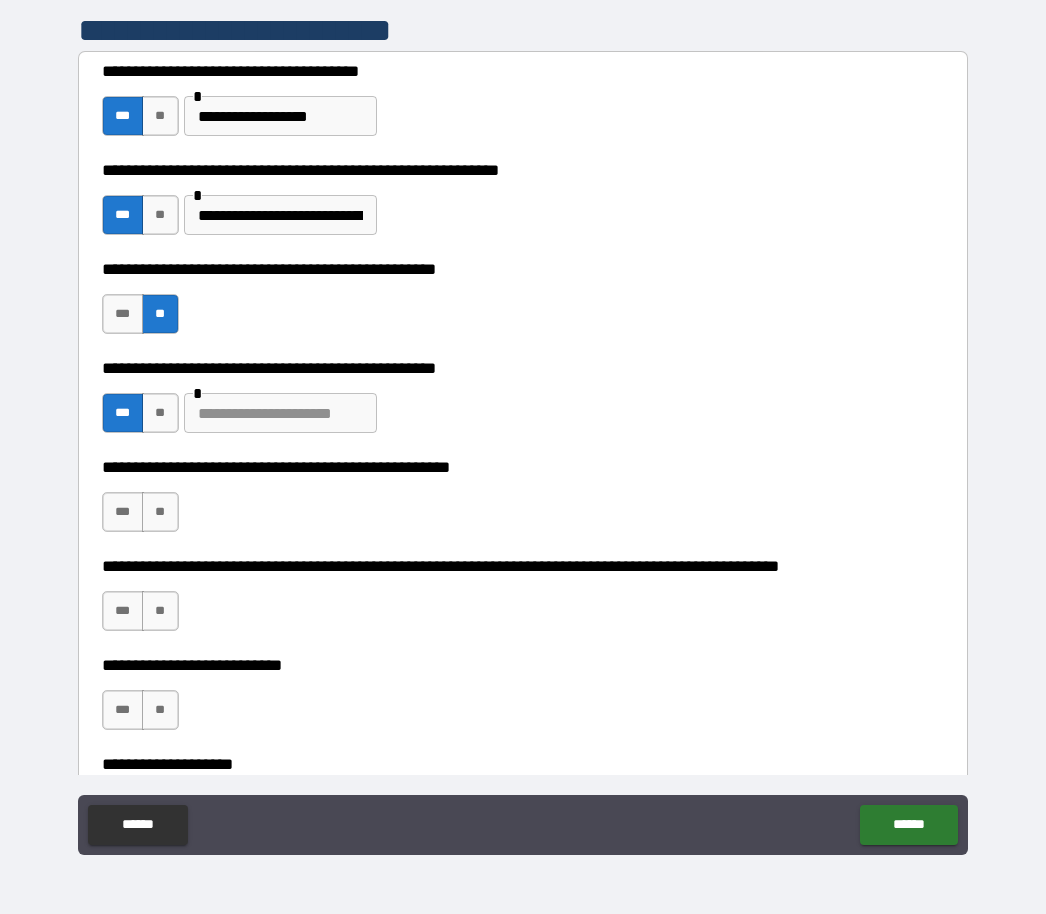 click on "**" at bounding box center (160, 512) 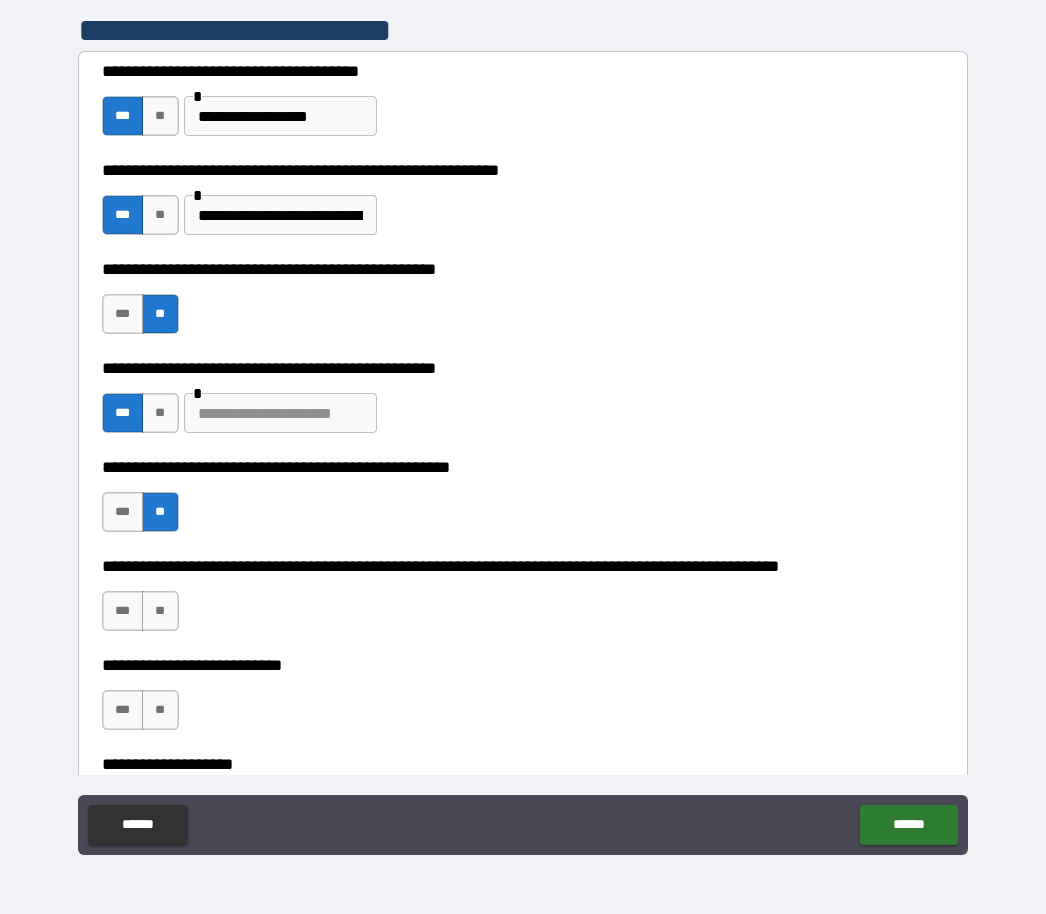 click on "**" at bounding box center [160, 611] 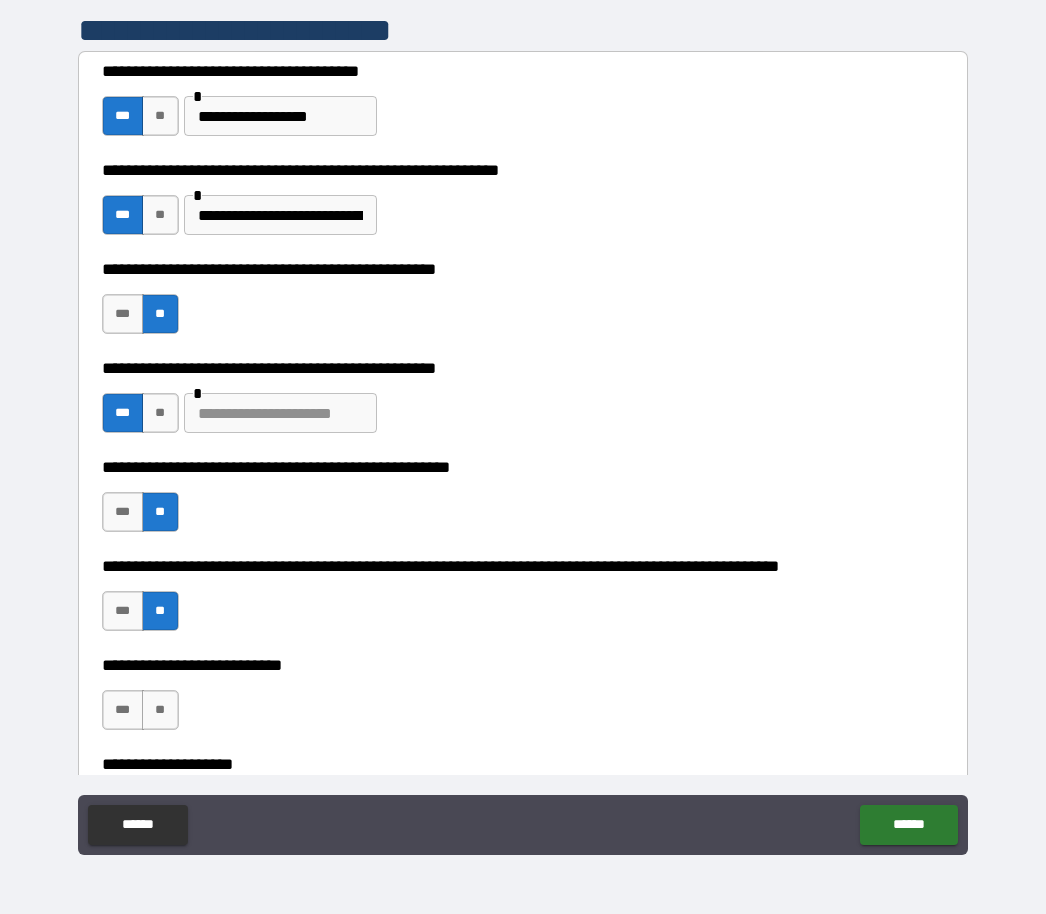 click on "**" at bounding box center (160, 710) 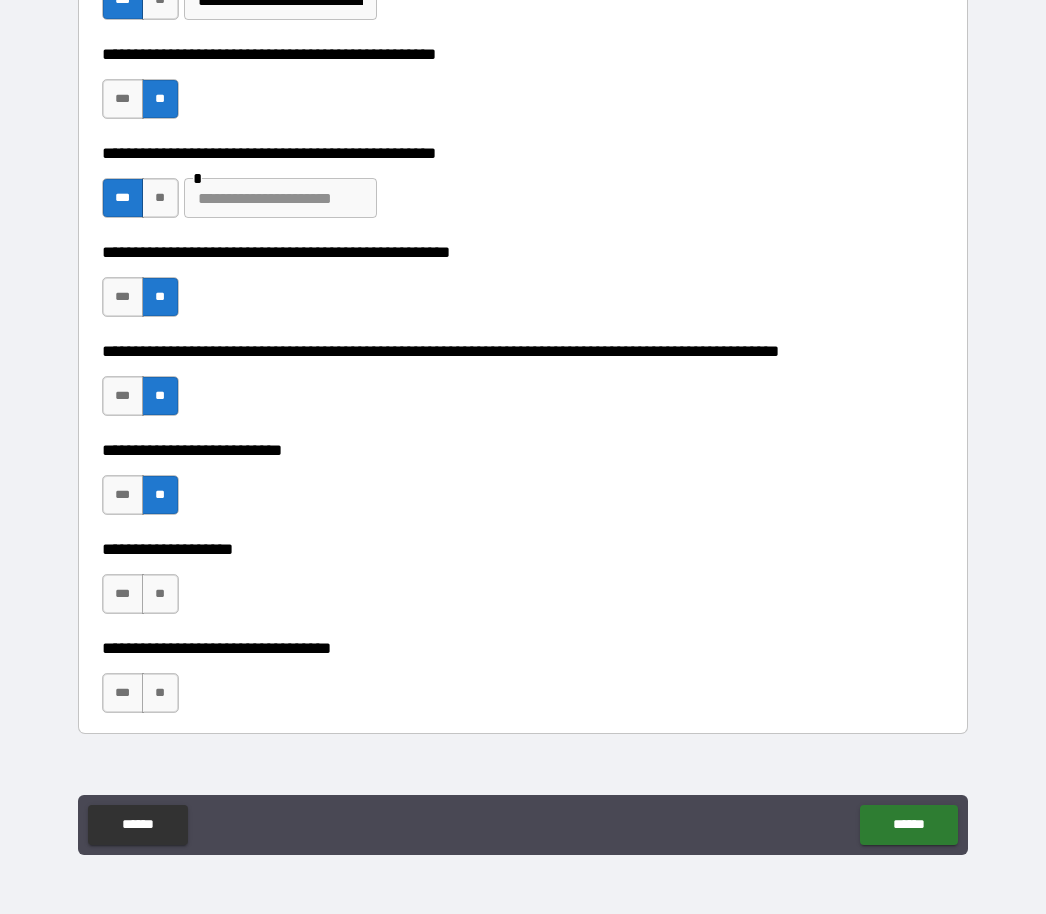 scroll, scrollTop: 614, scrollLeft: 0, axis: vertical 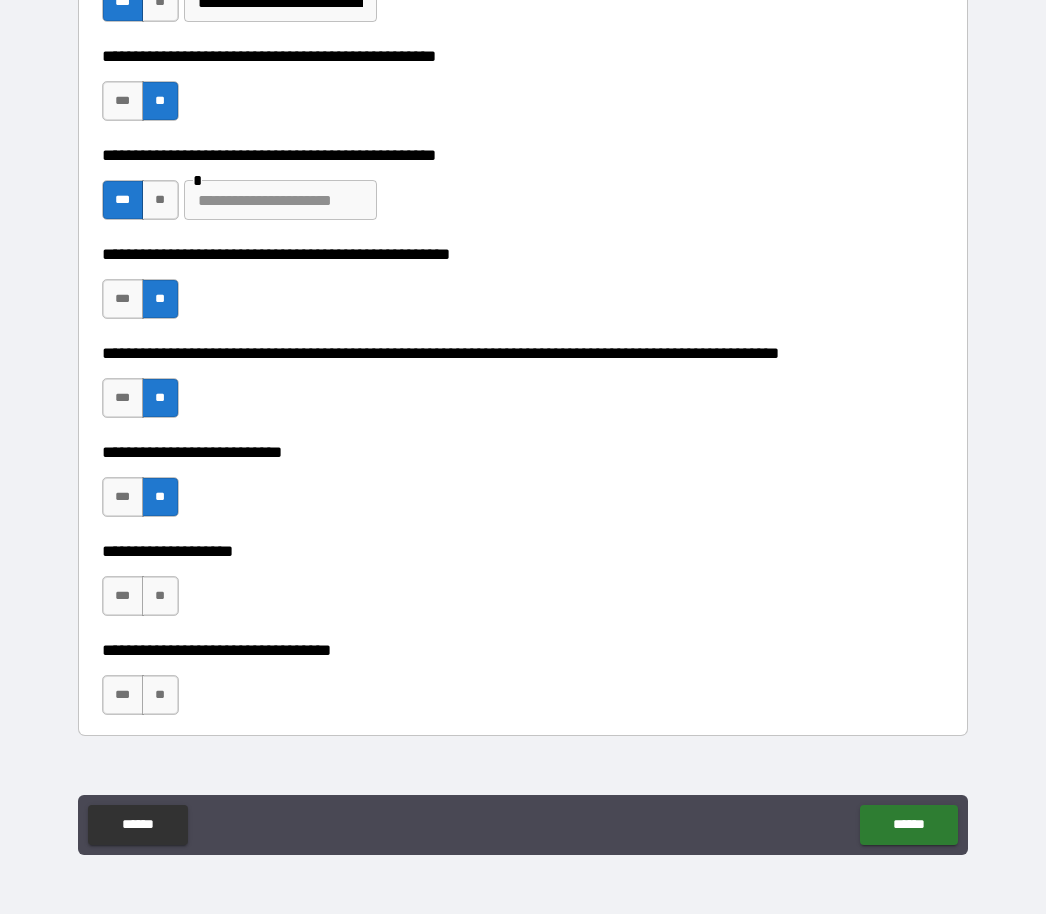 click on "**" at bounding box center (160, 596) 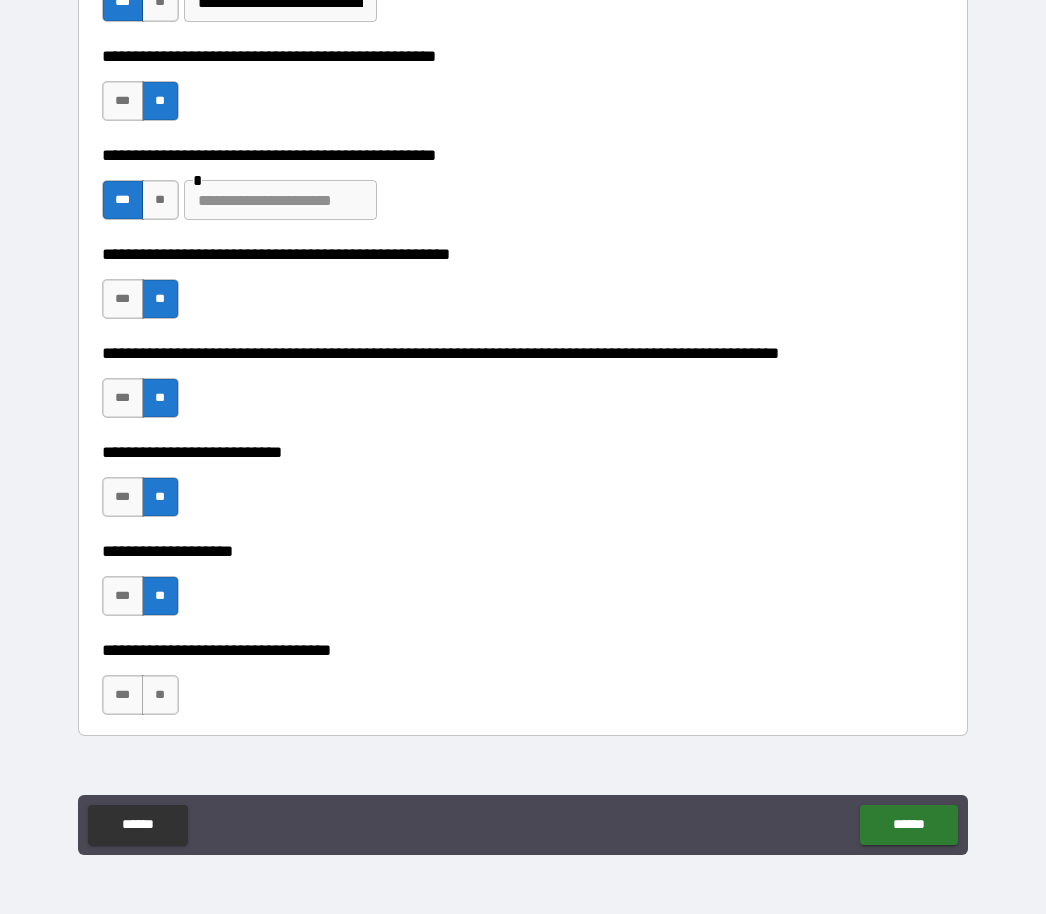 click on "**" at bounding box center (160, 695) 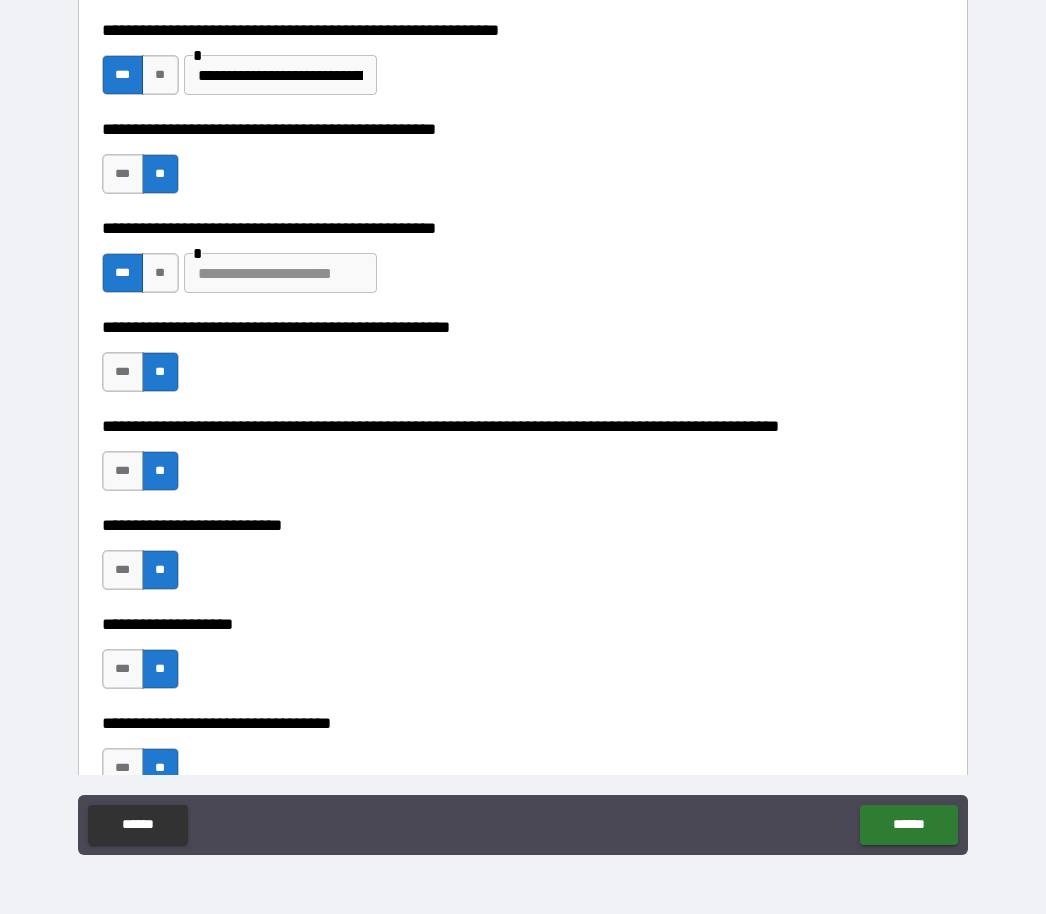 scroll, scrollTop: 540, scrollLeft: 0, axis: vertical 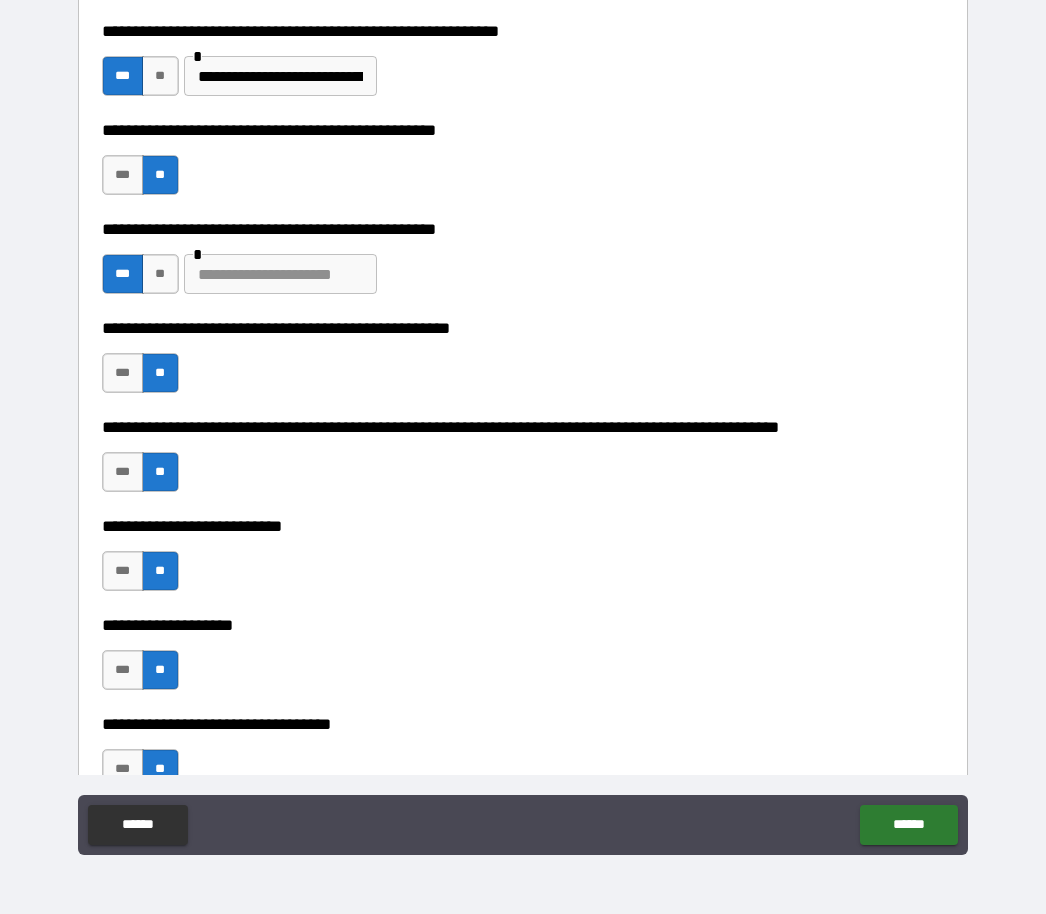 click on "**********" at bounding box center (280, 76) 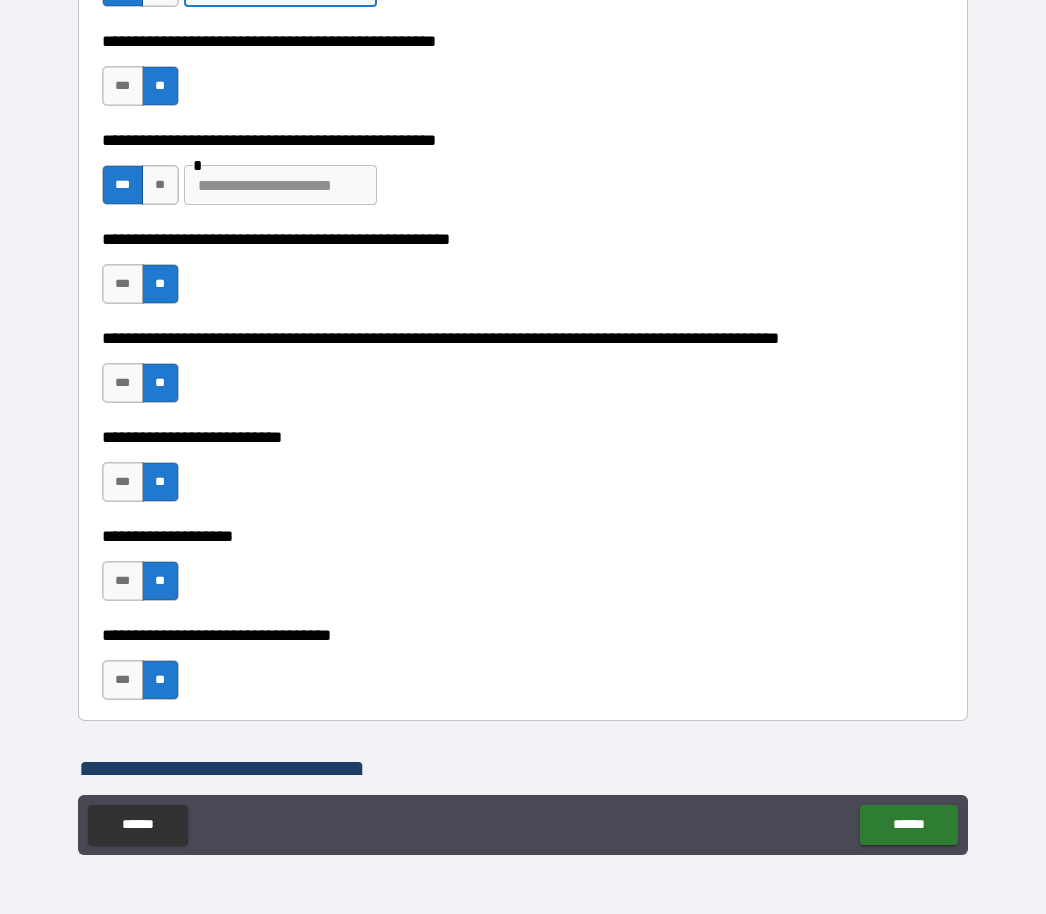 scroll, scrollTop: 630, scrollLeft: 0, axis: vertical 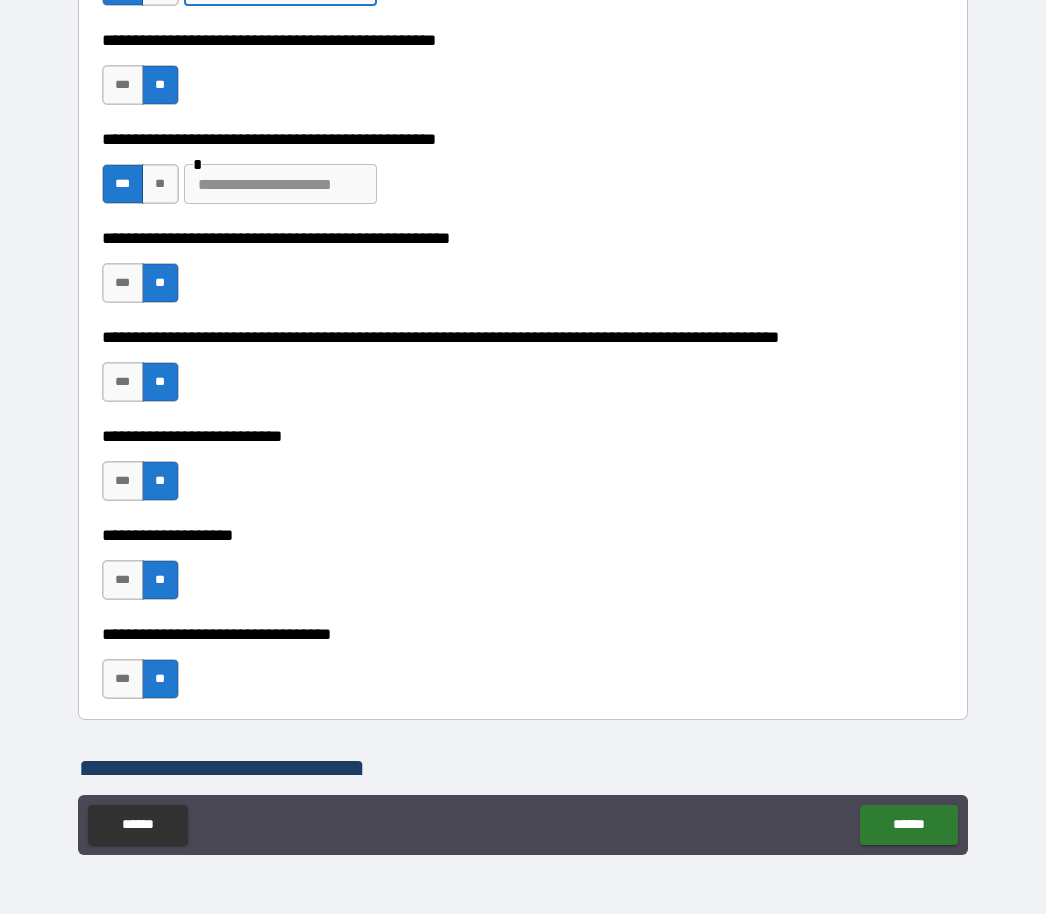 type on "**********" 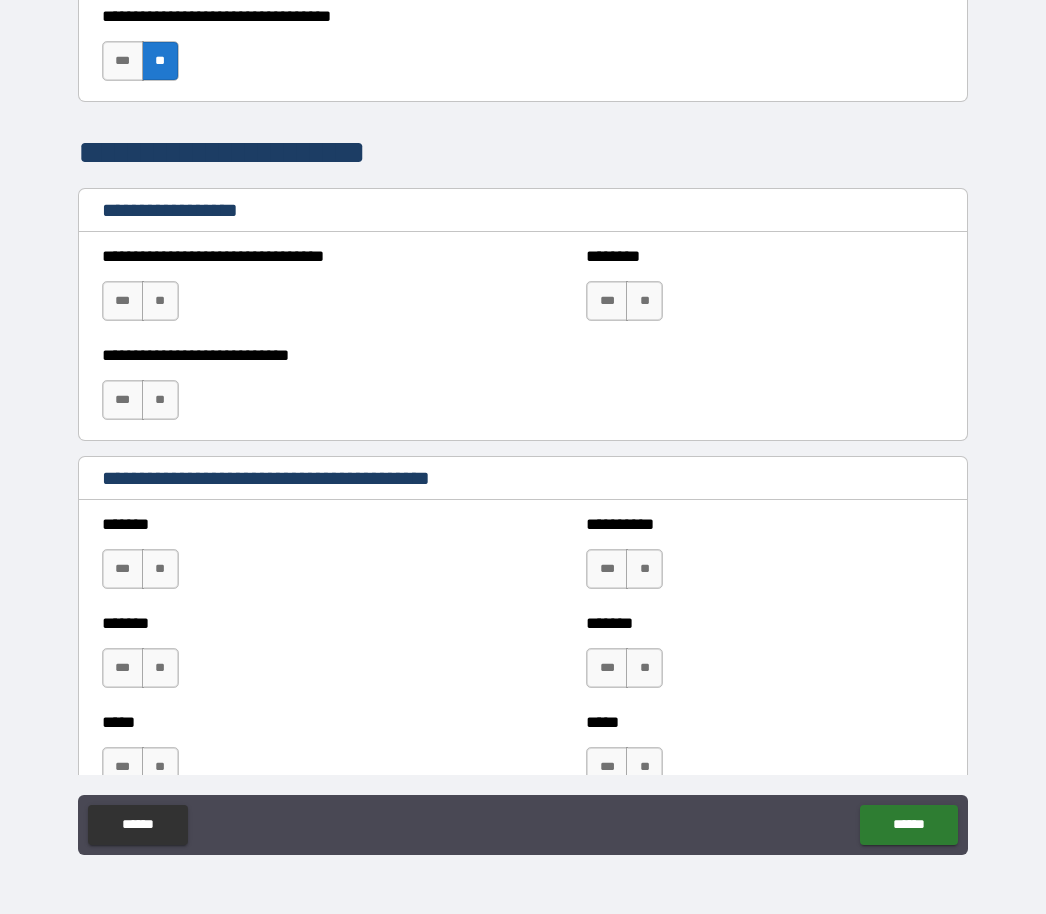 scroll, scrollTop: 1253, scrollLeft: 0, axis: vertical 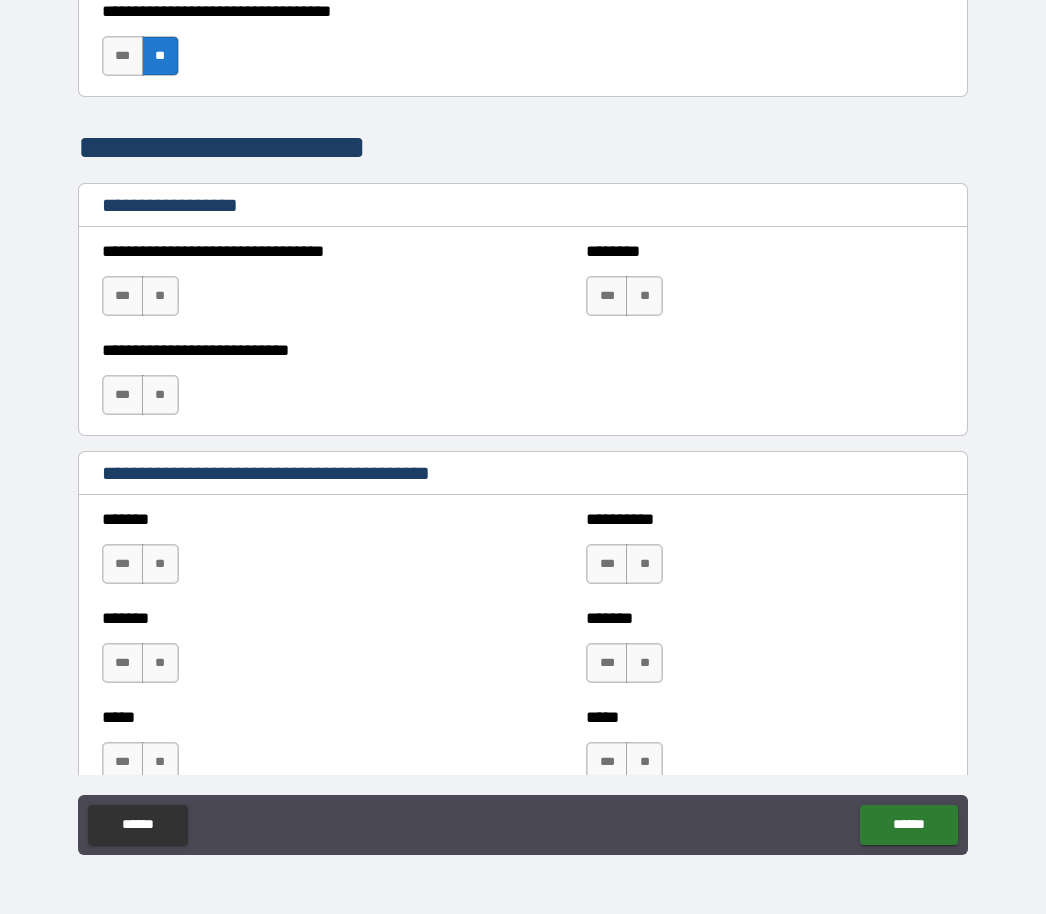 click on "**" at bounding box center (644, 296) 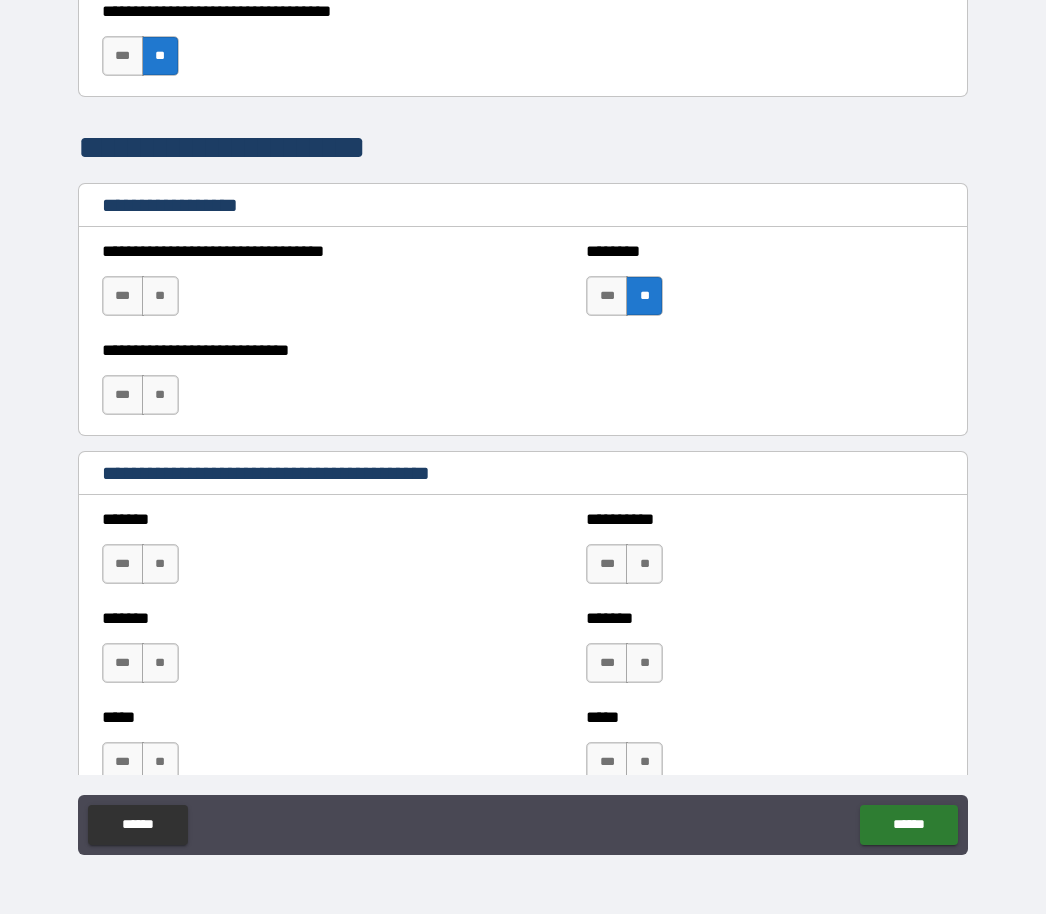 click on "**" at bounding box center (160, 296) 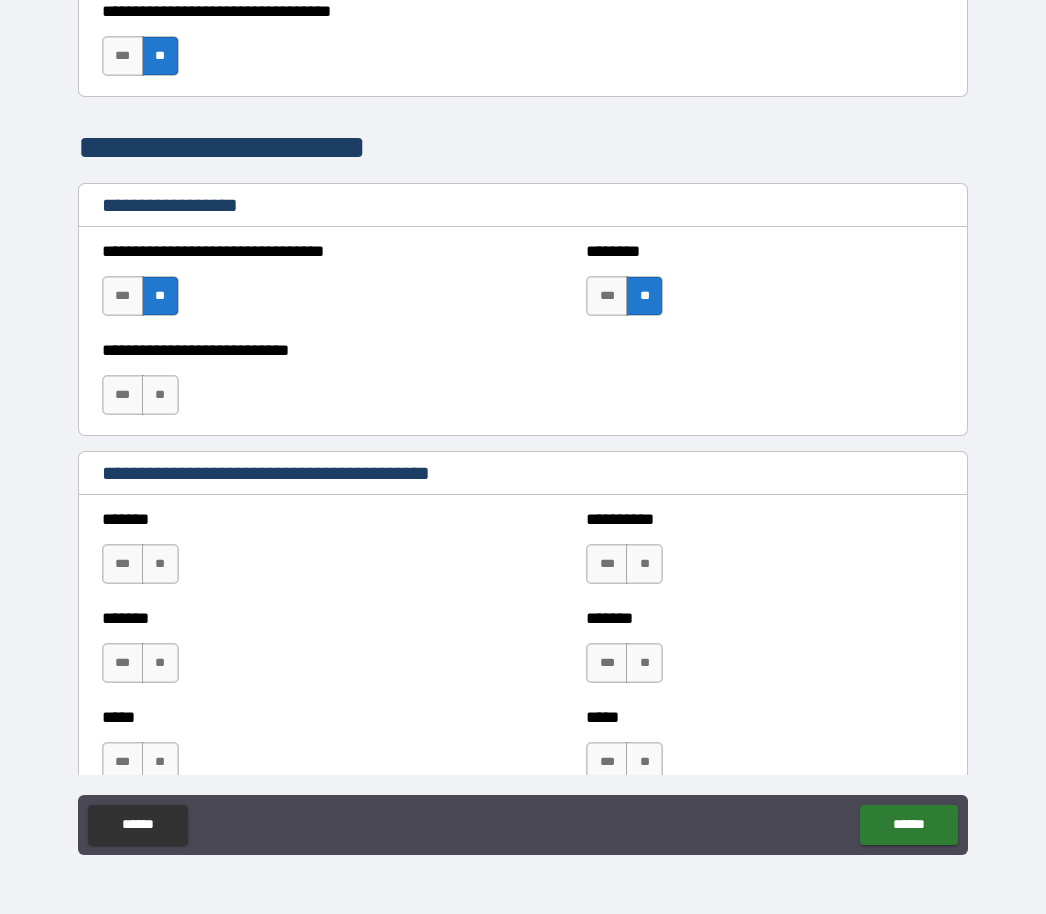 click on "**" at bounding box center (160, 395) 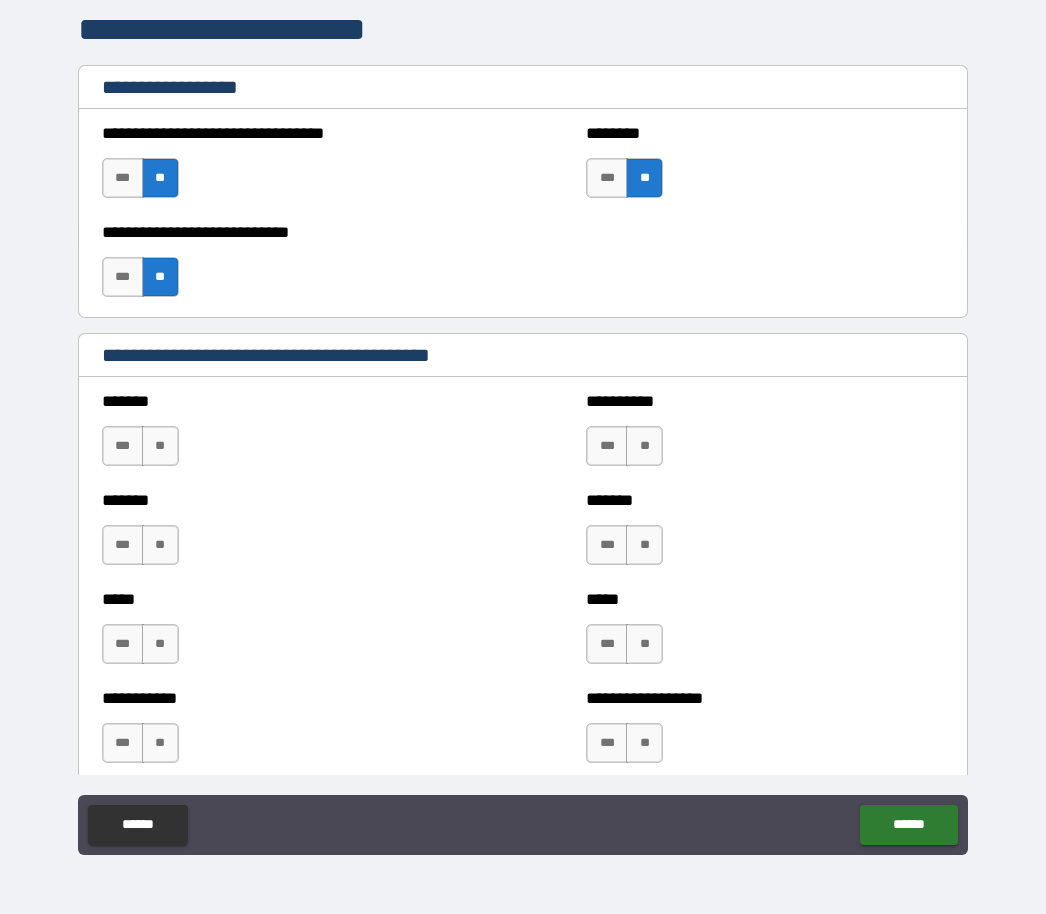 scroll, scrollTop: 1429, scrollLeft: 0, axis: vertical 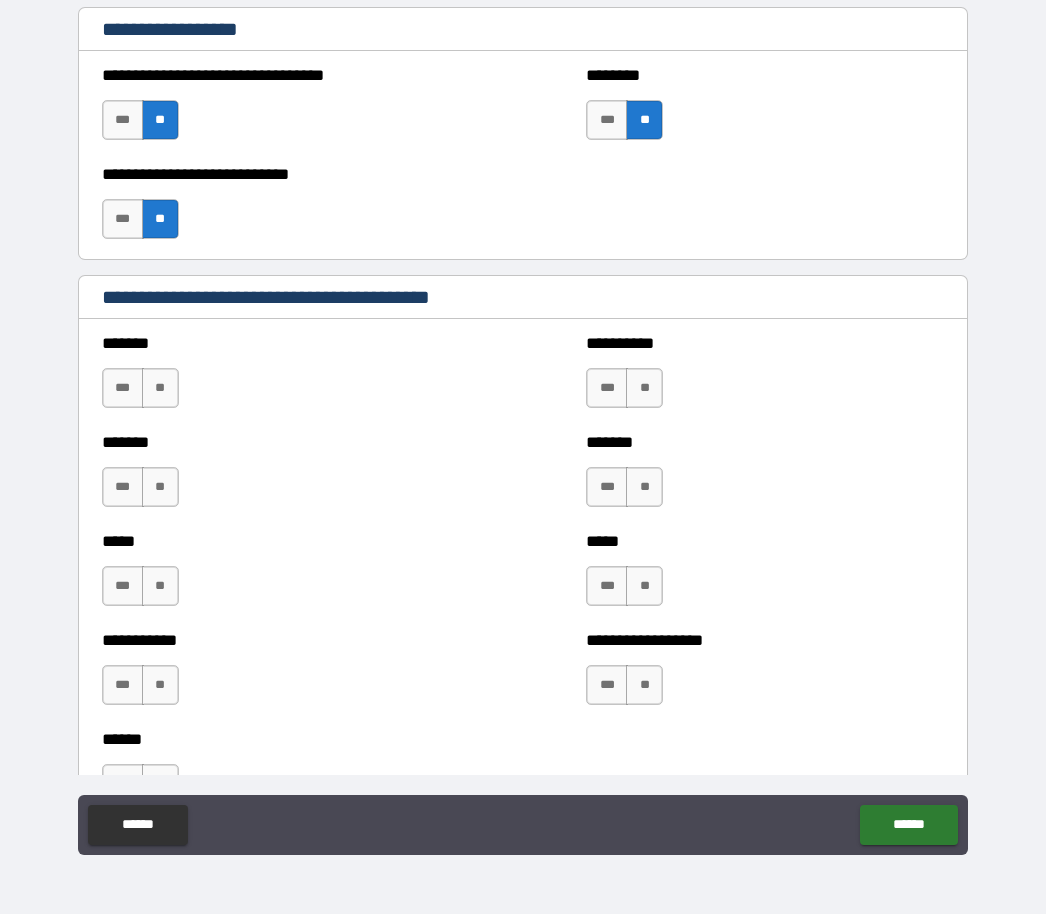click on "**" at bounding box center [160, 388] 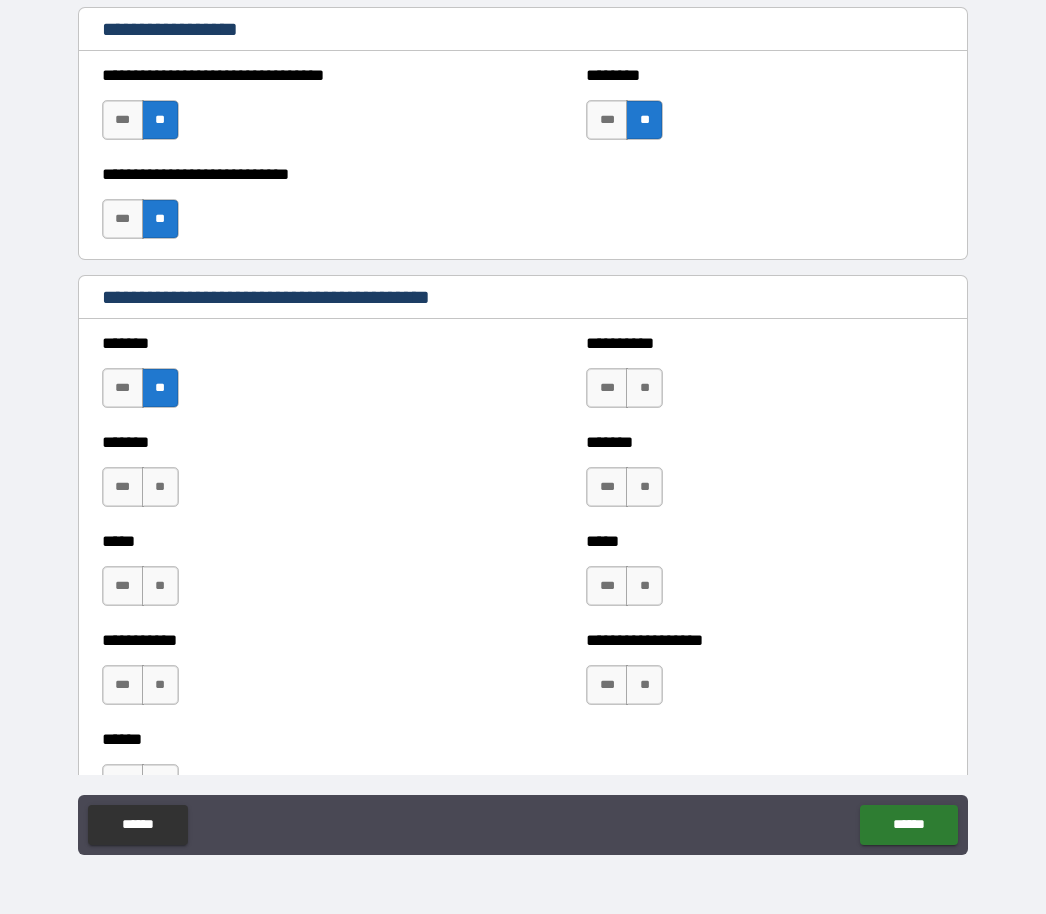 click on "**" at bounding box center [160, 487] 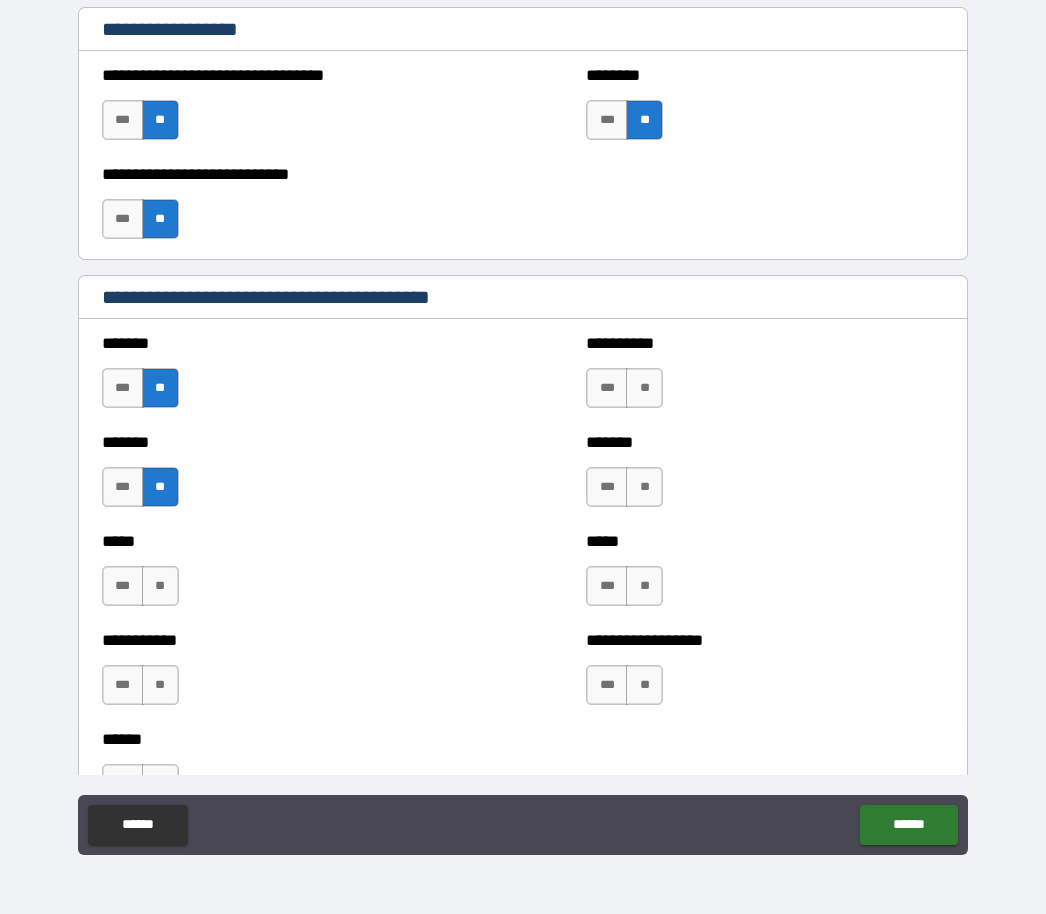 click on "**" at bounding box center [160, 586] 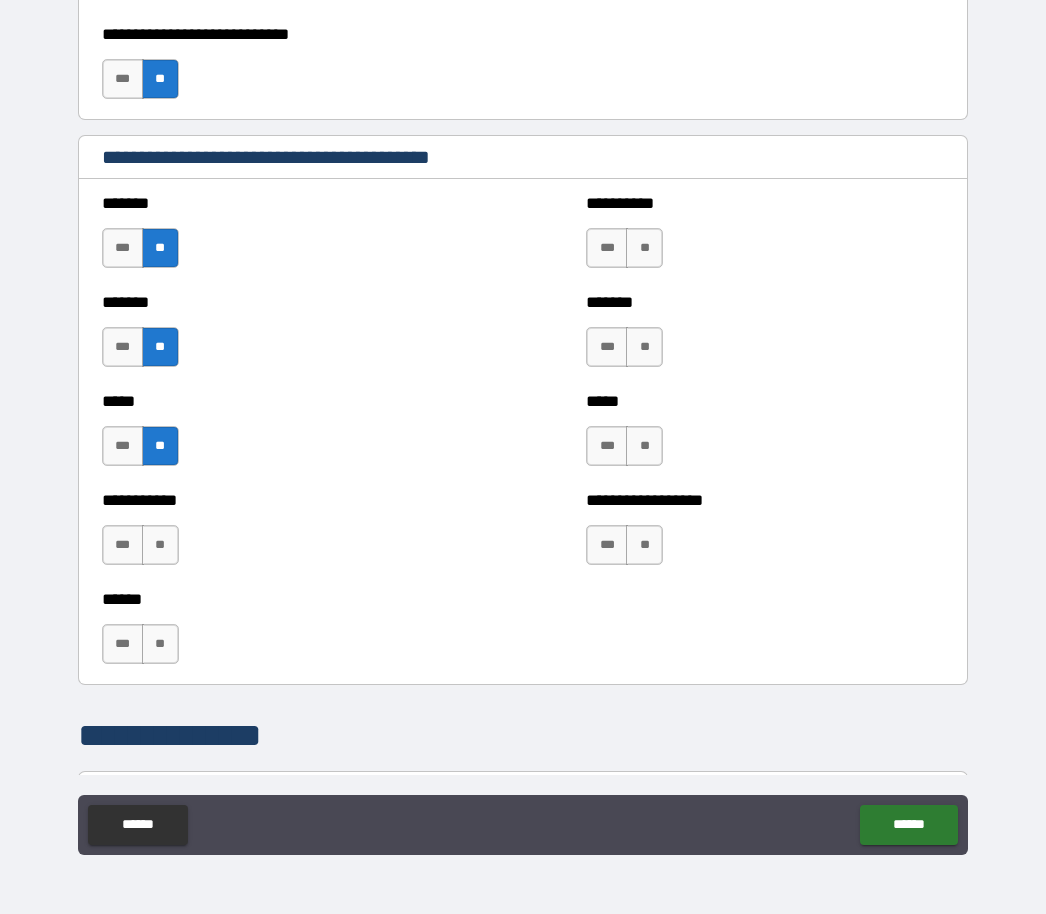 scroll, scrollTop: 1580, scrollLeft: 0, axis: vertical 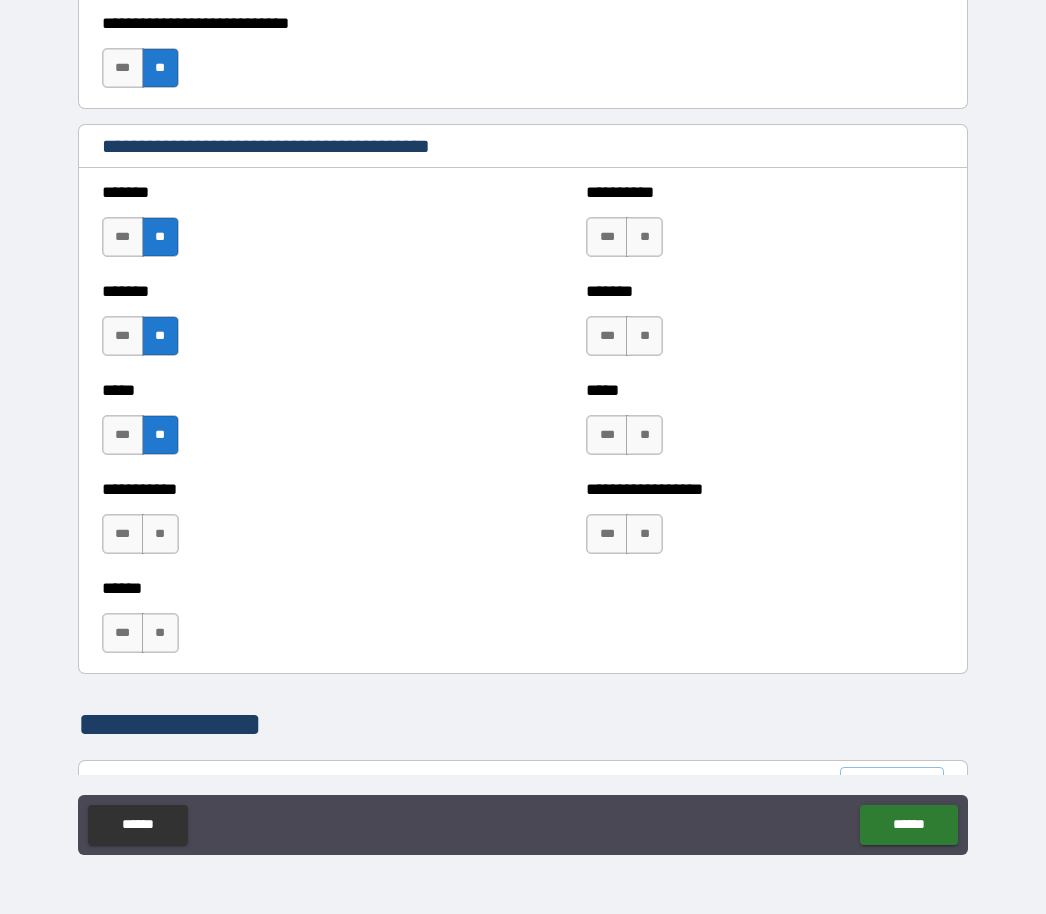 click on "**" at bounding box center [160, 534] 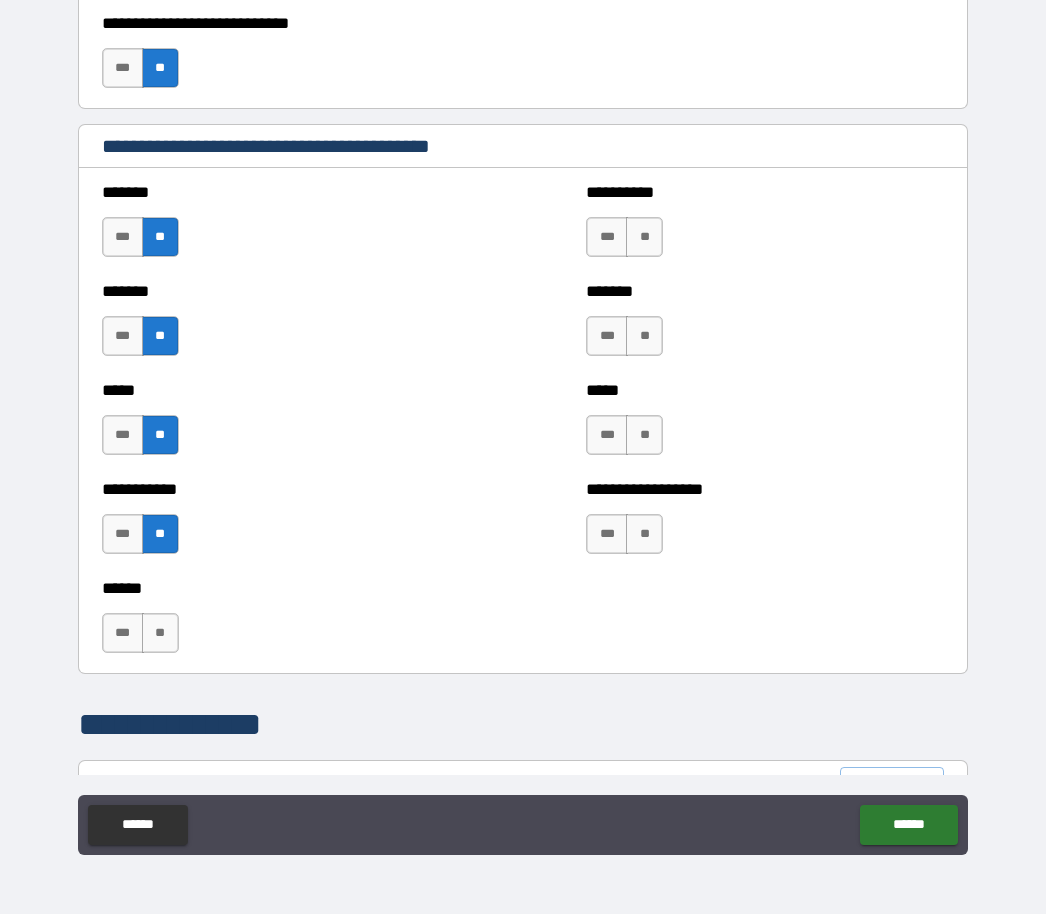 click on "***" at bounding box center [607, 237] 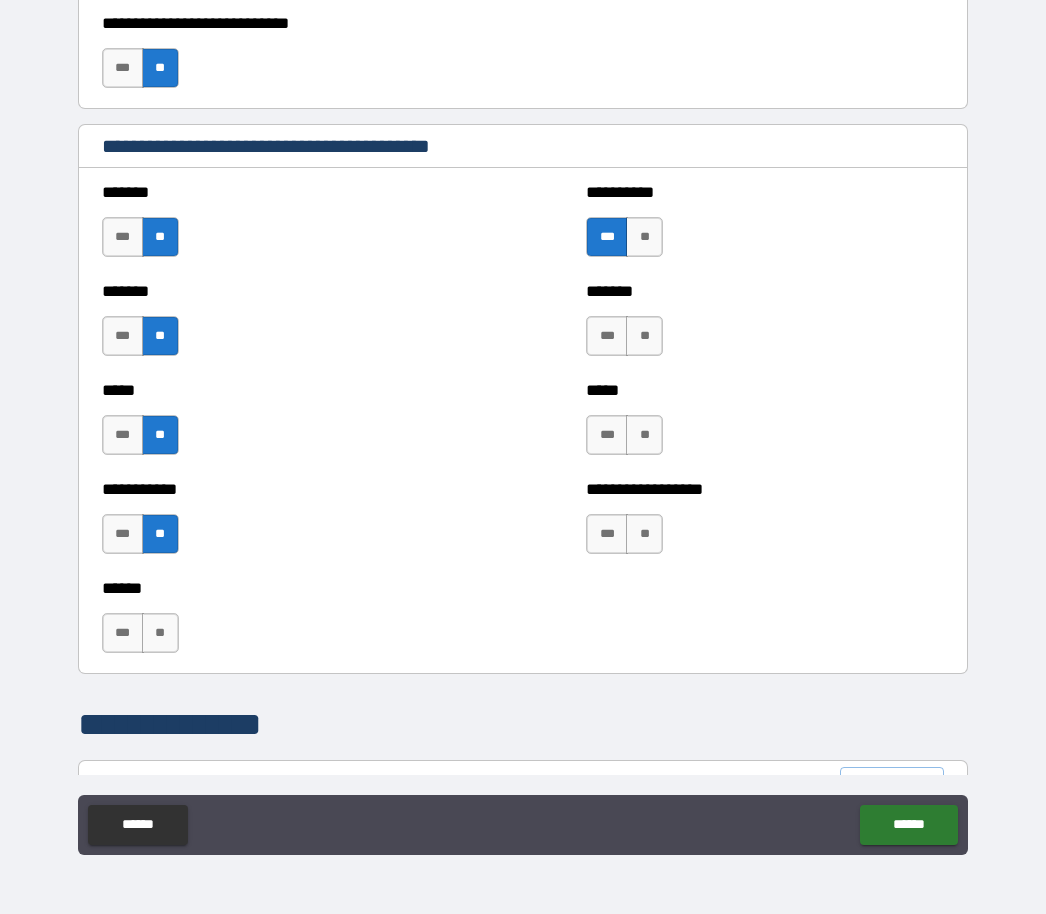 click on "**" at bounding box center (644, 336) 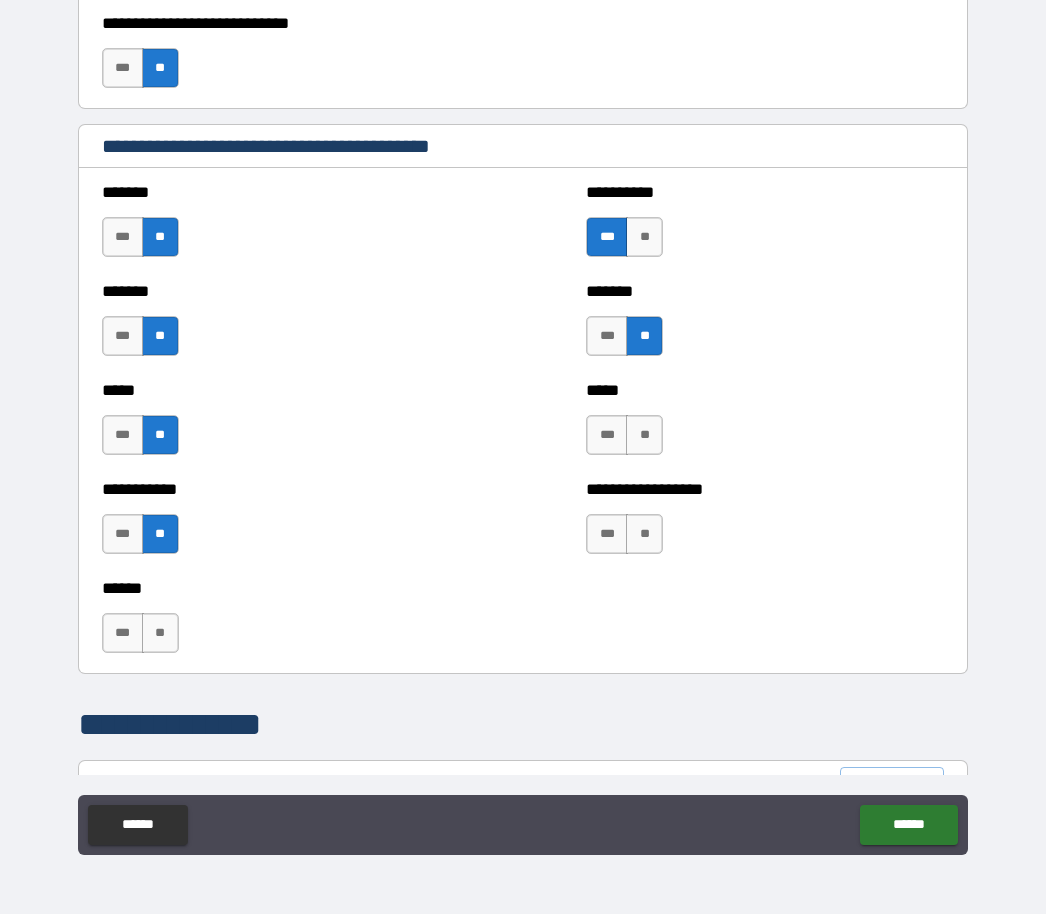 click on "**" at bounding box center [644, 435] 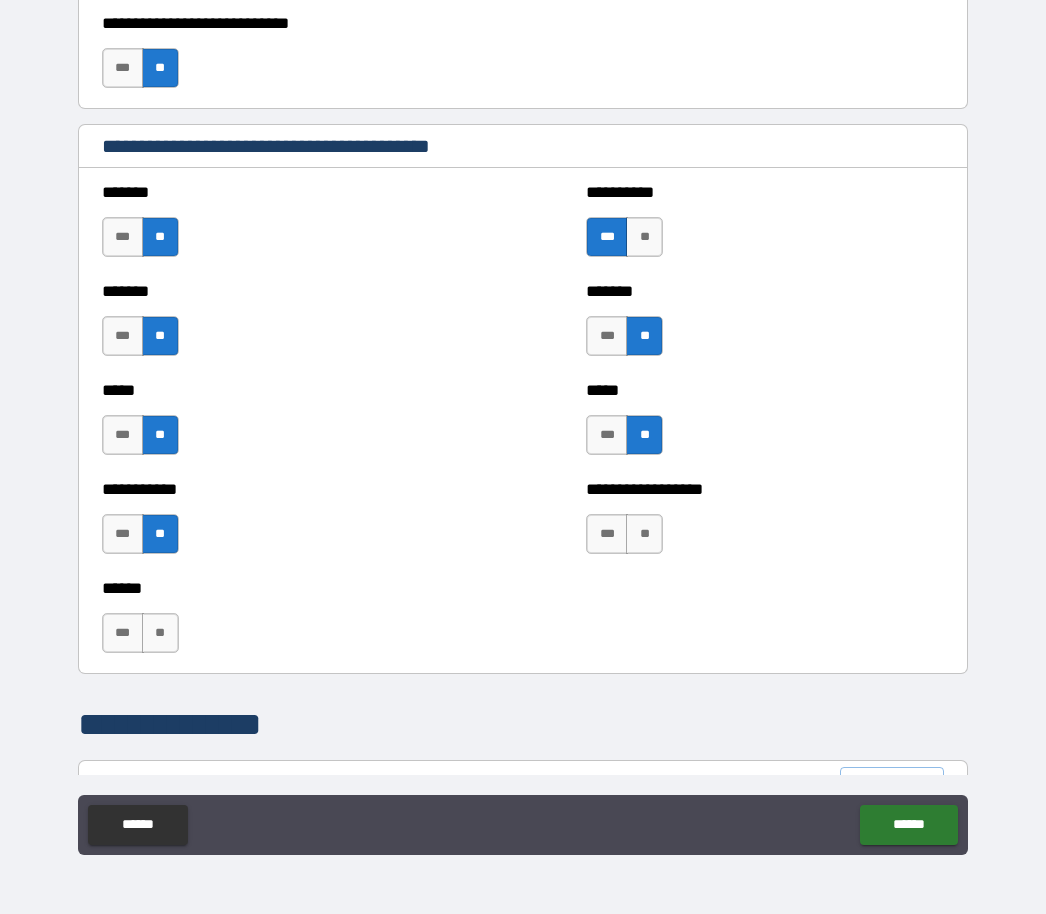 click on "**" at bounding box center (644, 534) 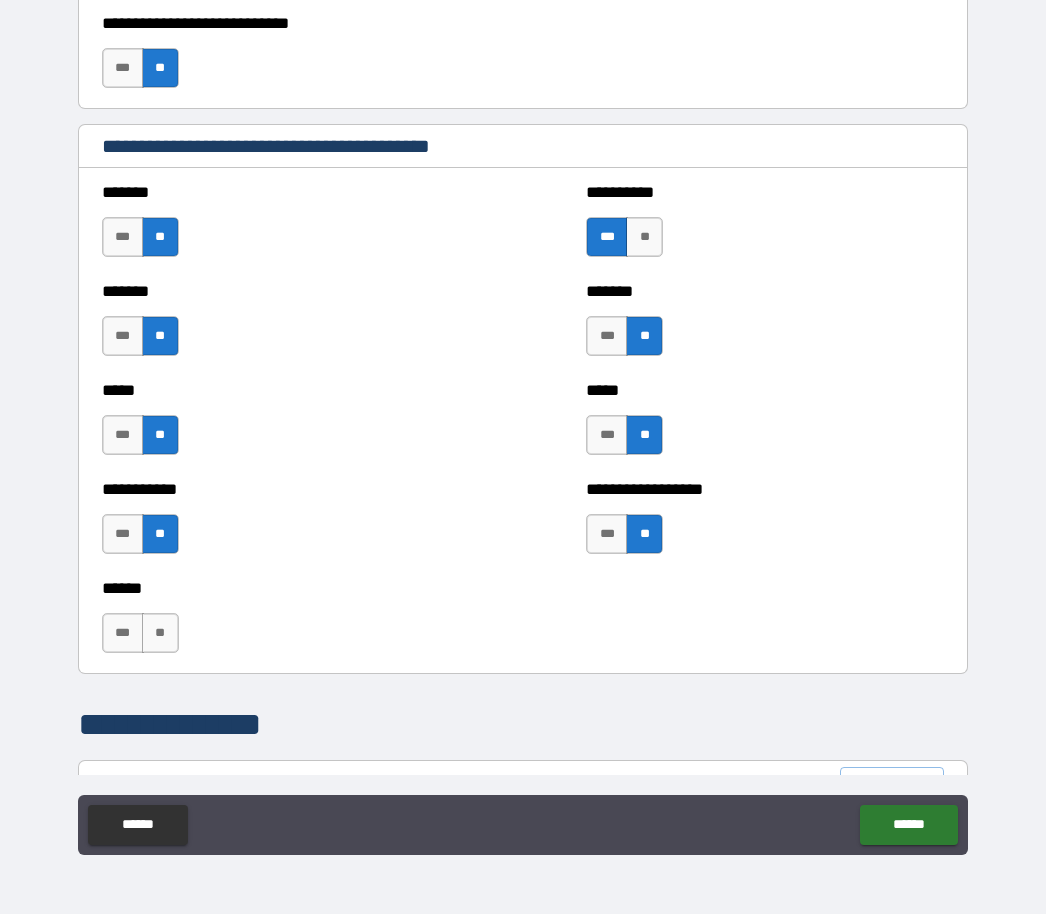 click on "**" at bounding box center [160, 633] 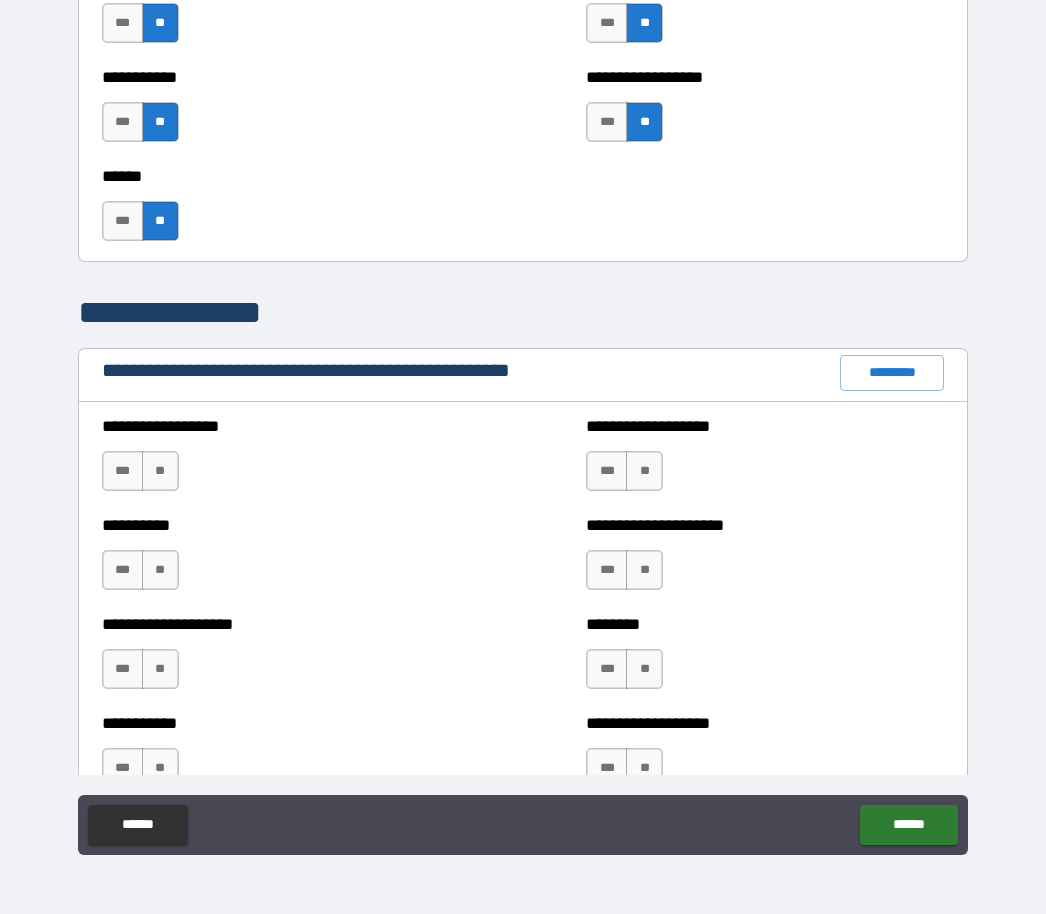 scroll, scrollTop: 1993, scrollLeft: 0, axis: vertical 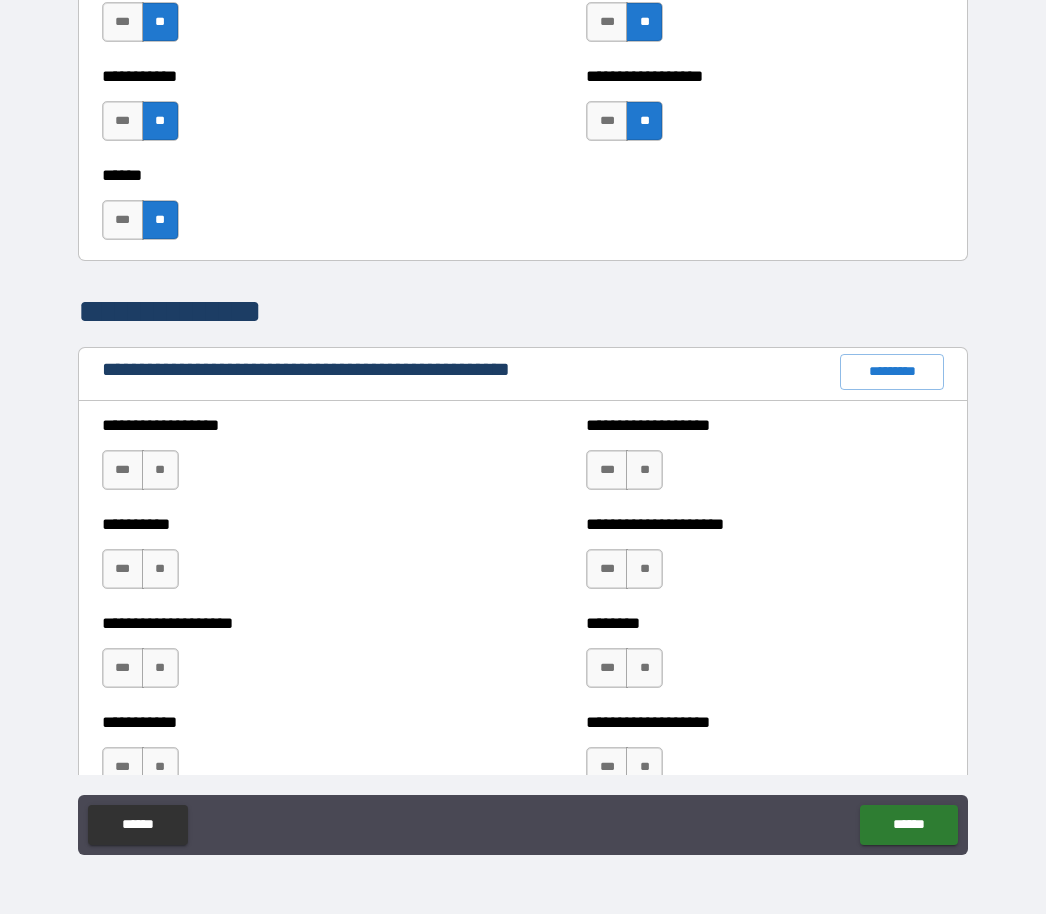 click on "**" at bounding box center [160, 470] 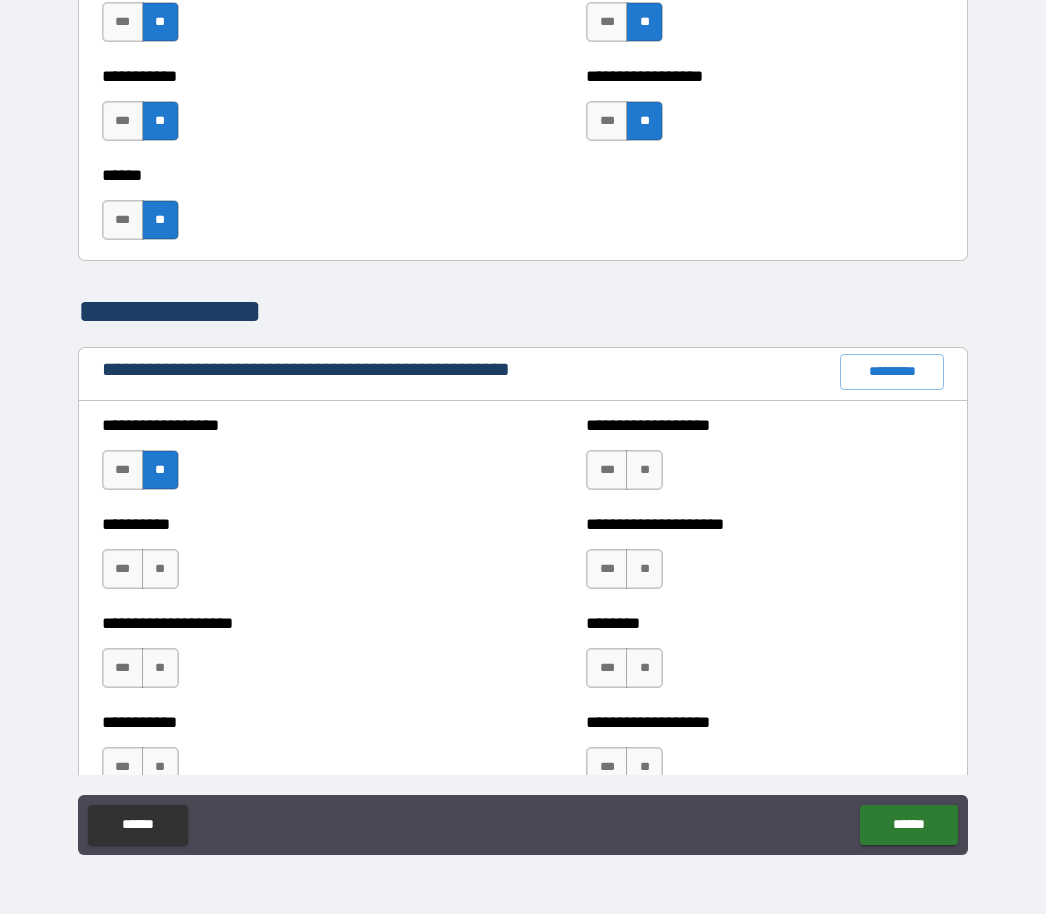 click on "**" at bounding box center [160, 569] 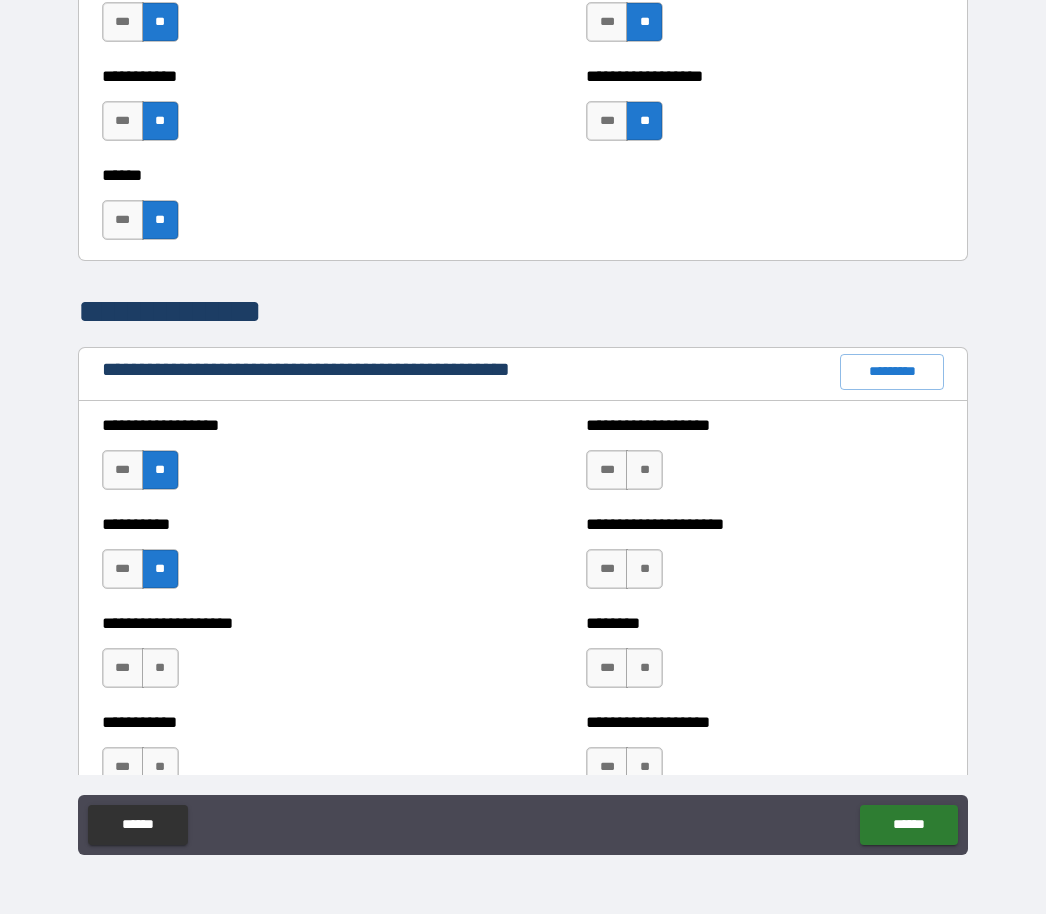 click on "**" at bounding box center (160, 668) 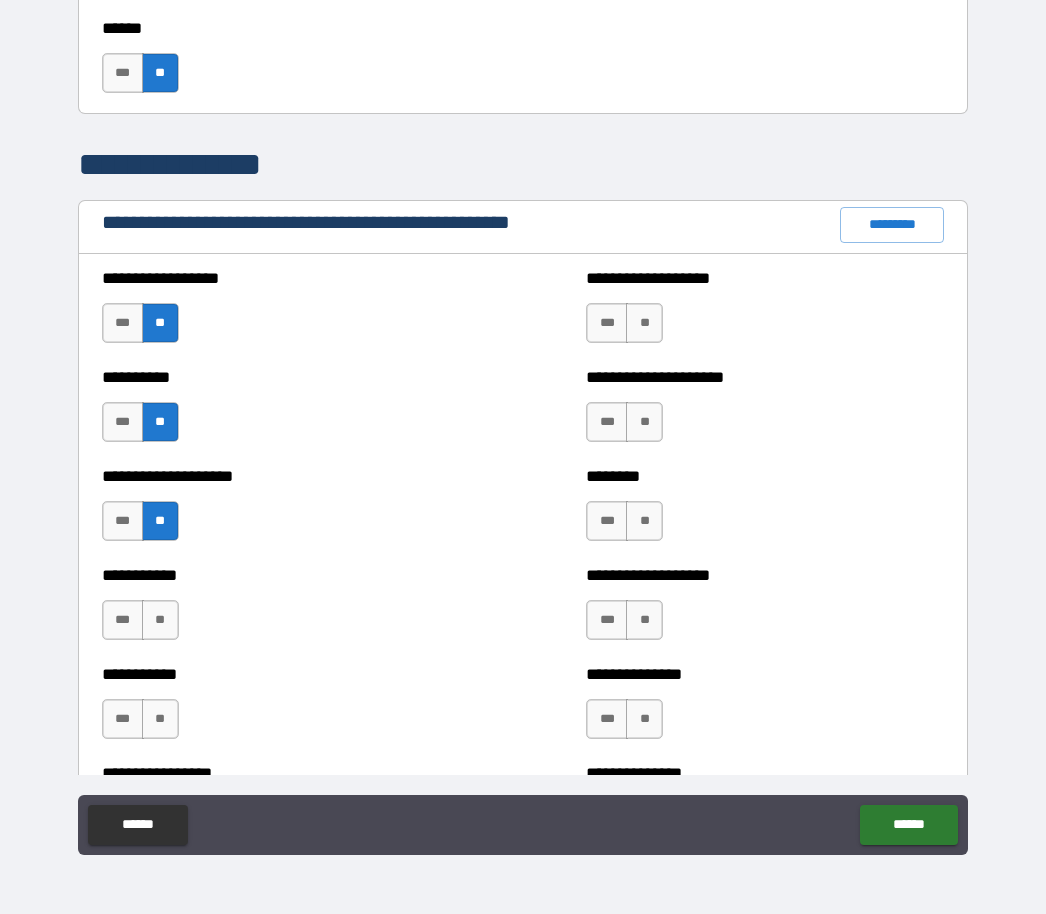 scroll, scrollTop: 2151, scrollLeft: 0, axis: vertical 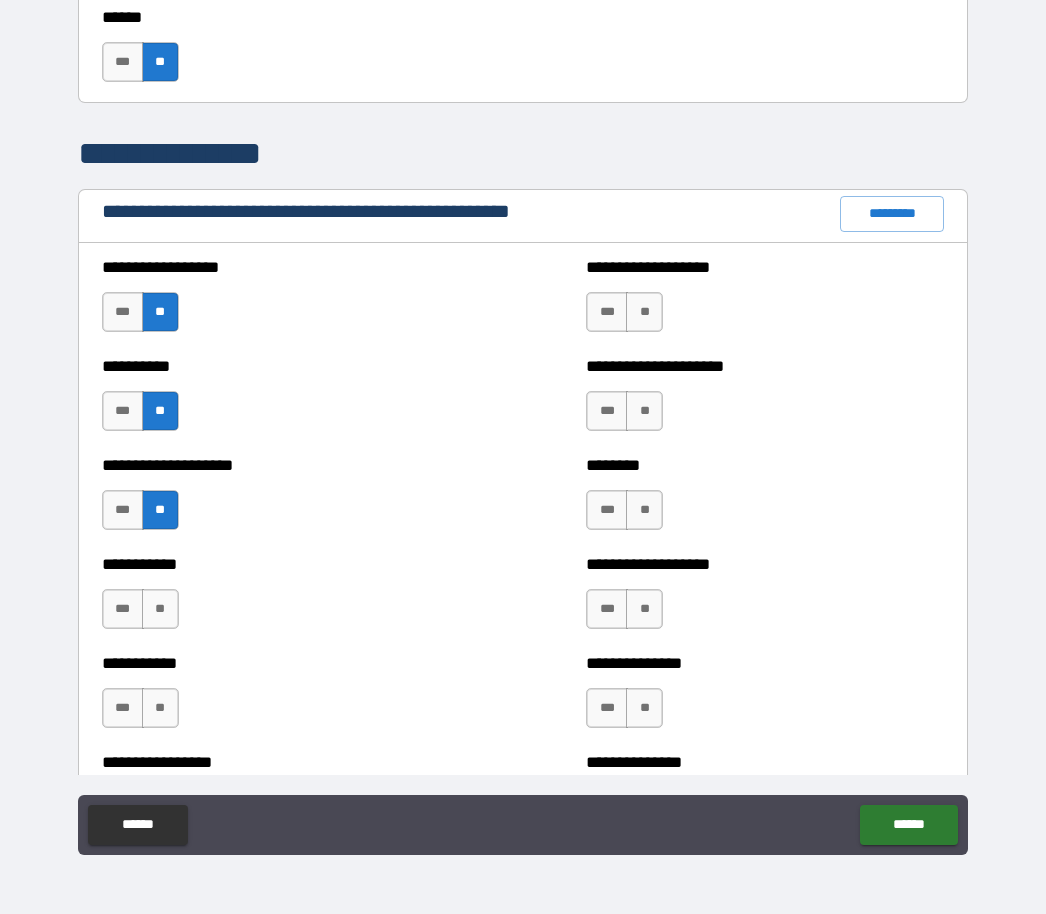 click on "**" at bounding box center [160, 609] 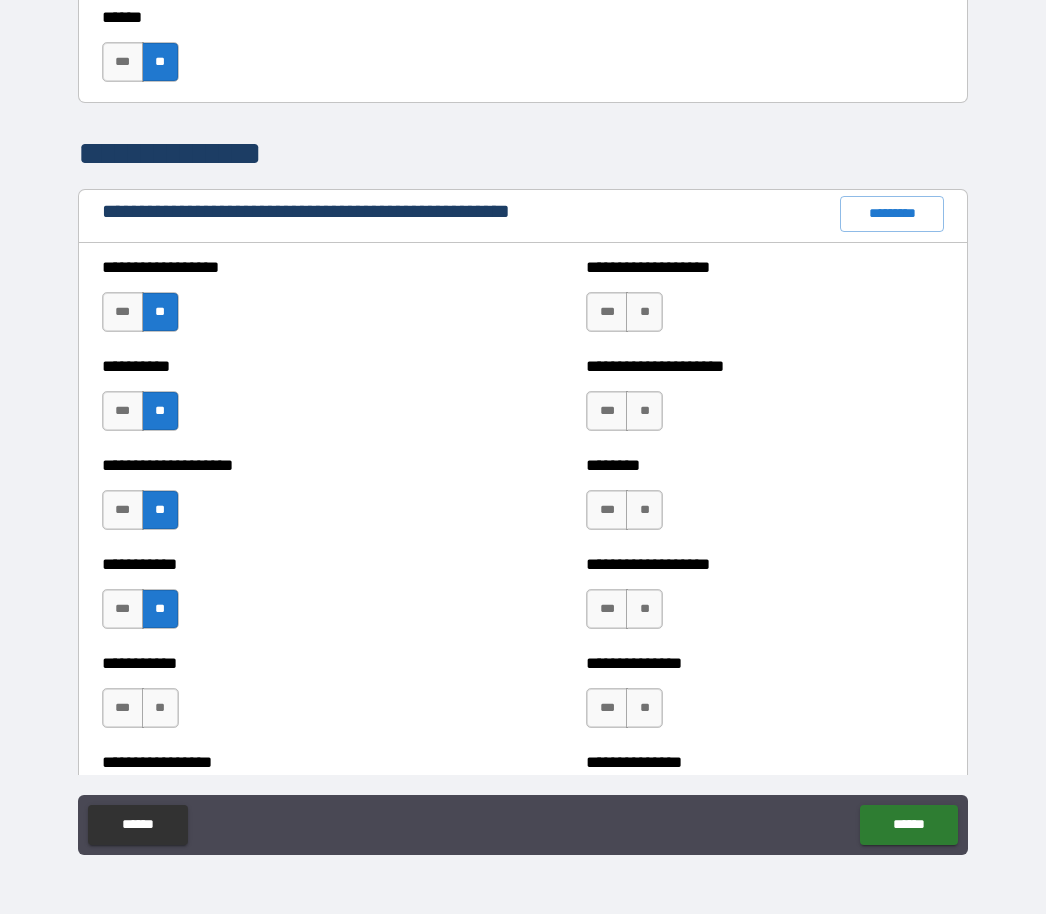 click on "**" at bounding box center [160, 708] 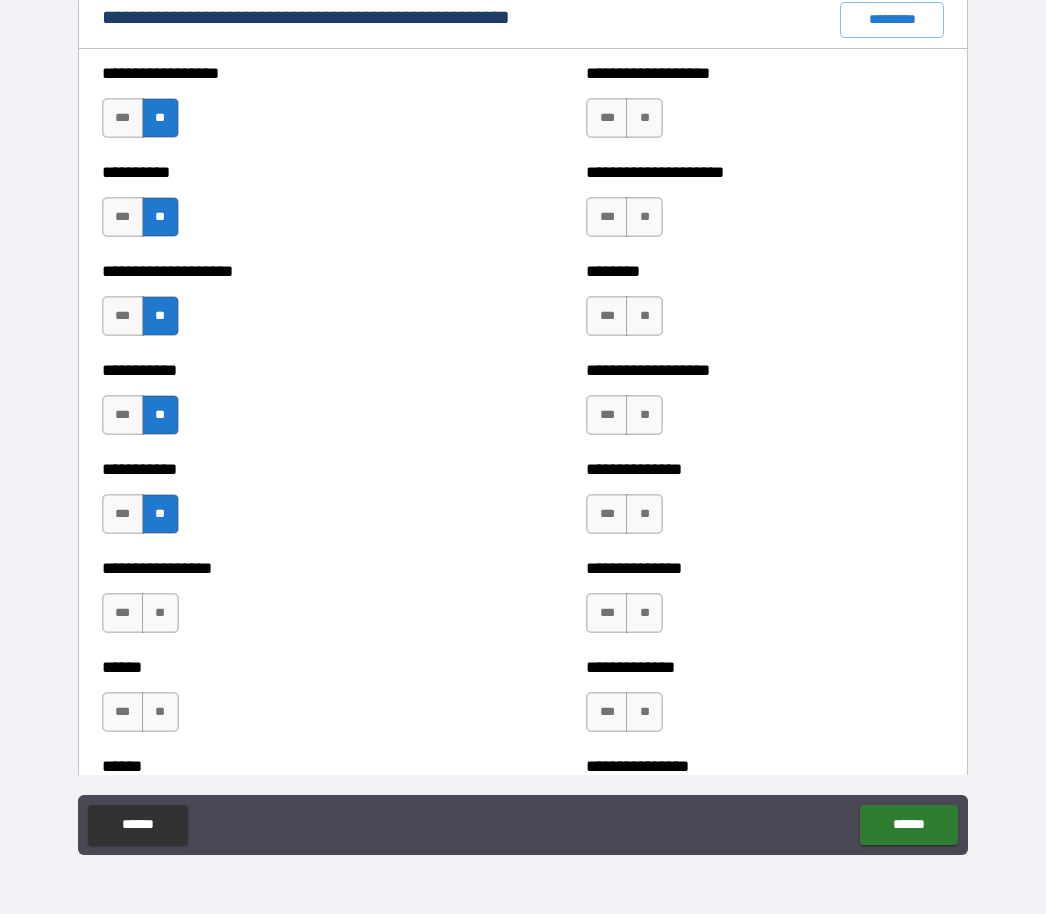 scroll, scrollTop: 2356, scrollLeft: 0, axis: vertical 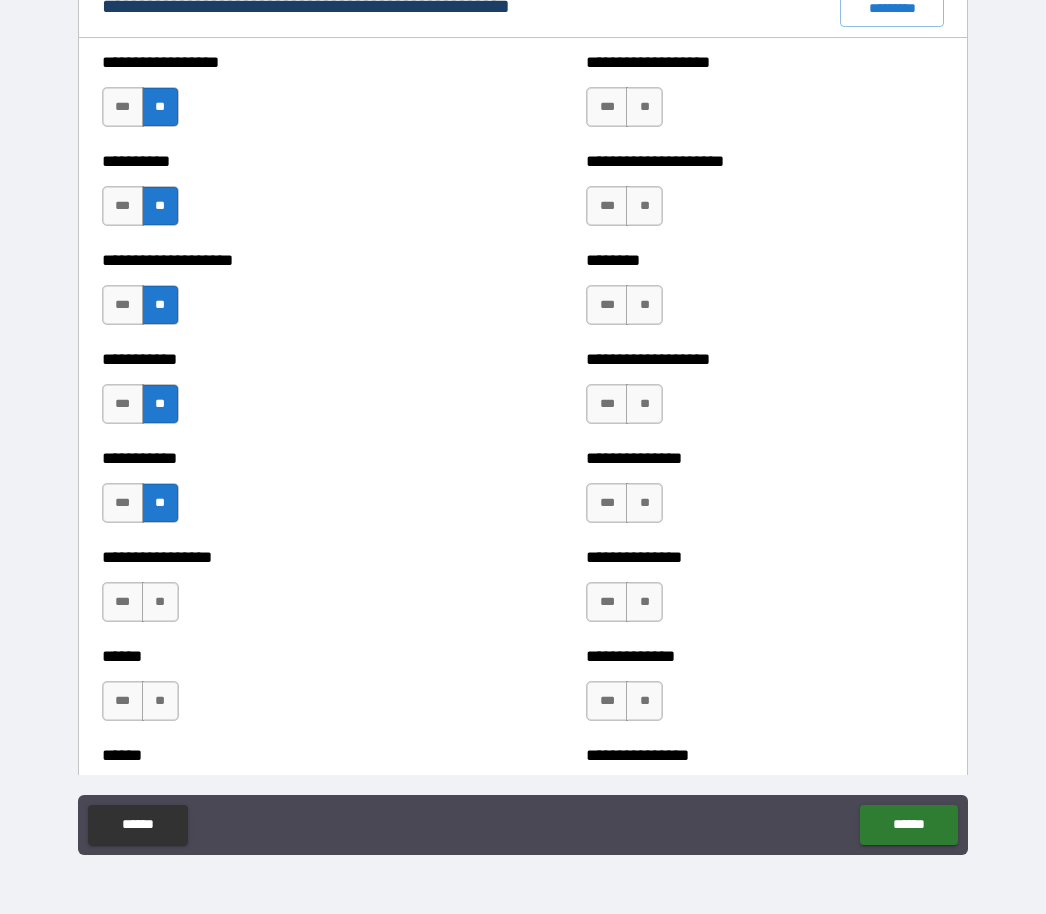 click on "**" at bounding box center (160, 602) 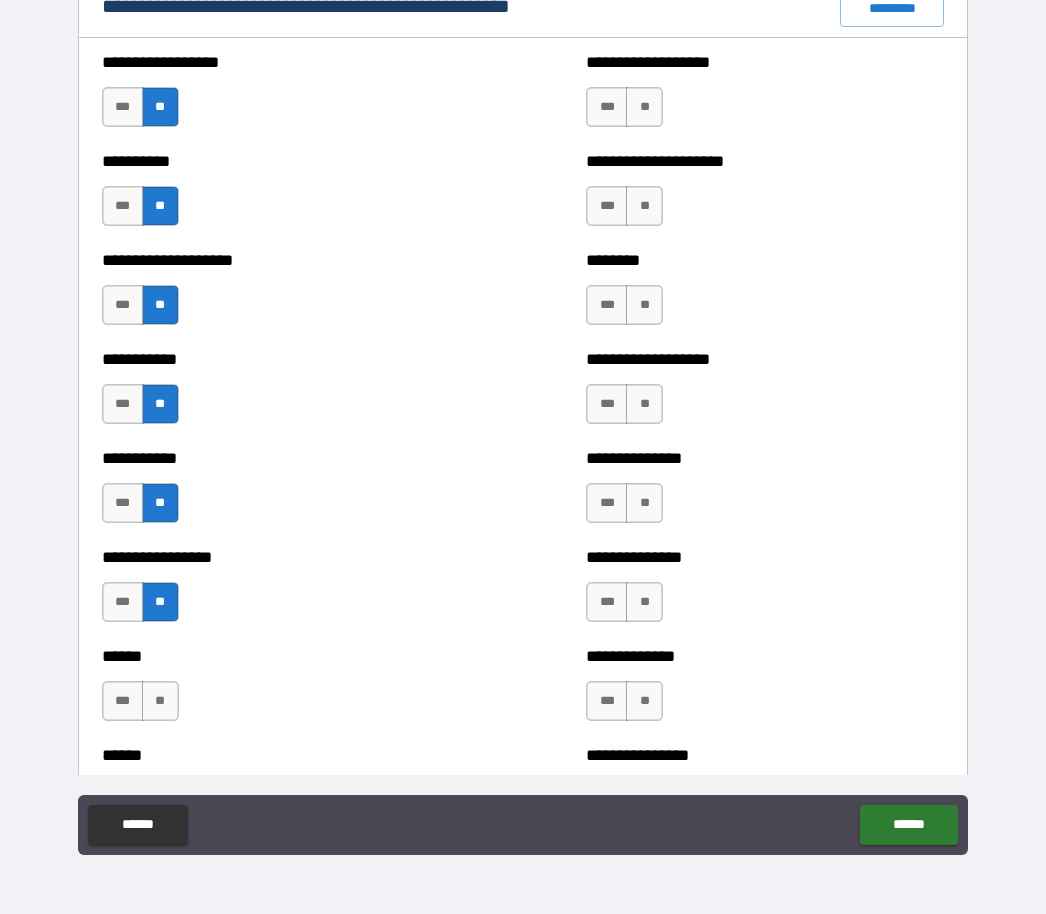 click on "**" at bounding box center [160, 701] 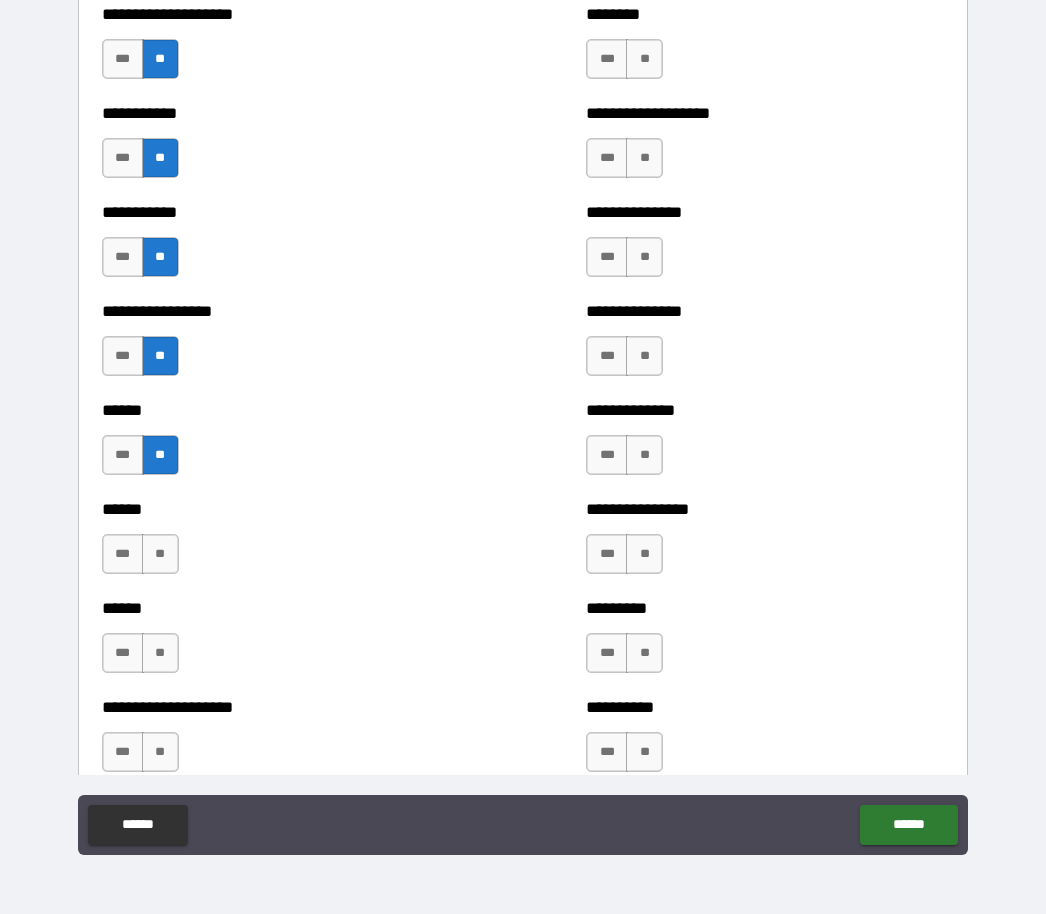 scroll, scrollTop: 2612, scrollLeft: 0, axis: vertical 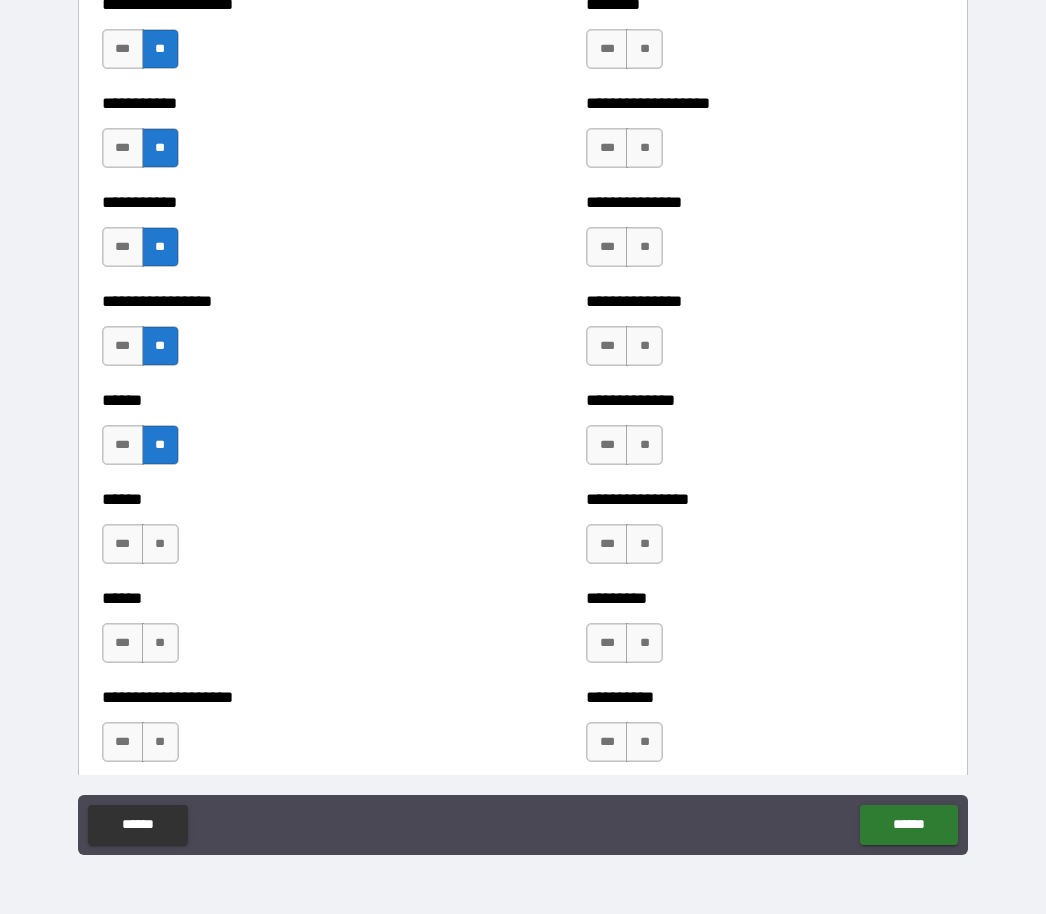 click on "**" at bounding box center [160, 544] 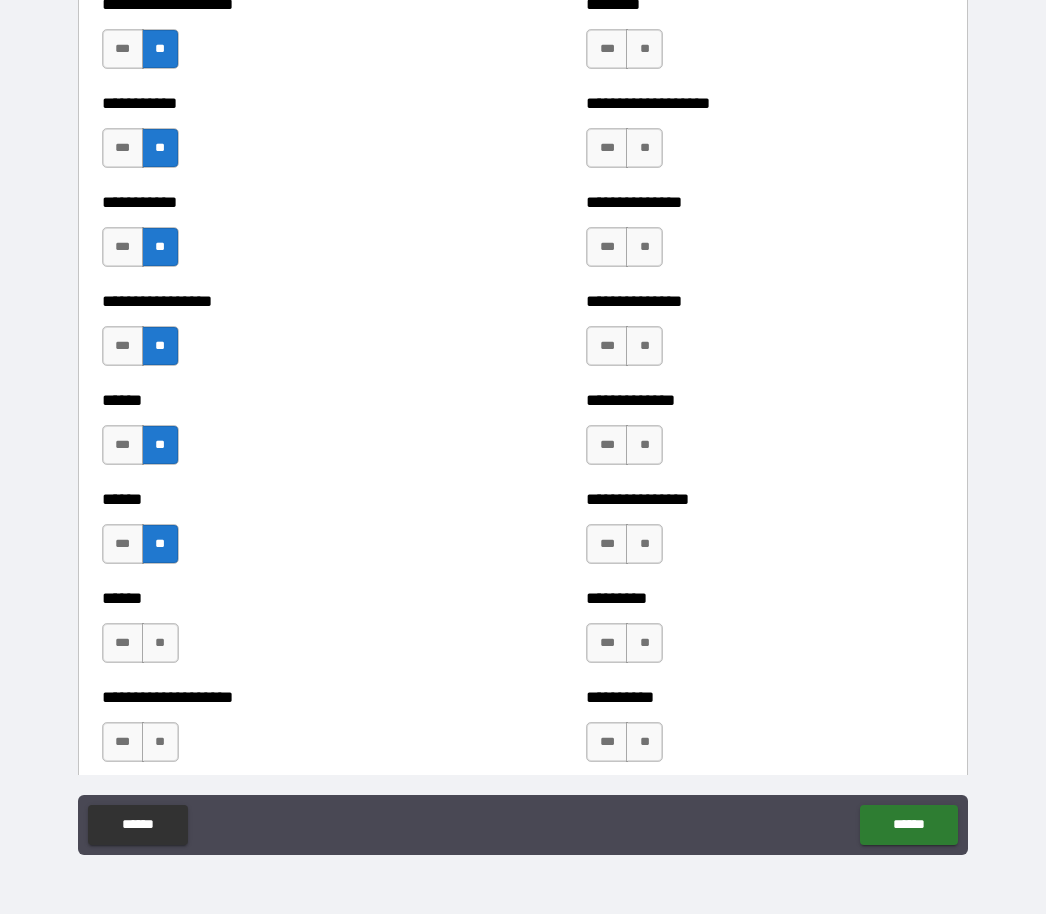 click on "**" at bounding box center (160, 643) 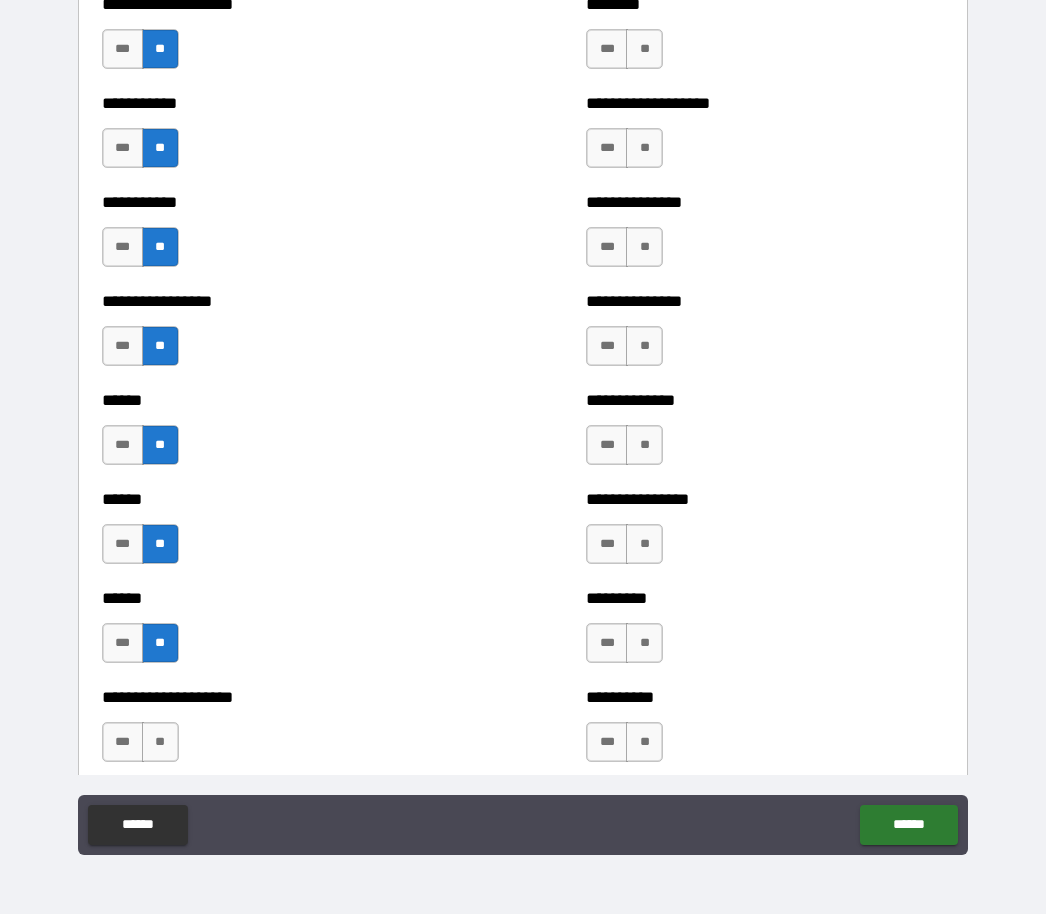 click on "***" at bounding box center [123, 742] 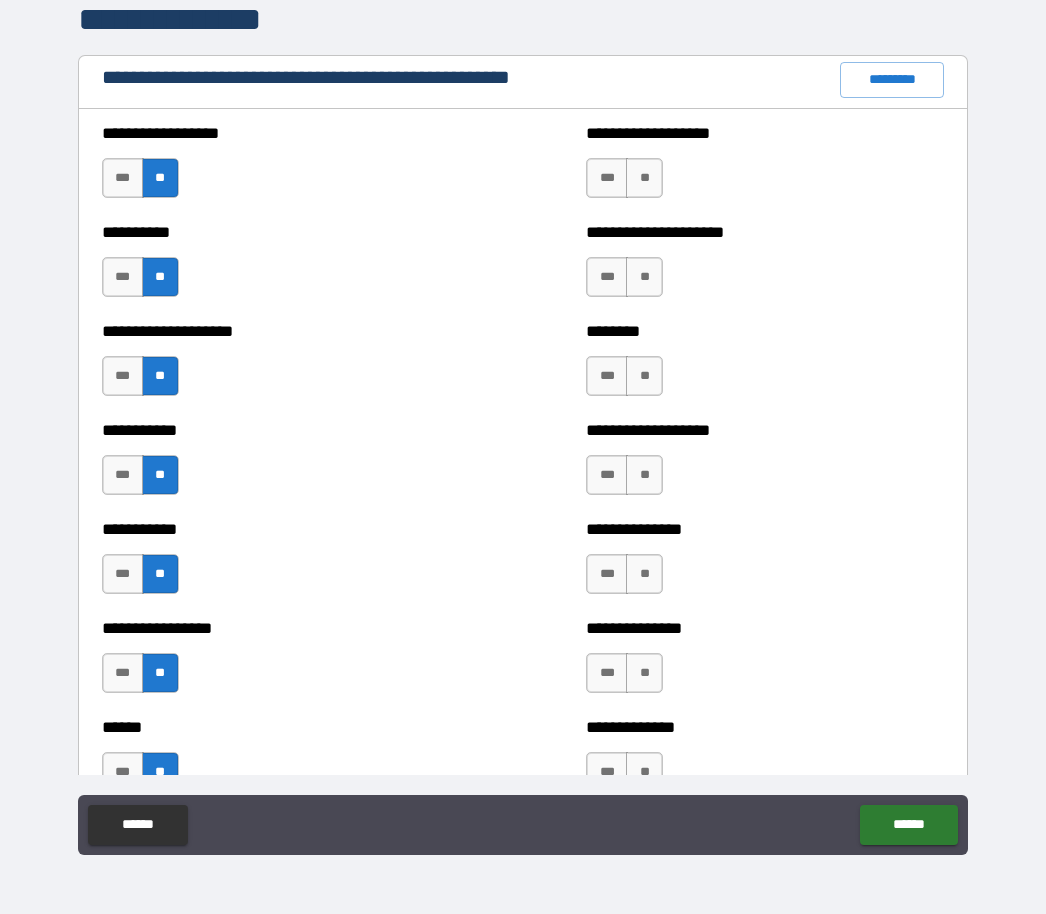 scroll, scrollTop: 2276, scrollLeft: 0, axis: vertical 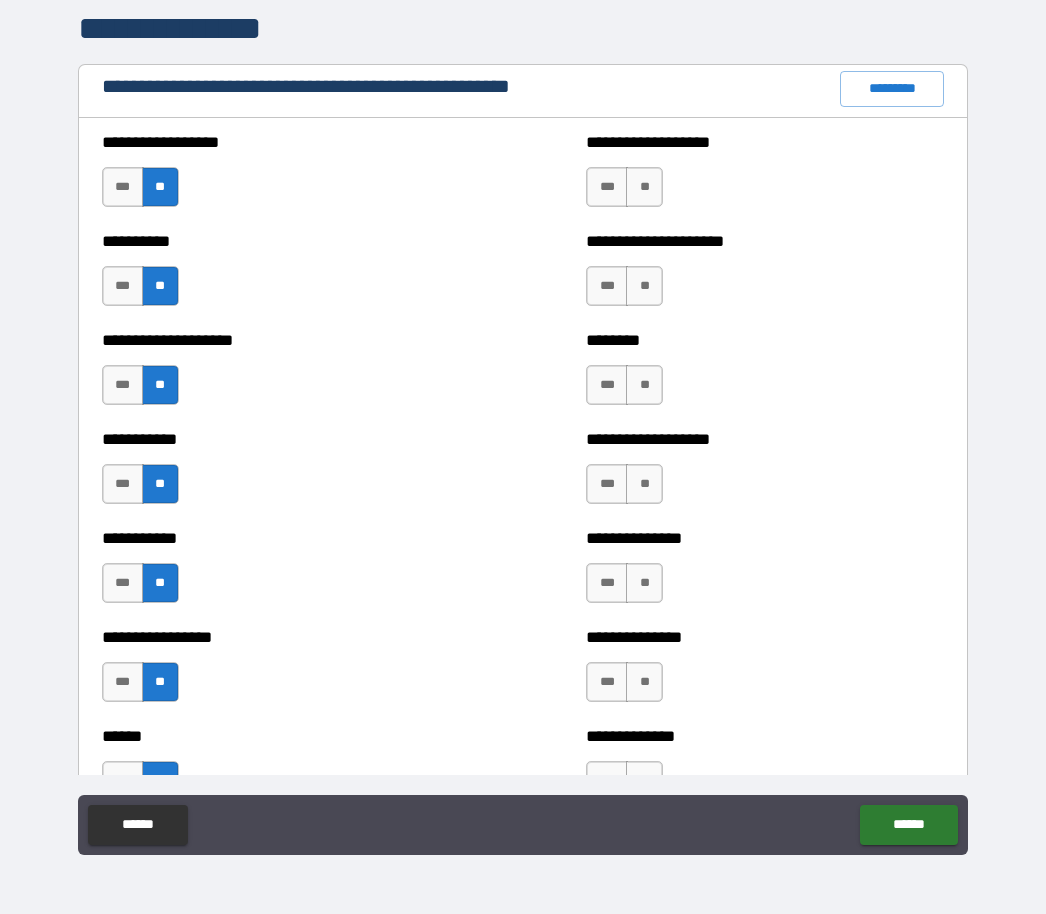 click on "**" at bounding box center (644, 187) 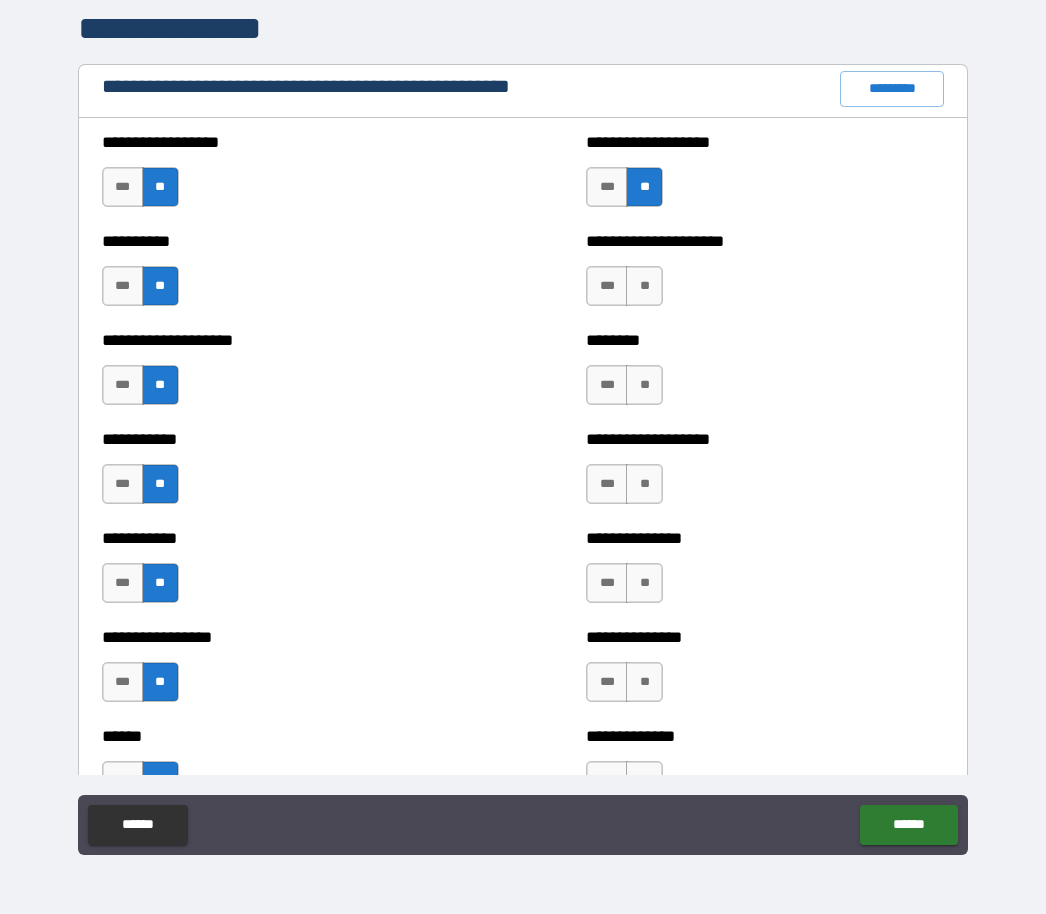 click on "**" at bounding box center [644, 286] 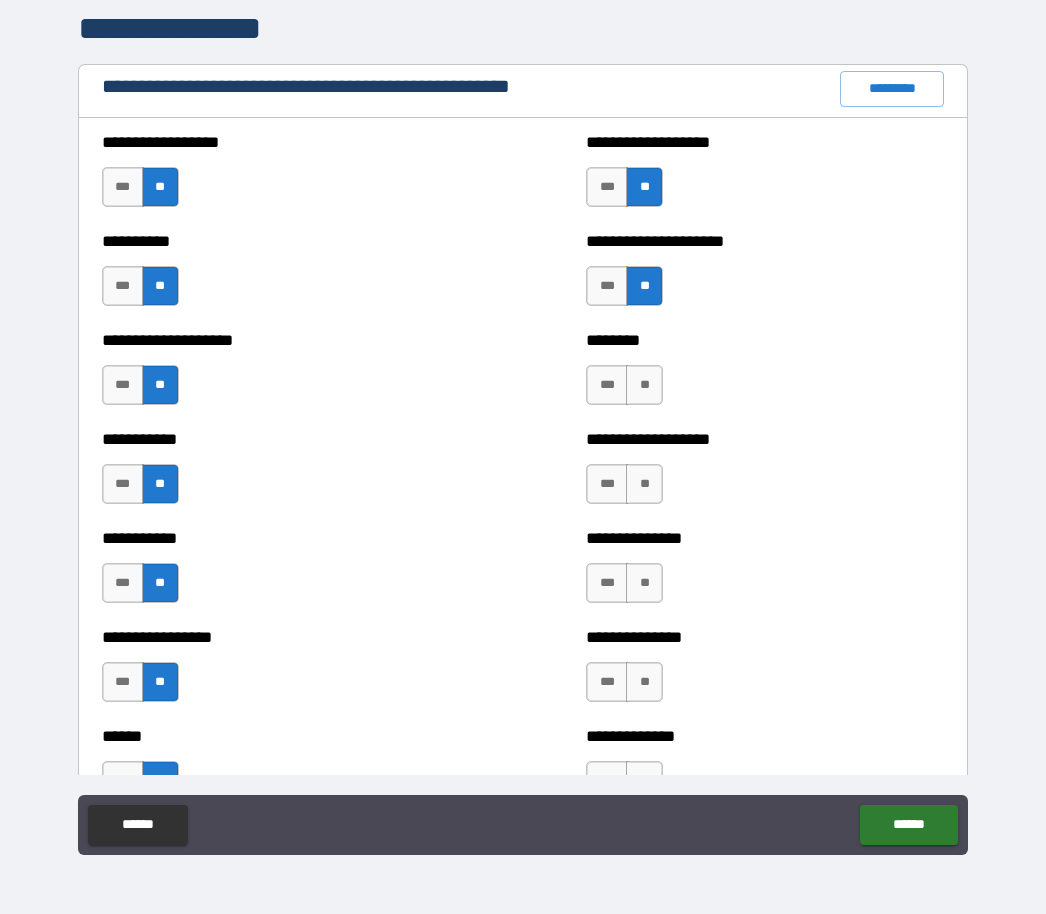 click on "***" at bounding box center [607, 484] 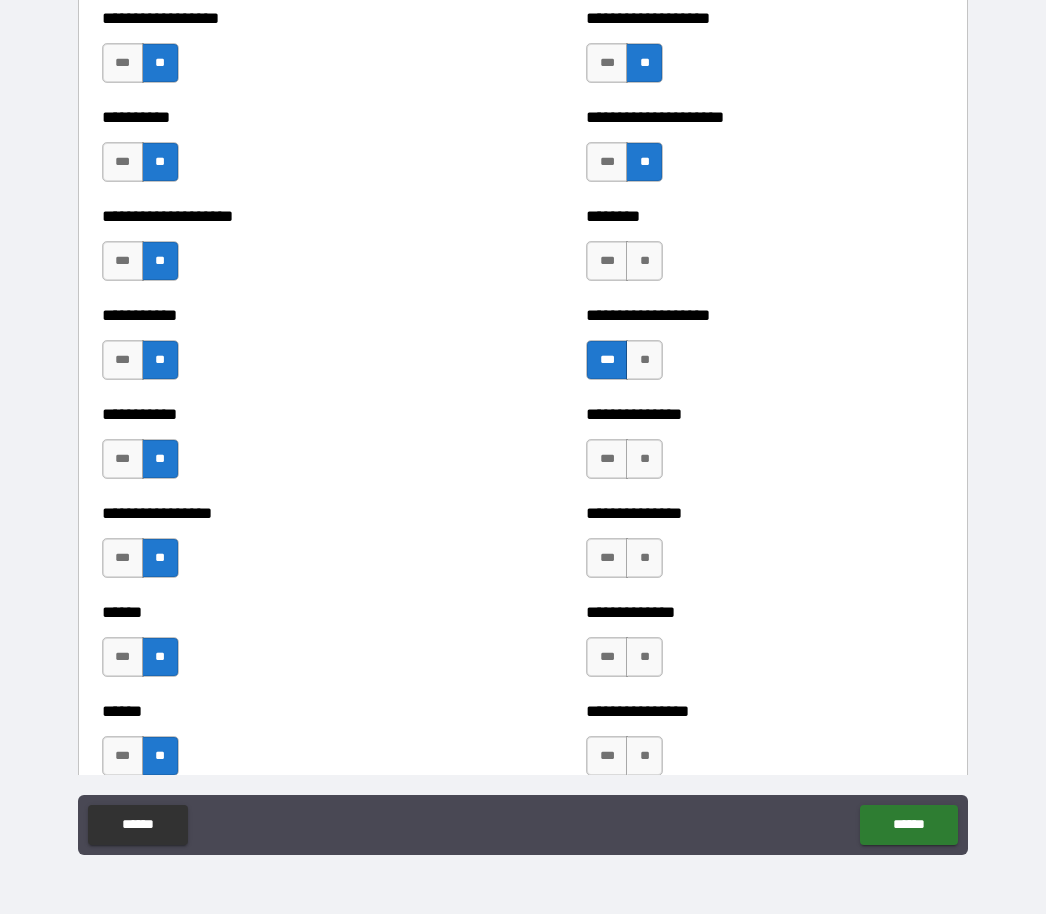 scroll, scrollTop: 2398, scrollLeft: 0, axis: vertical 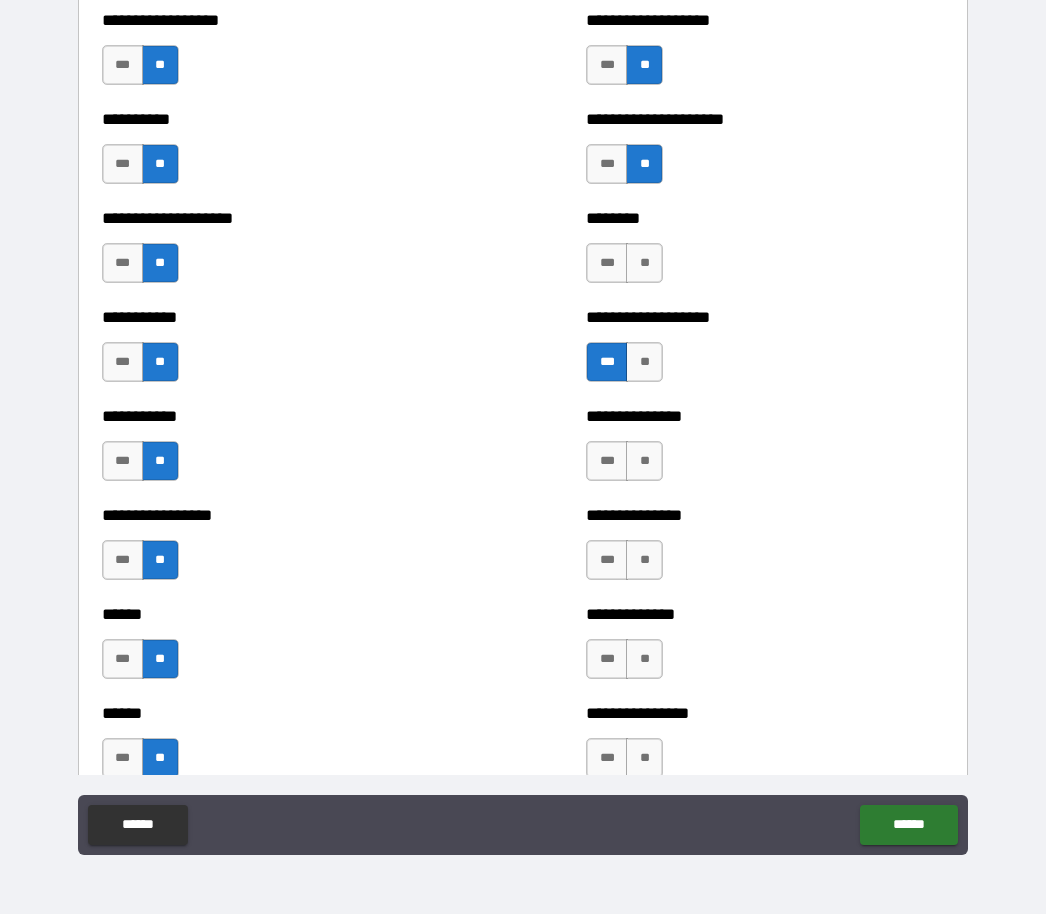 click on "**" at bounding box center (644, 461) 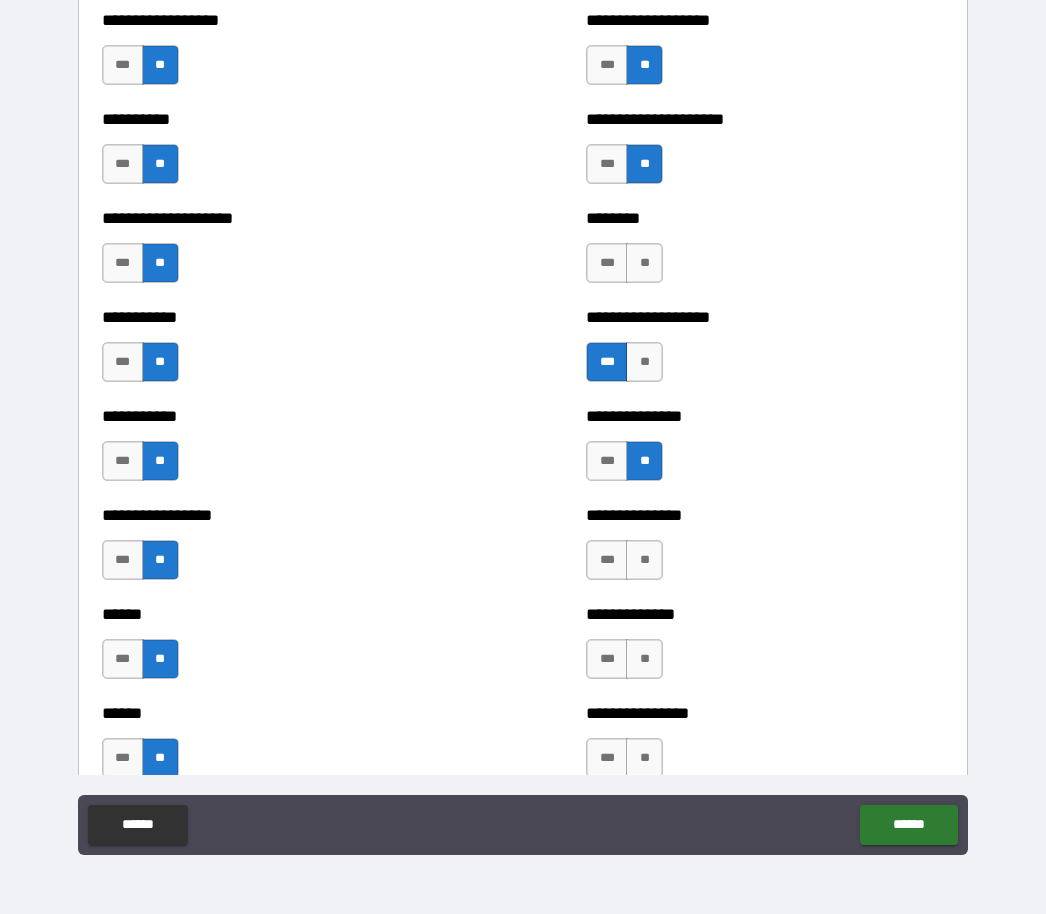 click on "**" at bounding box center (644, 560) 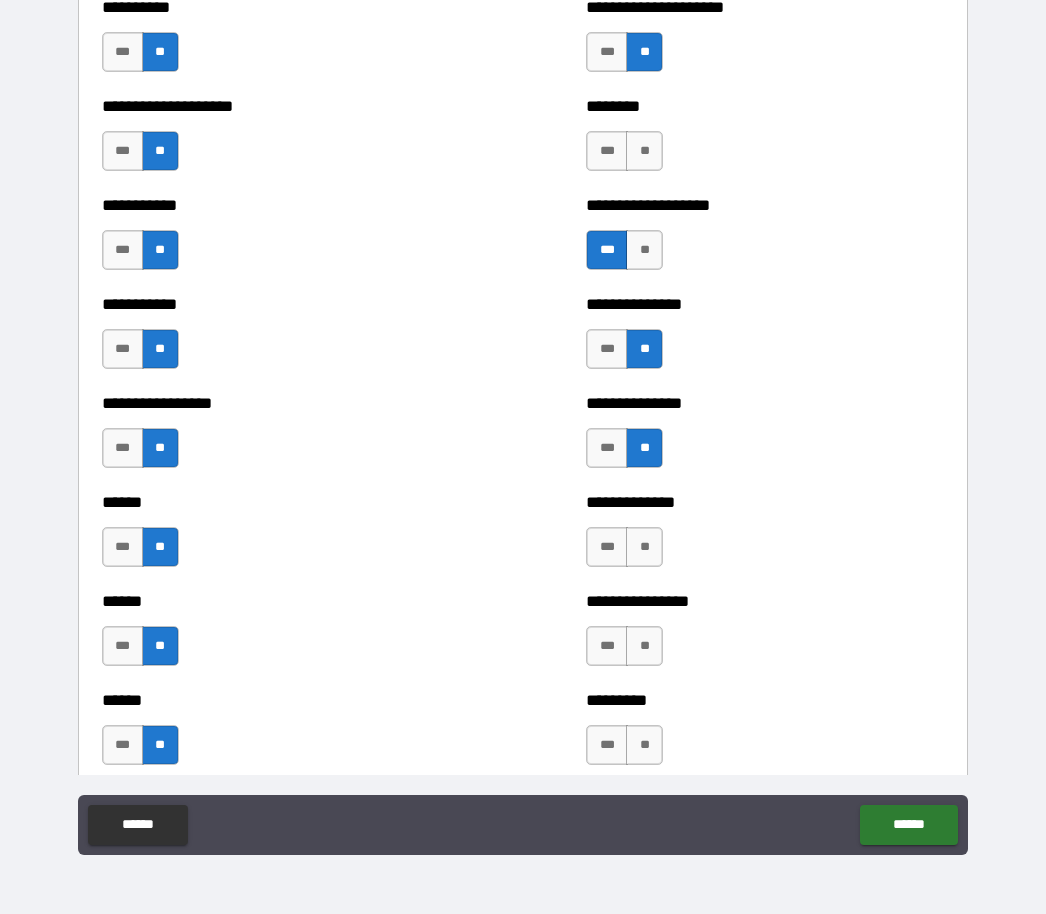 scroll, scrollTop: 2544, scrollLeft: 0, axis: vertical 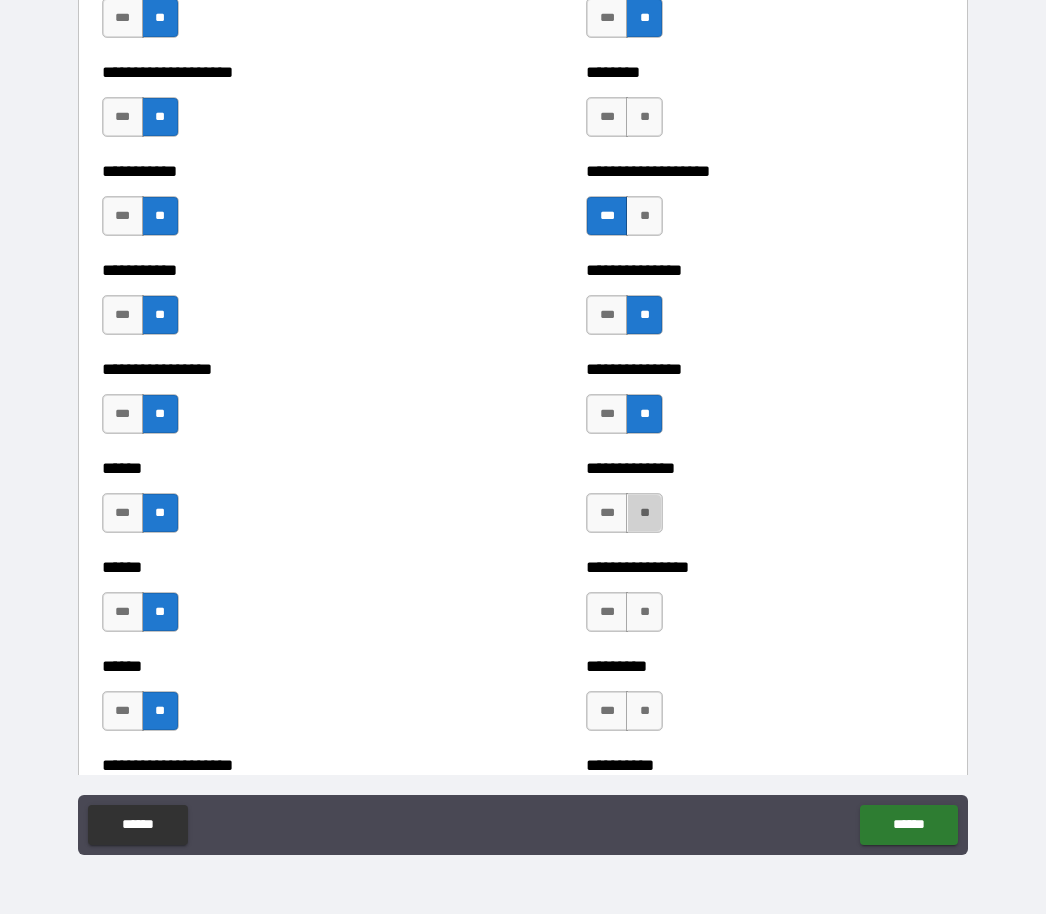 click on "**" at bounding box center (644, 513) 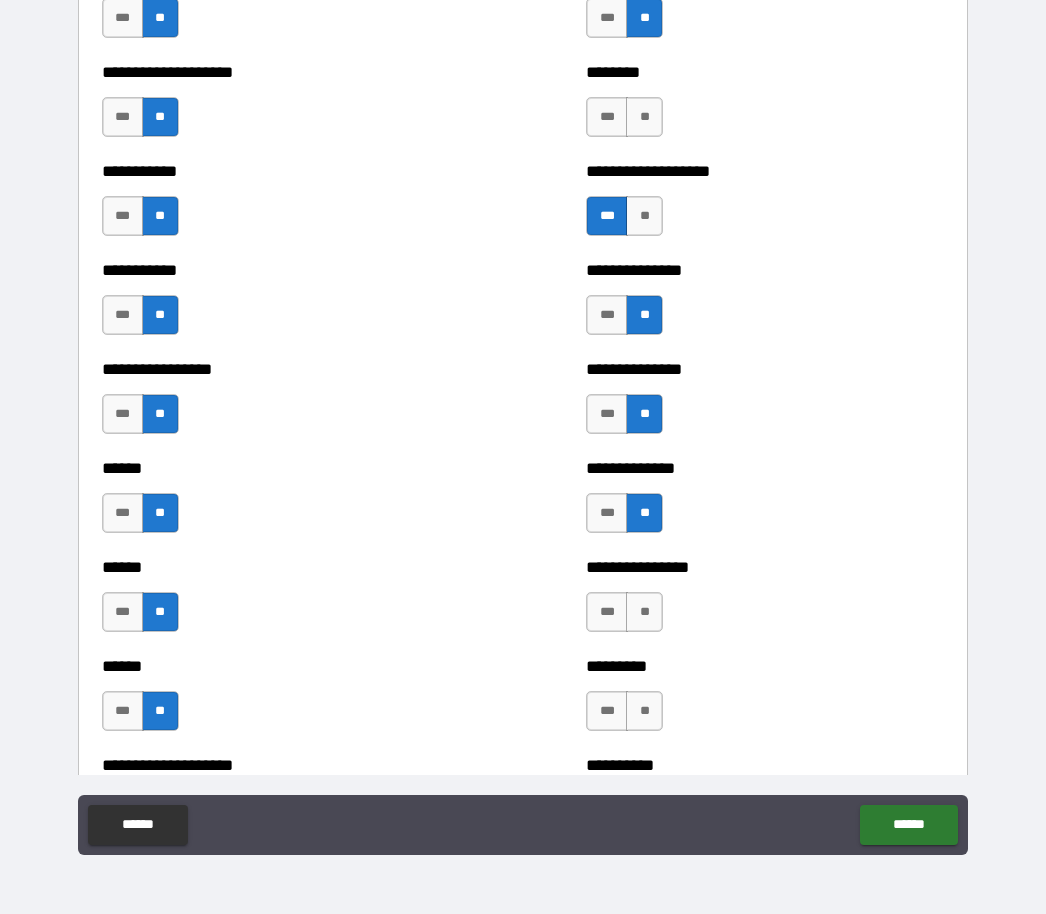 click on "**" at bounding box center [644, 612] 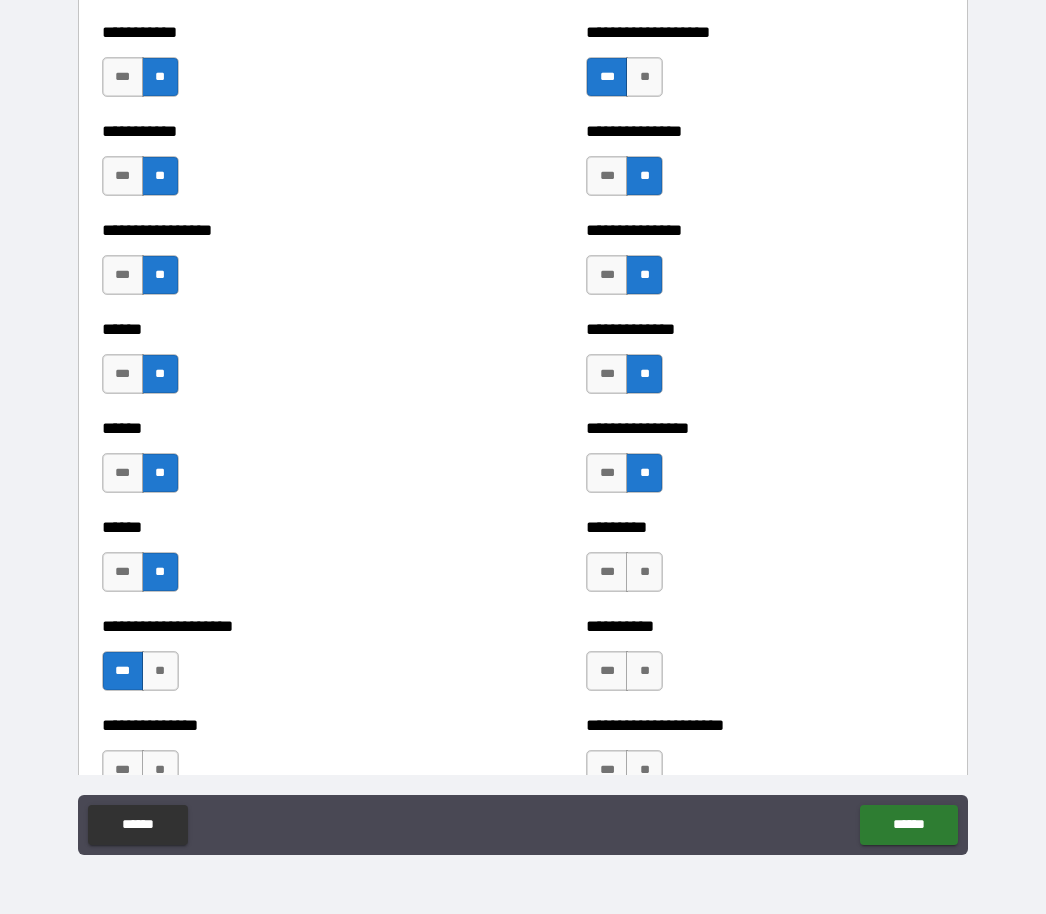 scroll, scrollTop: 2701, scrollLeft: 0, axis: vertical 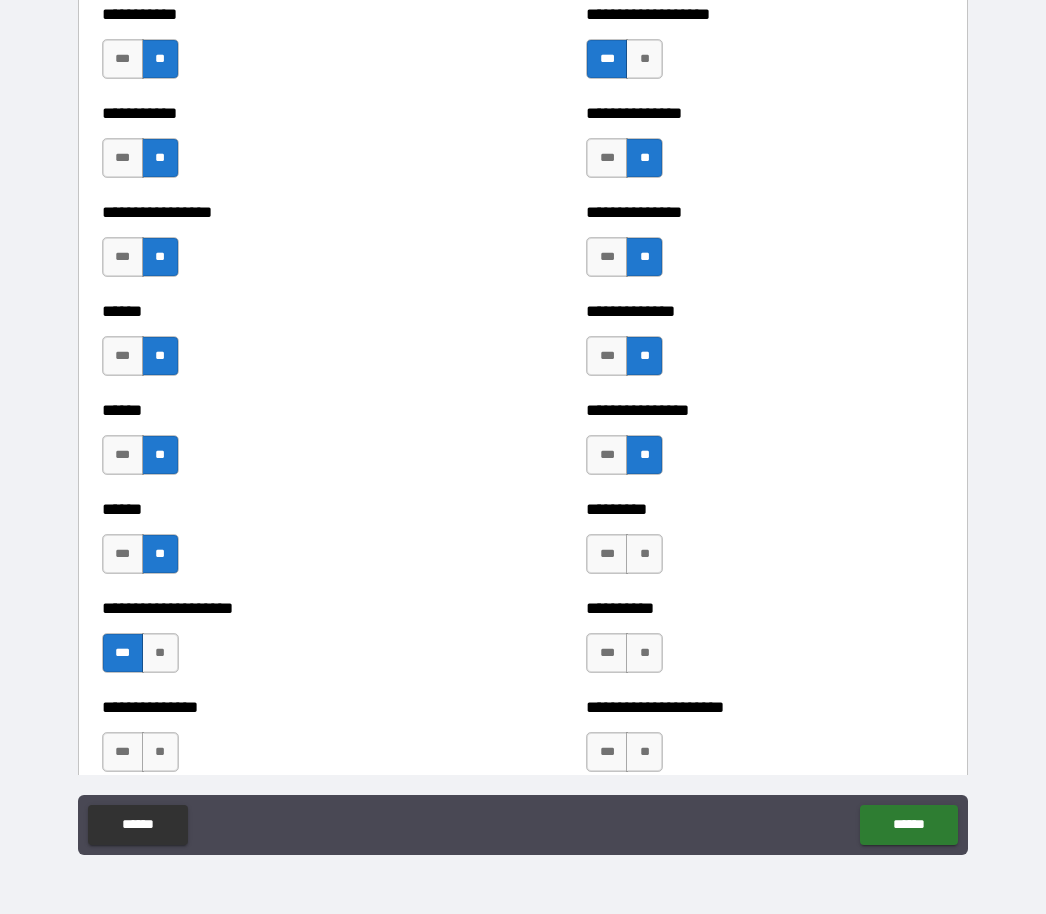 click on "**" at bounding box center (644, 554) 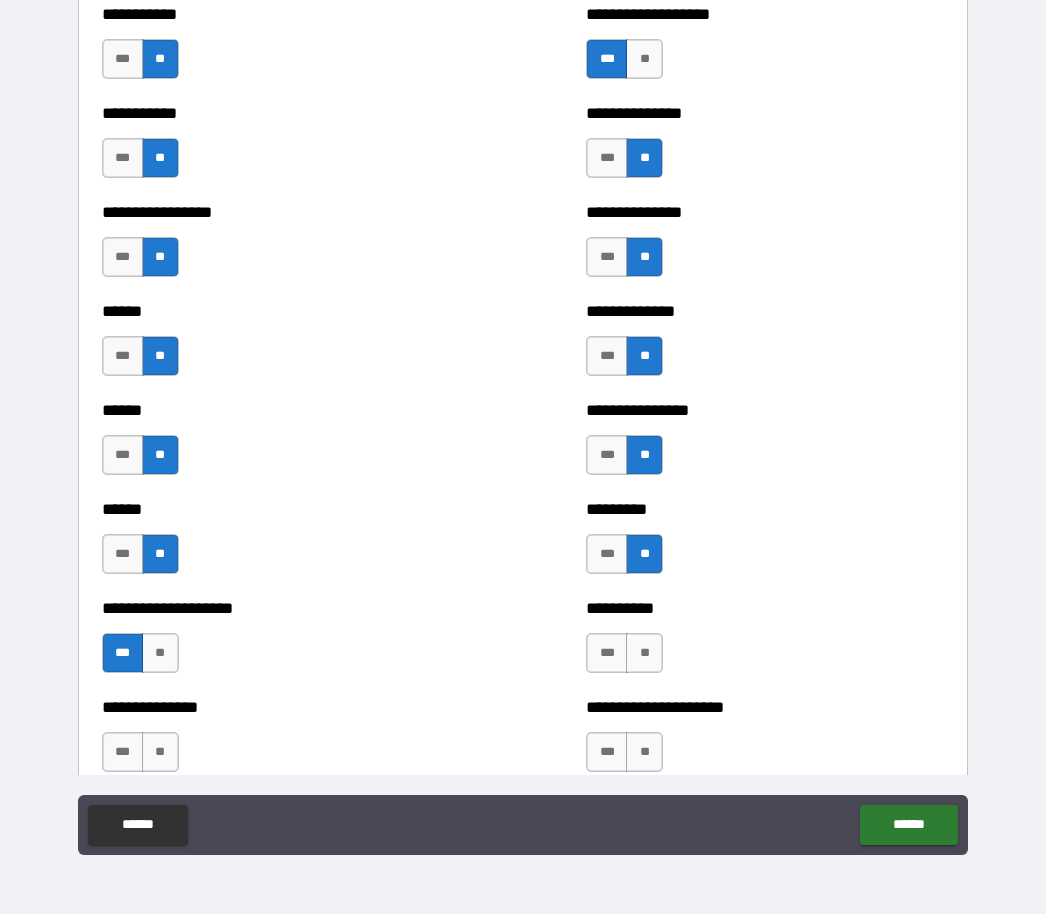click on "**" at bounding box center (644, 653) 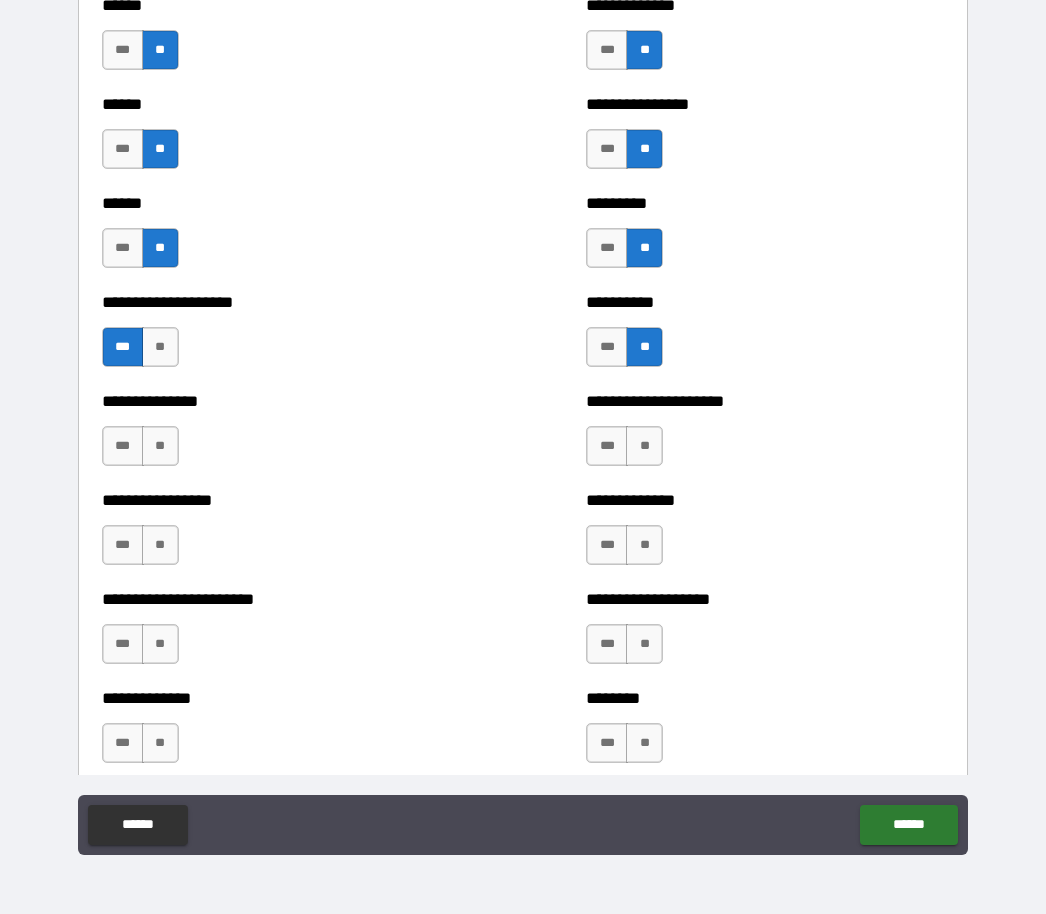 scroll, scrollTop: 3034, scrollLeft: 0, axis: vertical 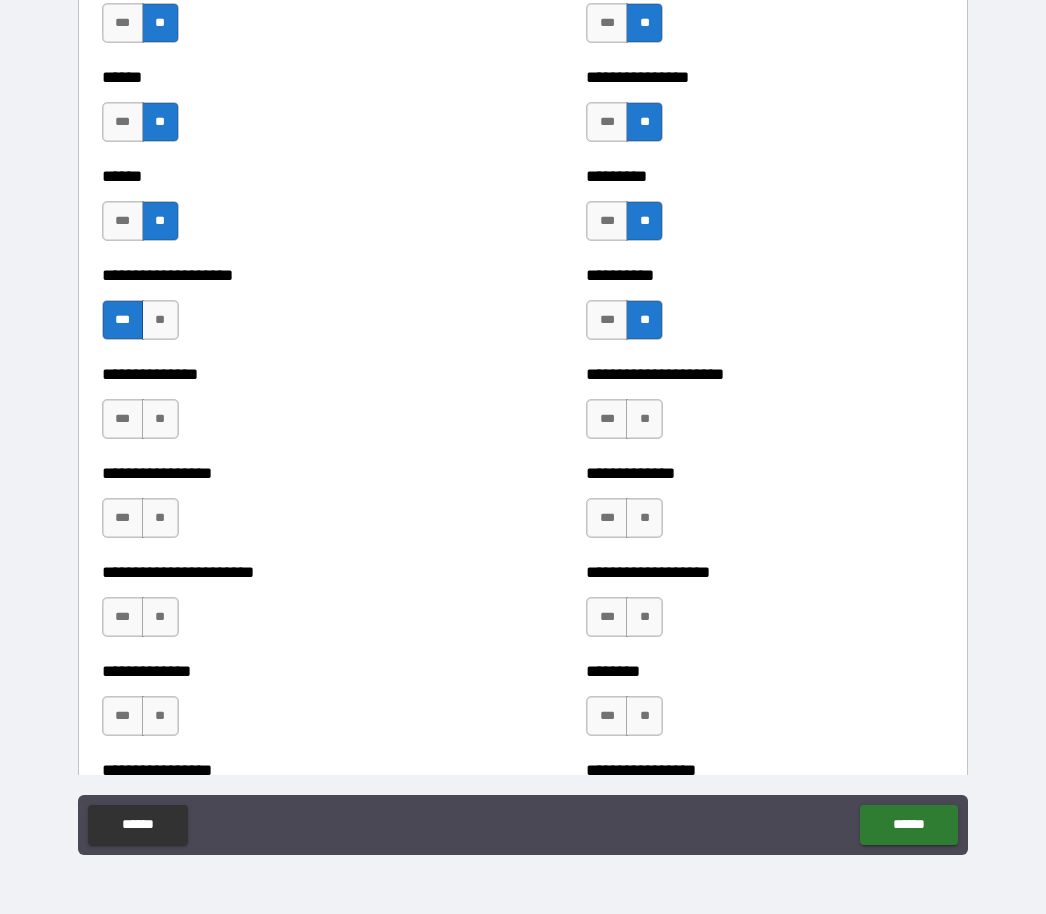 click on "**" at bounding box center [644, 419] 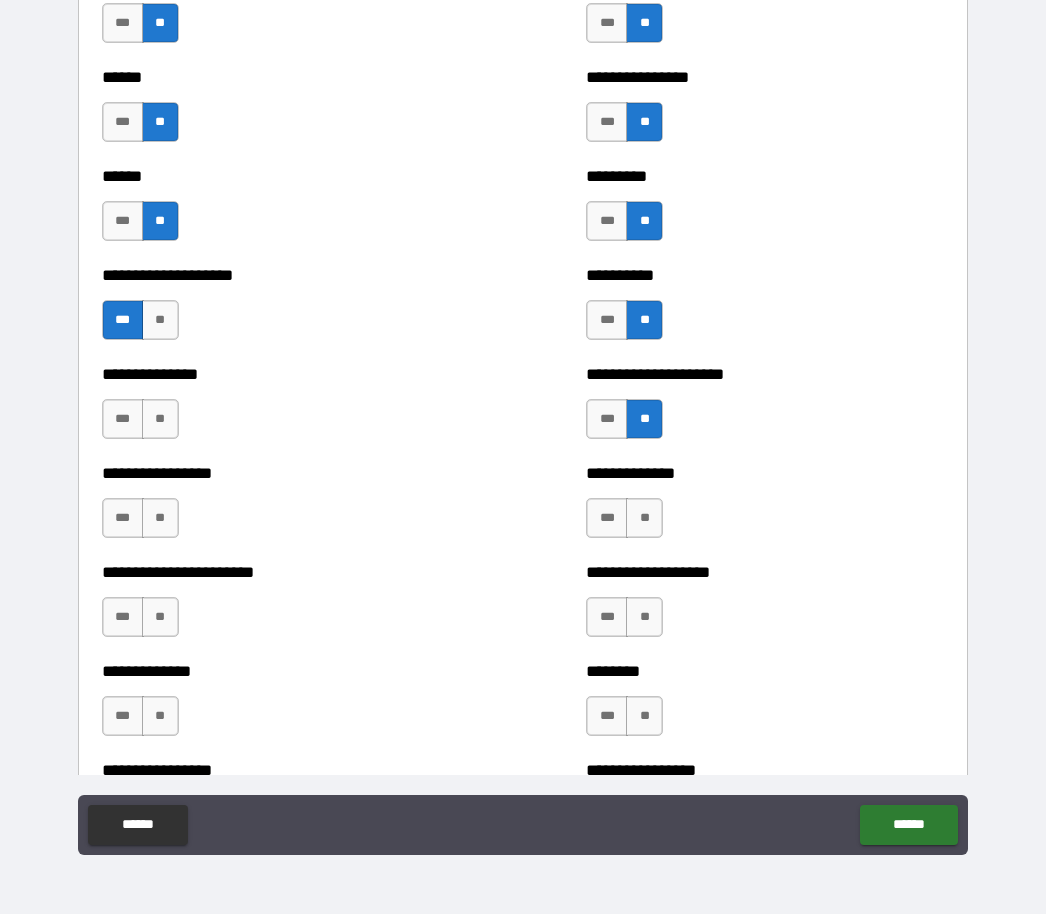 click on "**" at bounding box center [644, 518] 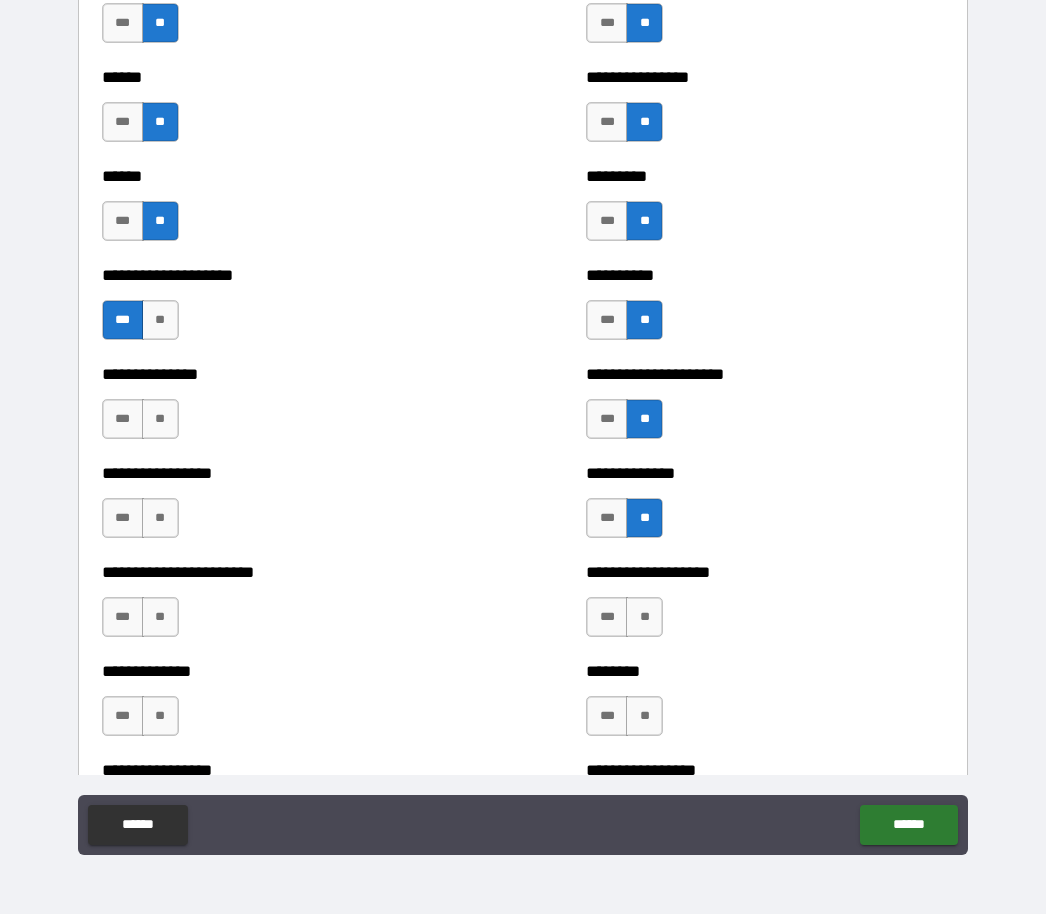 click on "**" at bounding box center [644, 617] 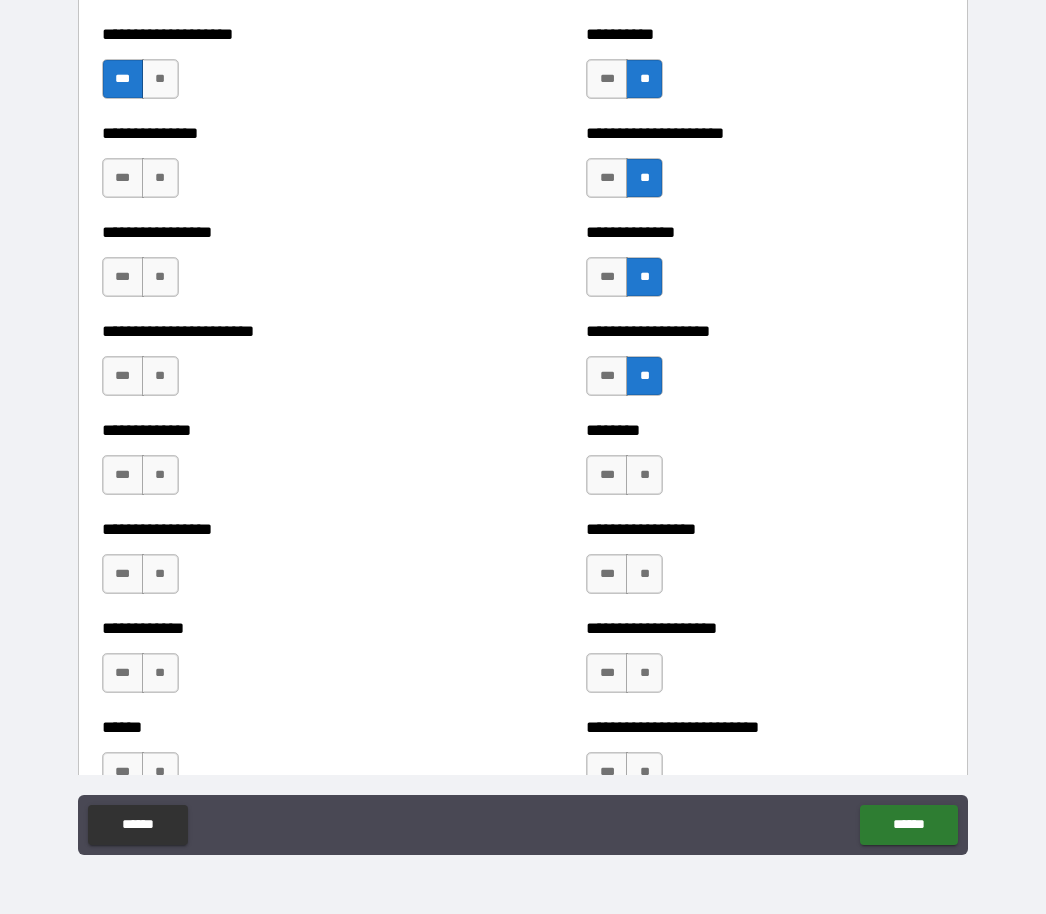 scroll, scrollTop: 3280, scrollLeft: 0, axis: vertical 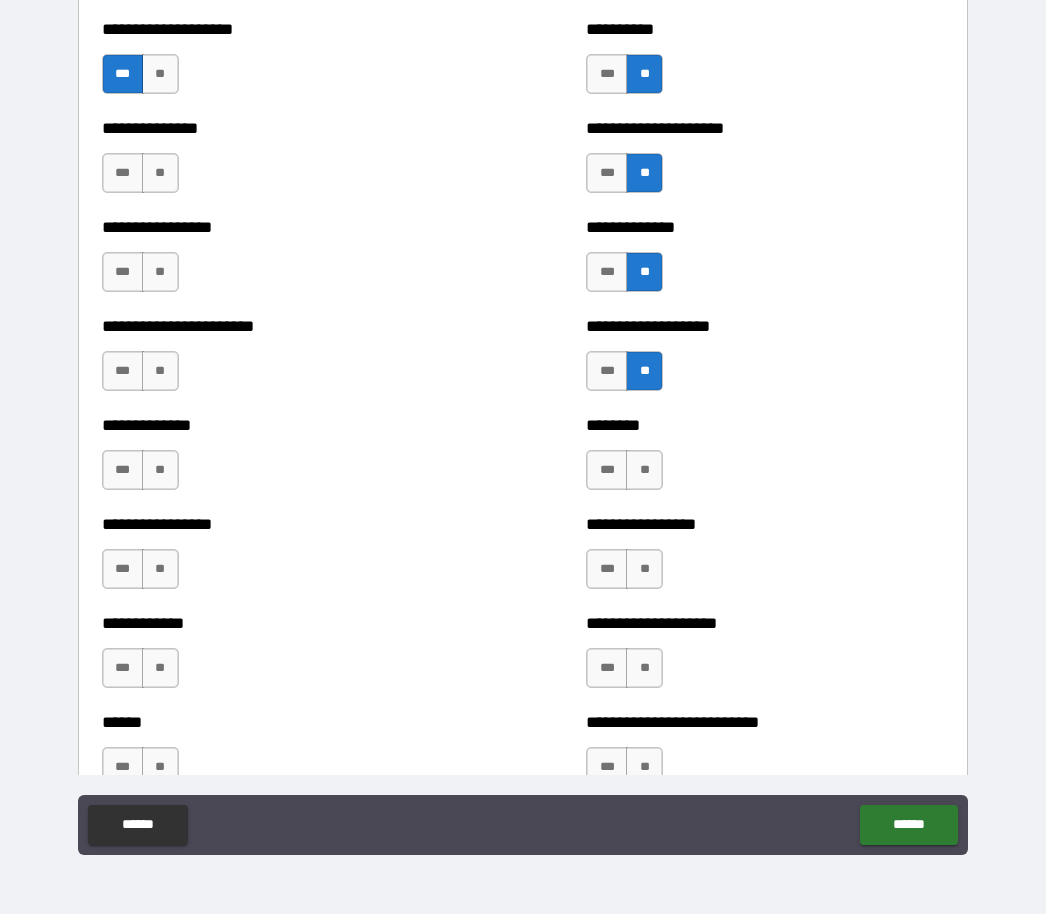click on "**" at bounding box center [644, 470] 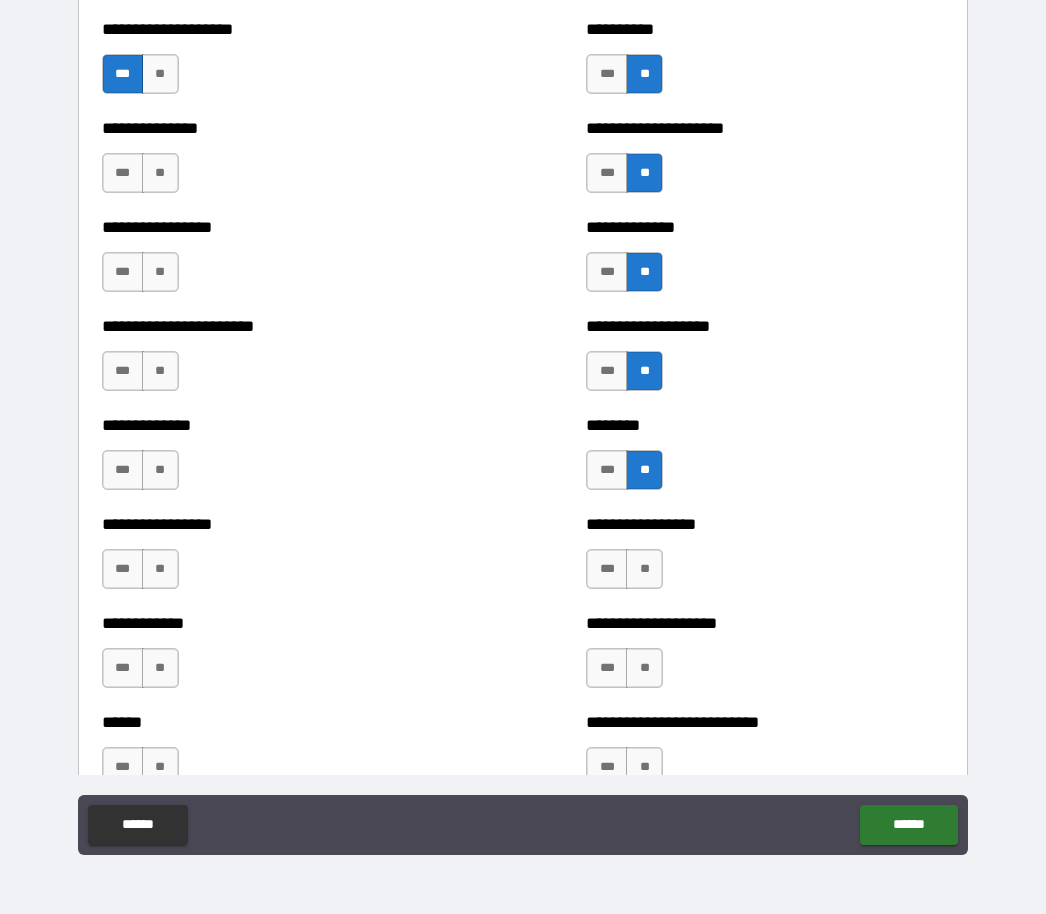 click on "**" at bounding box center (644, 569) 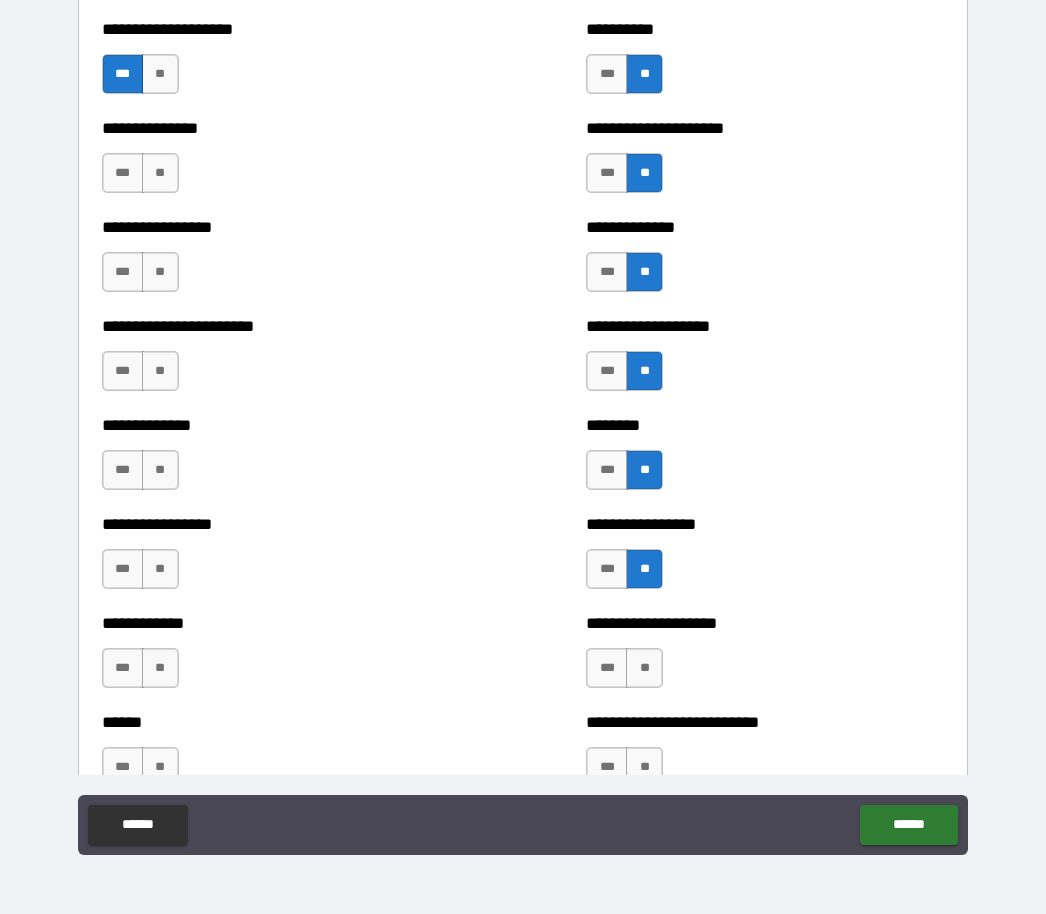 click on "**" at bounding box center [644, 668] 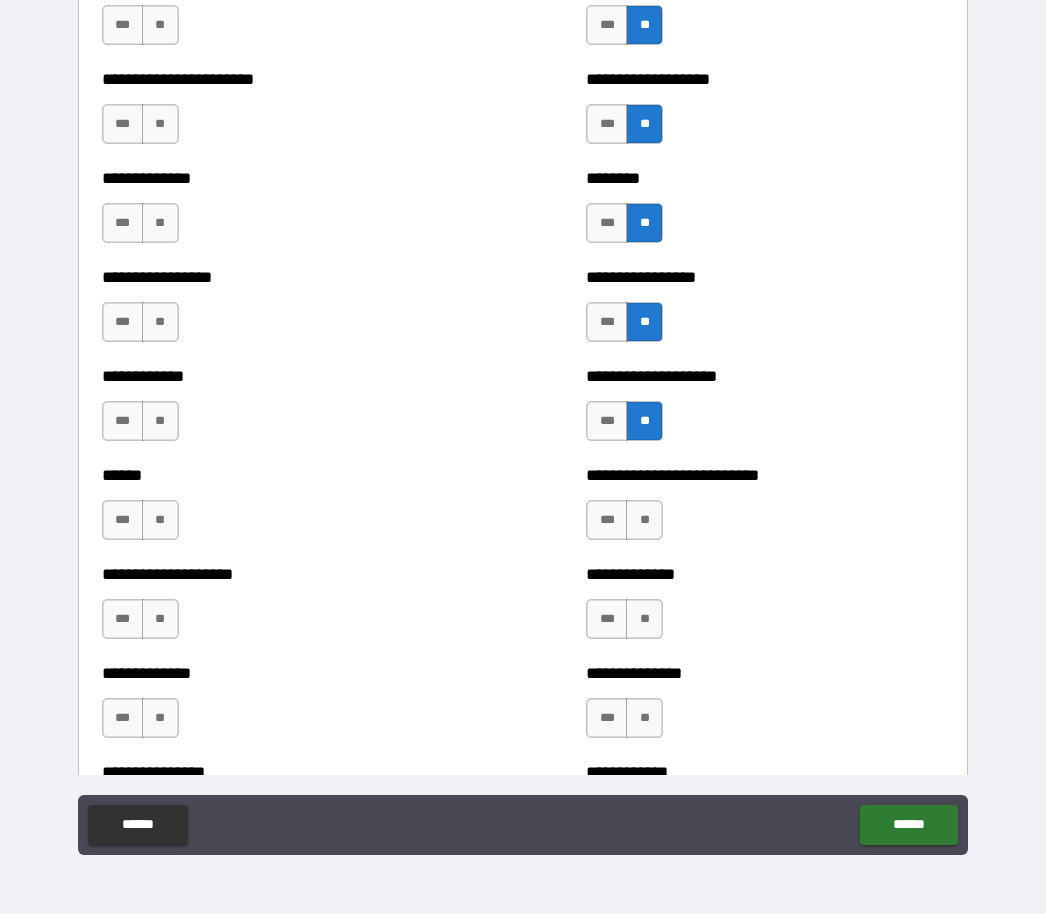 scroll, scrollTop: 3539, scrollLeft: 0, axis: vertical 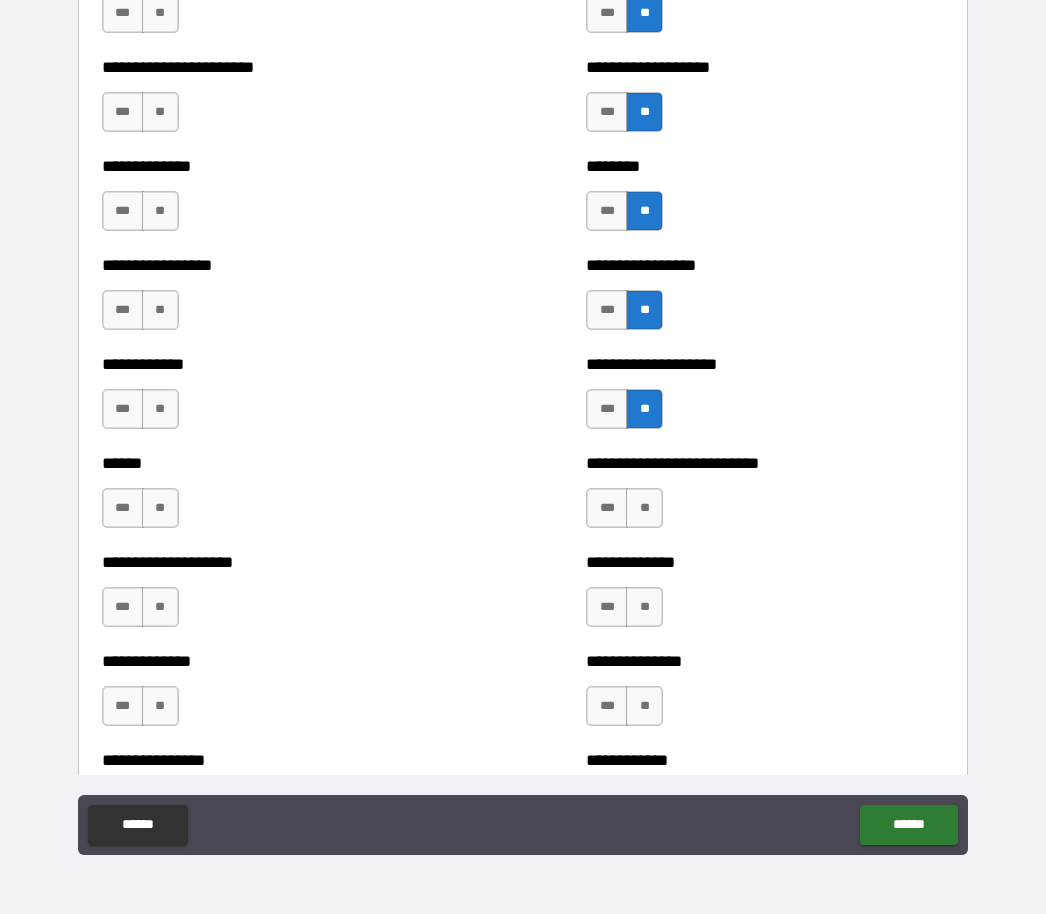 click on "**" at bounding box center [644, 508] 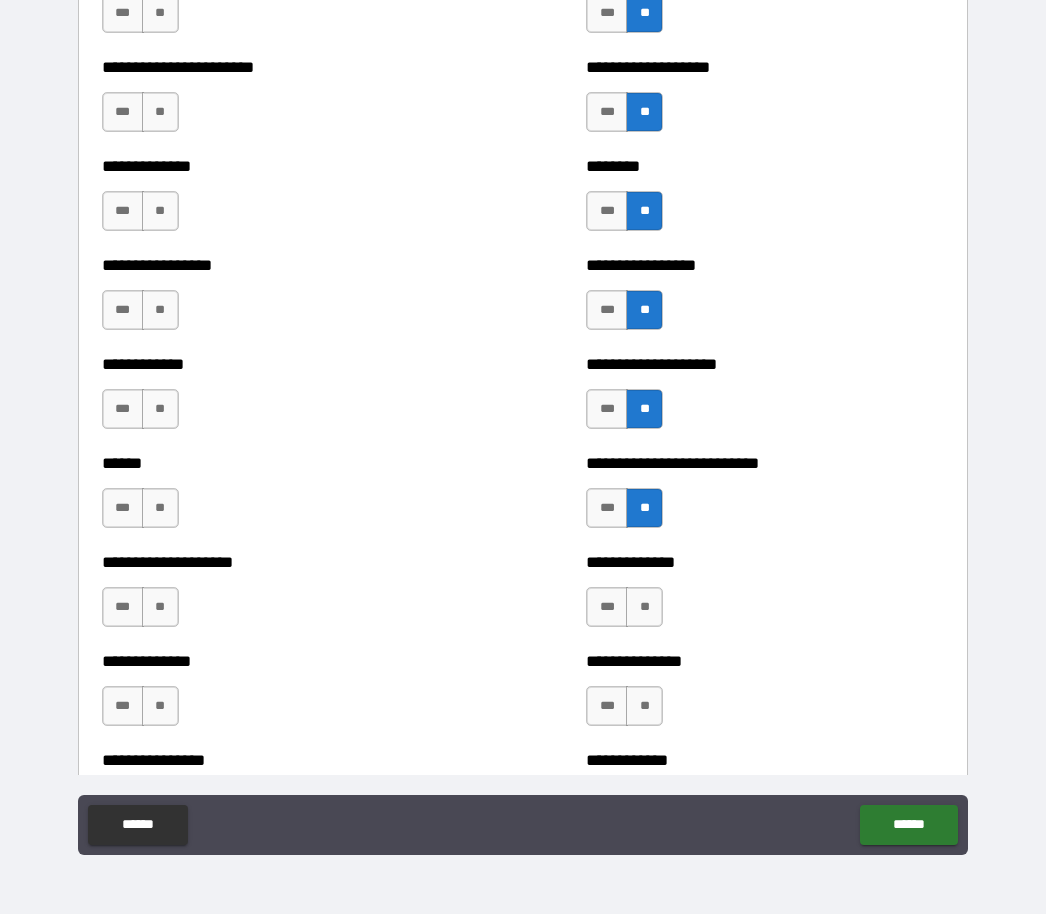 click on "**" at bounding box center (644, 607) 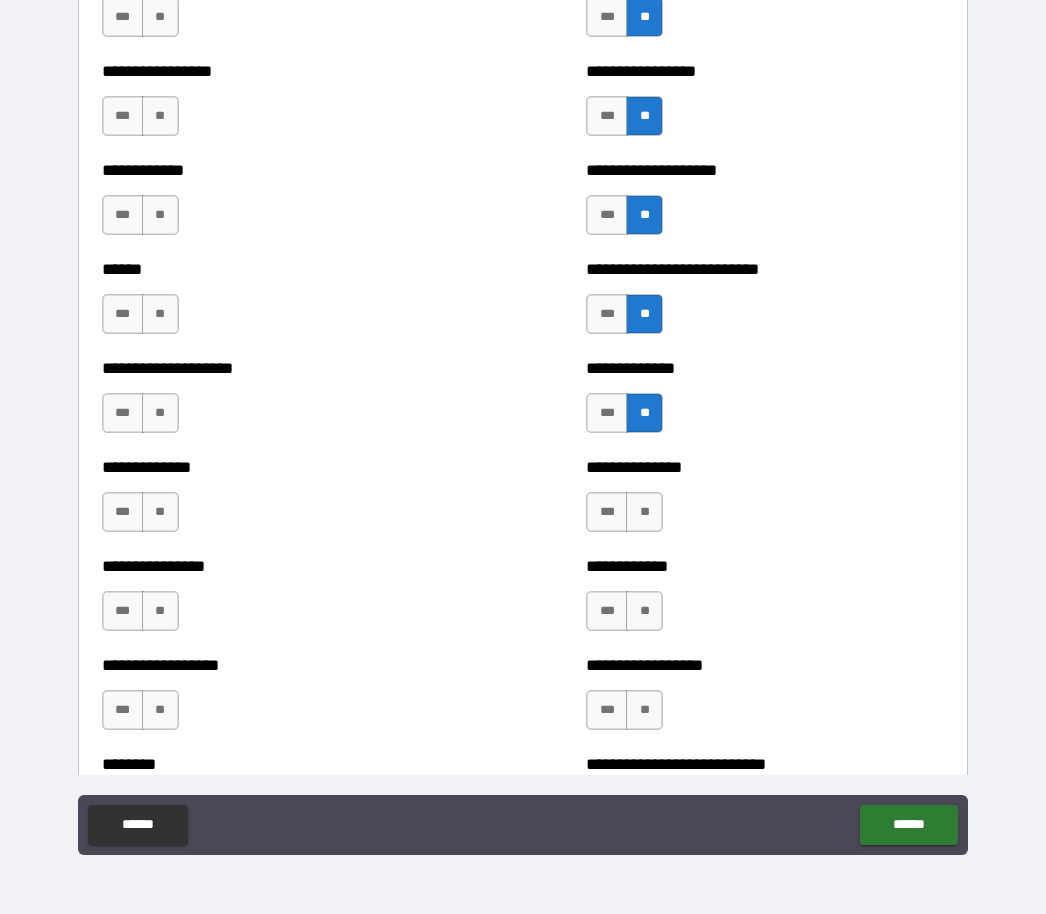 scroll, scrollTop: 3731, scrollLeft: 0, axis: vertical 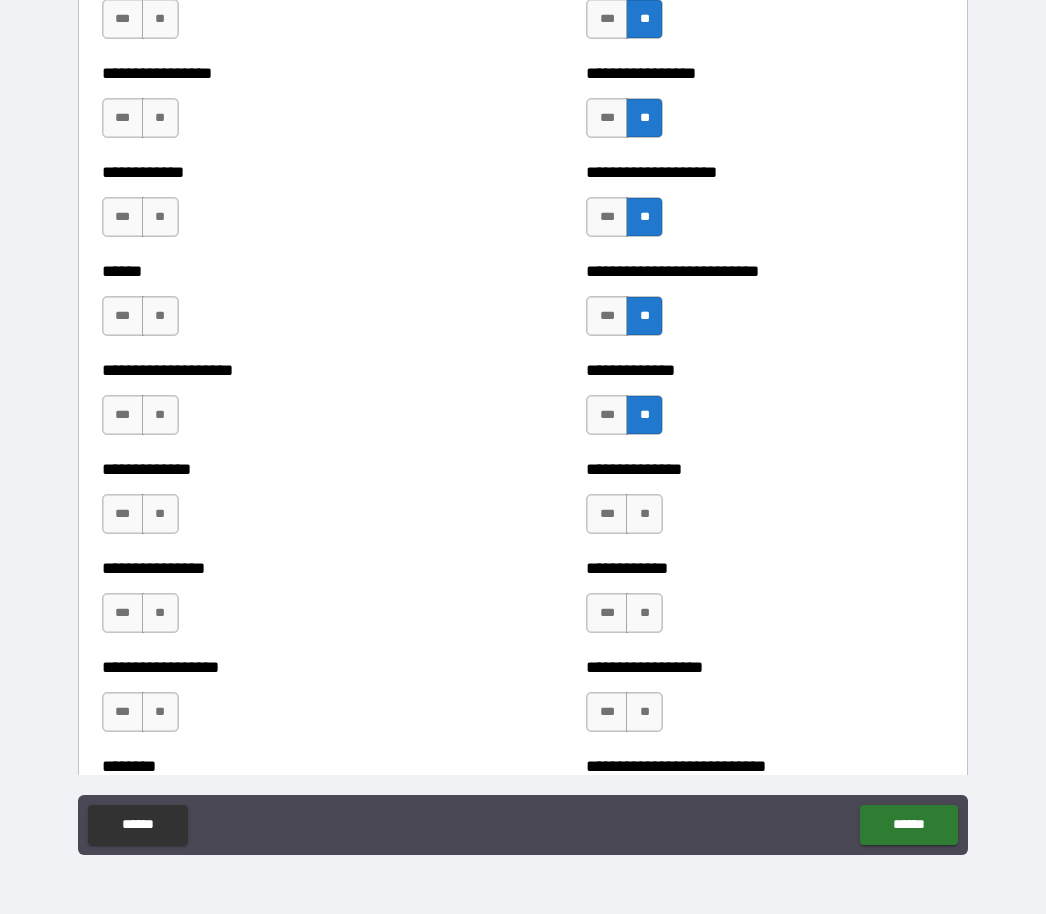 click on "**" at bounding box center (644, 514) 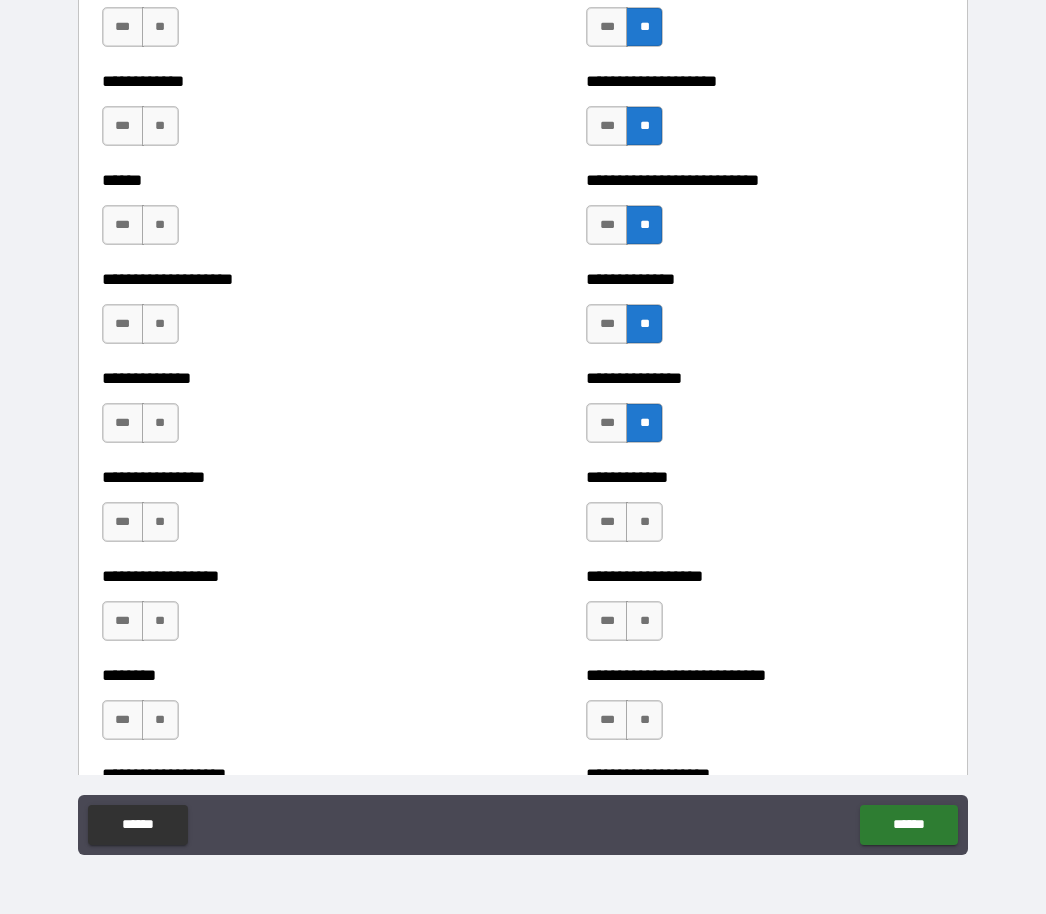 scroll, scrollTop: 3860, scrollLeft: 0, axis: vertical 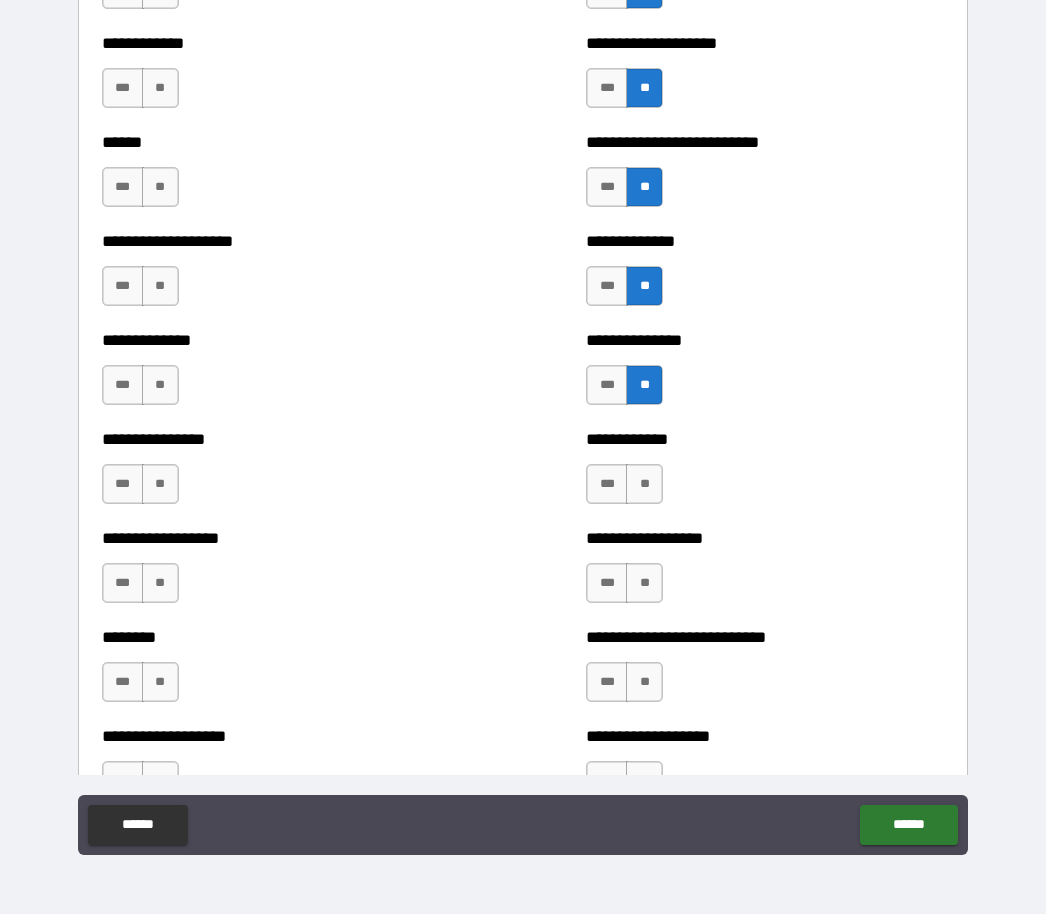 click on "**" at bounding box center [644, 484] 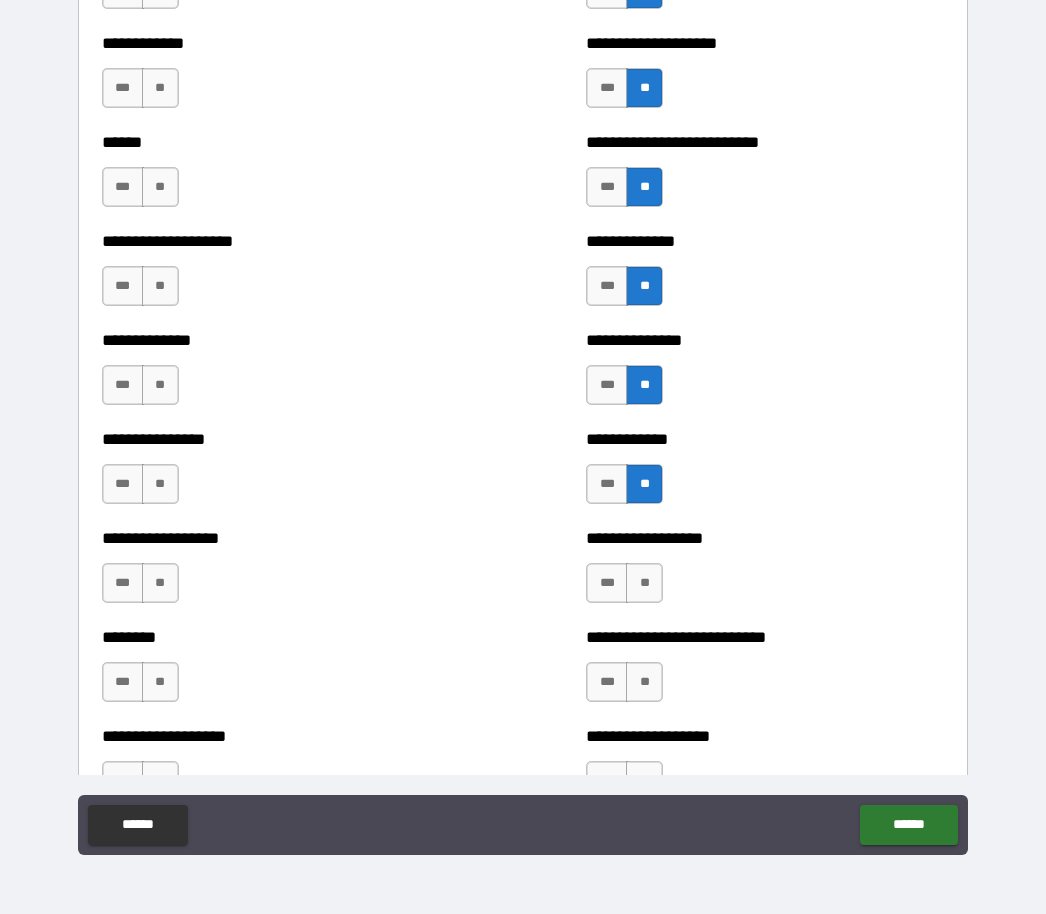 click on "**" at bounding box center [644, 583] 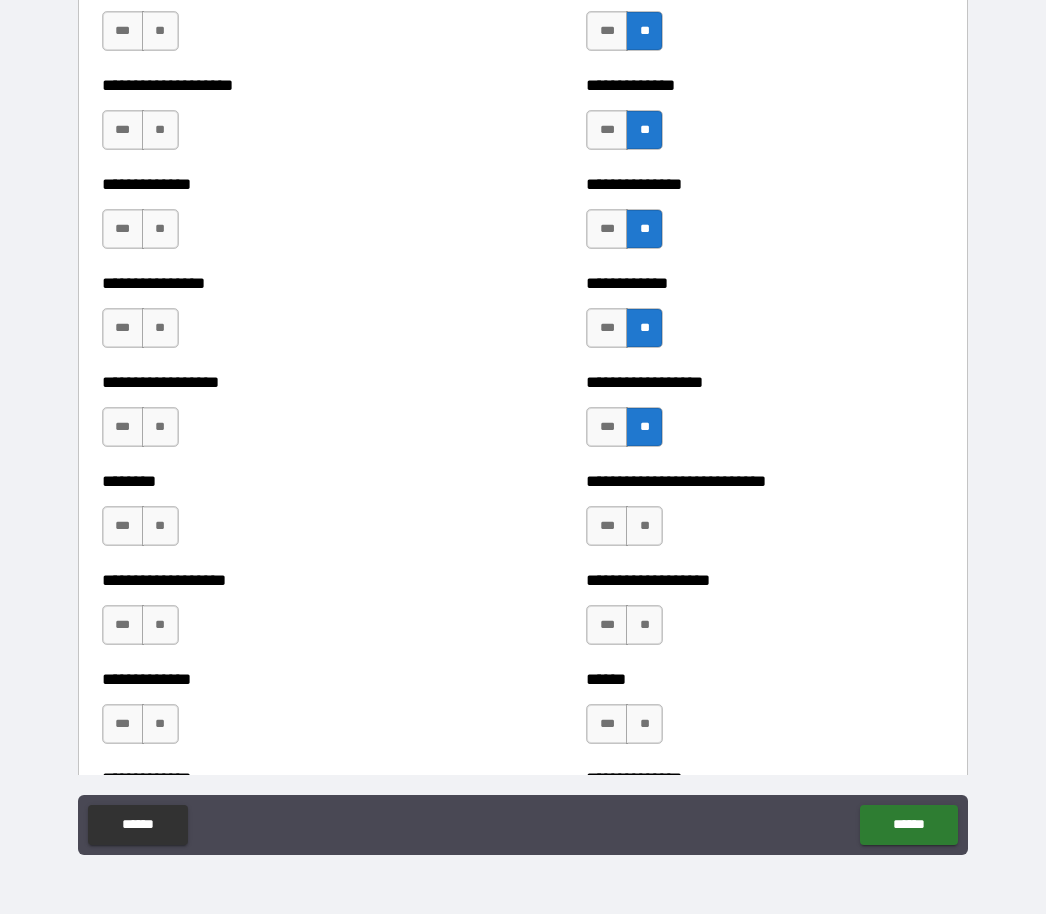 scroll, scrollTop: 4016, scrollLeft: 0, axis: vertical 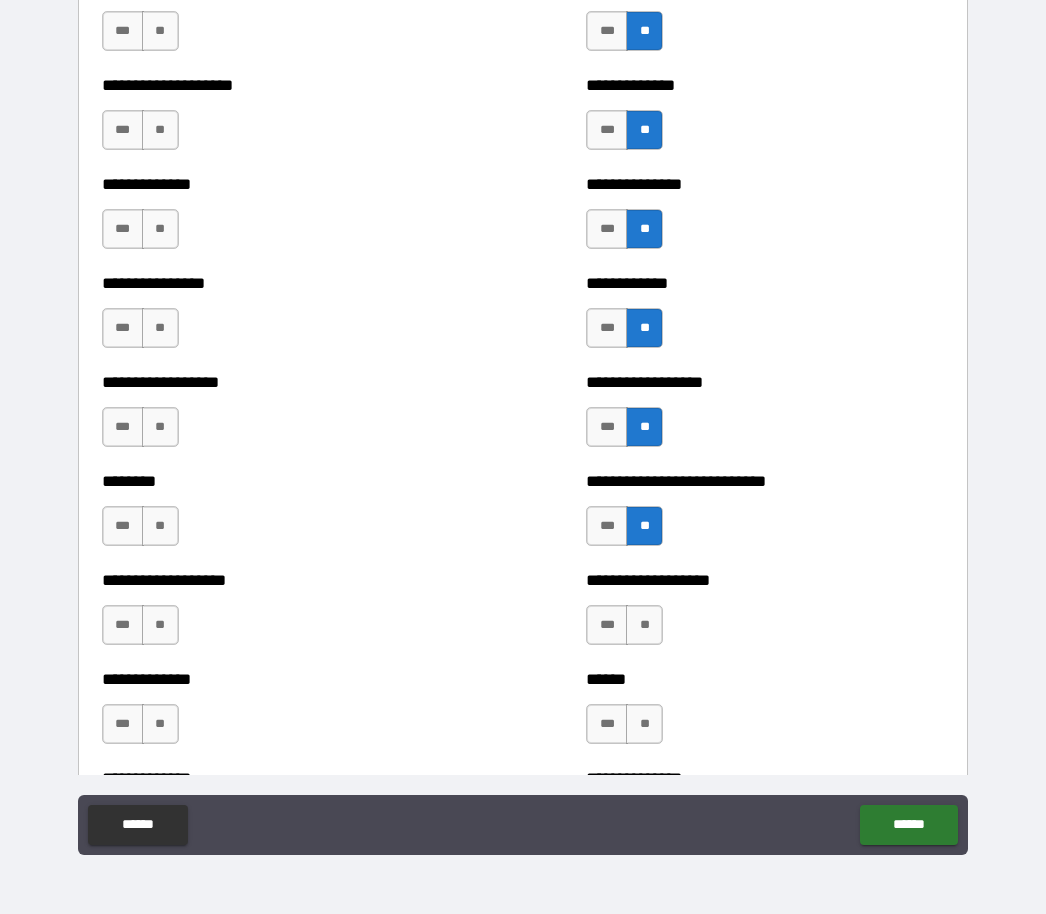 click on "**" at bounding box center [644, 625] 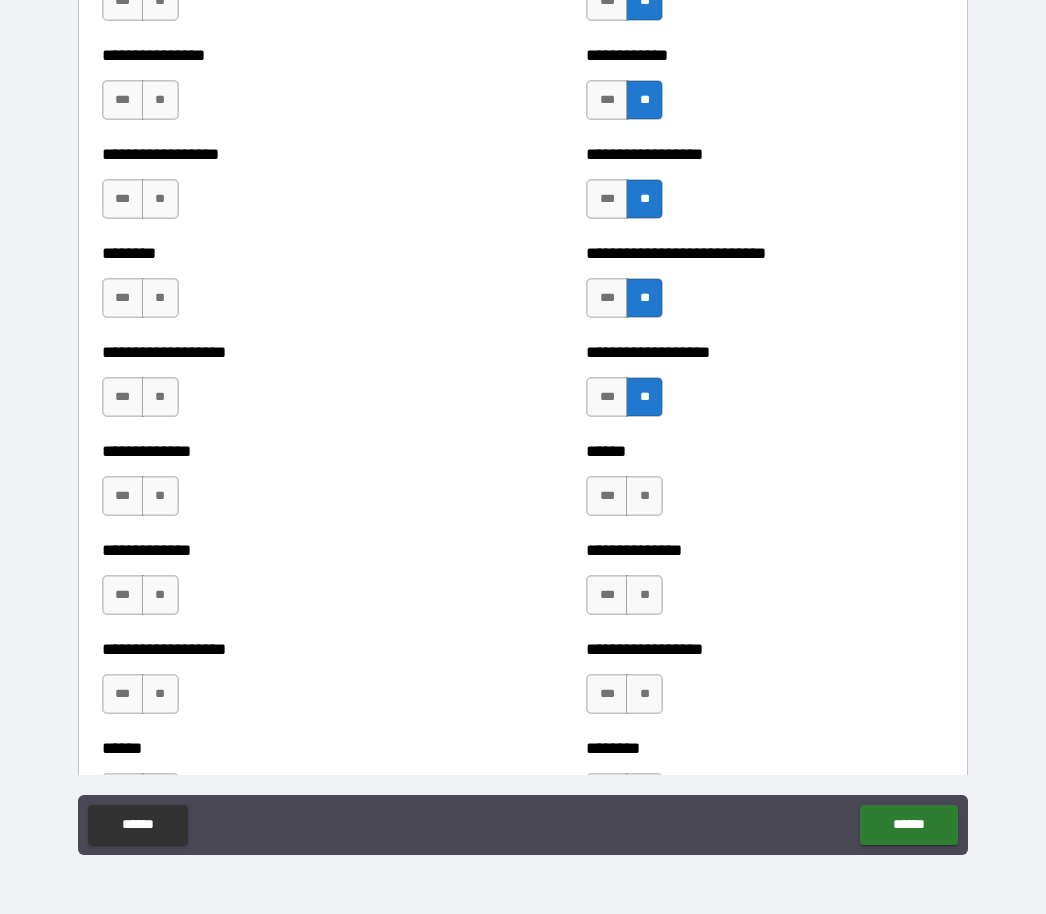 scroll, scrollTop: 4279, scrollLeft: 0, axis: vertical 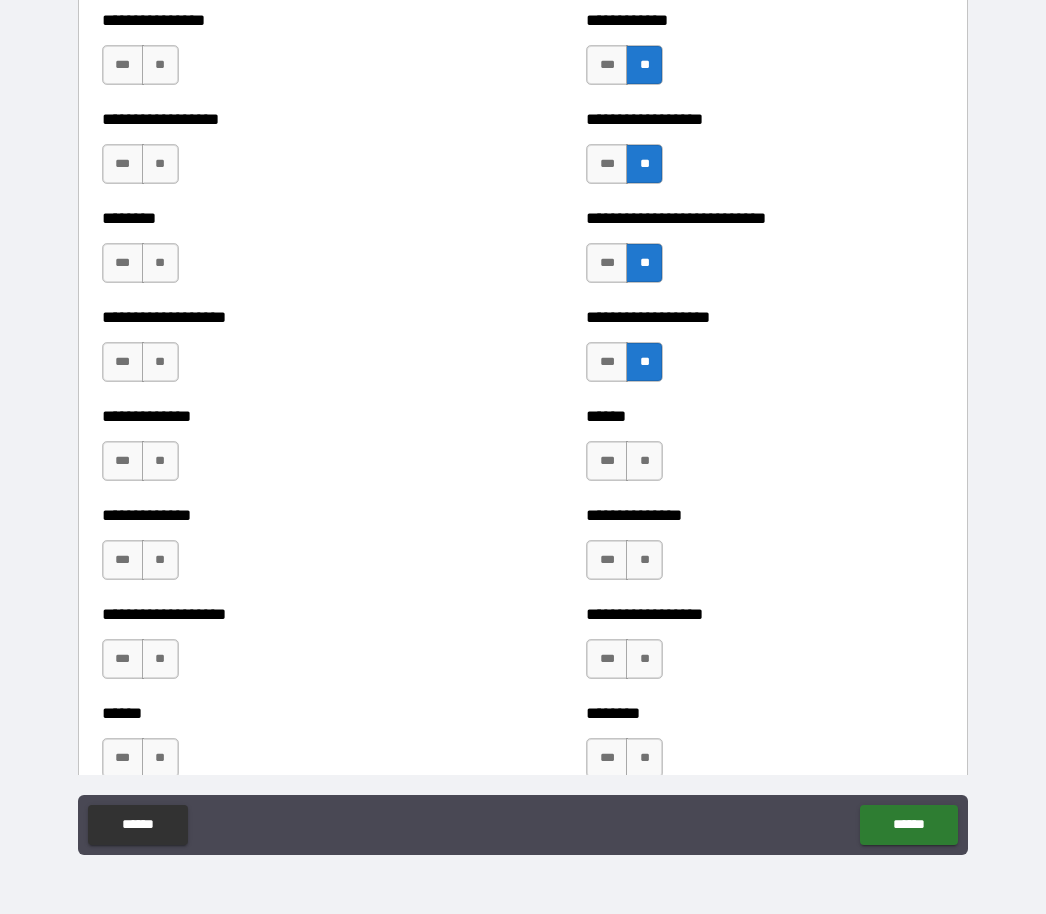 click on "**" at bounding box center [644, 461] 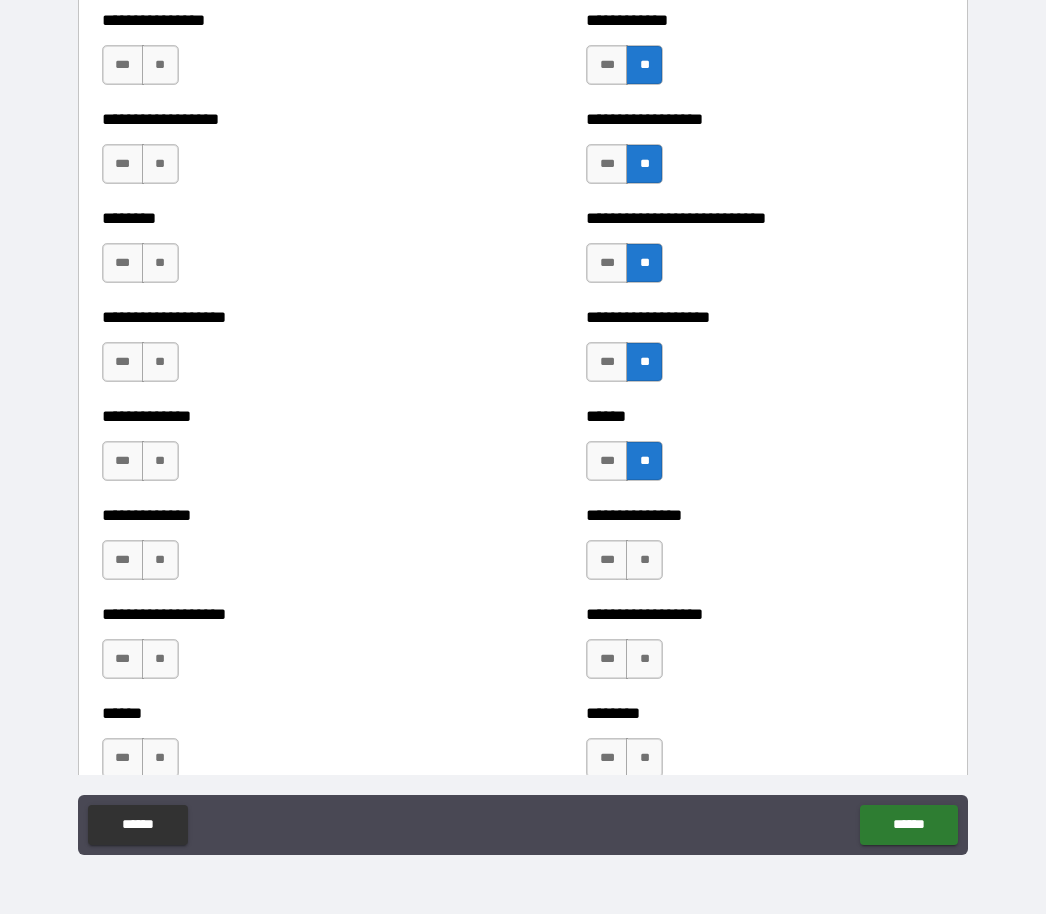 click on "**" at bounding box center (644, 560) 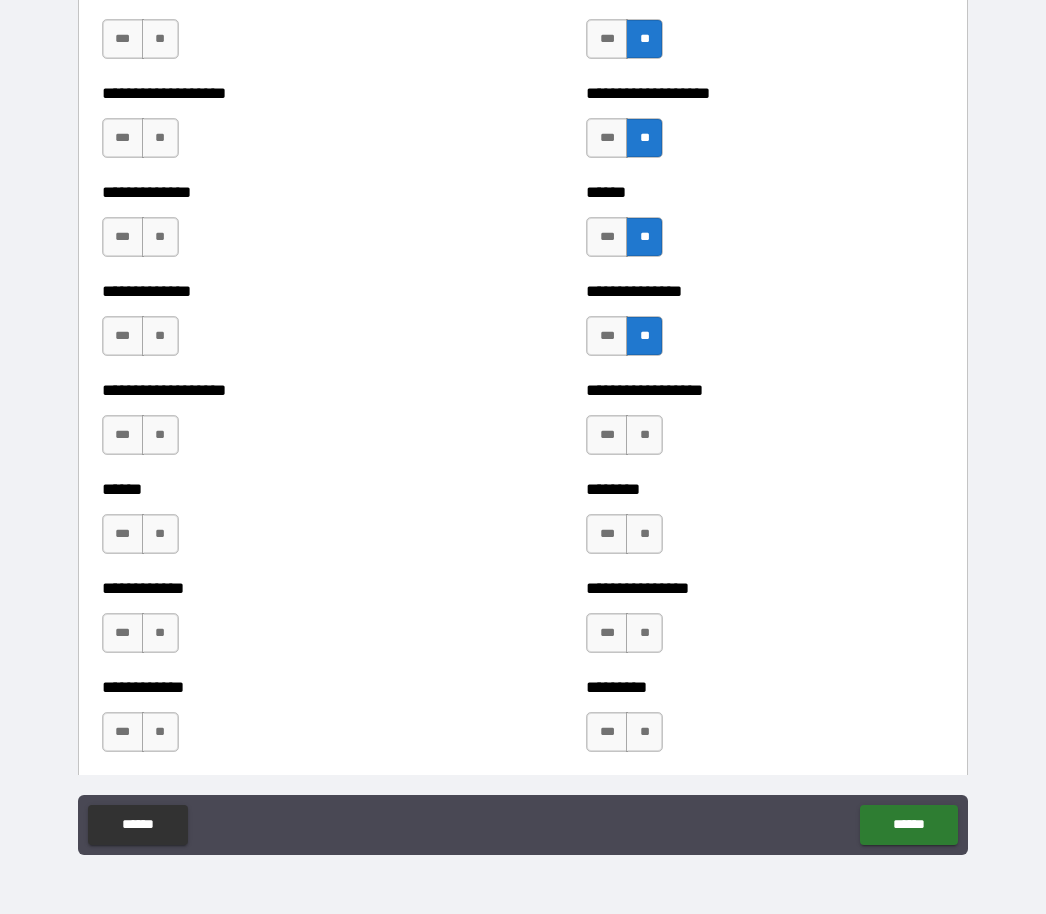 scroll, scrollTop: 4515, scrollLeft: 0, axis: vertical 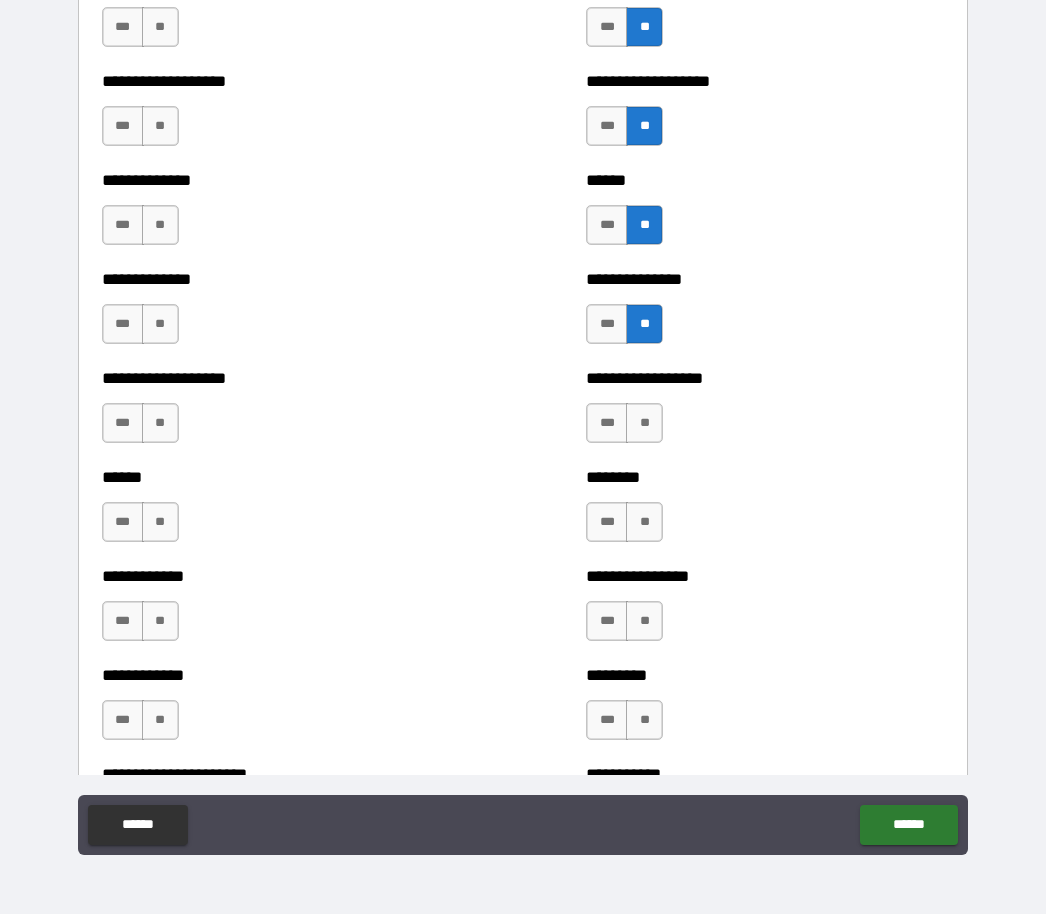 click on "**" at bounding box center (644, 423) 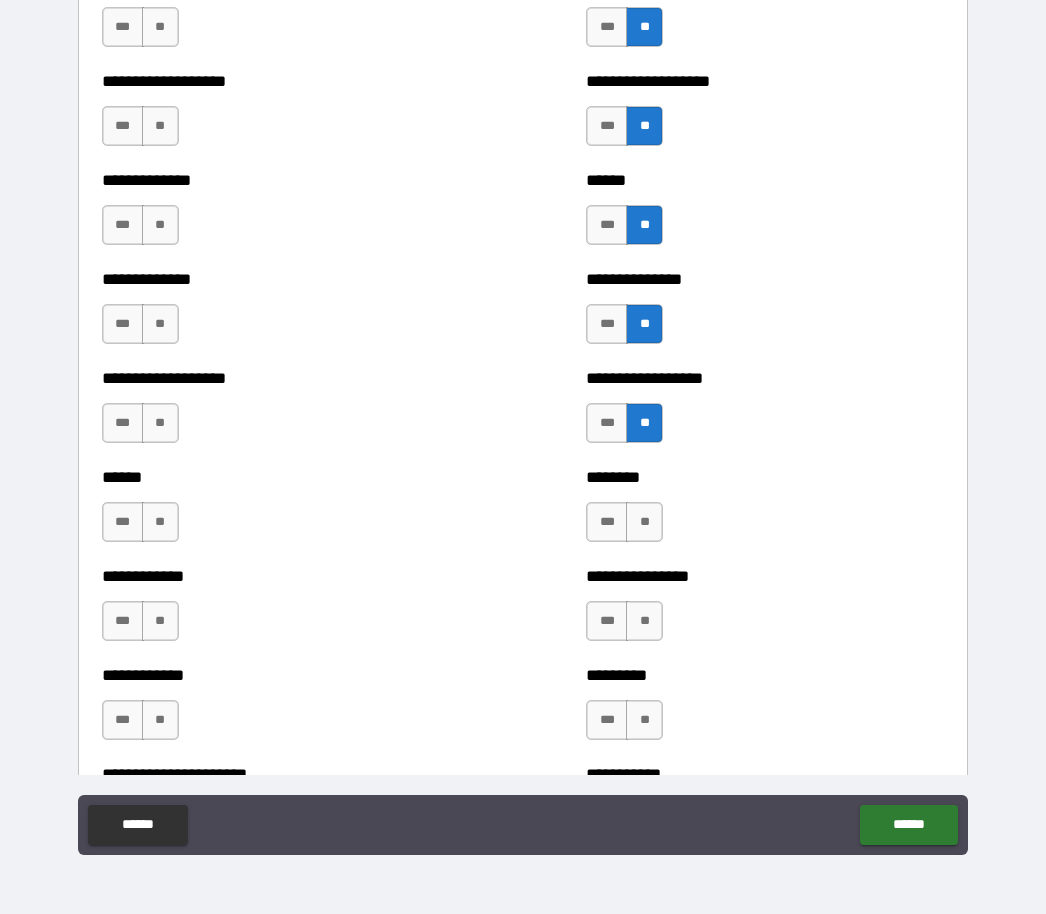 click on "**" at bounding box center [644, 522] 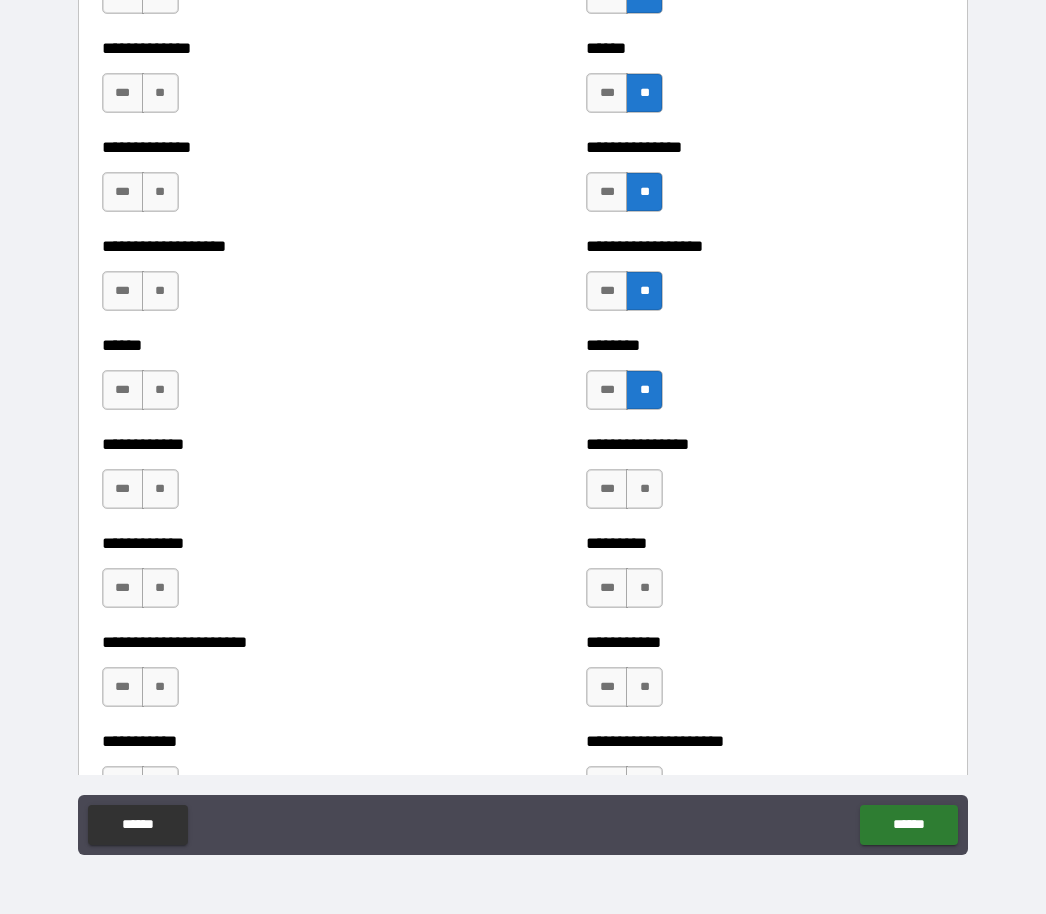 scroll, scrollTop: 4650, scrollLeft: 0, axis: vertical 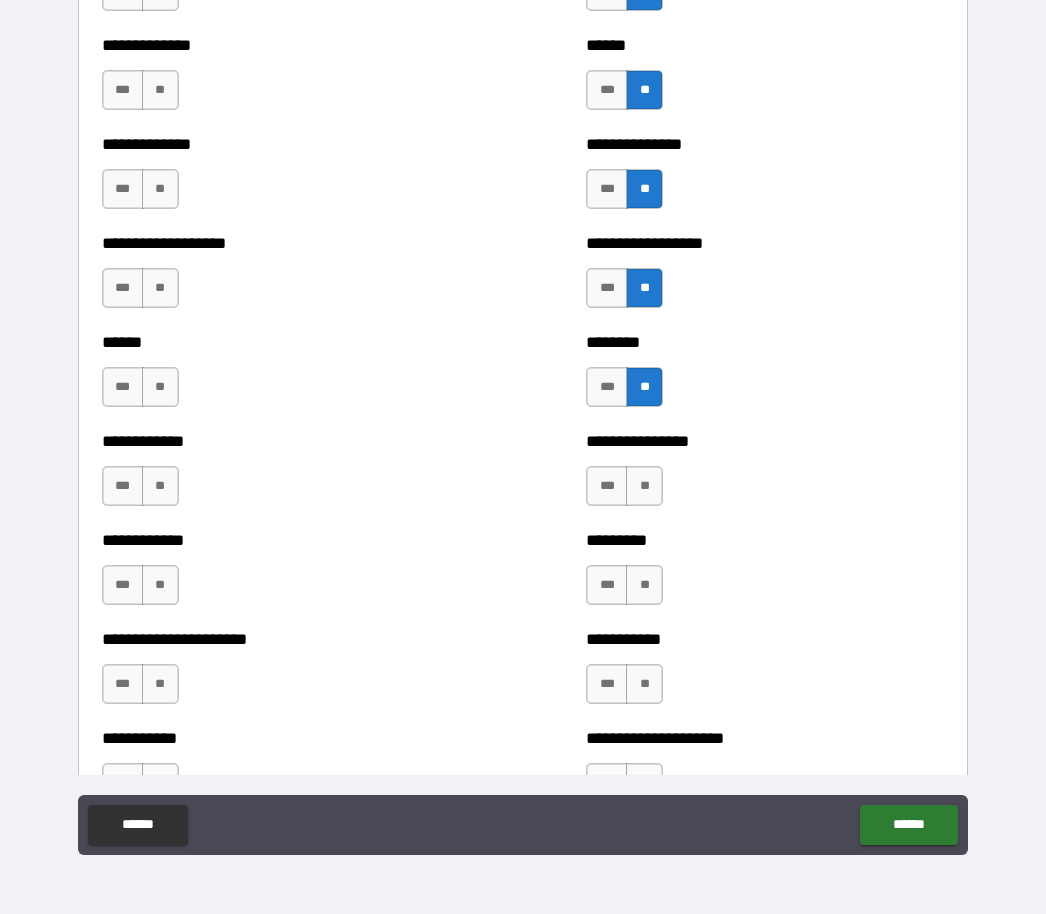 click on "***" at bounding box center (607, 486) 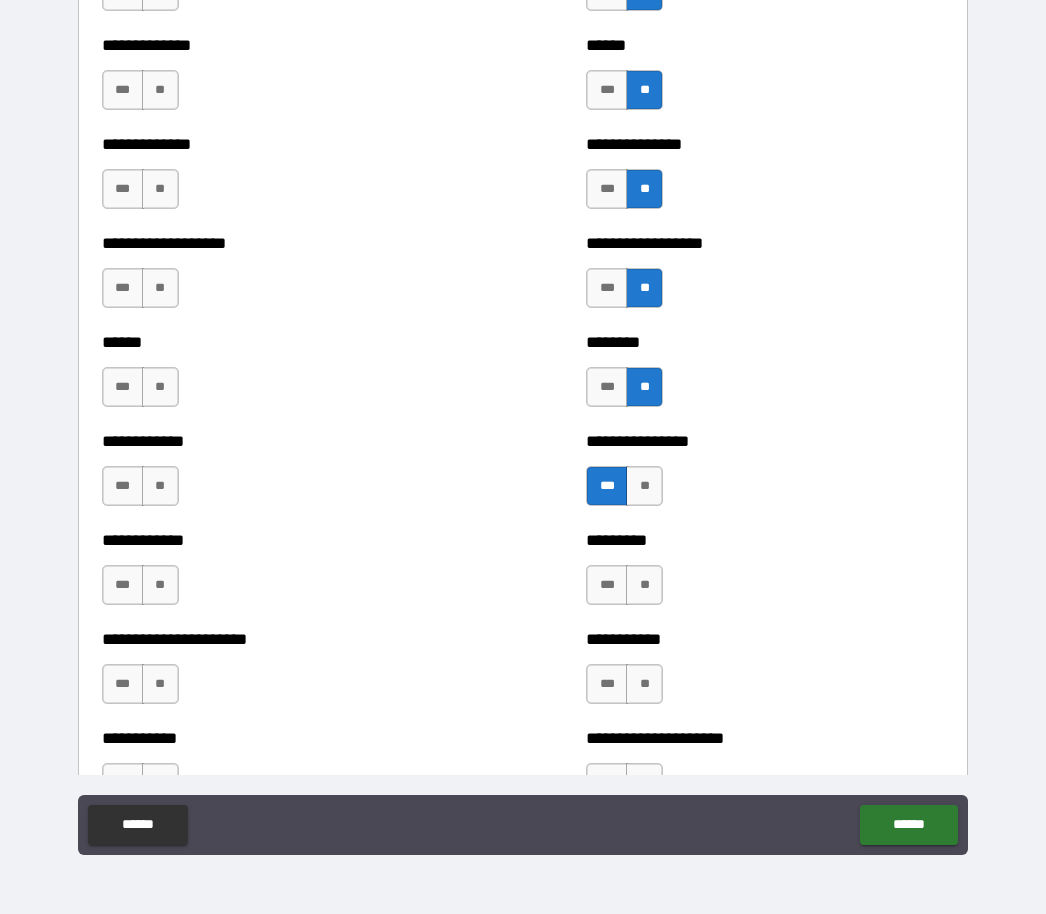click on "**" at bounding box center (644, 585) 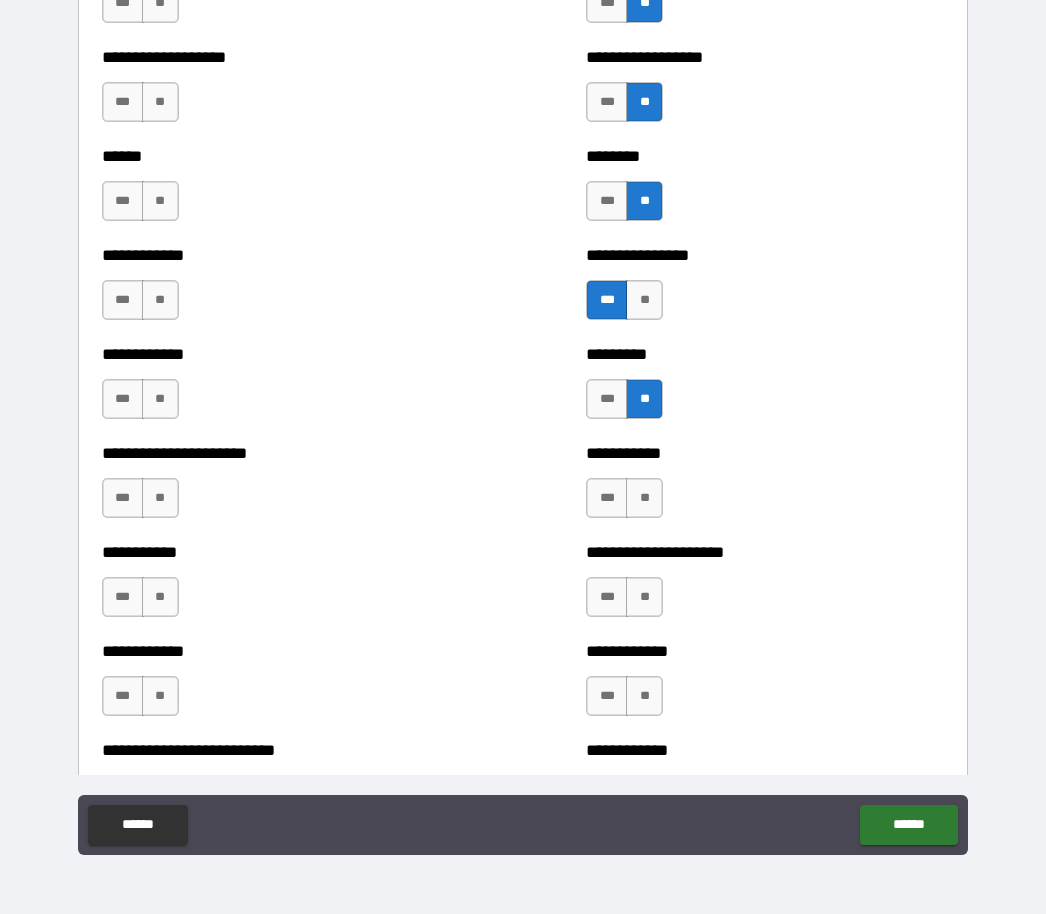 scroll, scrollTop: 4835, scrollLeft: 0, axis: vertical 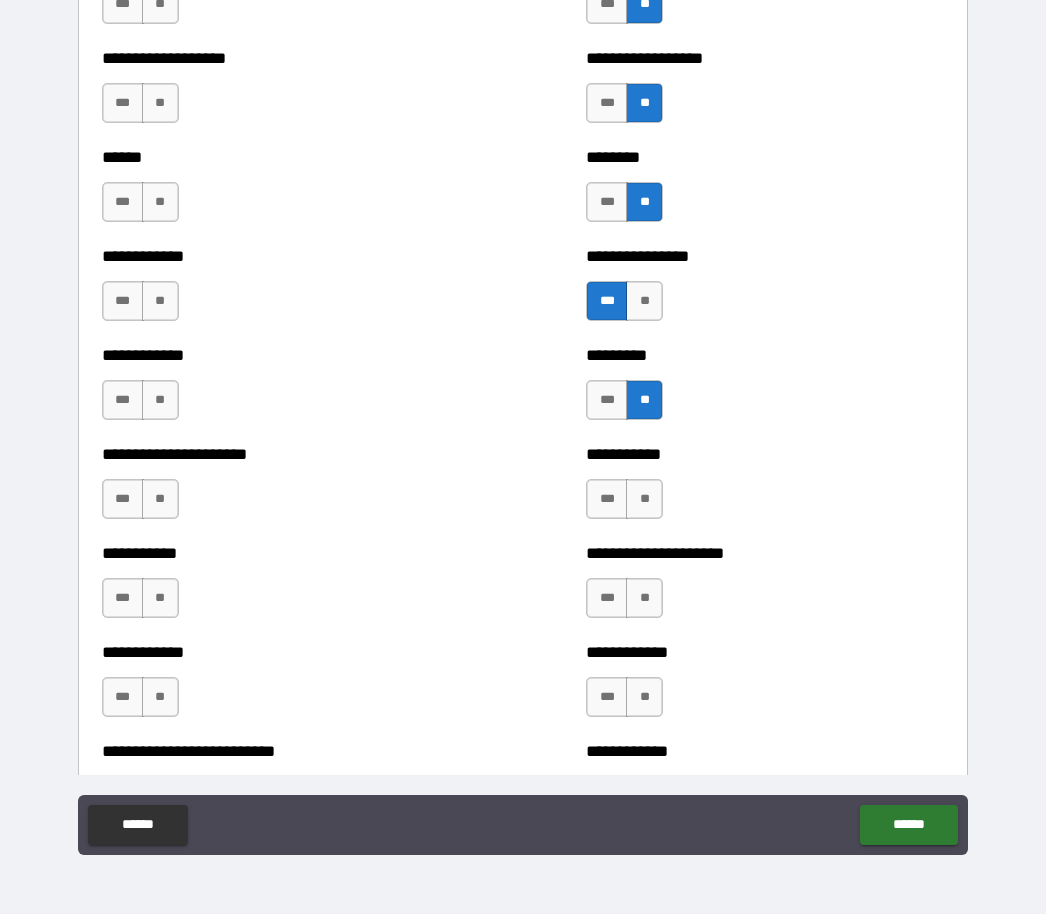 click on "**" at bounding box center (644, 499) 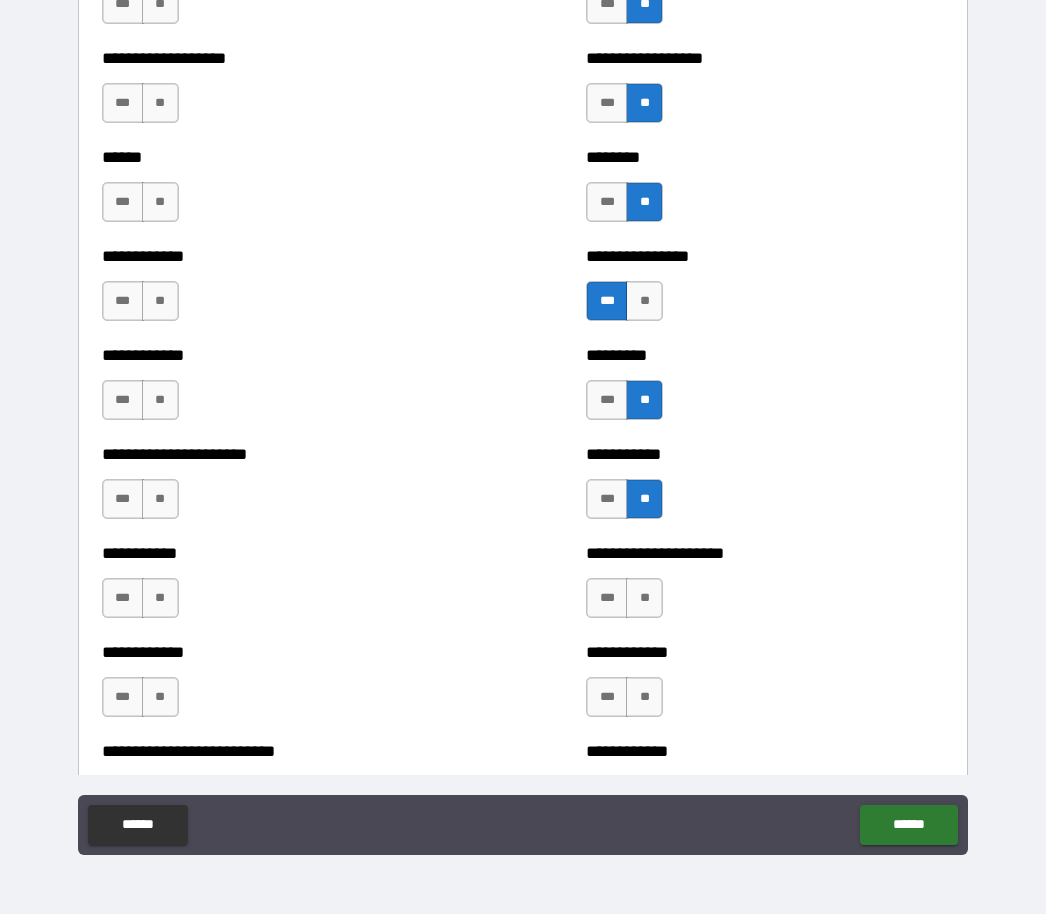 click on "**" at bounding box center (644, 598) 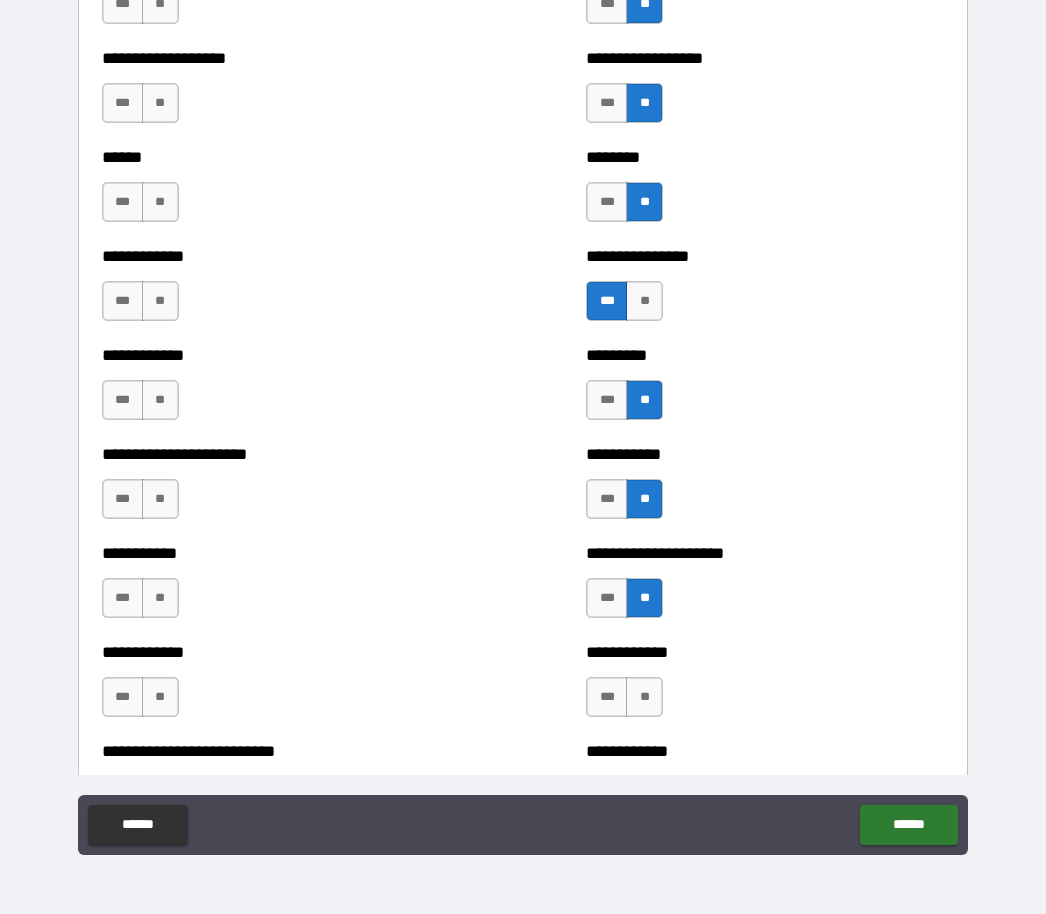 click on "**" at bounding box center (644, 697) 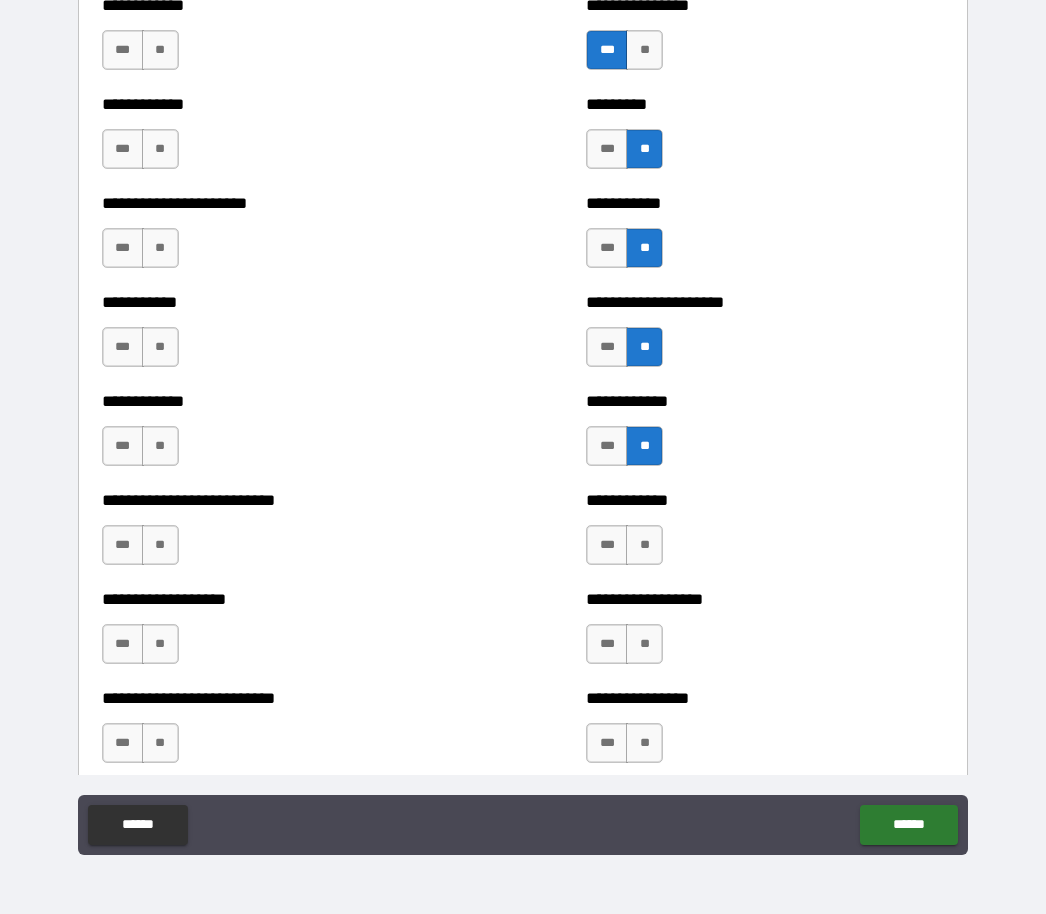 scroll, scrollTop: 5085, scrollLeft: 0, axis: vertical 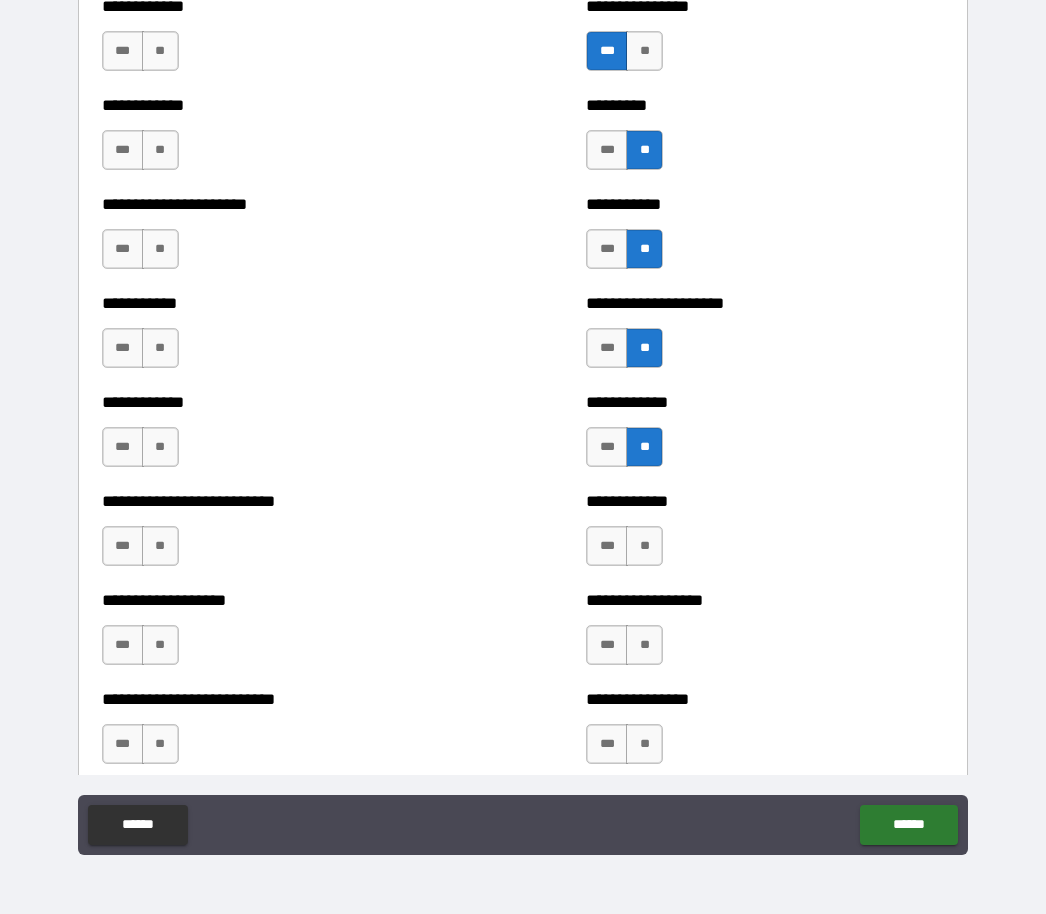 click on "**" at bounding box center [644, 546] 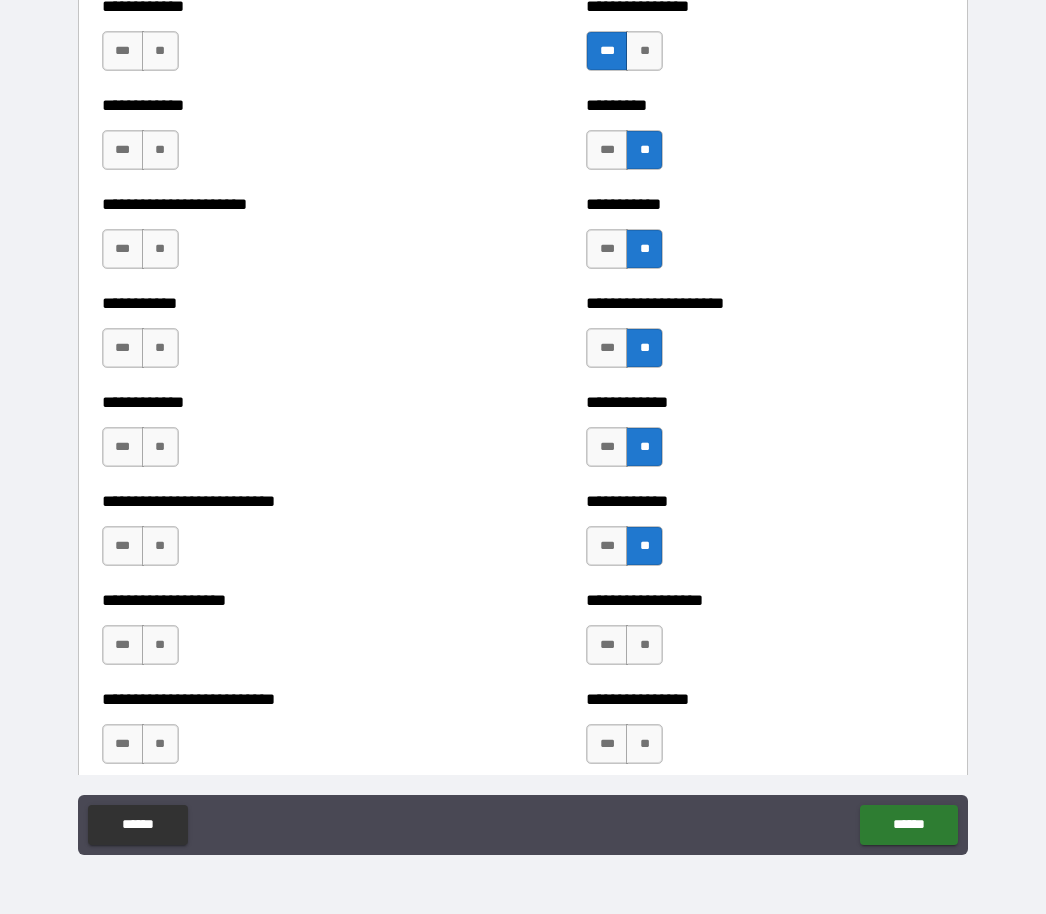 click on "**" at bounding box center [644, 645] 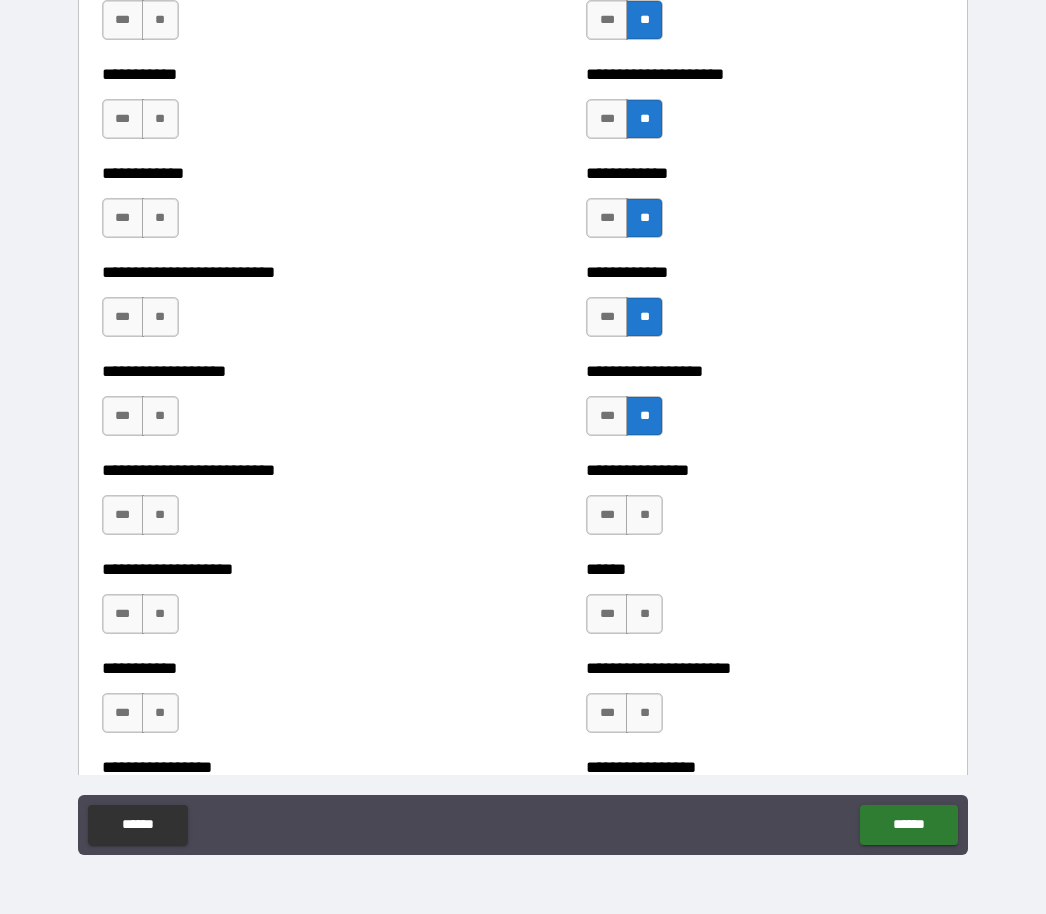 scroll, scrollTop: 5312, scrollLeft: 0, axis: vertical 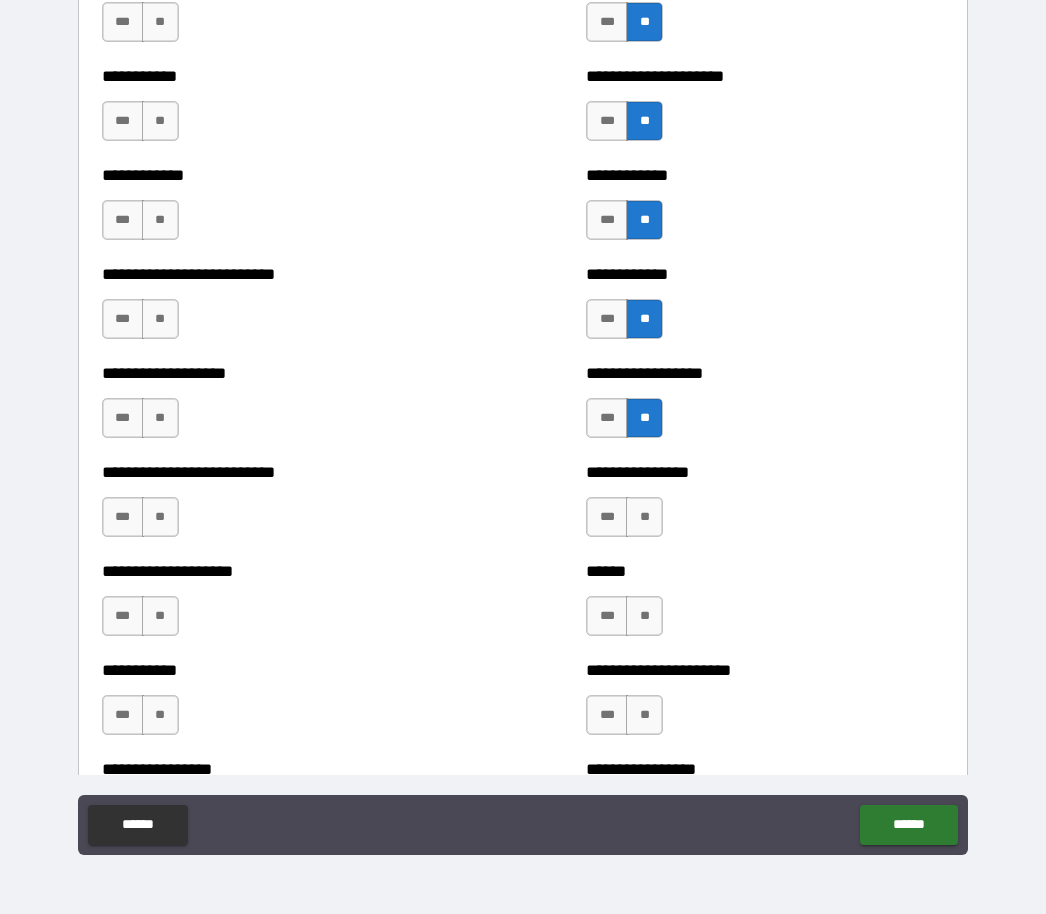 click on "**" at bounding box center (644, 517) 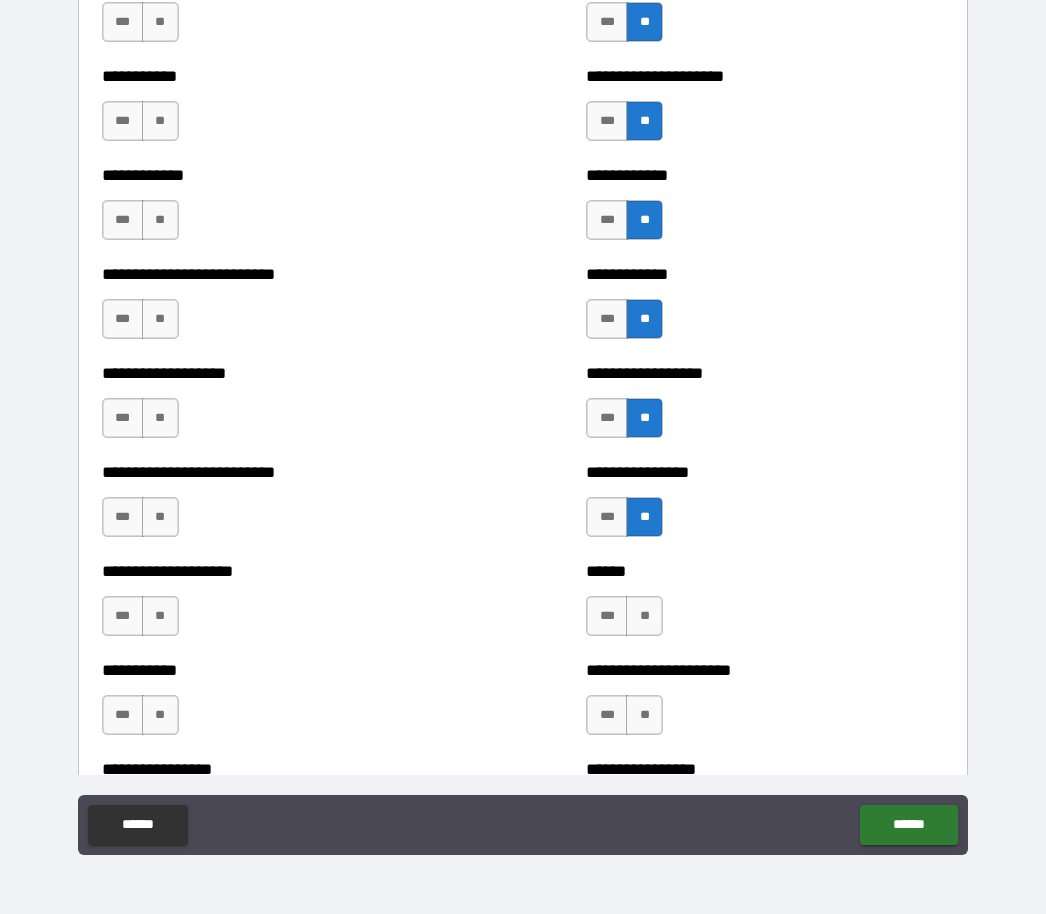 click on "**" at bounding box center (644, 616) 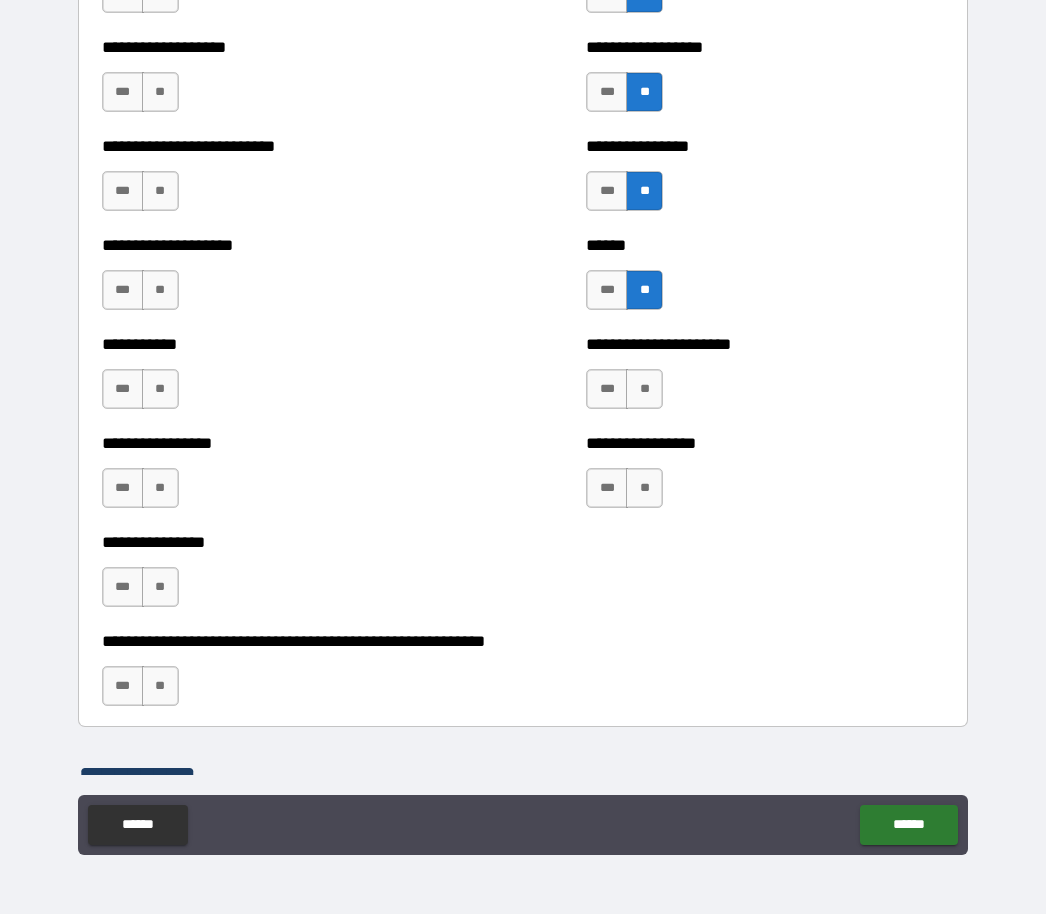 scroll, scrollTop: 5639, scrollLeft: 0, axis: vertical 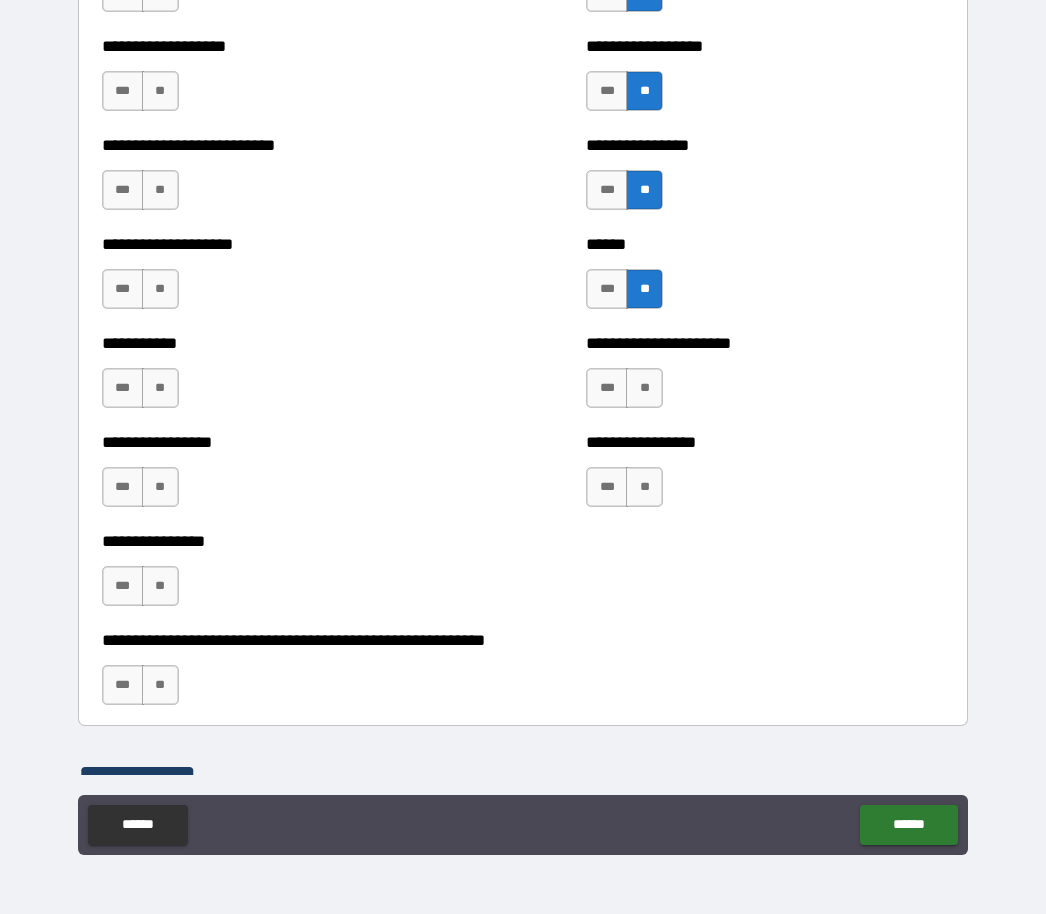 click on "**" at bounding box center [644, 388] 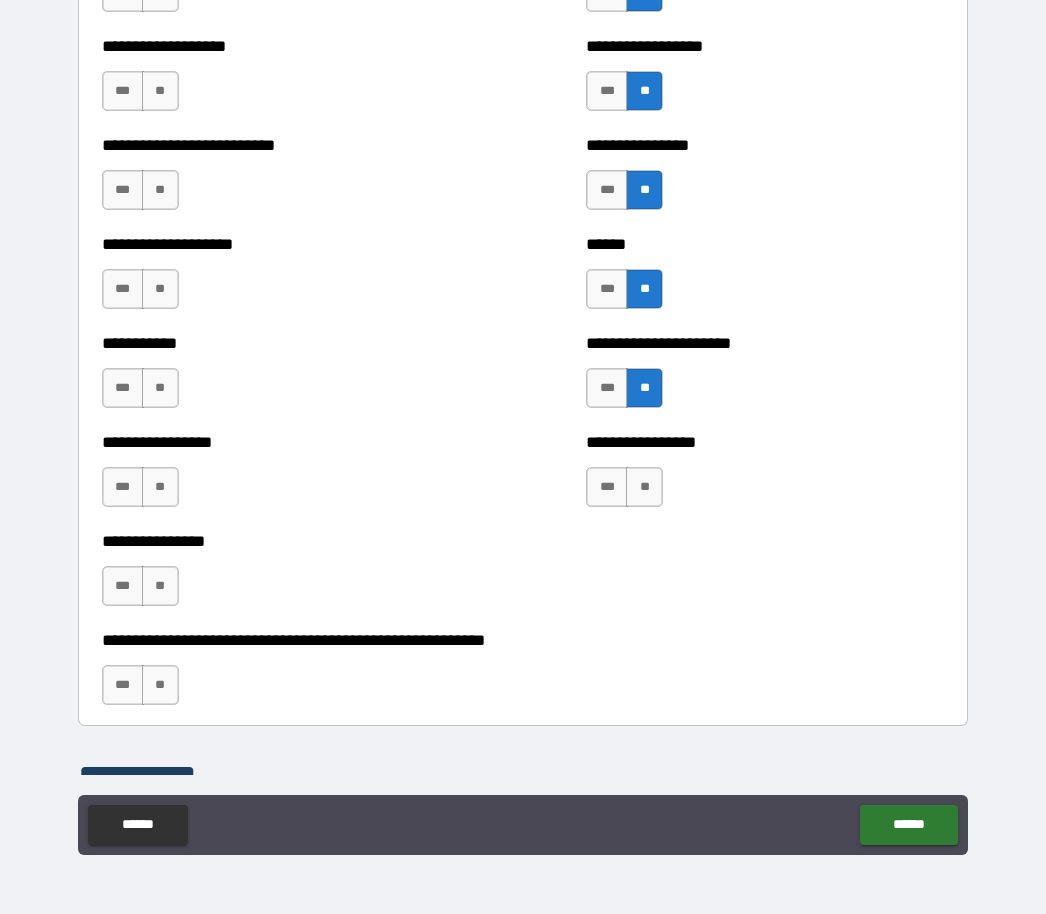 click on "**" at bounding box center [644, 487] 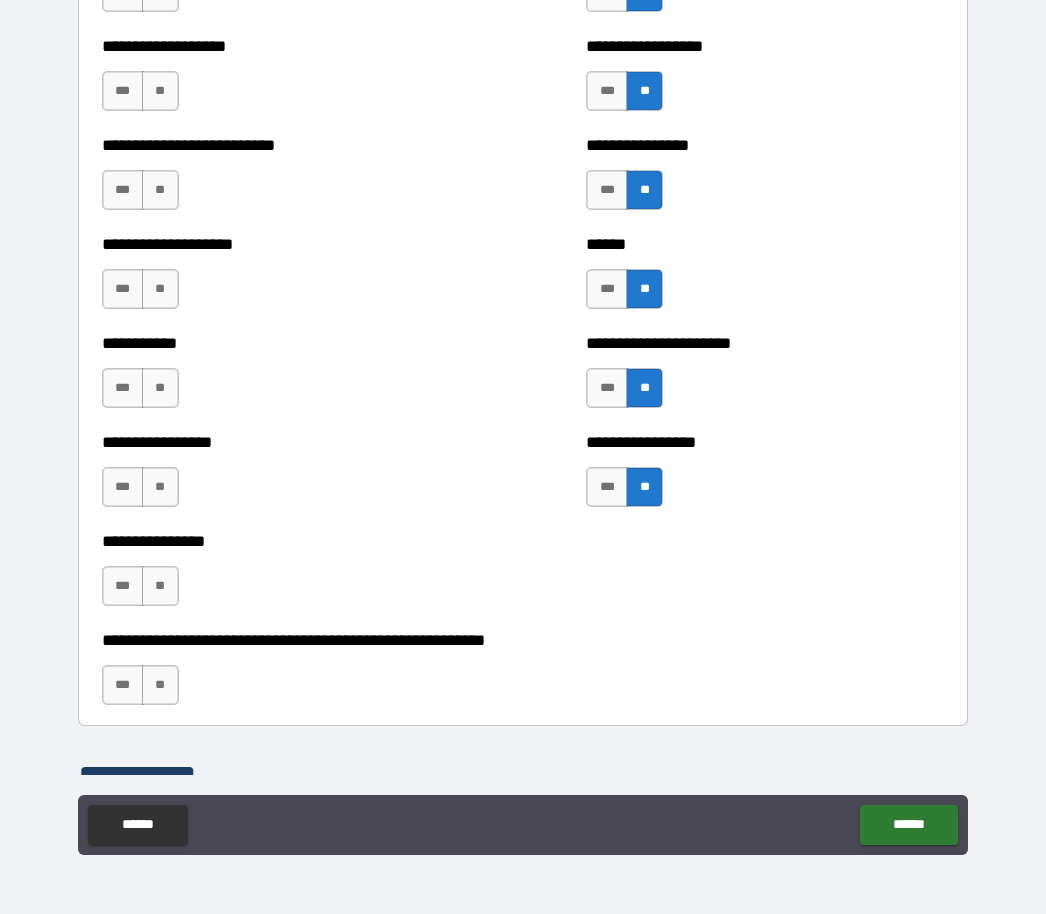 click on "**" at bounding box center [160, 685] 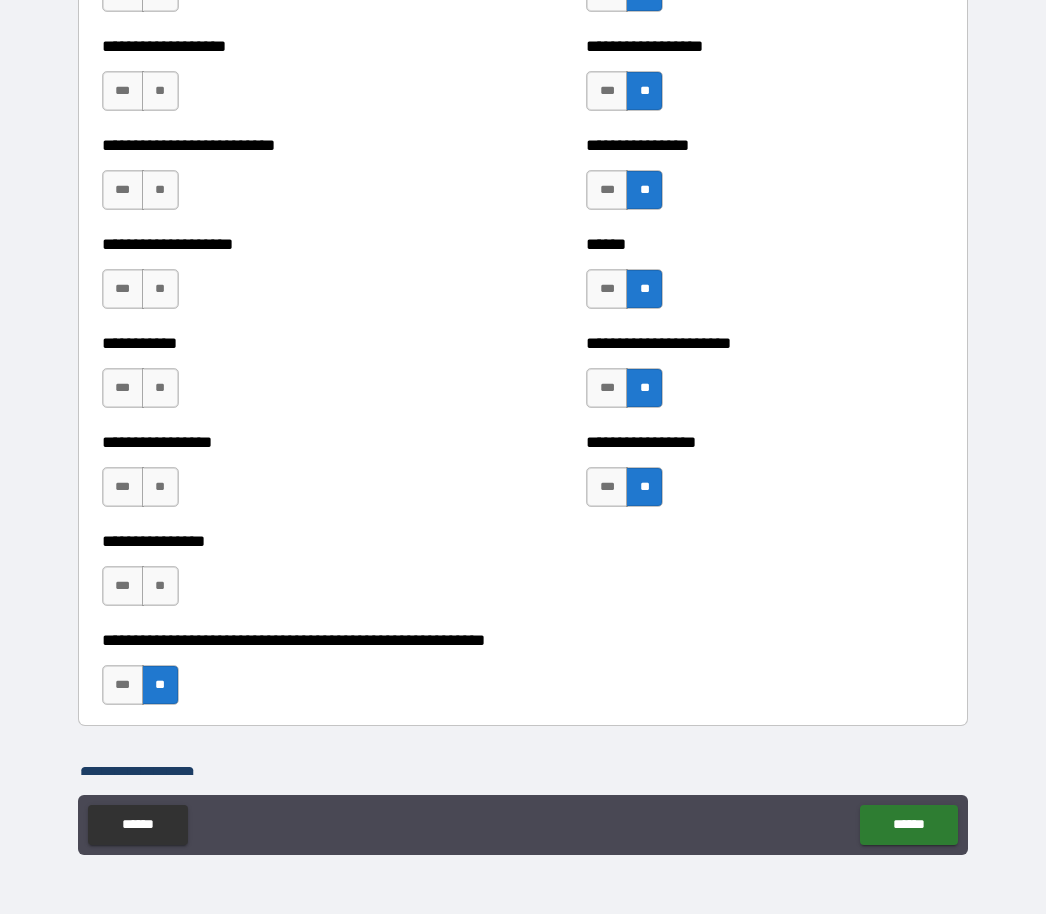 click on "**" at bounding box center [160, 586] 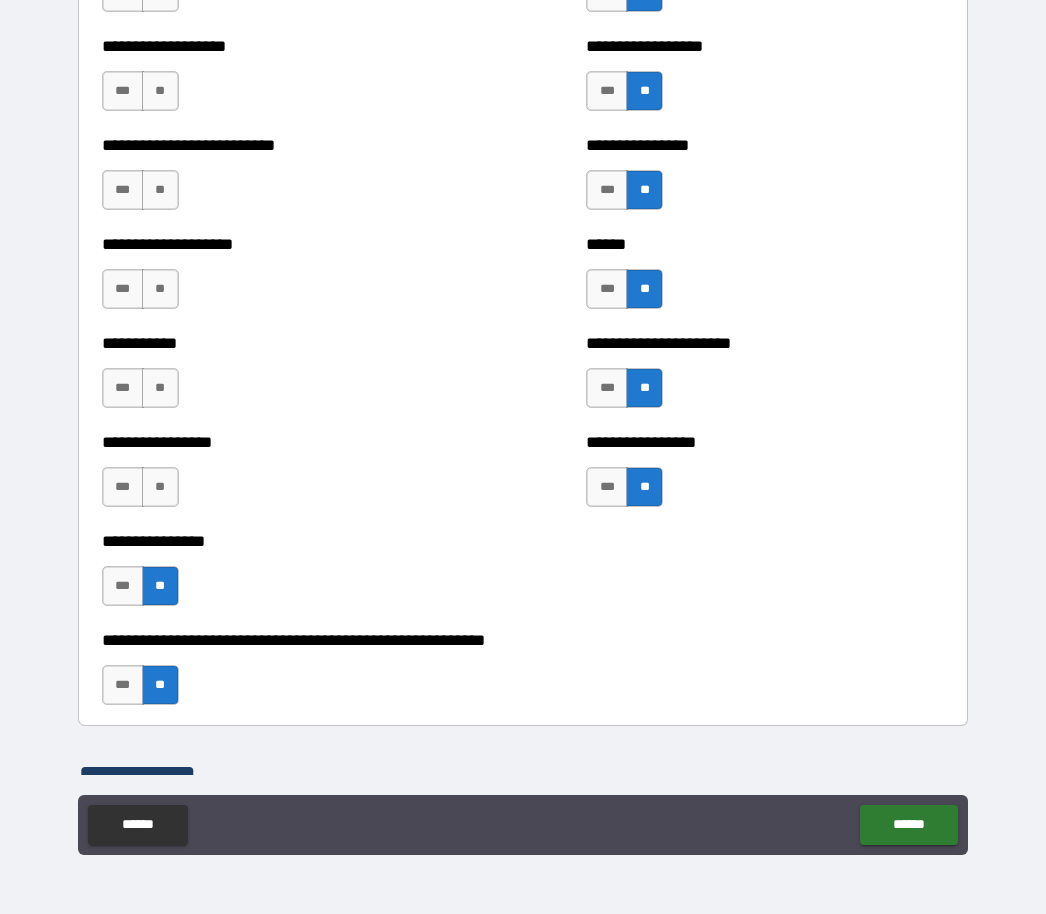 click on "**" at bounding box center (160, 487) 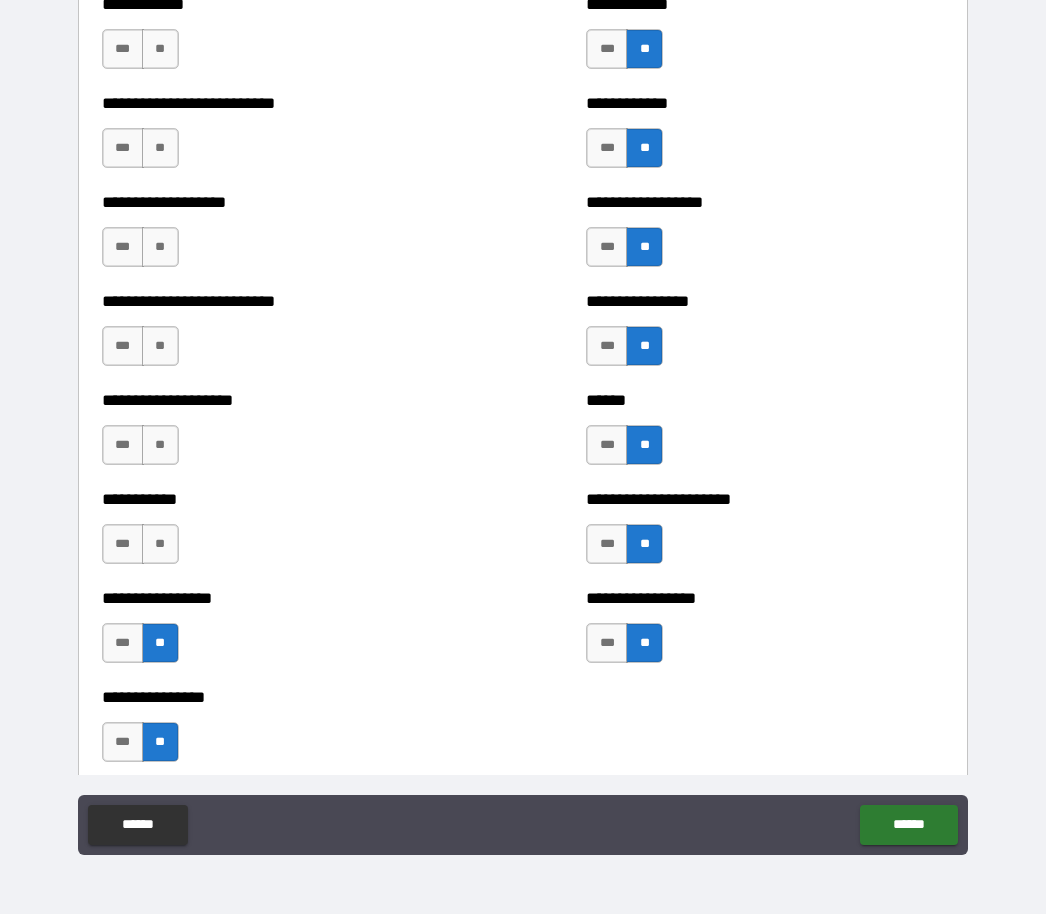 scroll, scrollTop: 5475, scrollLeft: 0, axis: vertical 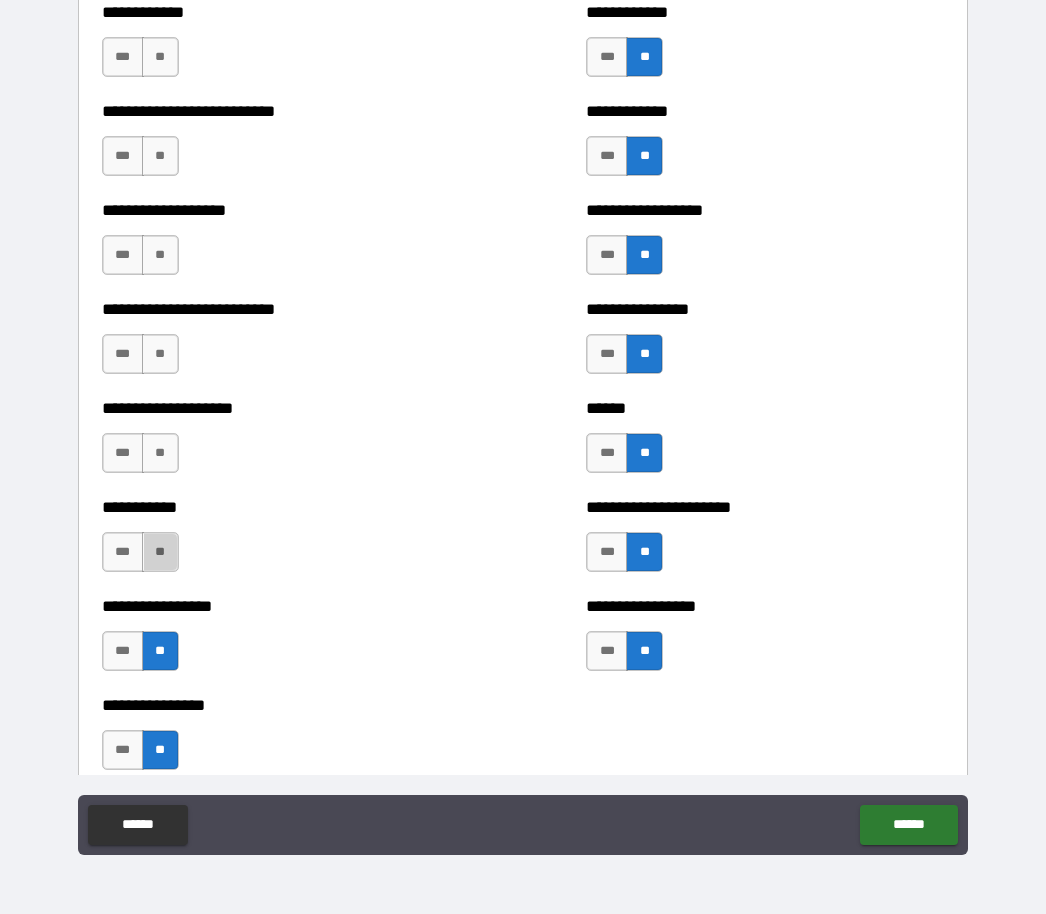 click on "**" at bounding box center (160, 552) 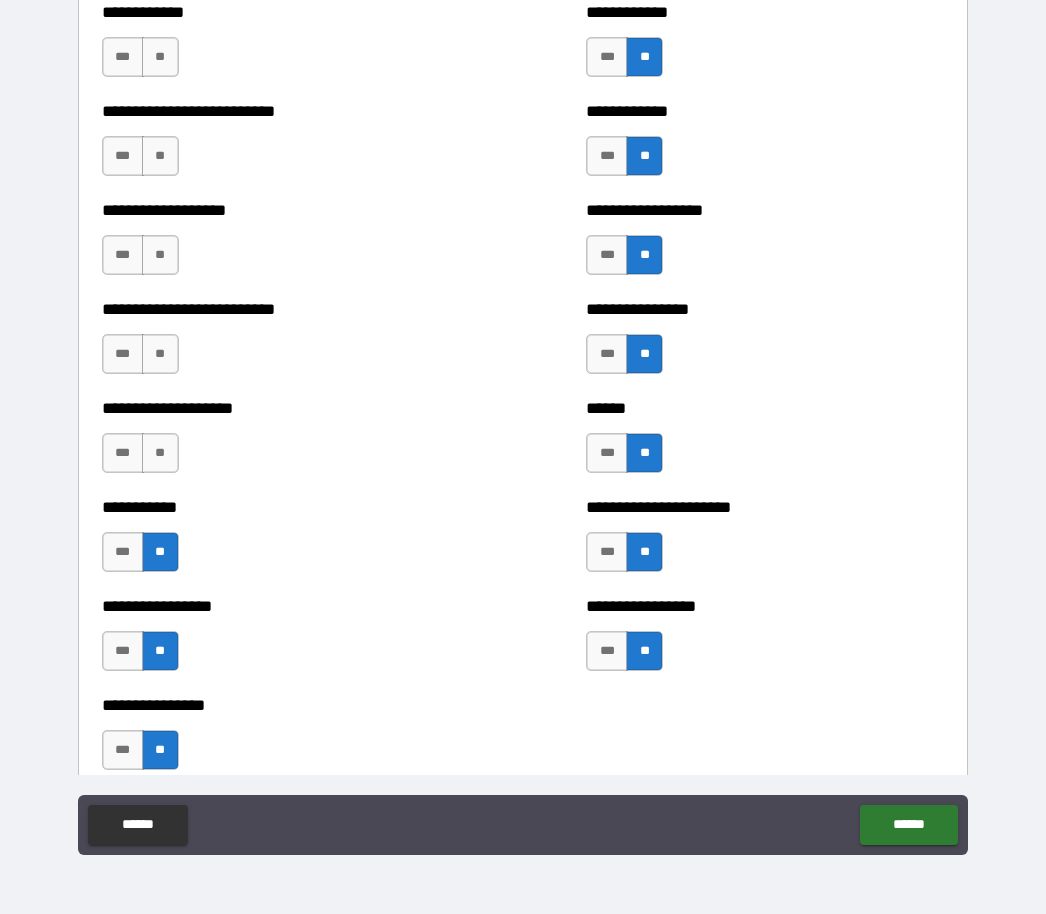click on "**" at bounding box center (160, 453) 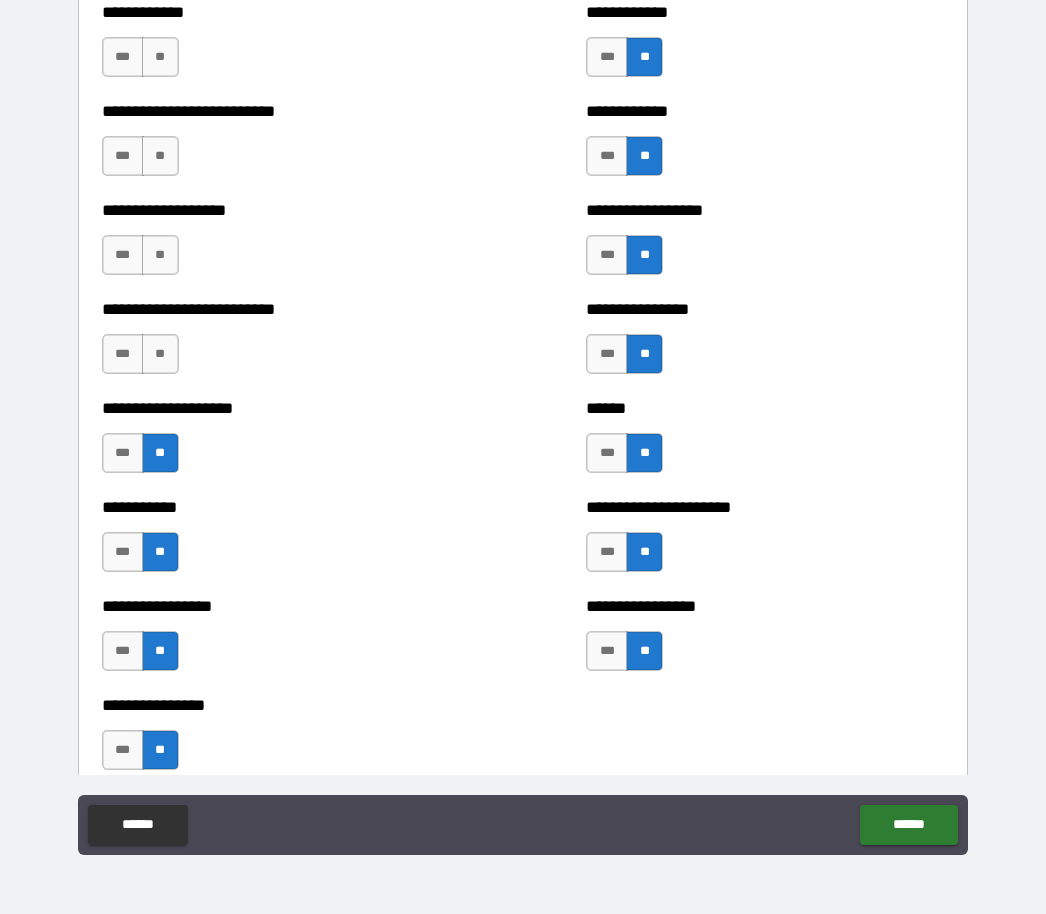 click on "**" at bounding box center [160, 354] 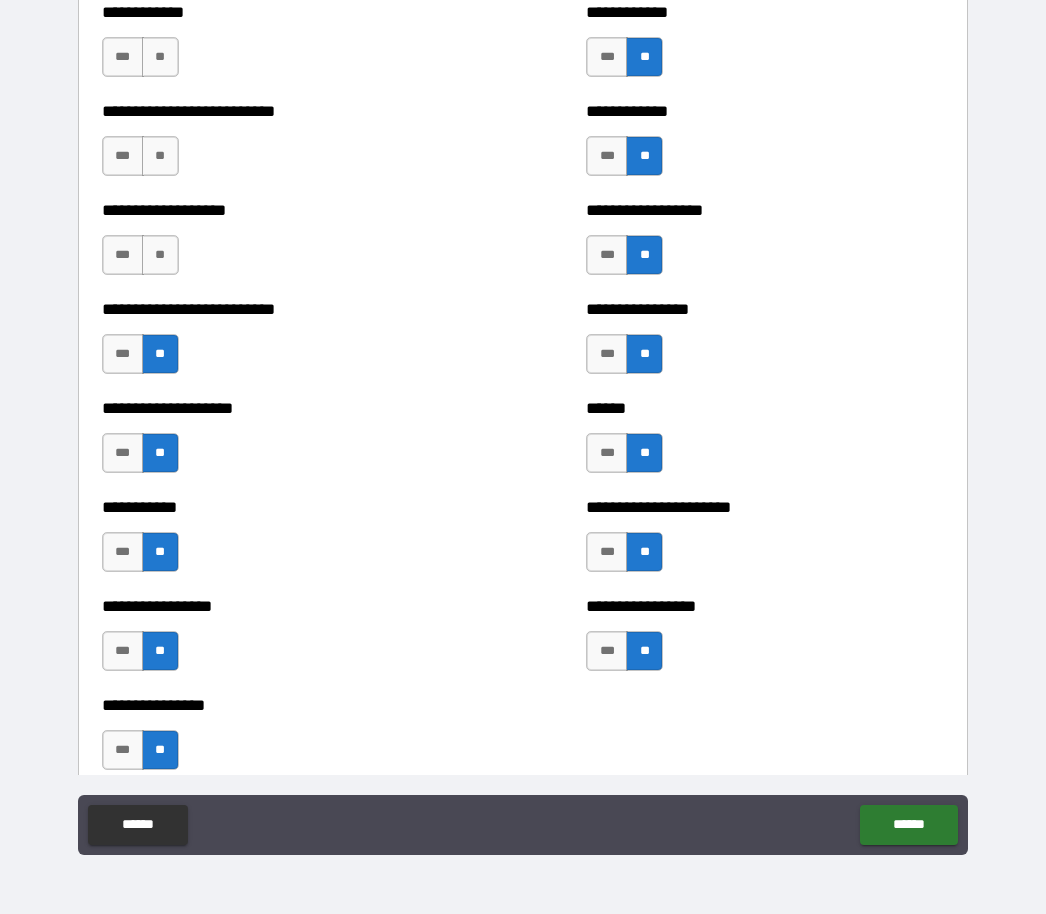 click on "**" at bounding box center (160, 255) 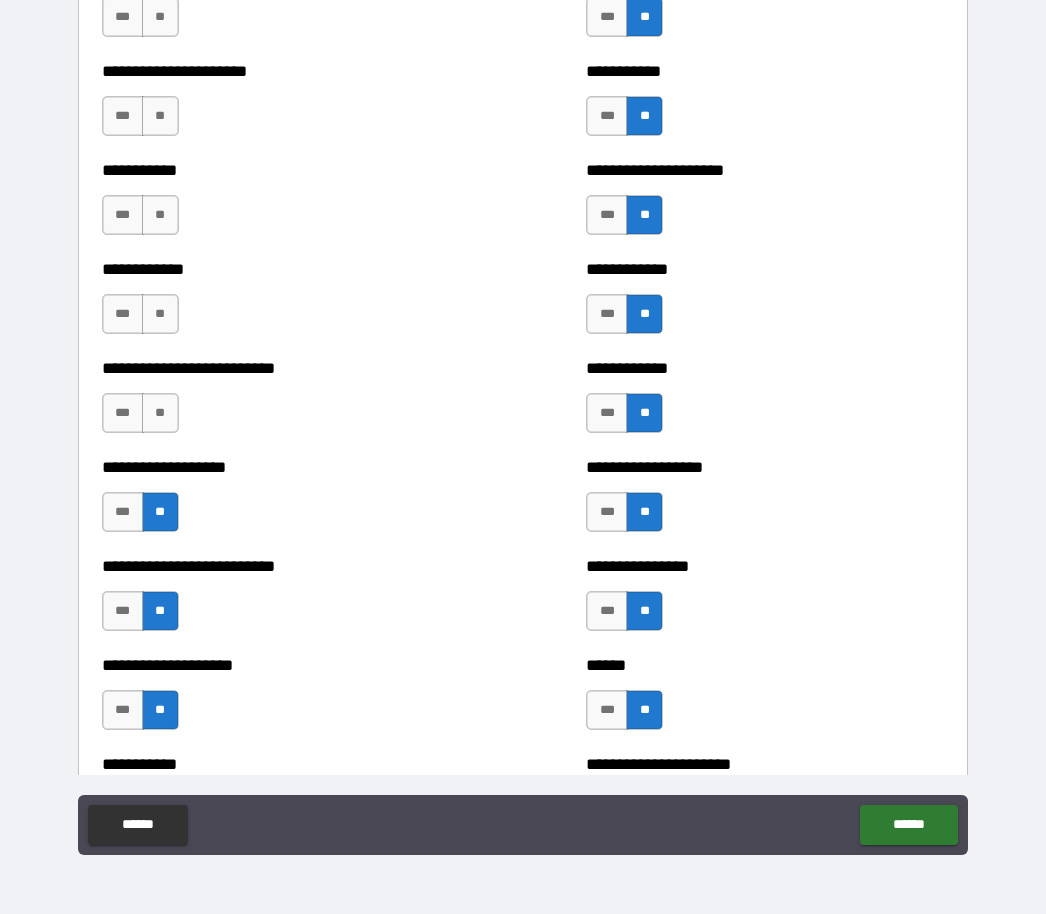 scroll, scrollTop: 5195, scrollLeft: 0, axis: vertical 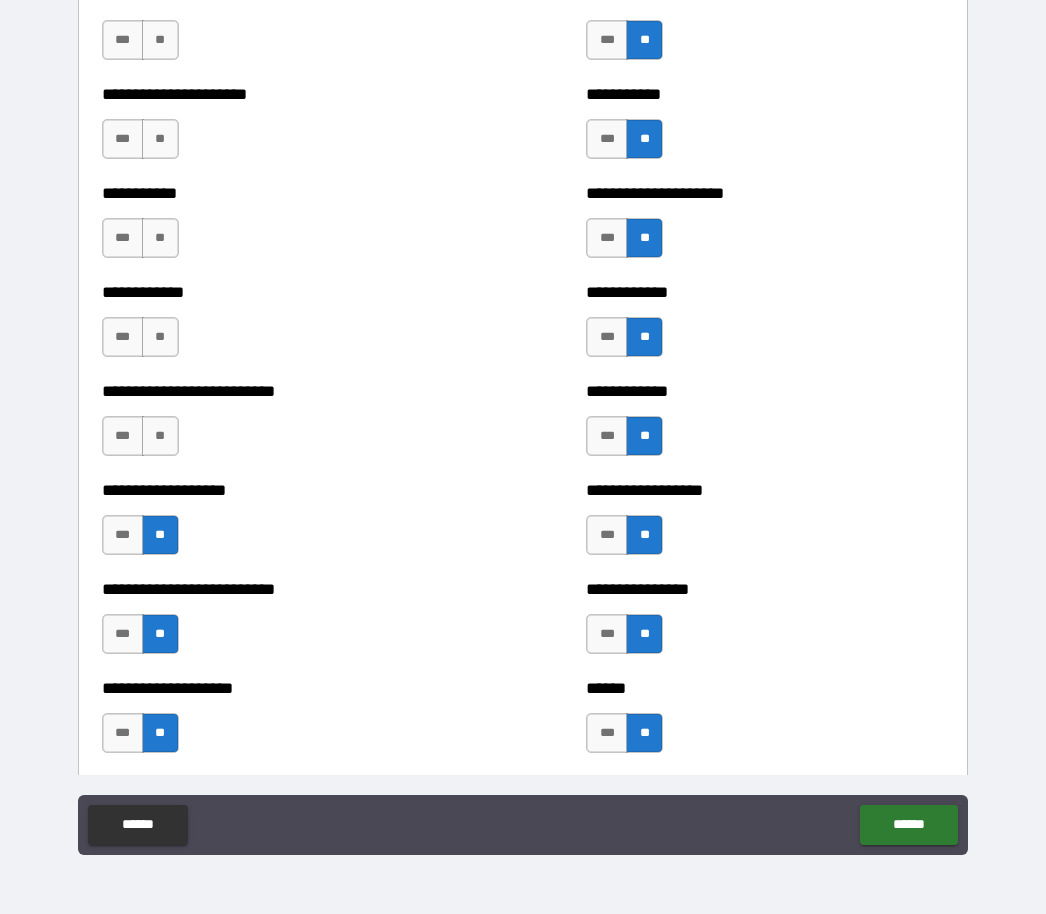 click on "***" at bounding box center (123, 436) 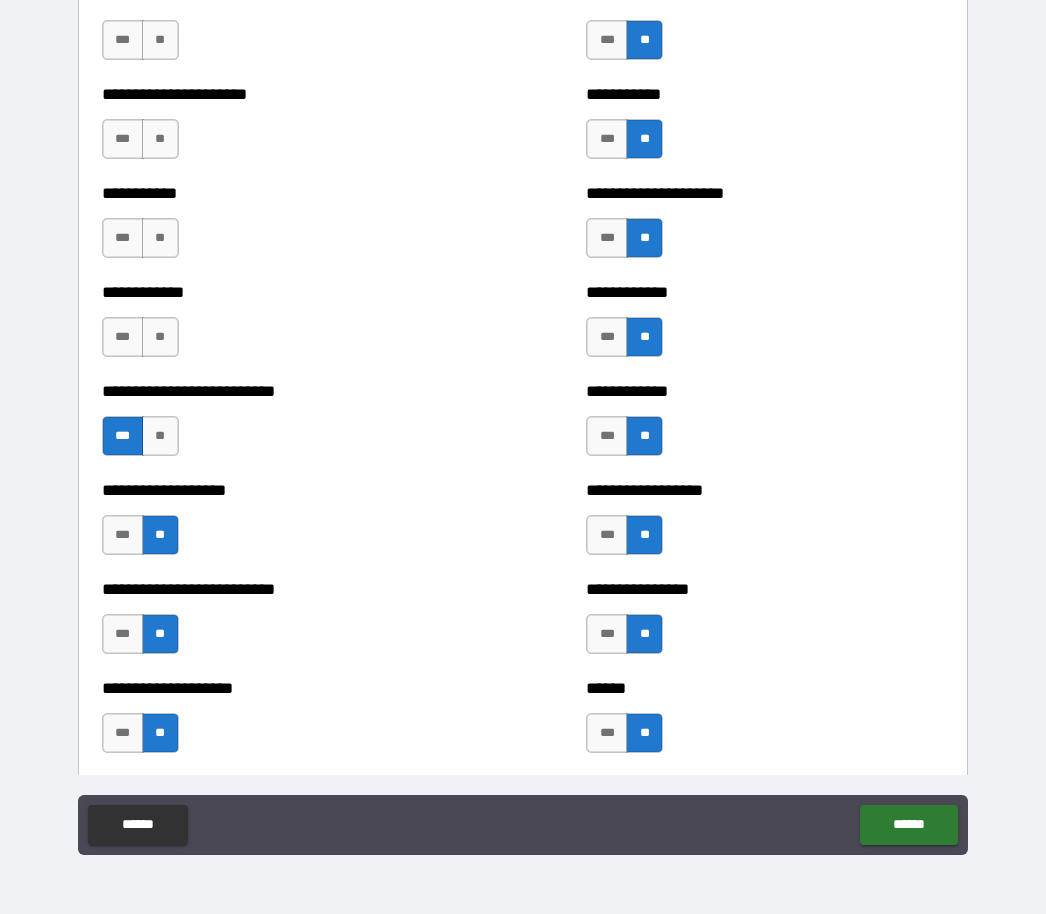 click on "***" at bounding box center [123, 337] 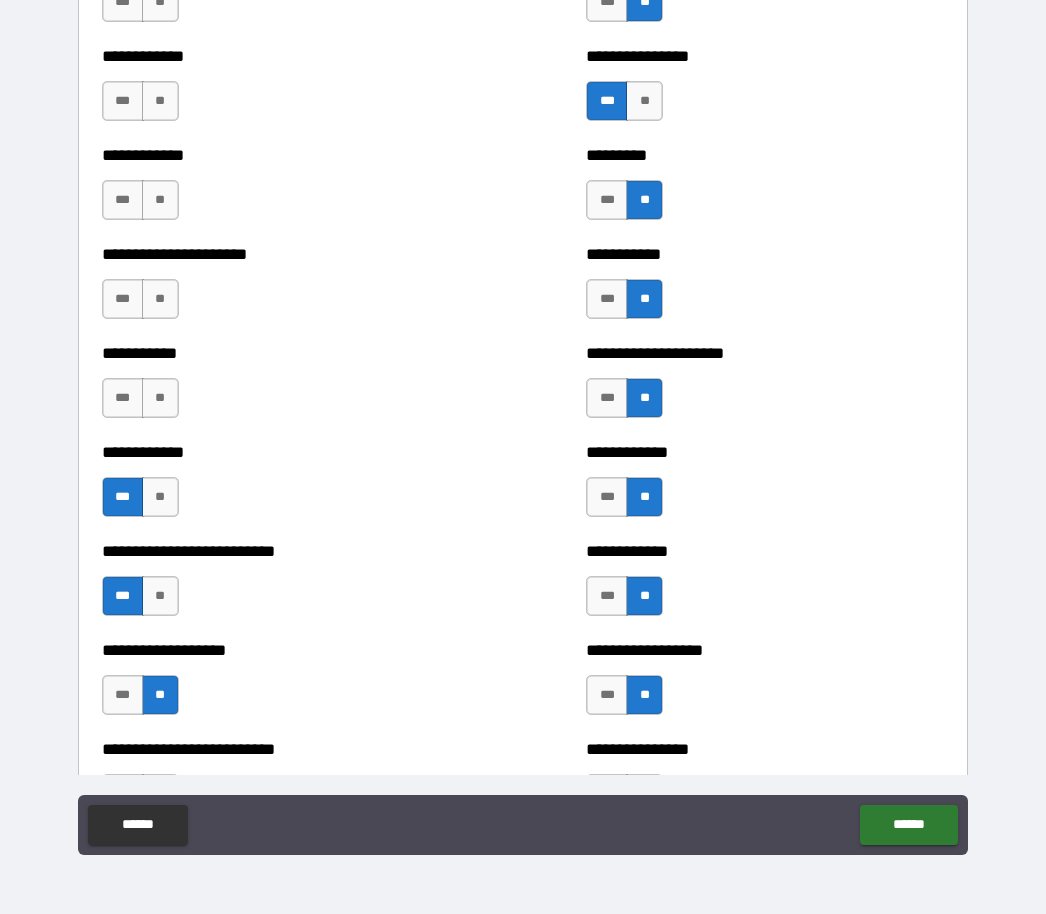 scroll, scrollTop: 4990, scrollLeft: 0, axis: vertical 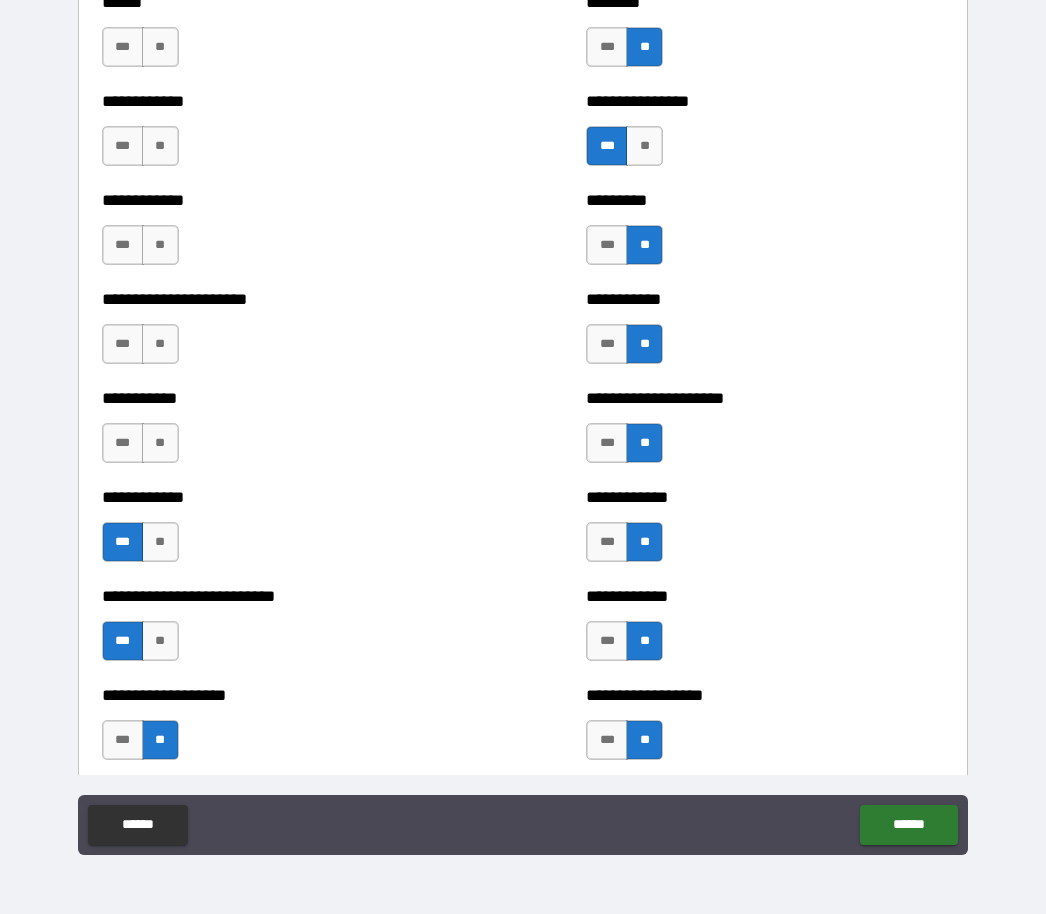 click on "**" at bounding box center (160, 443) 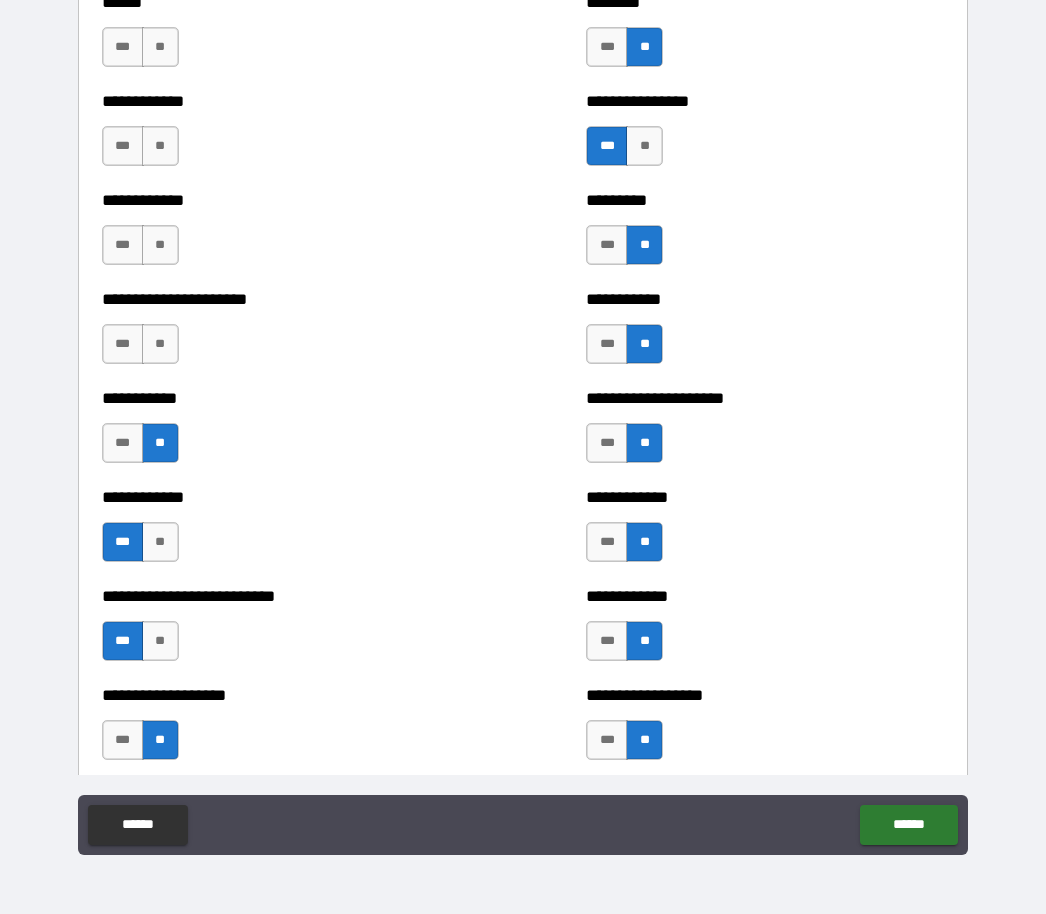 click on "**" at bounding box center (160, 344) 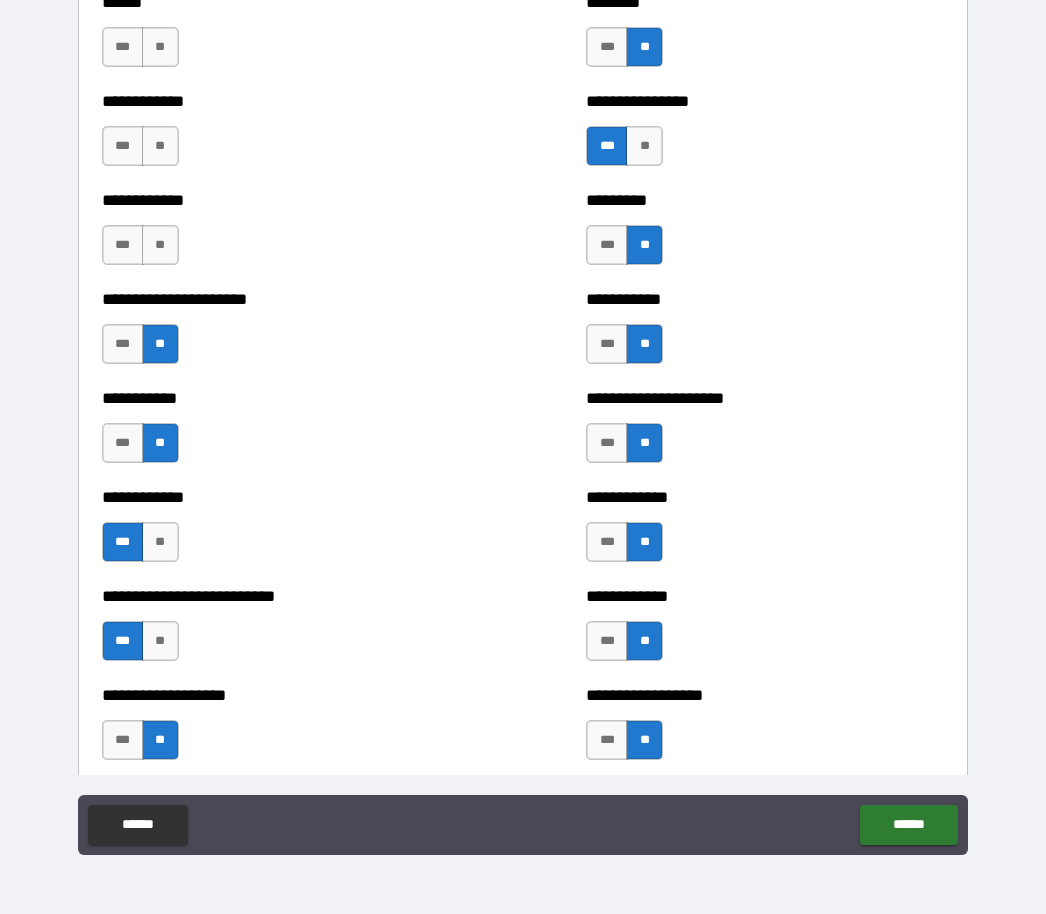 click on "**" at bounding box center [160, 542] 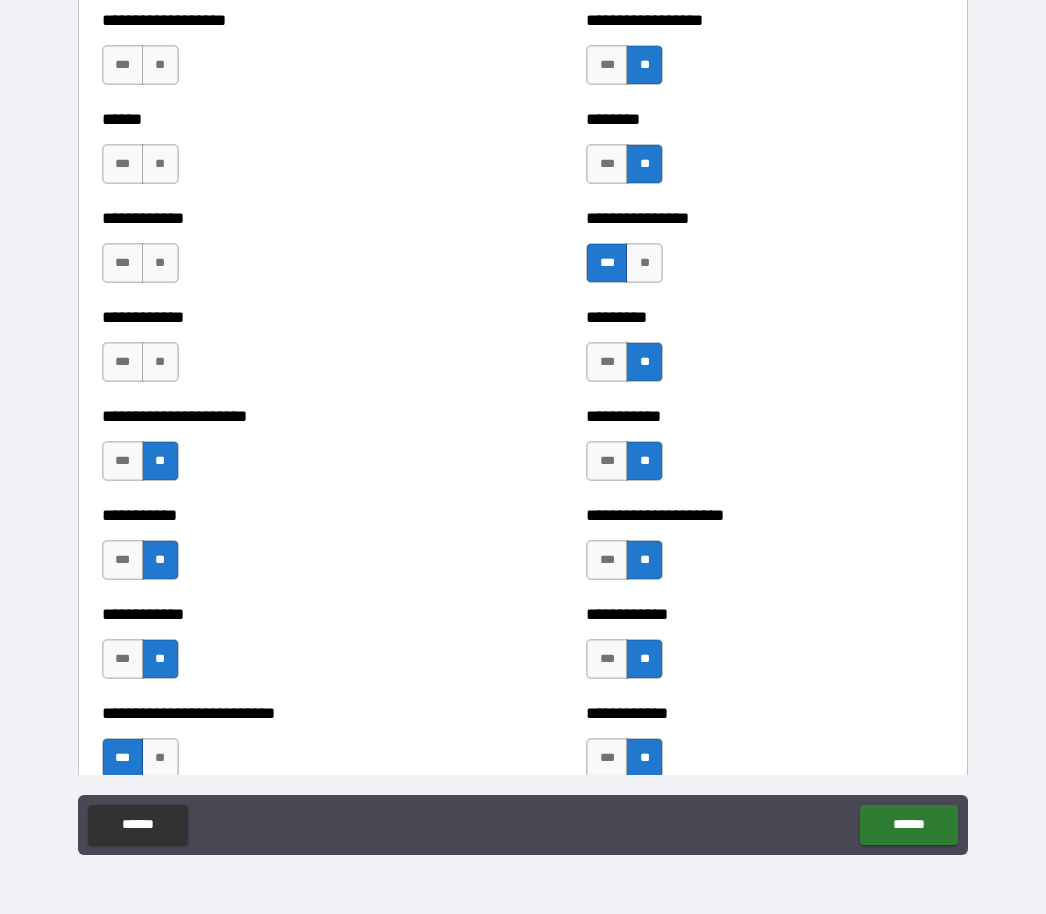 scroll, scrollTop: 4865, scrollLeft: 0, axis: vertical 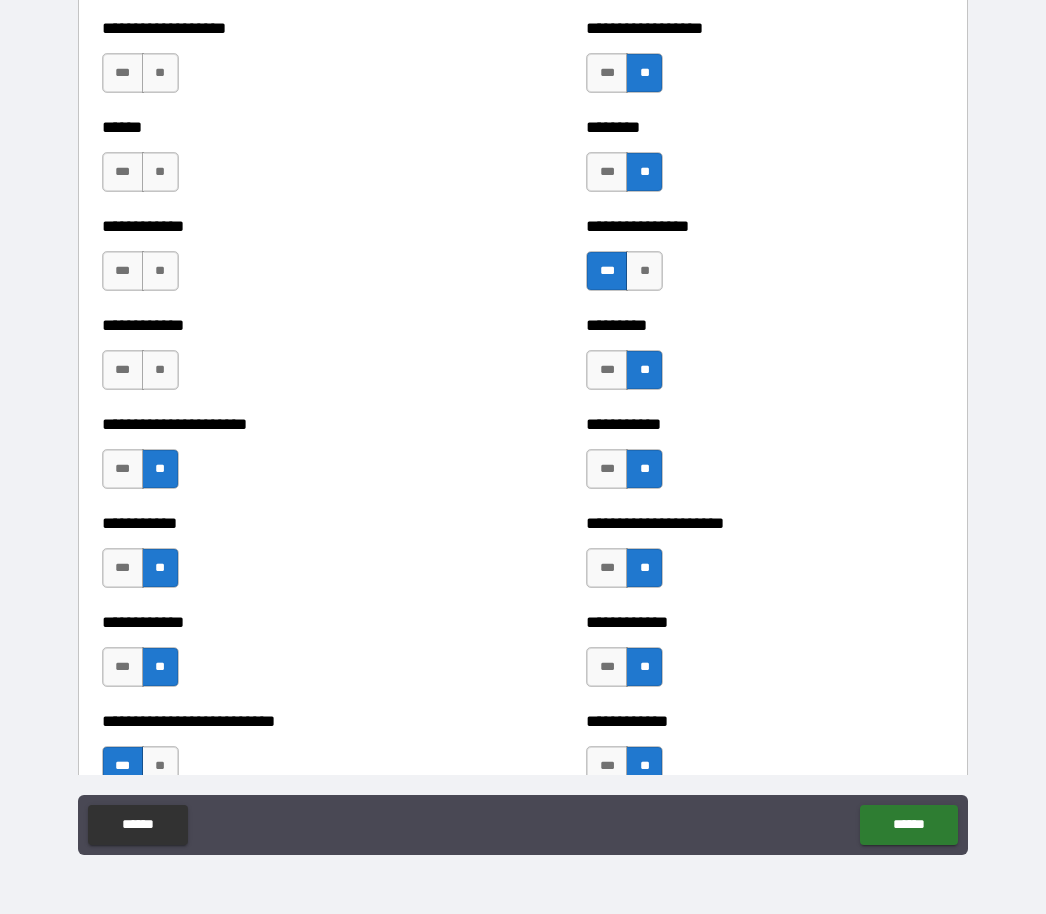 click on "**" at bounding box center [160, 370] 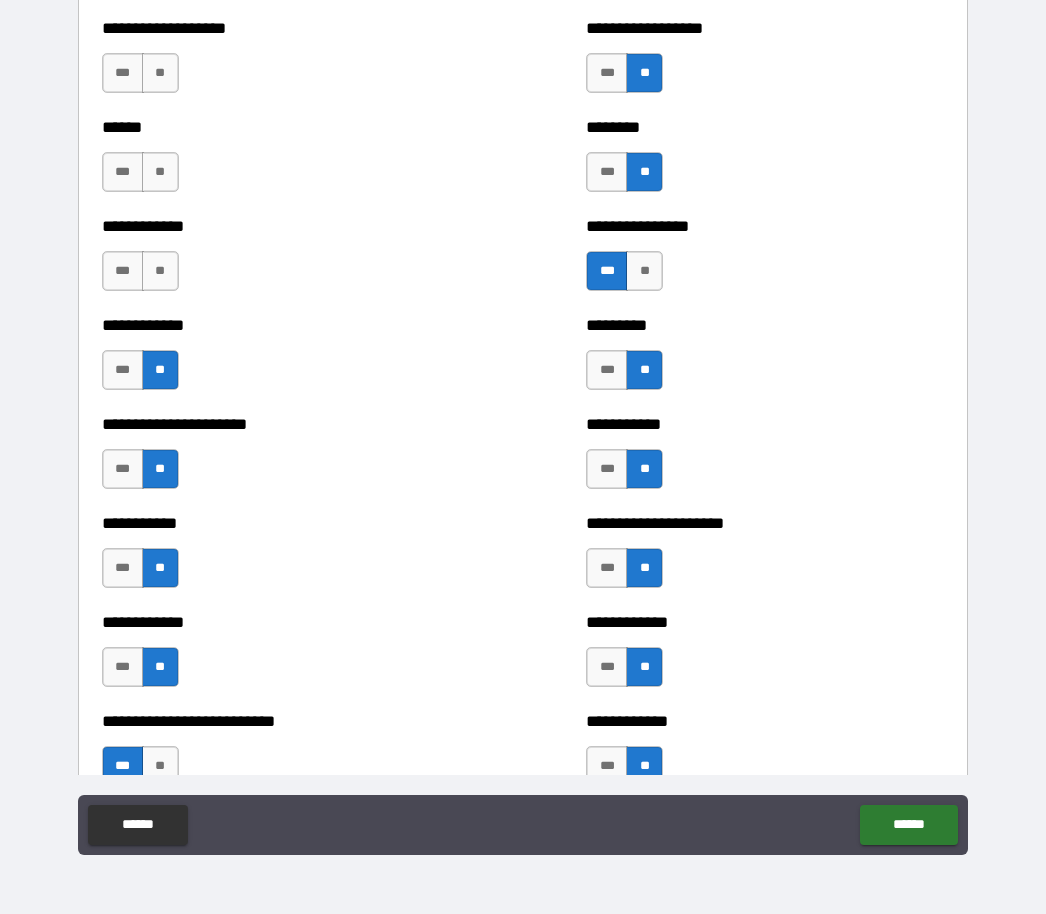 click on "**" at bounding box center [160, 271] 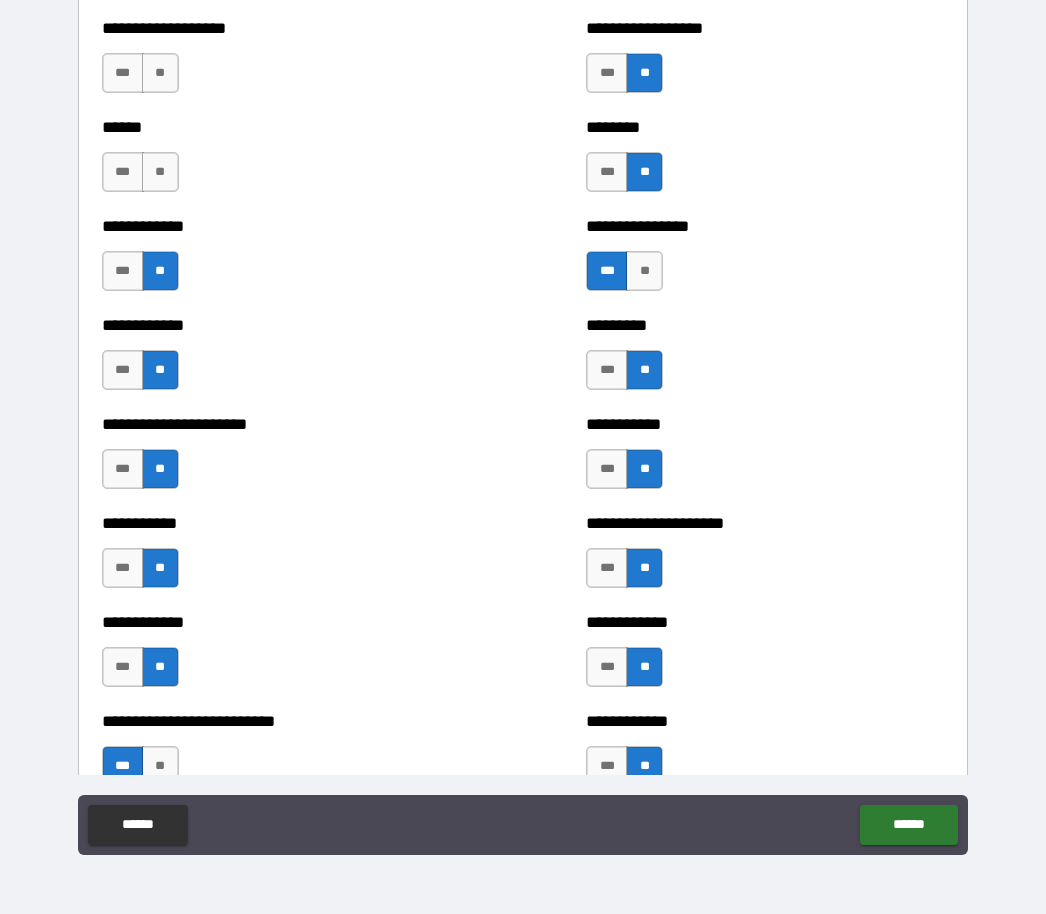 click on "**" at bounding box center (160, 172) 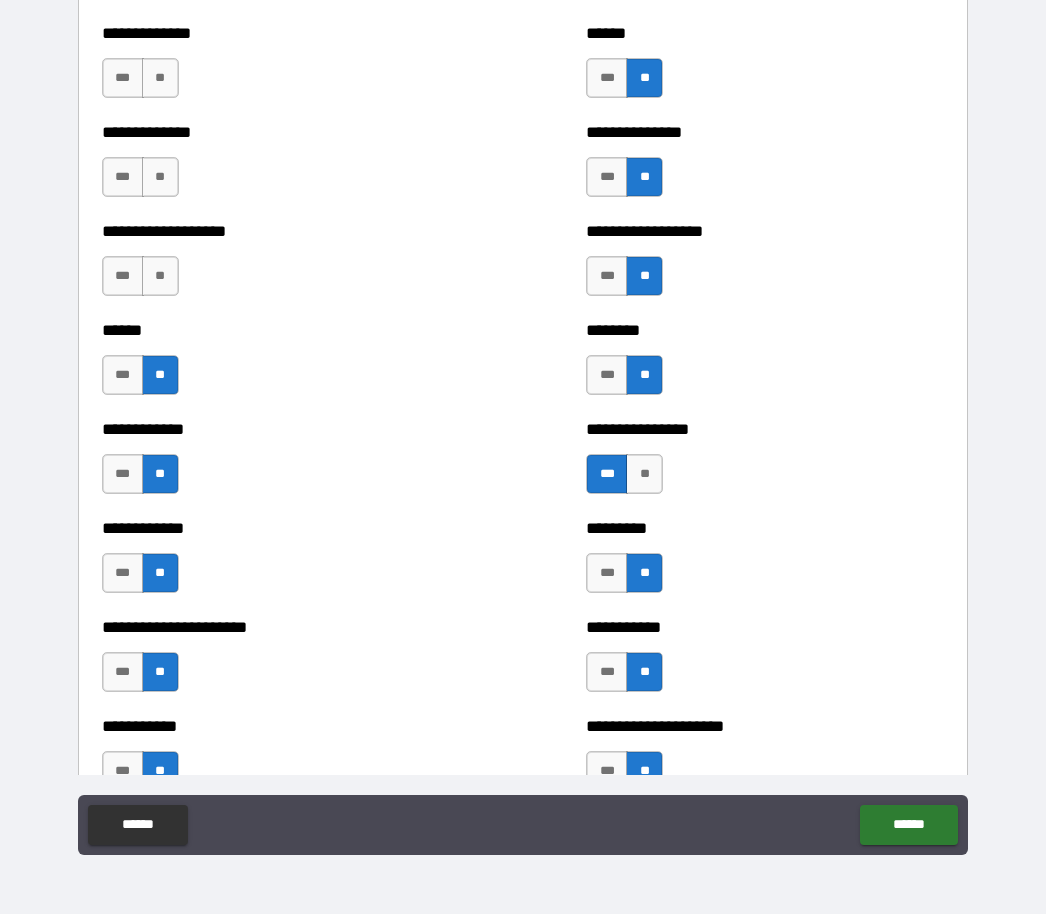 scroll, scrollTop: 4652, scrollLeft: 0, axis: vertical 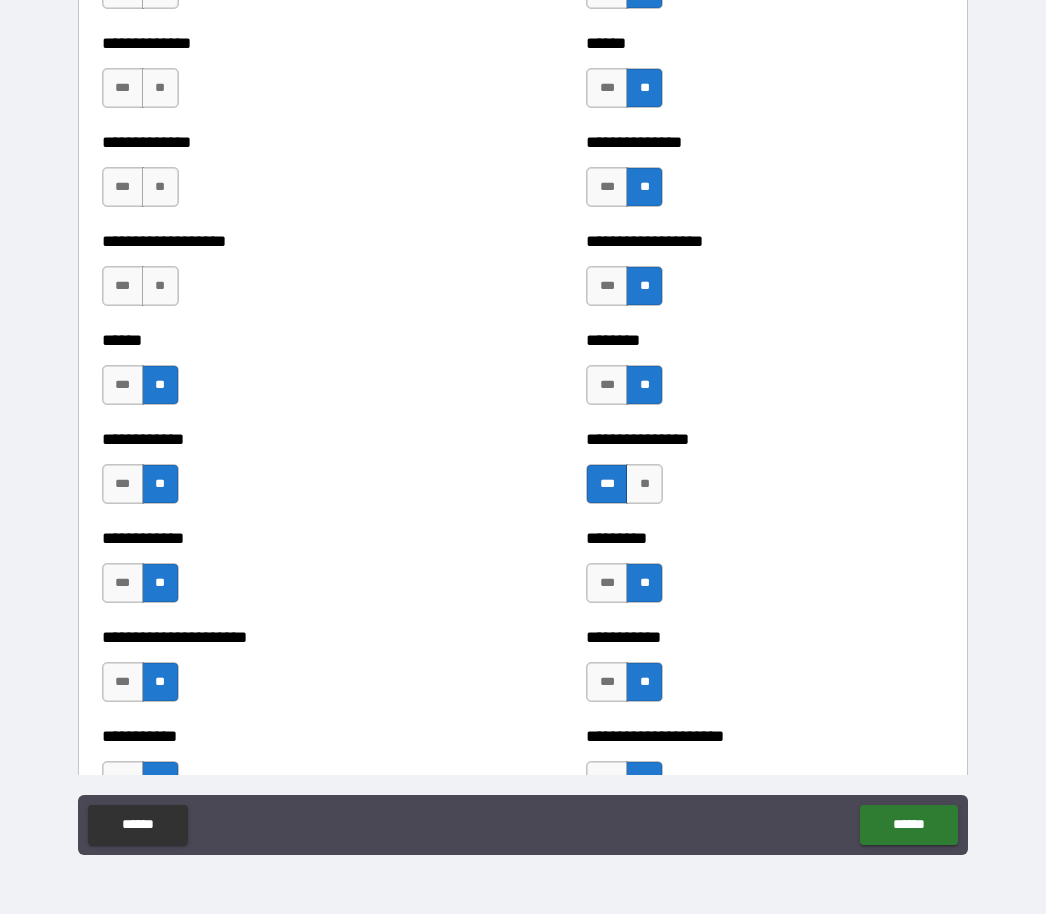 click on "**" at bounding box center [160, 286] 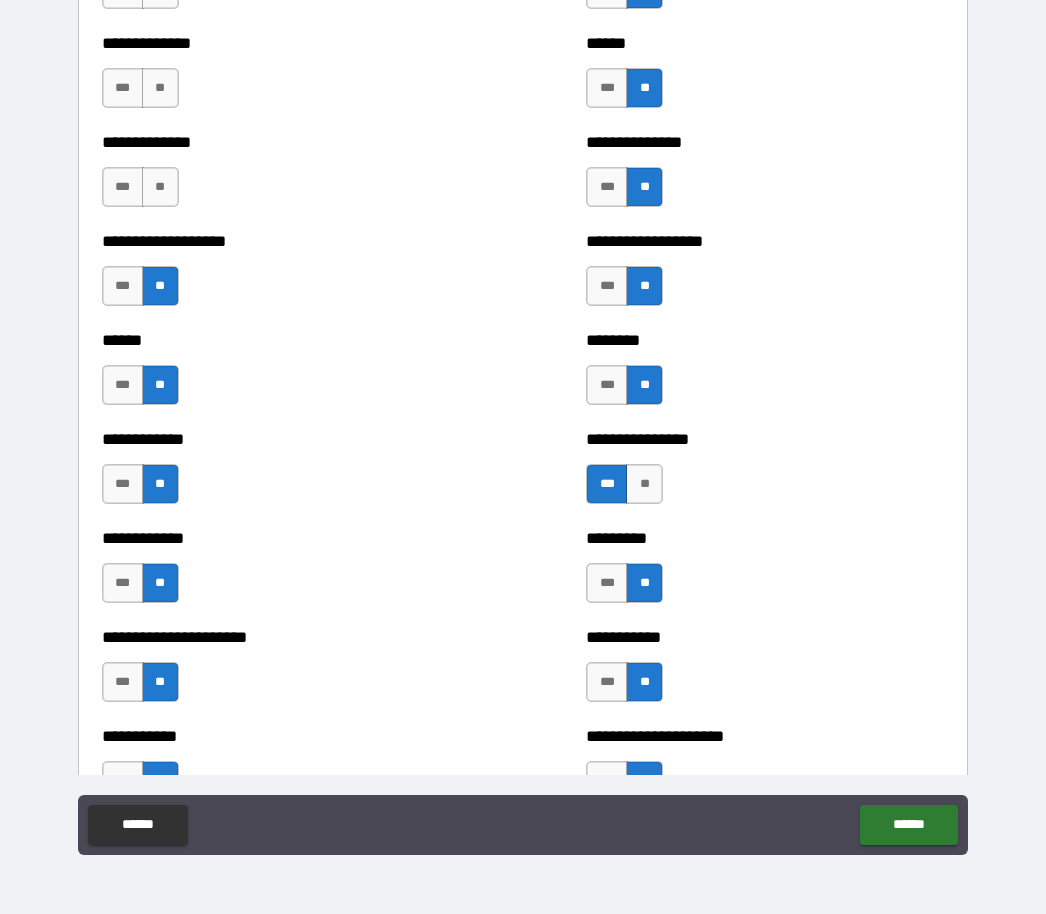 click on "**" at bounding box center (160, 187) 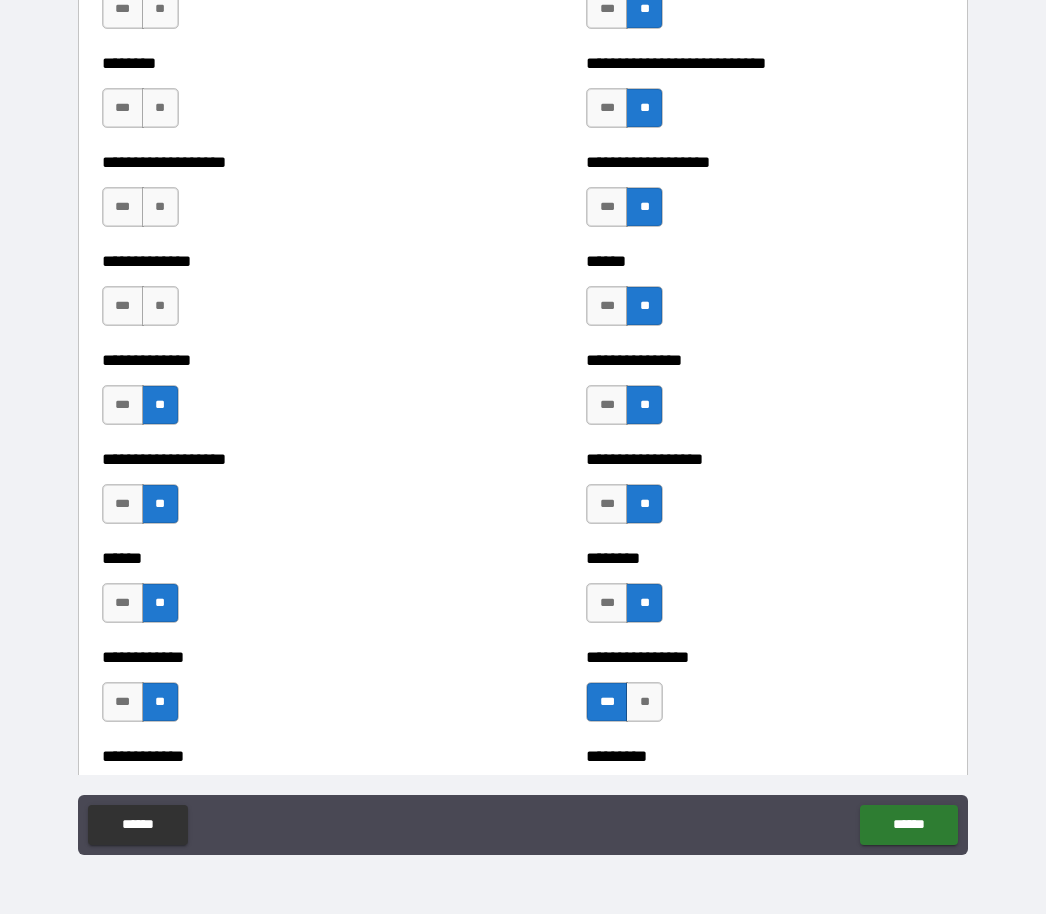 scroll, scrollTop: 4428, scrollLeft: 0, axis: vertical 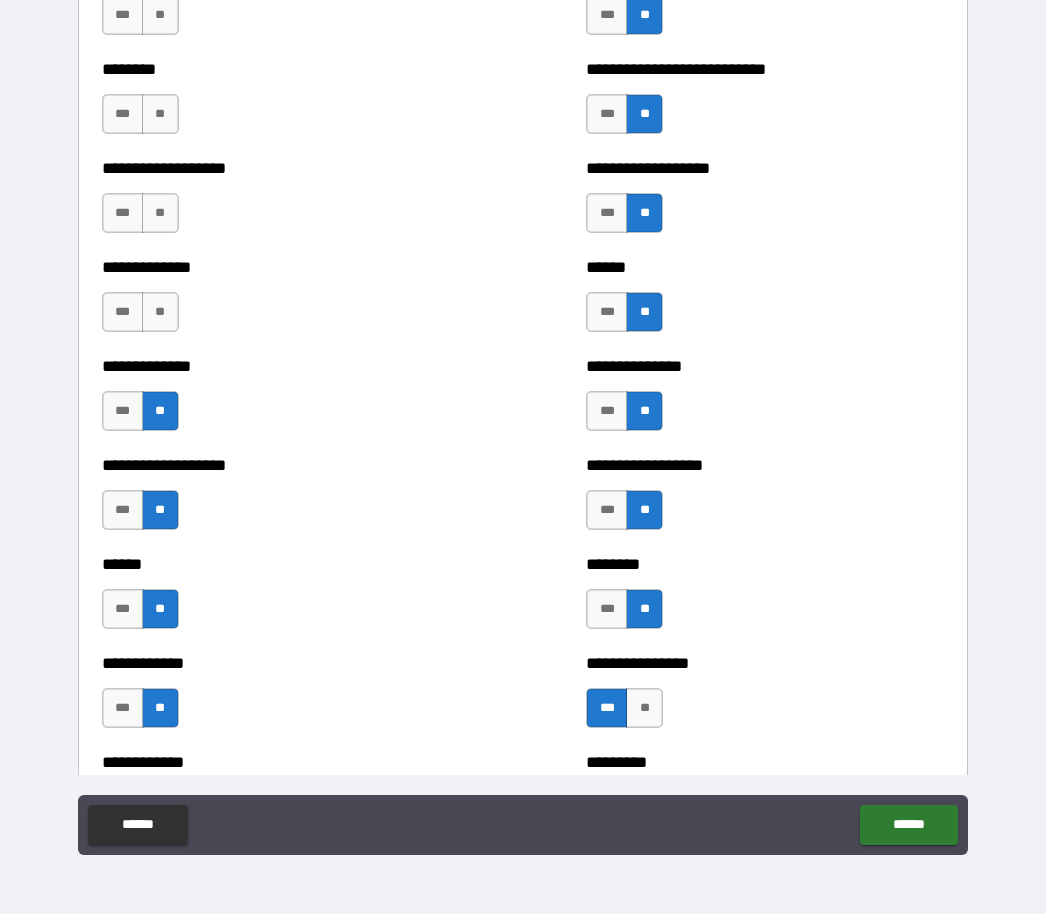 click on "***" at bounding box center [123, 411] 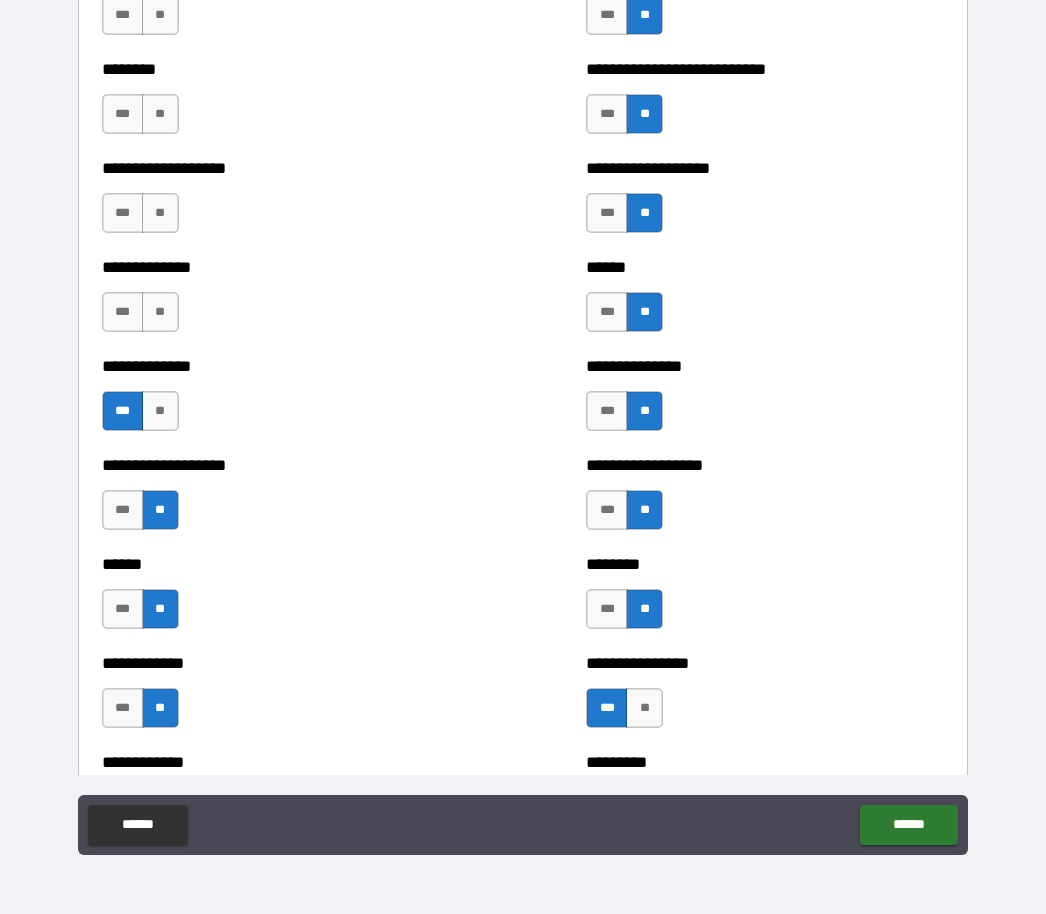 click on "**" at bounding box center (160, 312) 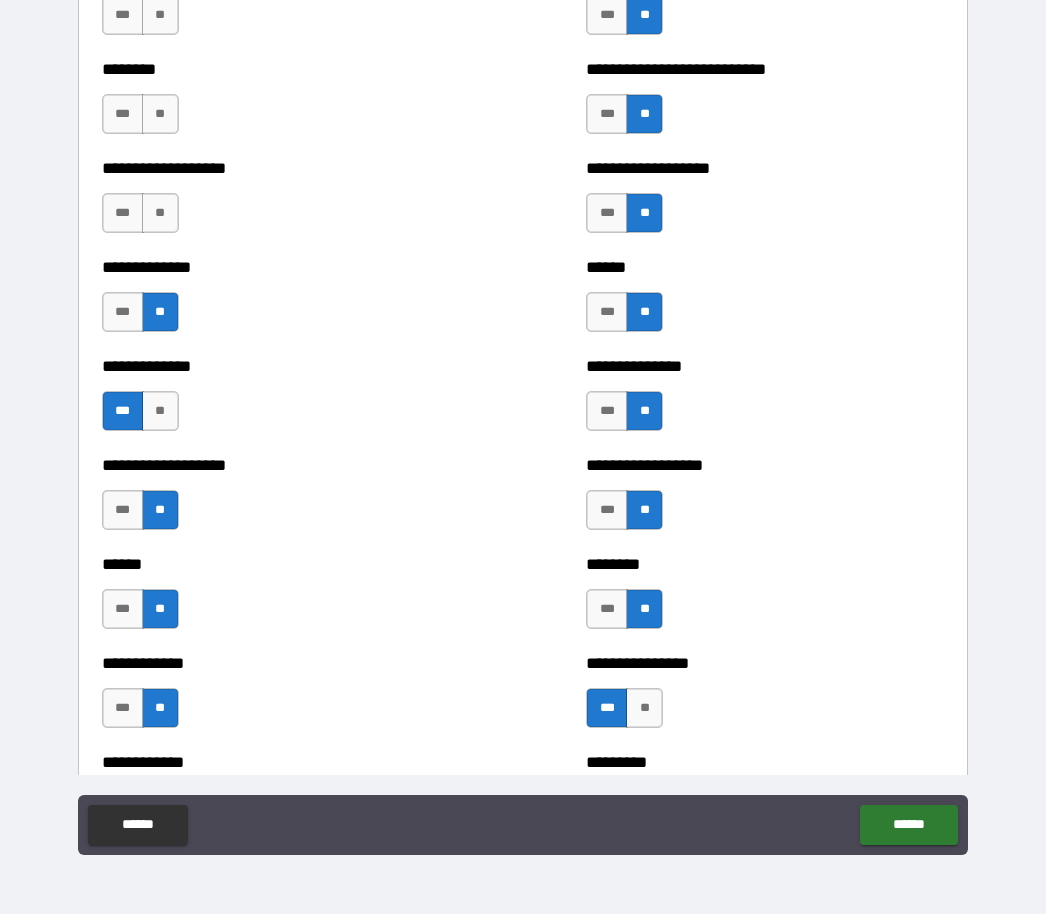 click on "**" at bounding box center (160, 213) 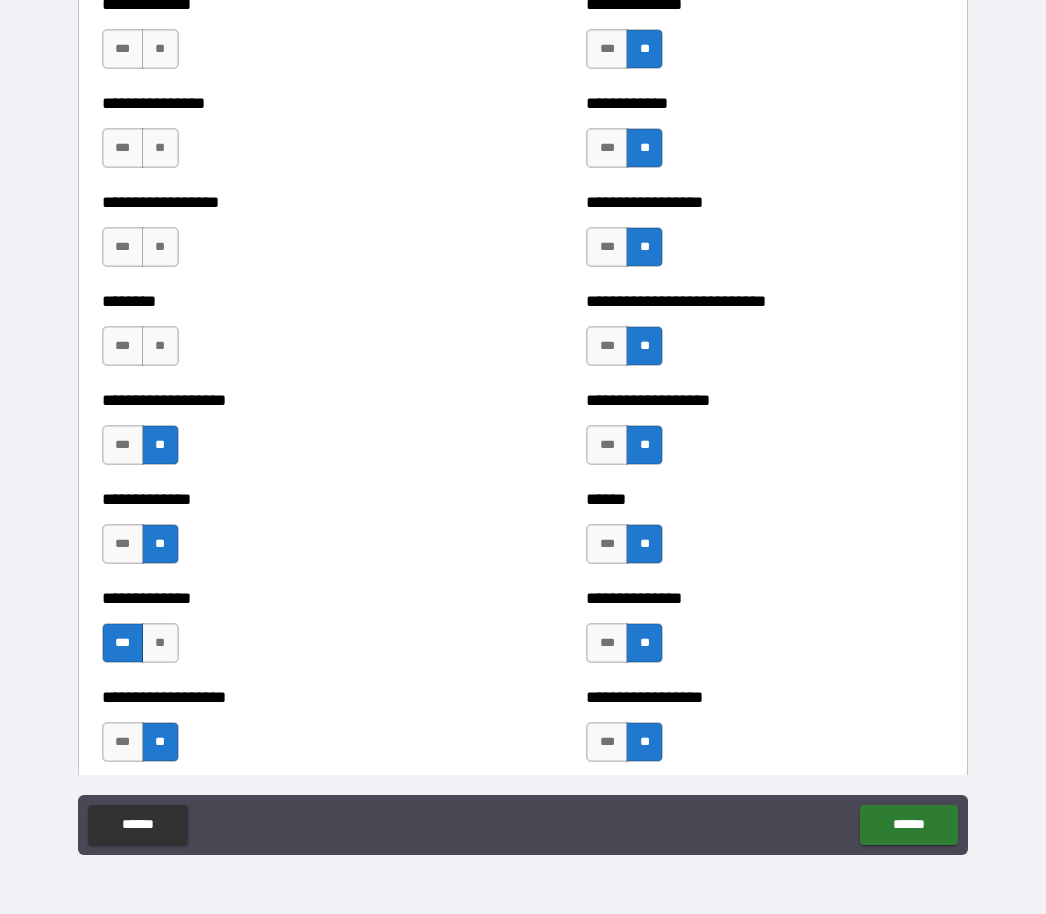 scroll, scrollTop: 4194, scrollLeft: 0, axis: vertical 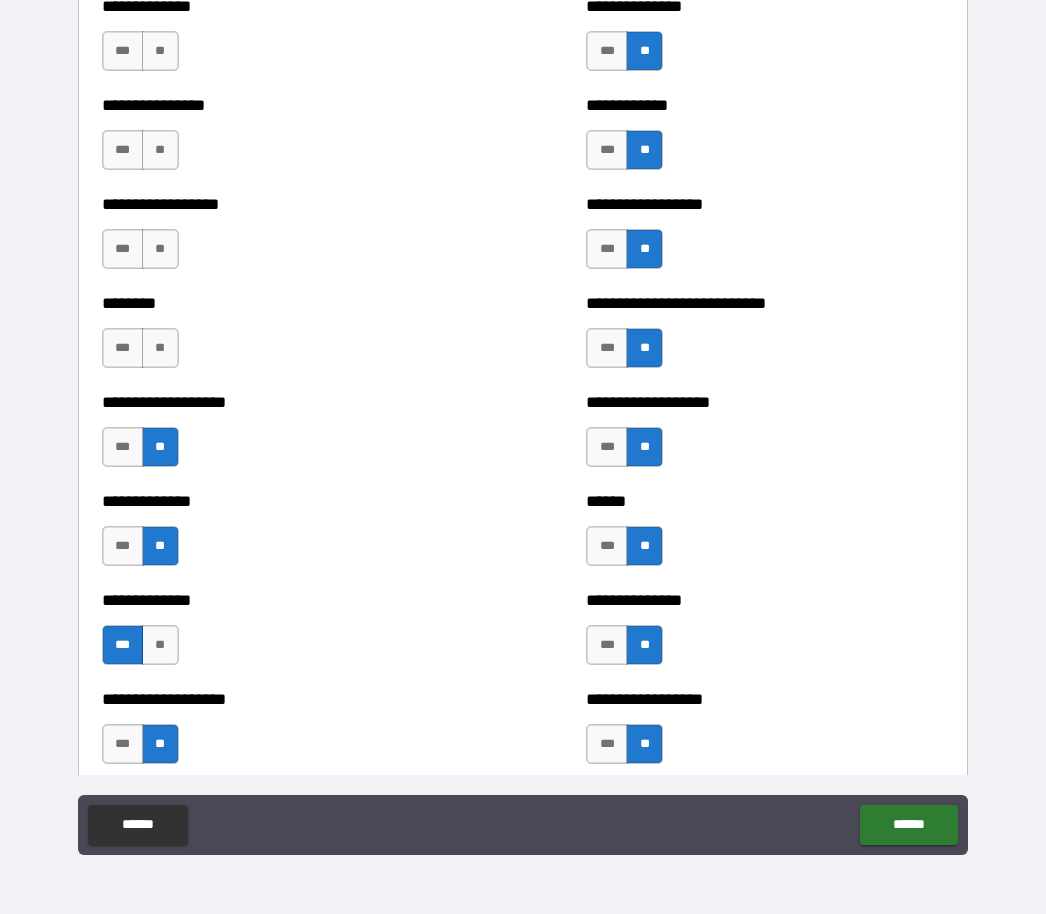 click on "**" at bounding box center [160, 348] 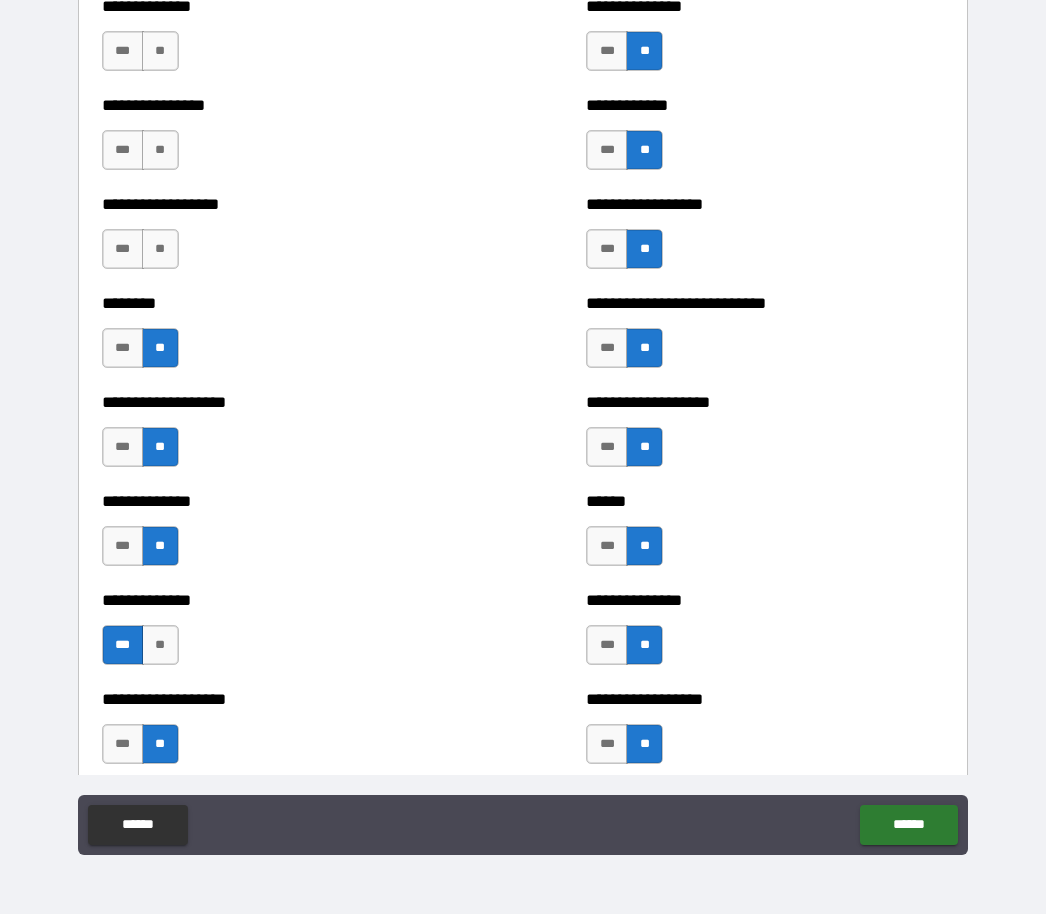 click on "**" at bounding box center (160, 249) 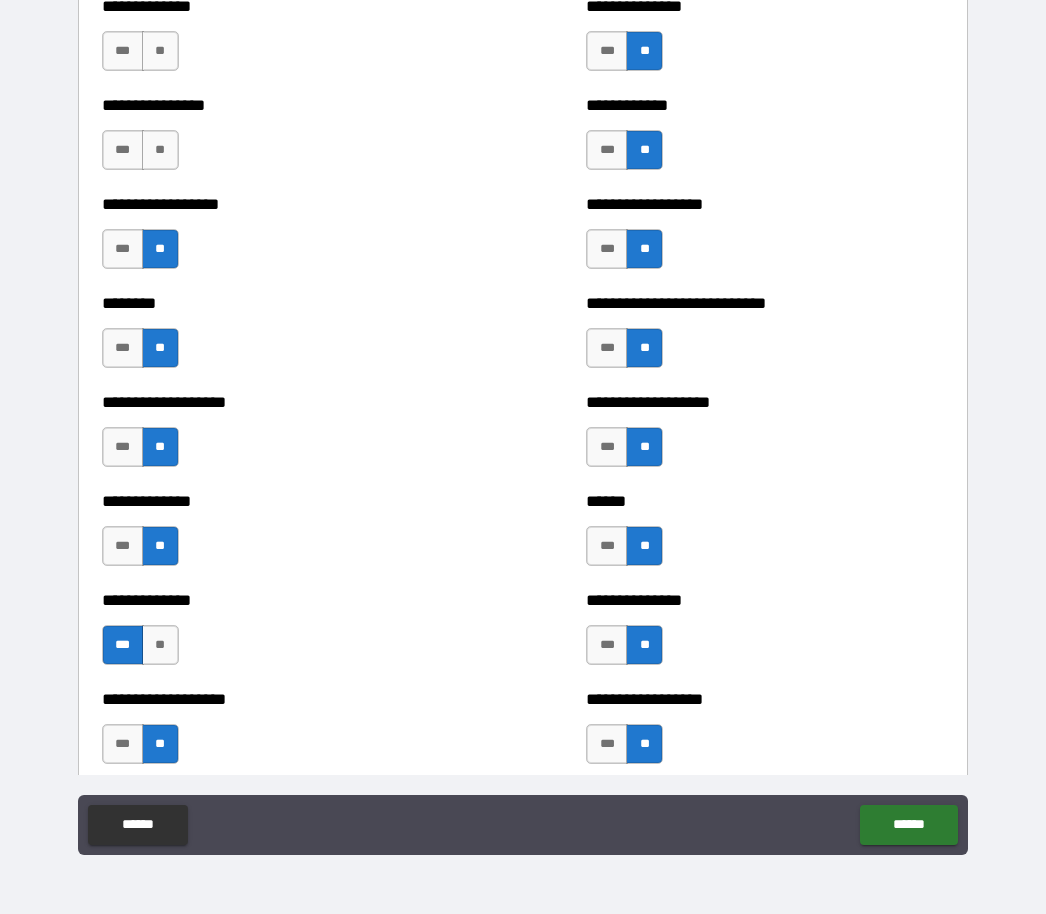 click on "**" at bounding box center (160, 150) 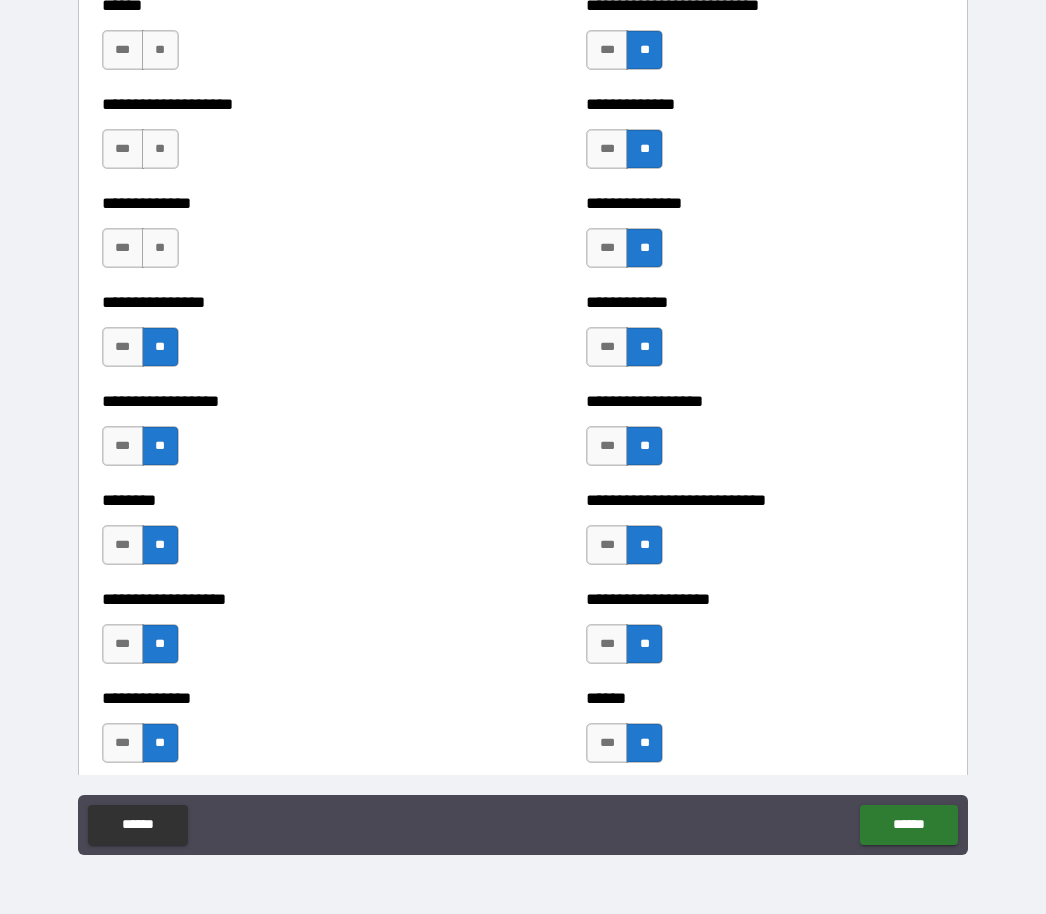 scroll, scrollTop: 3918, scrollLeft: 0, axis: vertical 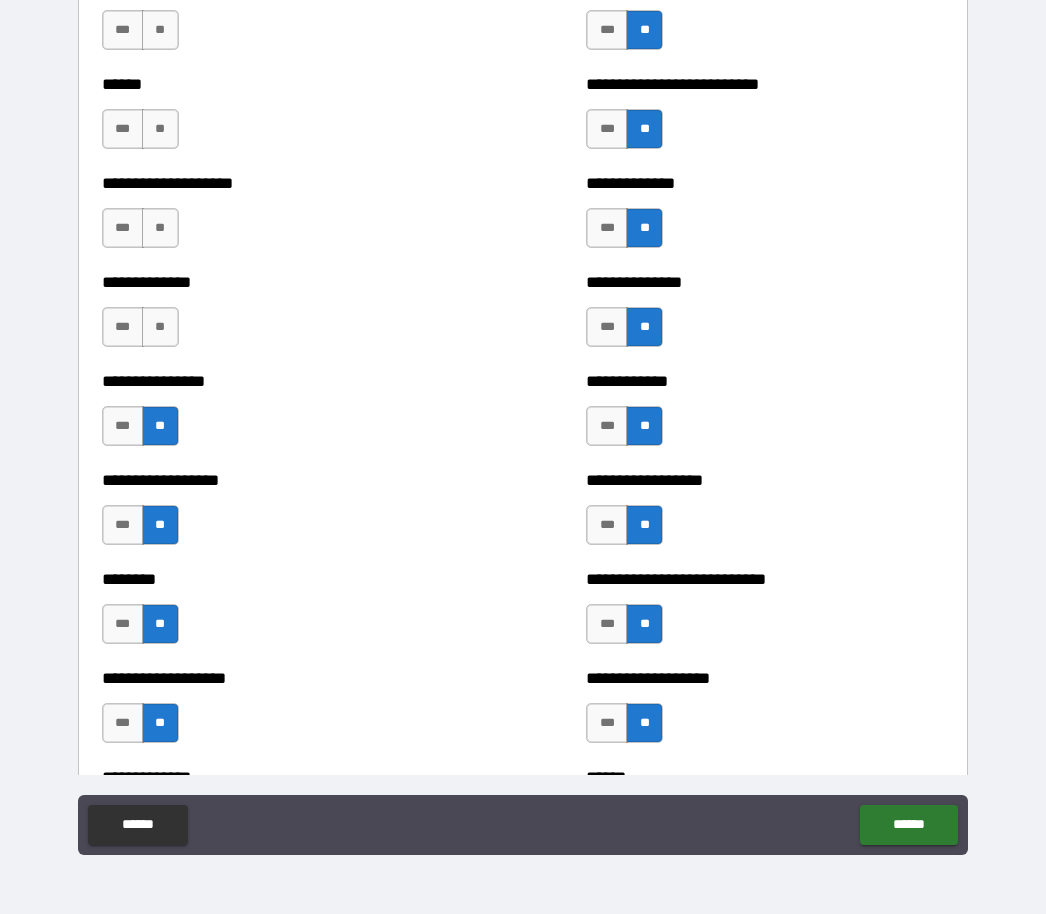click on "**" at bounding box center [160, 327] 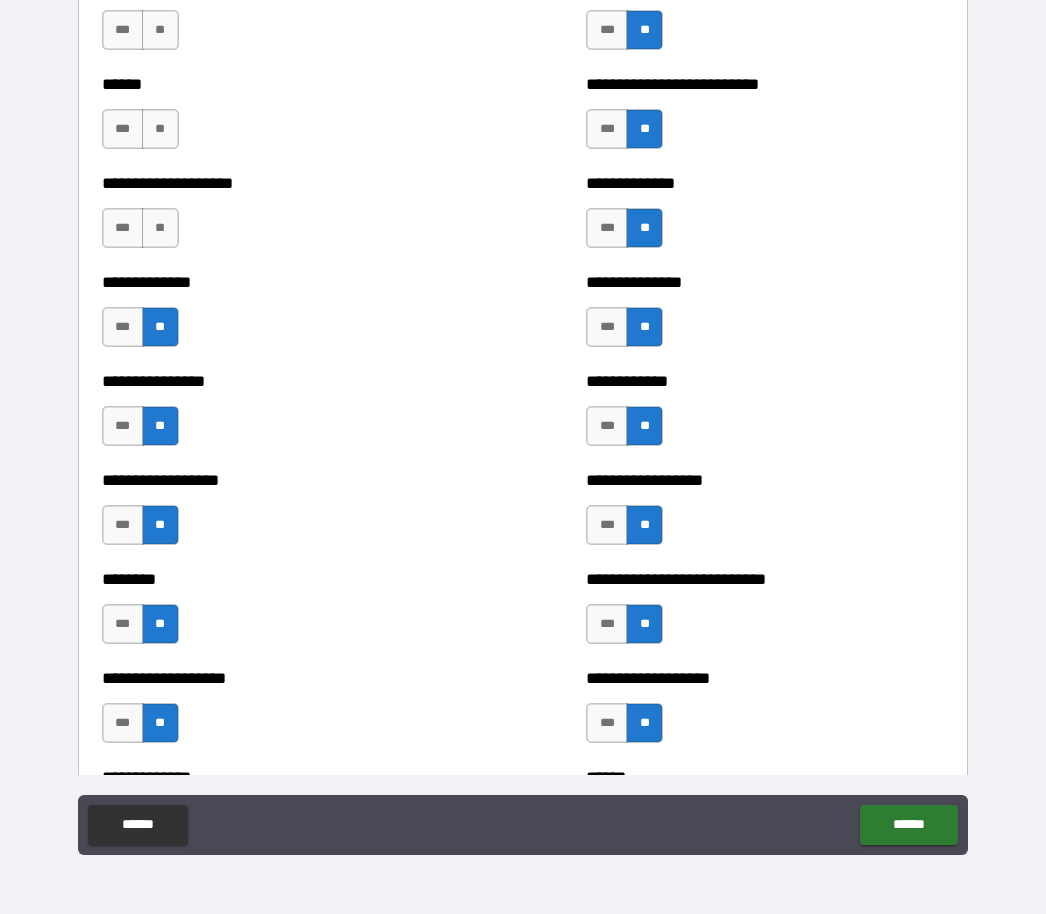 click on "**" at bounding box center [160, 228] 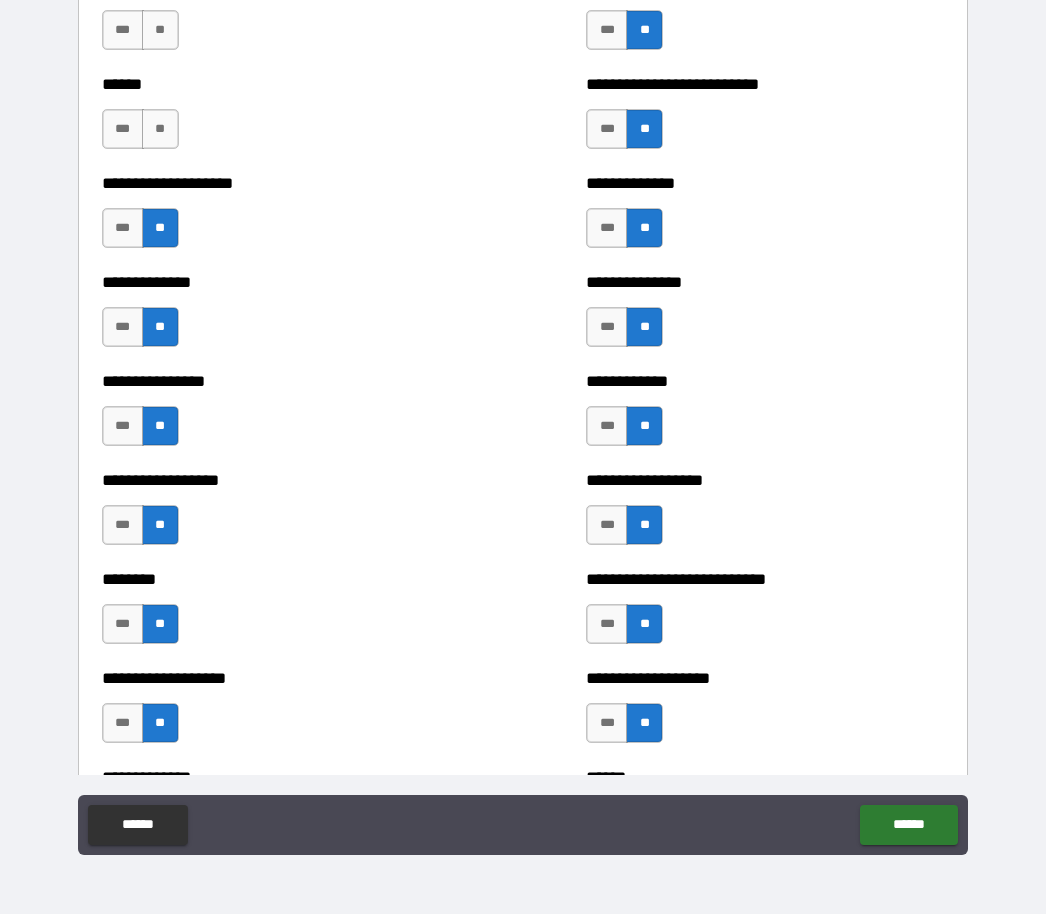click on "**" at bounding box center (160, 129) 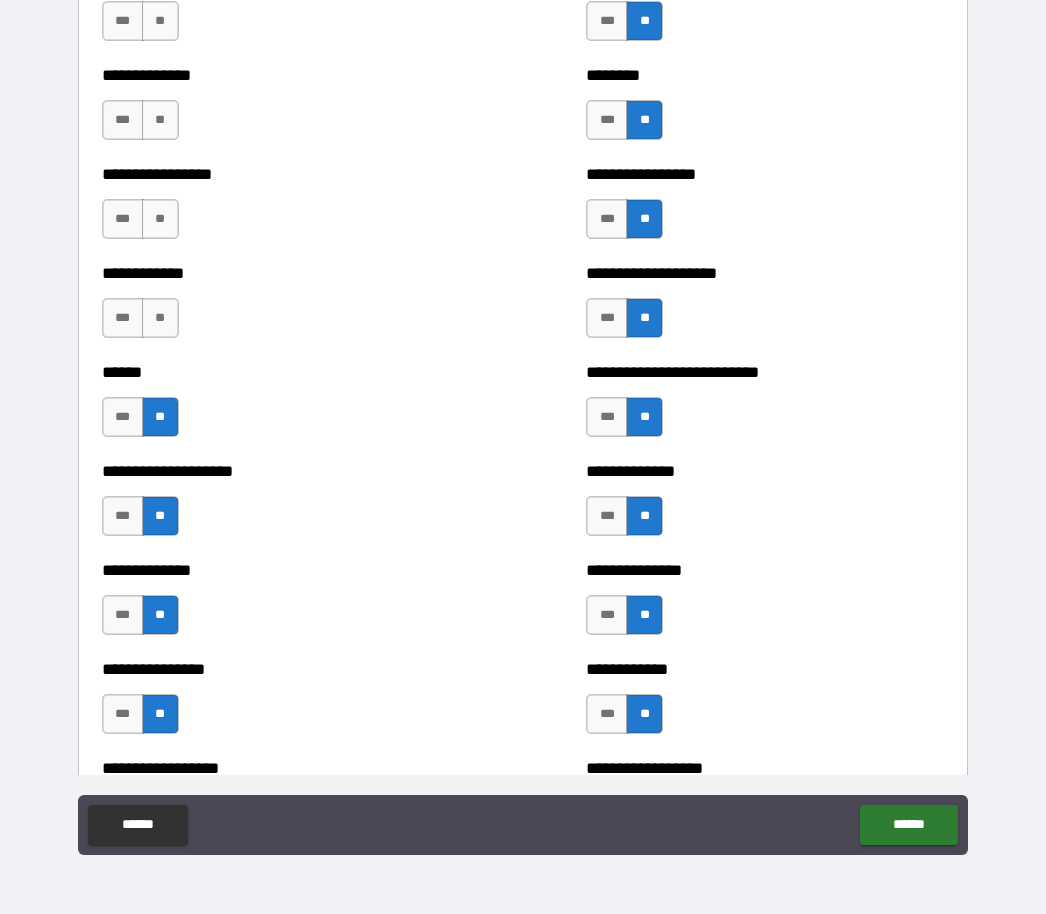 scroll, scrollTop: 3620, scrollLeft: 0, axis: vertical 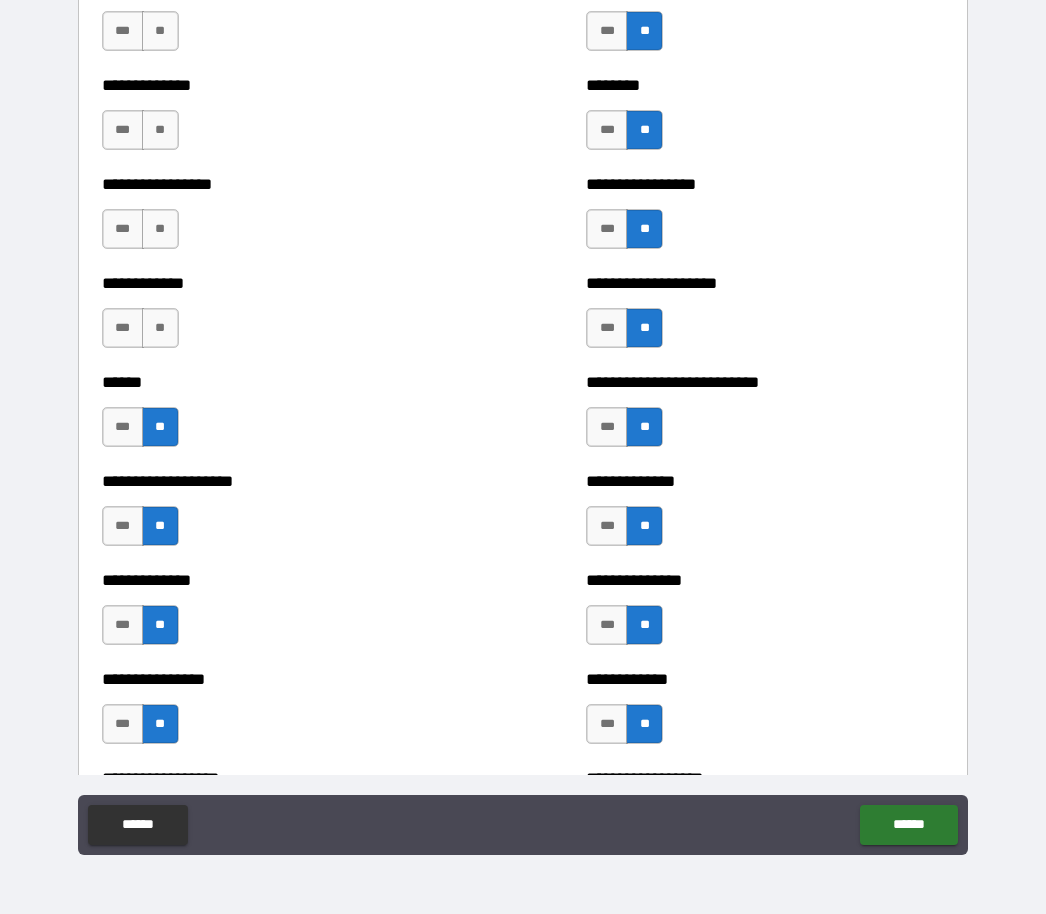 click on "**" at bounding box center (160, 328) 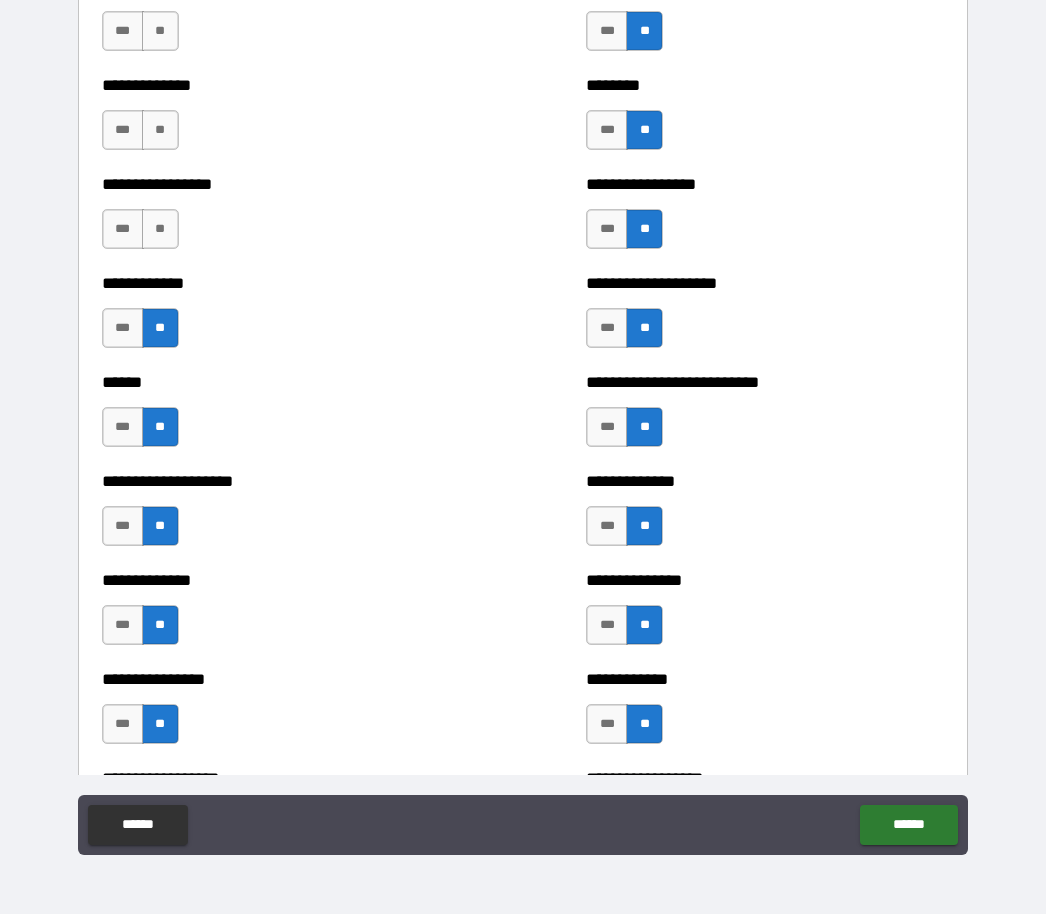 click on "**" at bounding box center [160, 229] 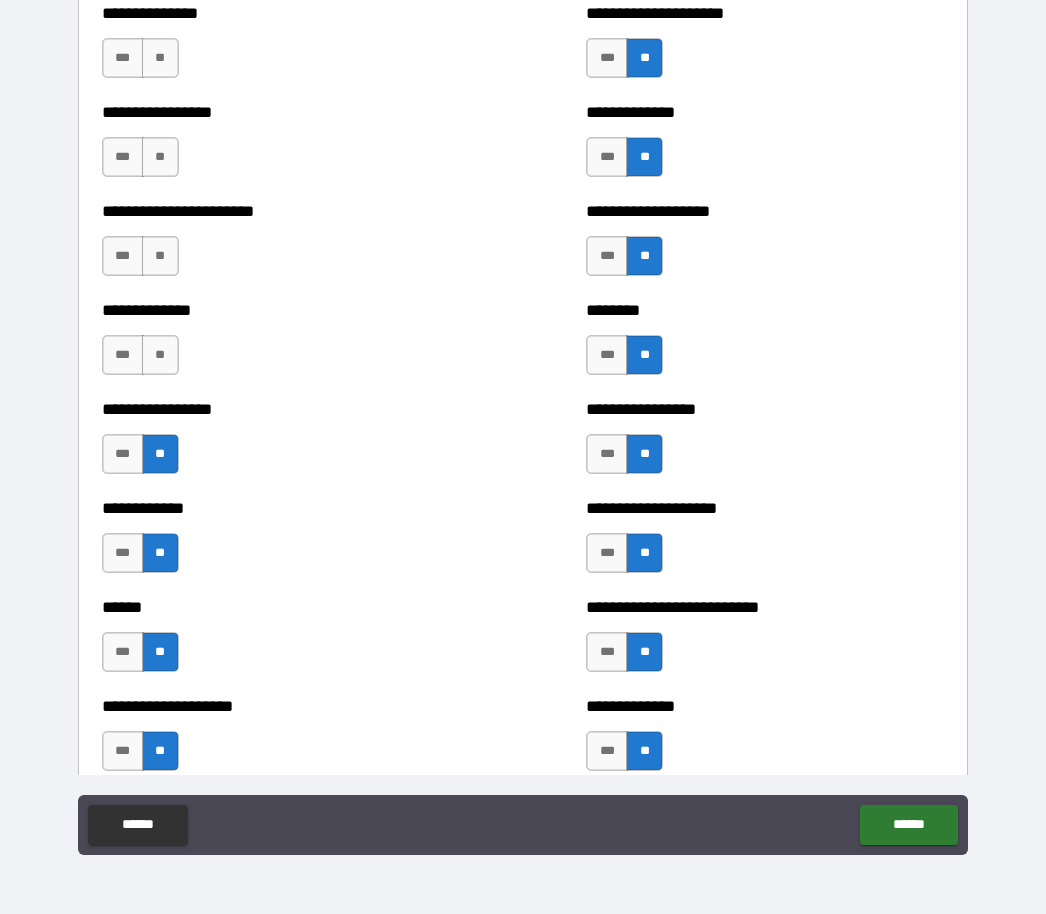 scroll, scrollTop: 3393, scrollLeft: 0, axis: vertical 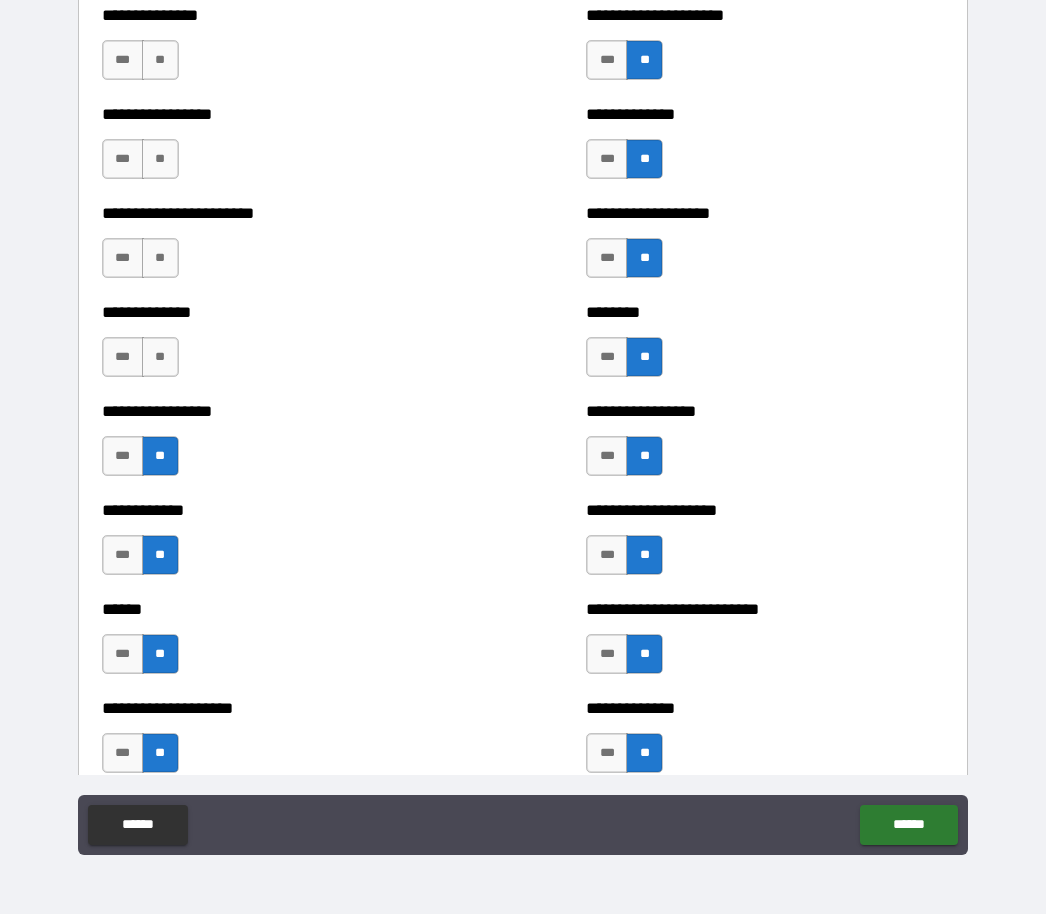 click on "***" at bounding box center [123, 456] 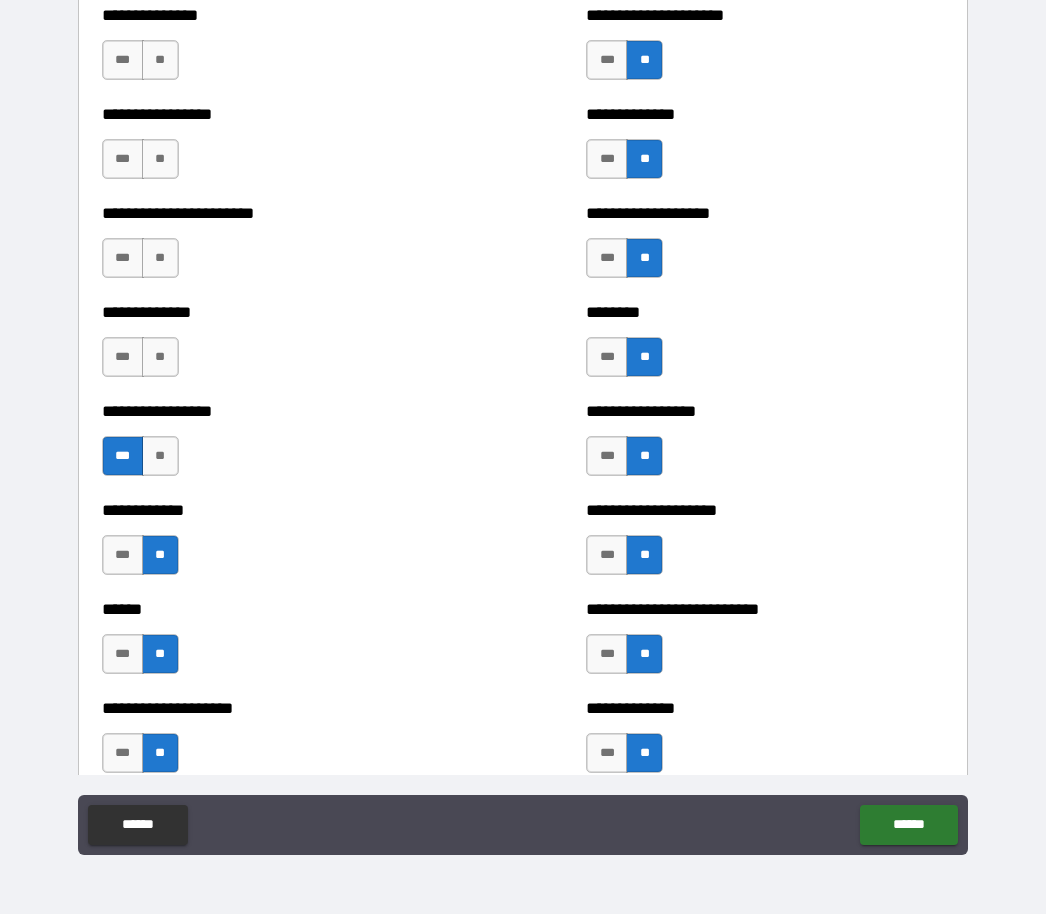 click on "**" at bounding box center (160, 357) 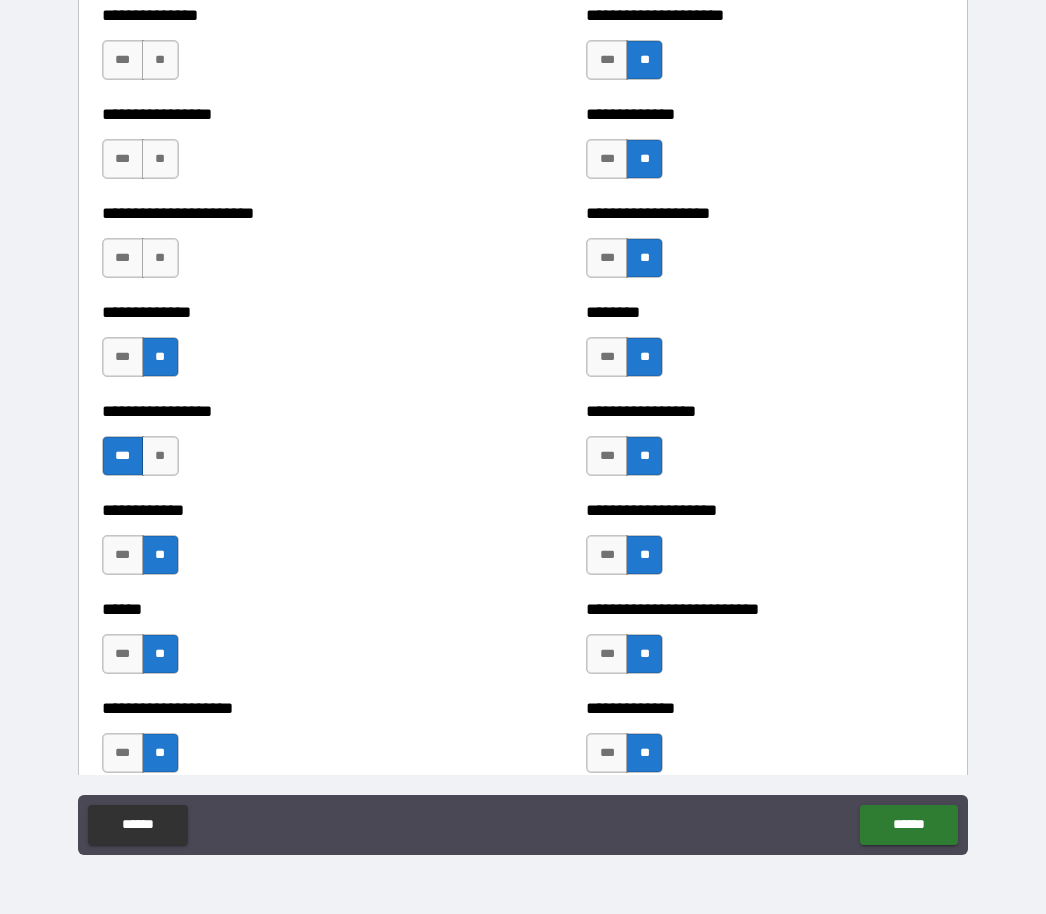 click on "***" at bounding box center (123, 357) 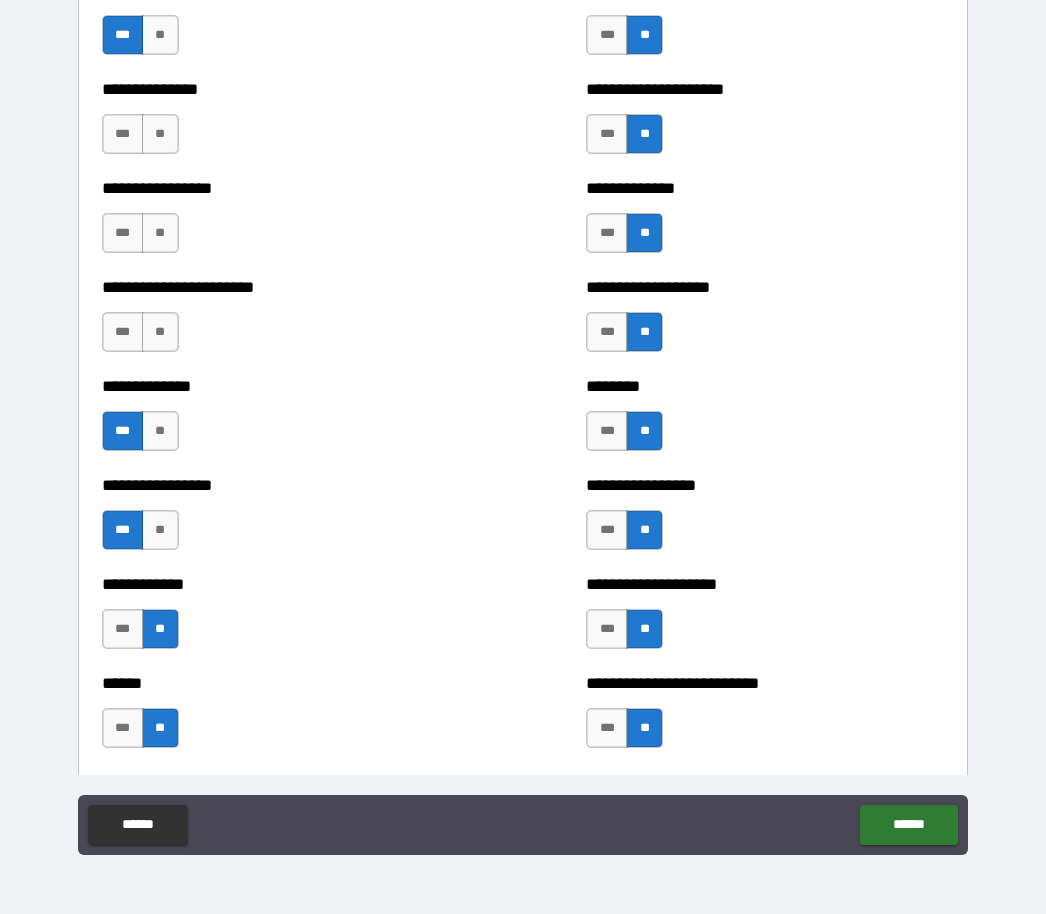 scroll, scrollTop: 3318, scrollLeft: 0, axis: vertical 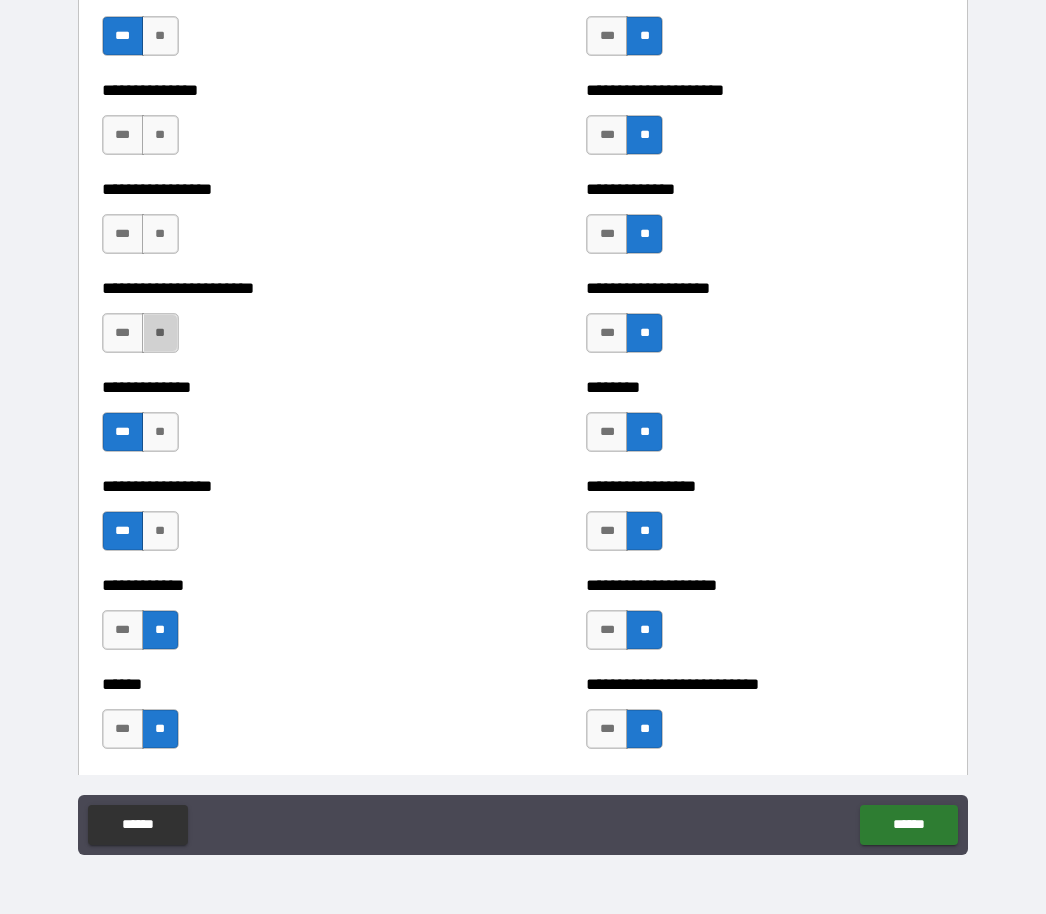 click on "**" at bounding box center (160, 333) 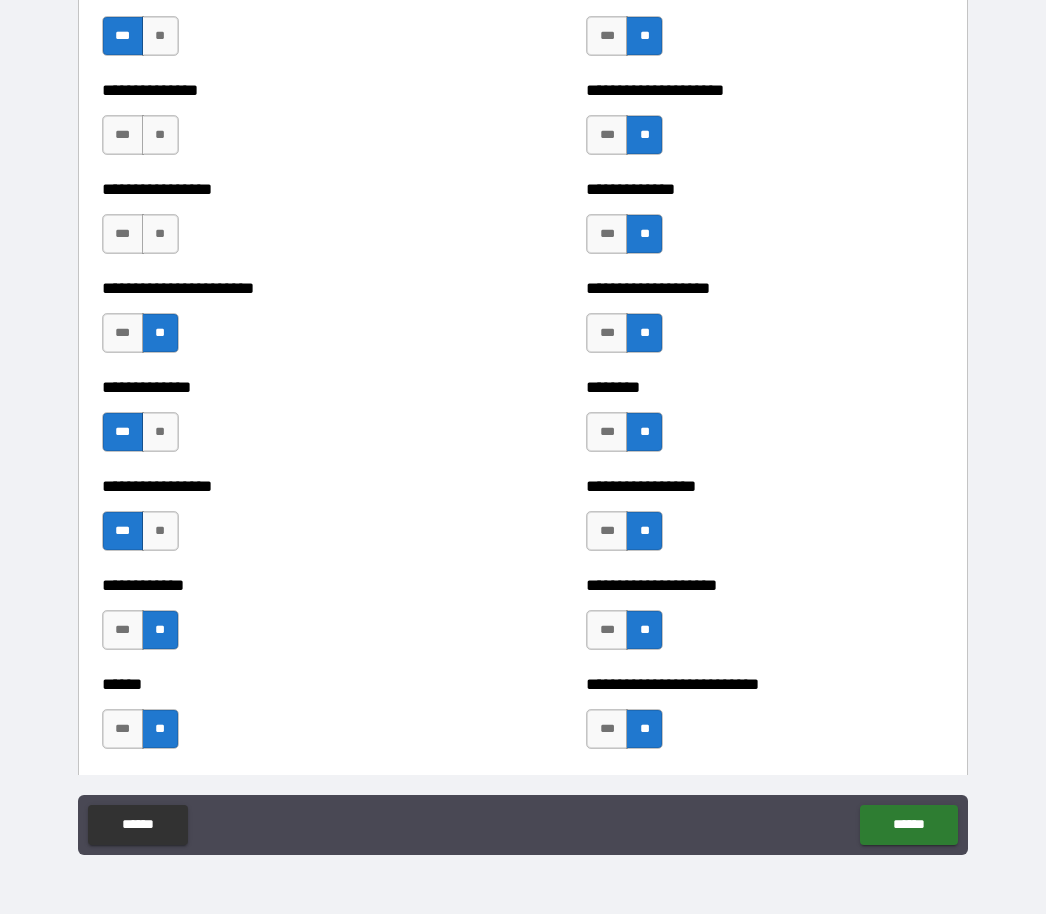 click on "***" at bounding box center [123, 234] 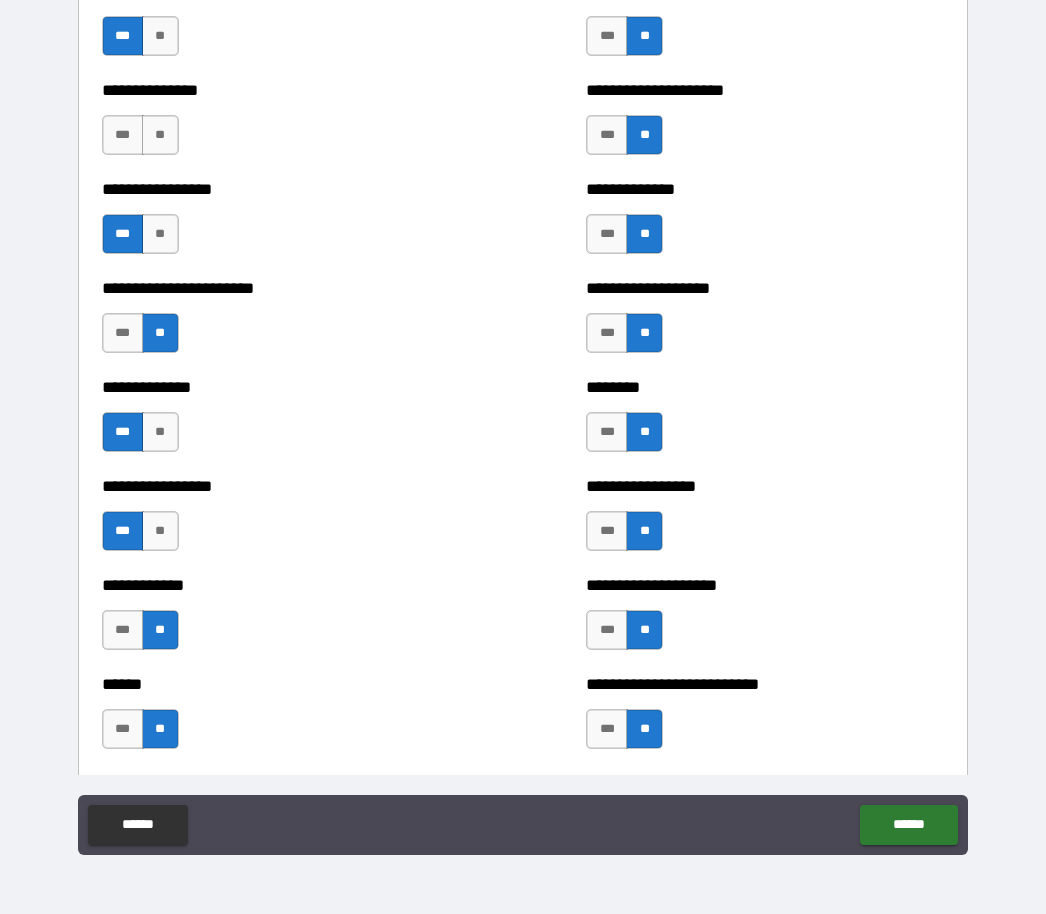 click on "**" at bounding box center (160, 135) 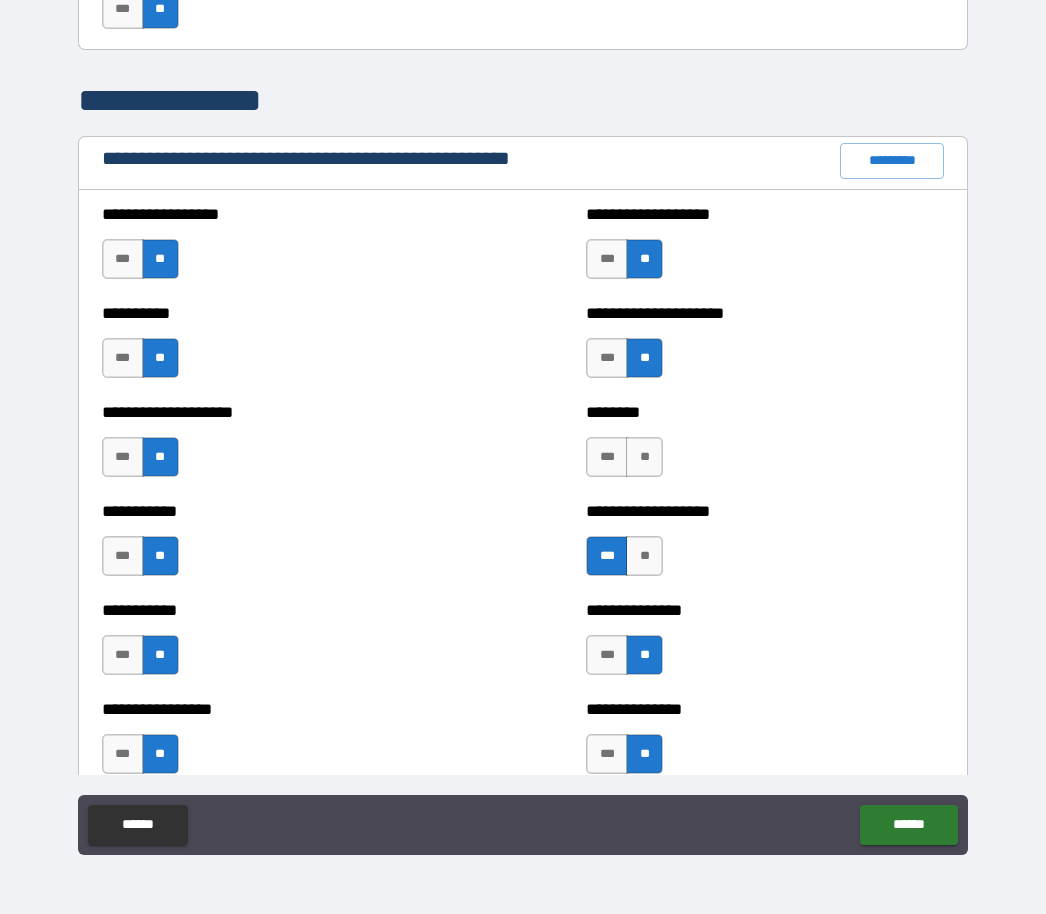 scroll, scrollTop: 2161, scrollLeft: 0, axis: vertical 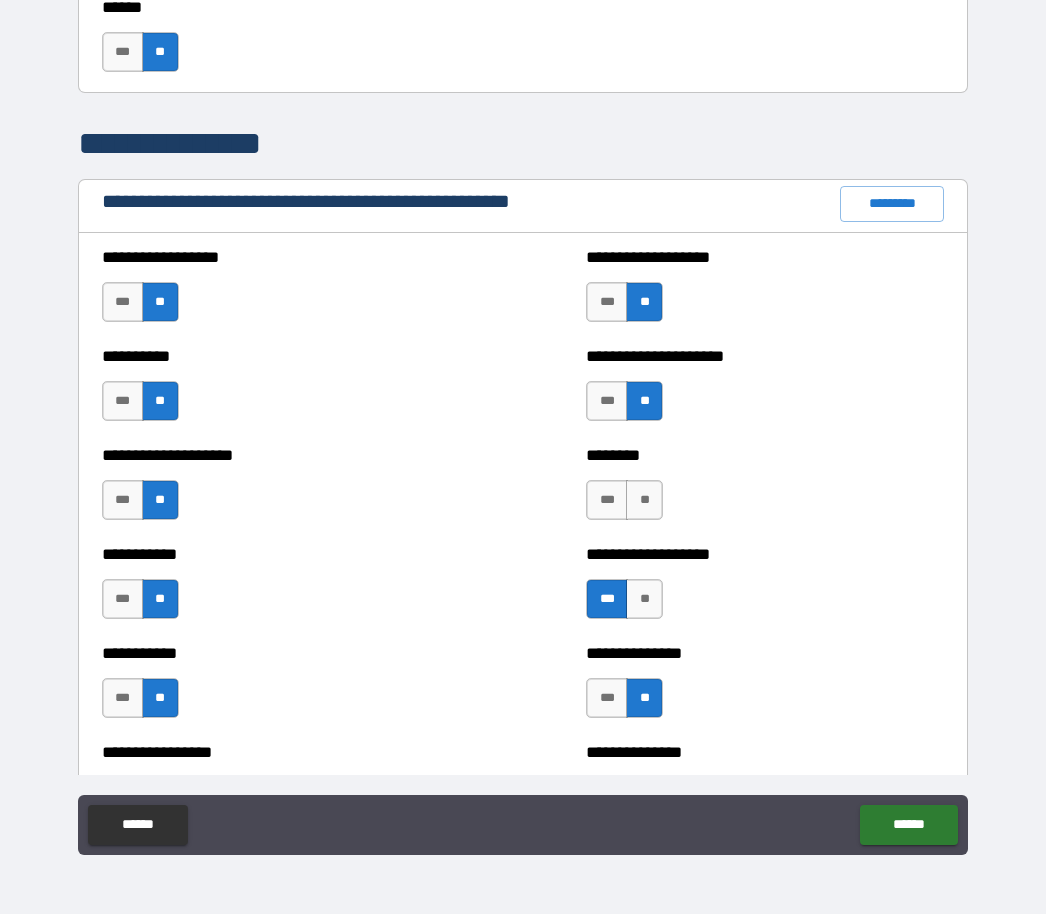 click on "**" at bounding box center (644, 500) 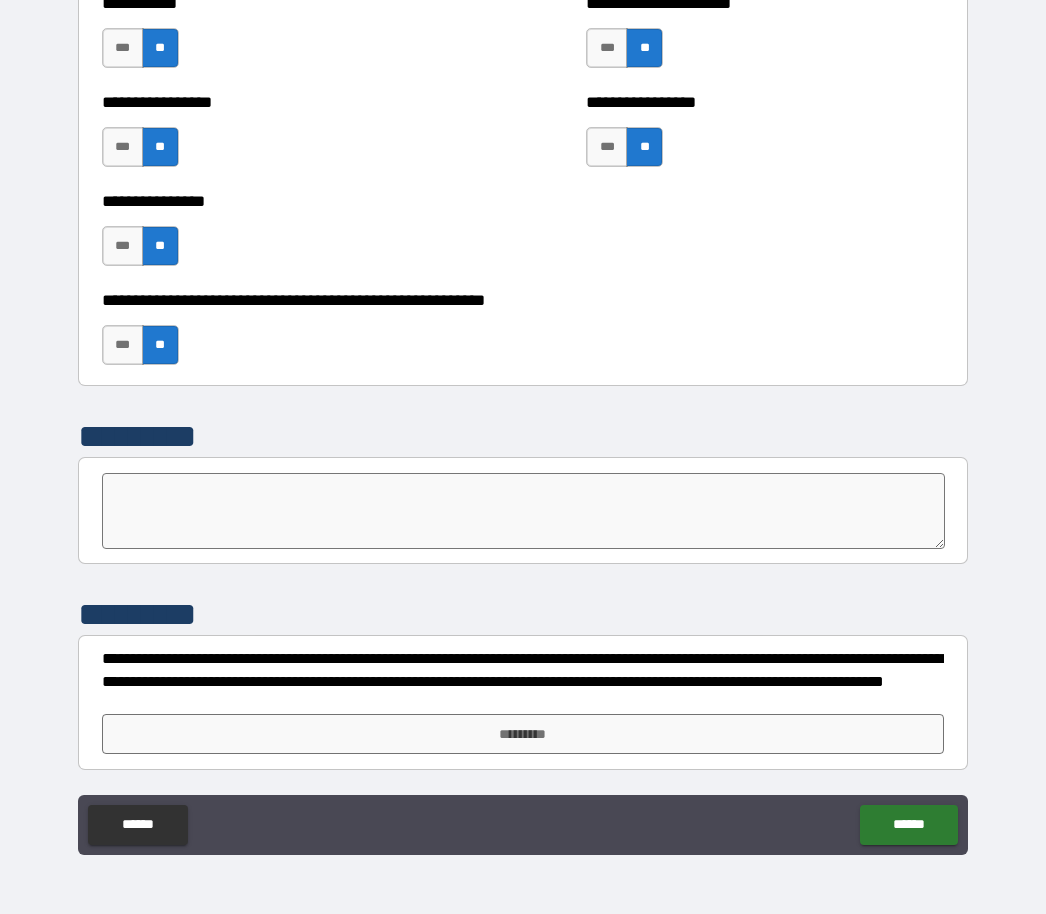 scroll, scrollTop: 5979, scrollLeft: 0, axis: vertical 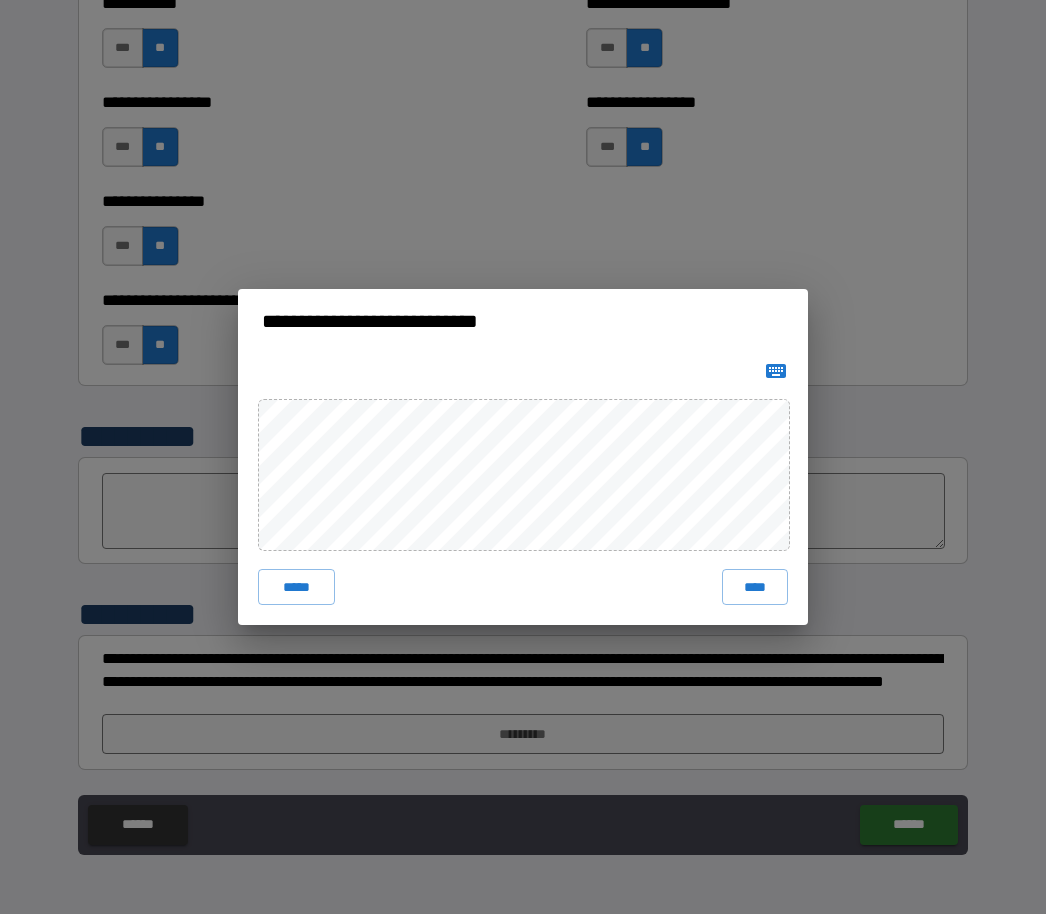 click on "****" at bounding box center [755, 587] 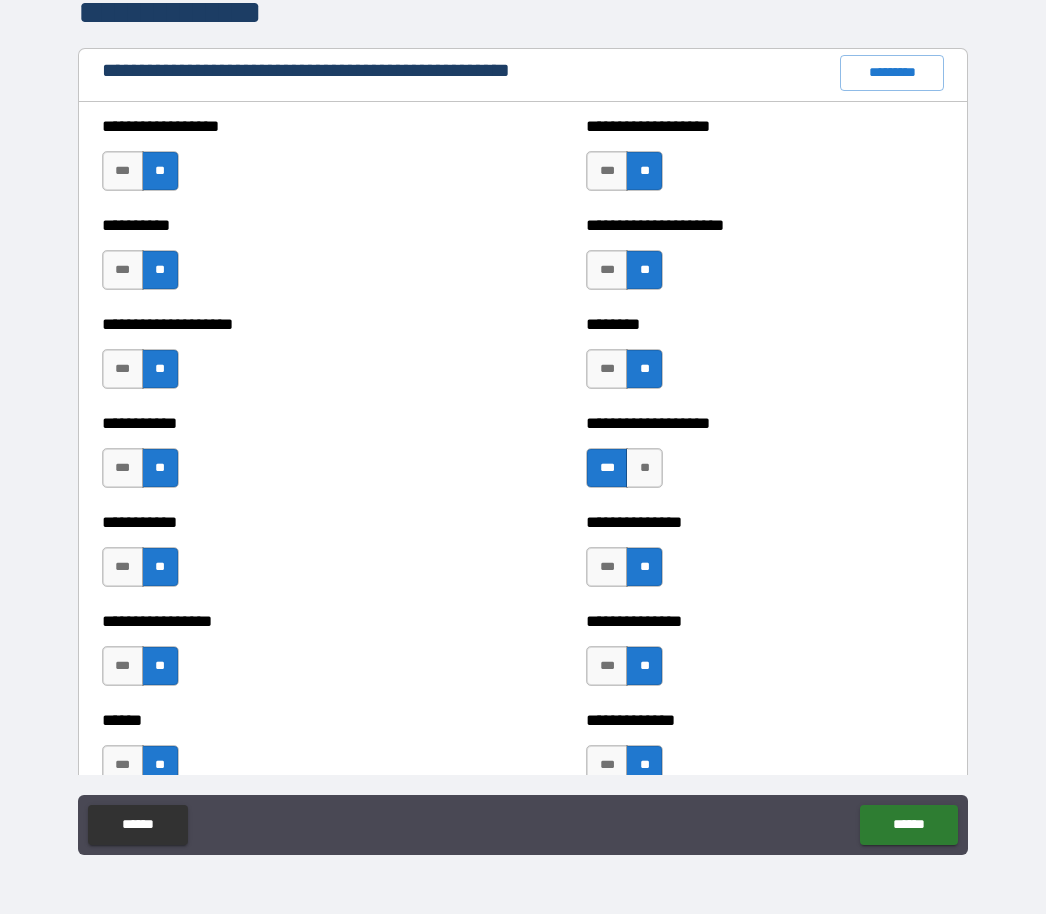 scroll, scrollTop: 2291, scrollLeft: 0, axis: vertical 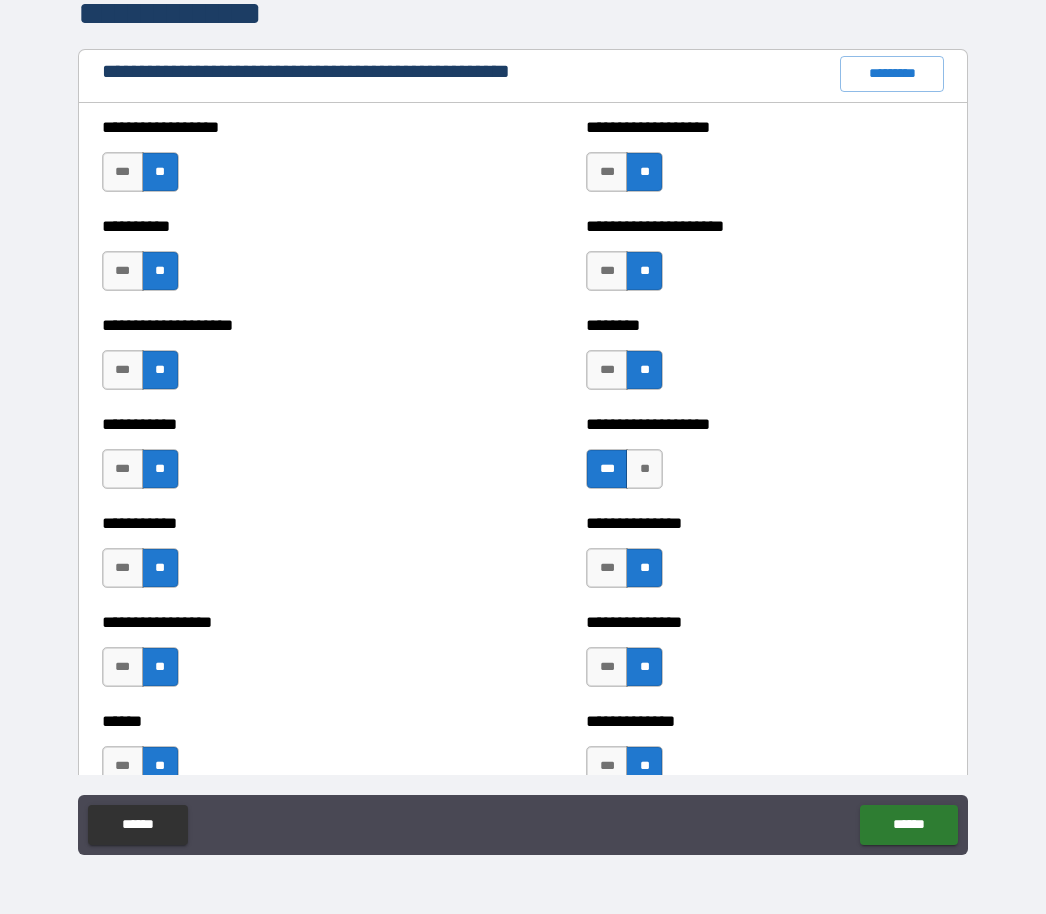 click on "***" at bounding box center [607, 370] 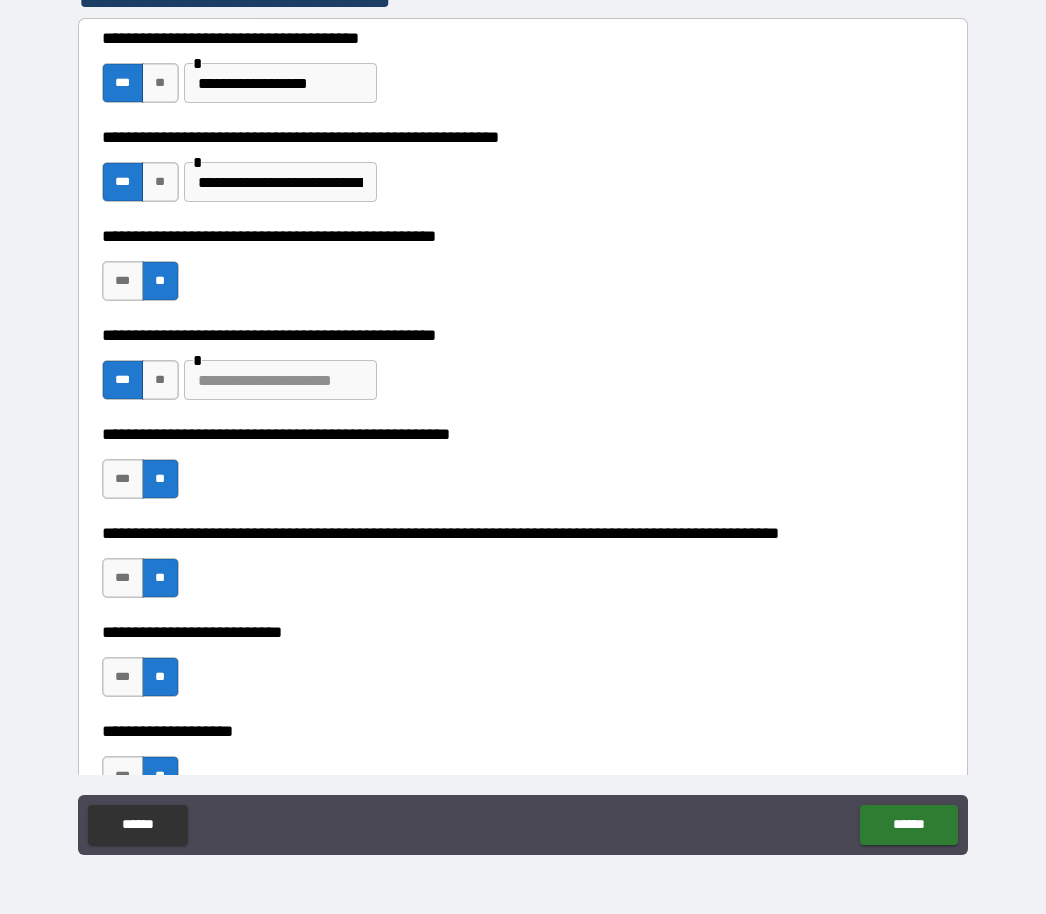 scroll, scrollTop: 430, scrollLeft: 0, axis: vertical 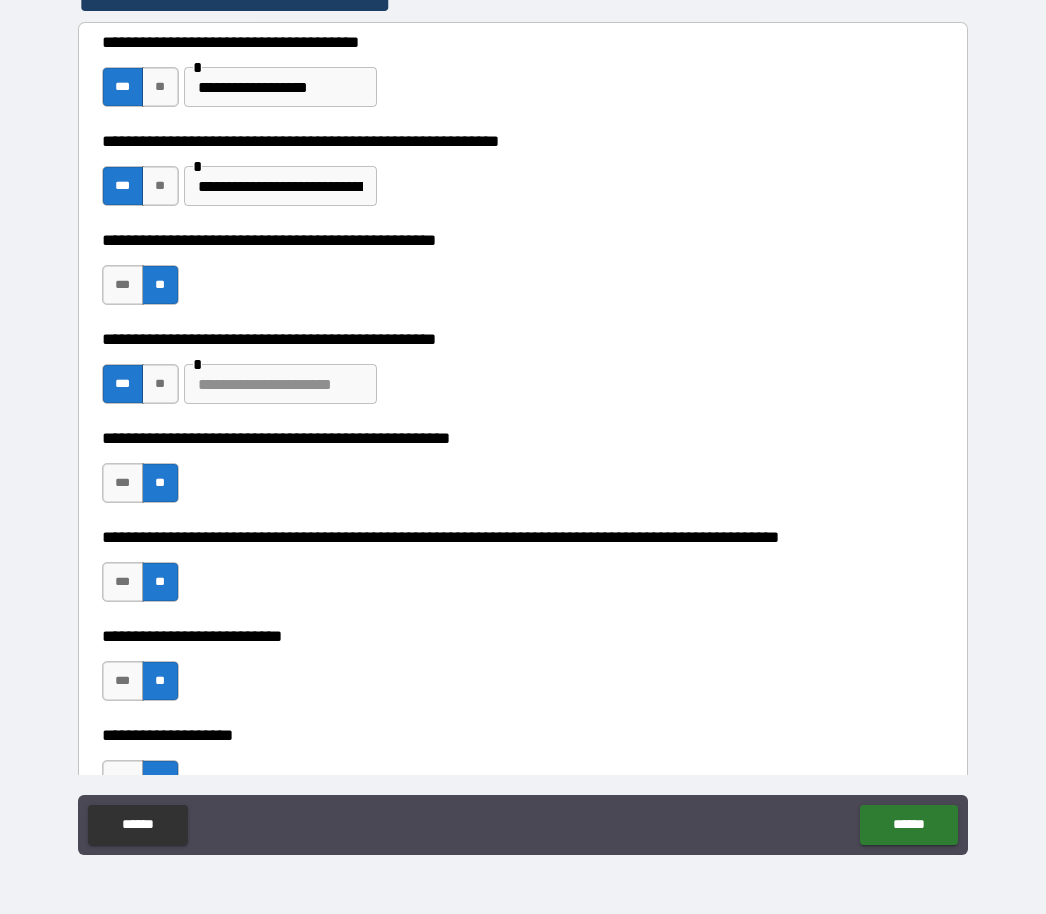 click at bounding box center [280, 384] 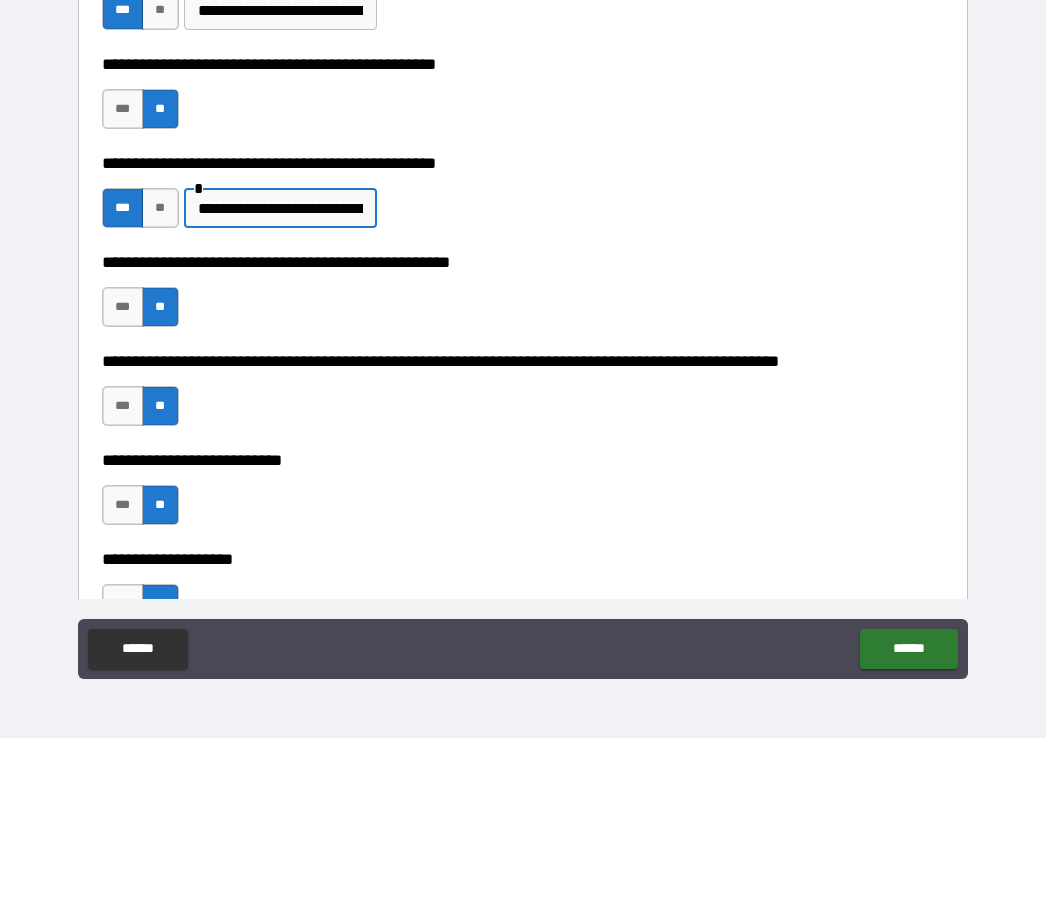 click on "**********" at bounding box center (280, 384) 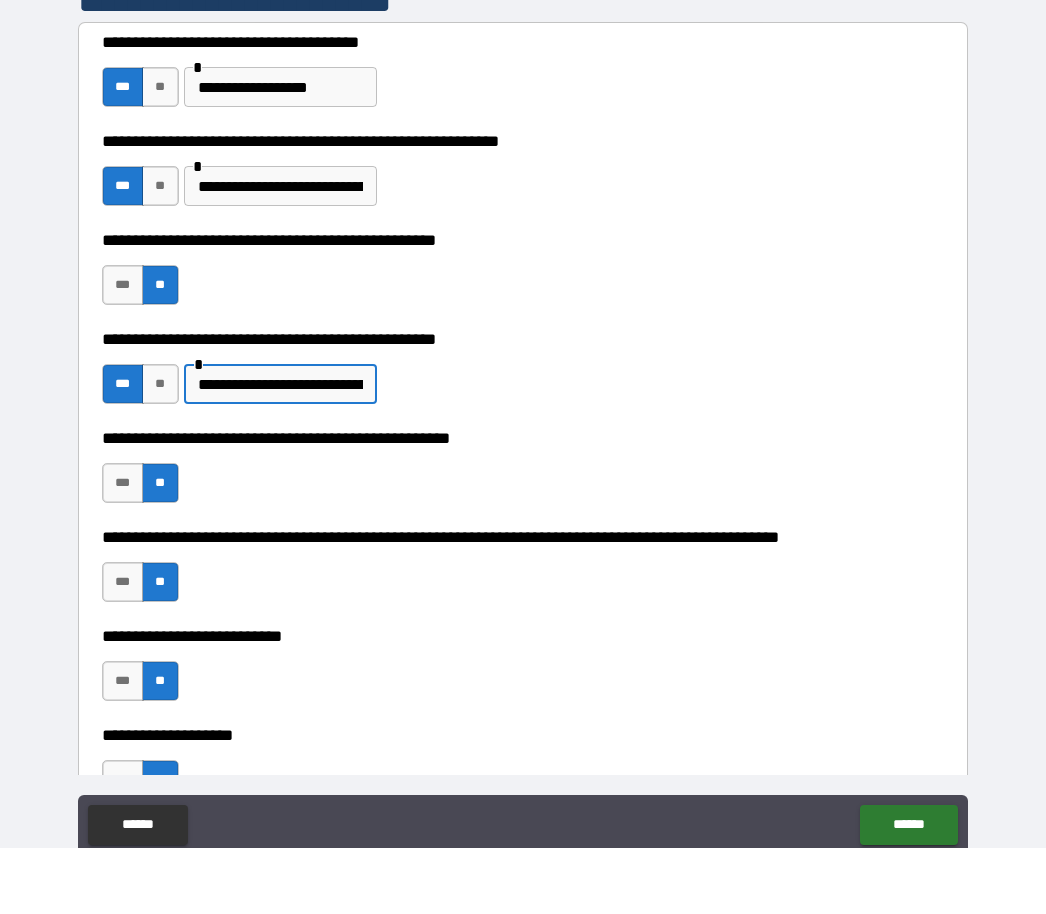 type on "**********" 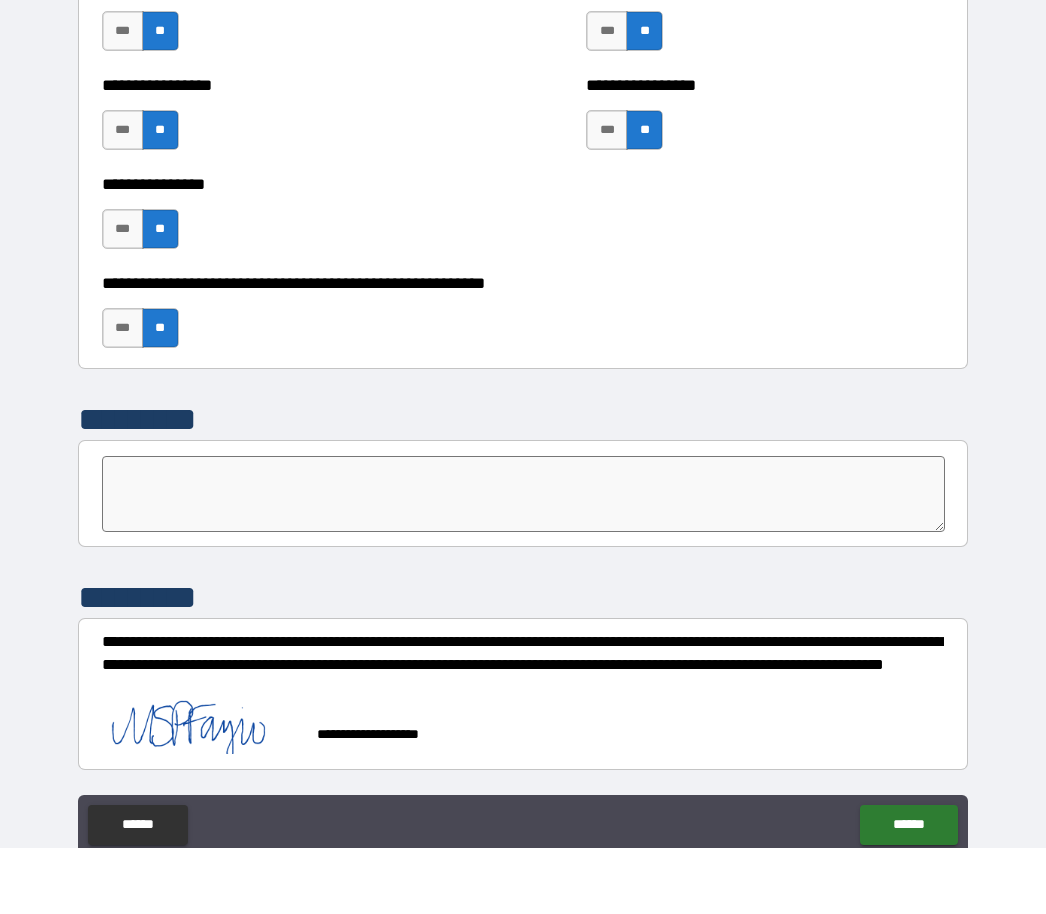 scroll, scrollTop: 5996, scrollLeft: 0, axis: vertical 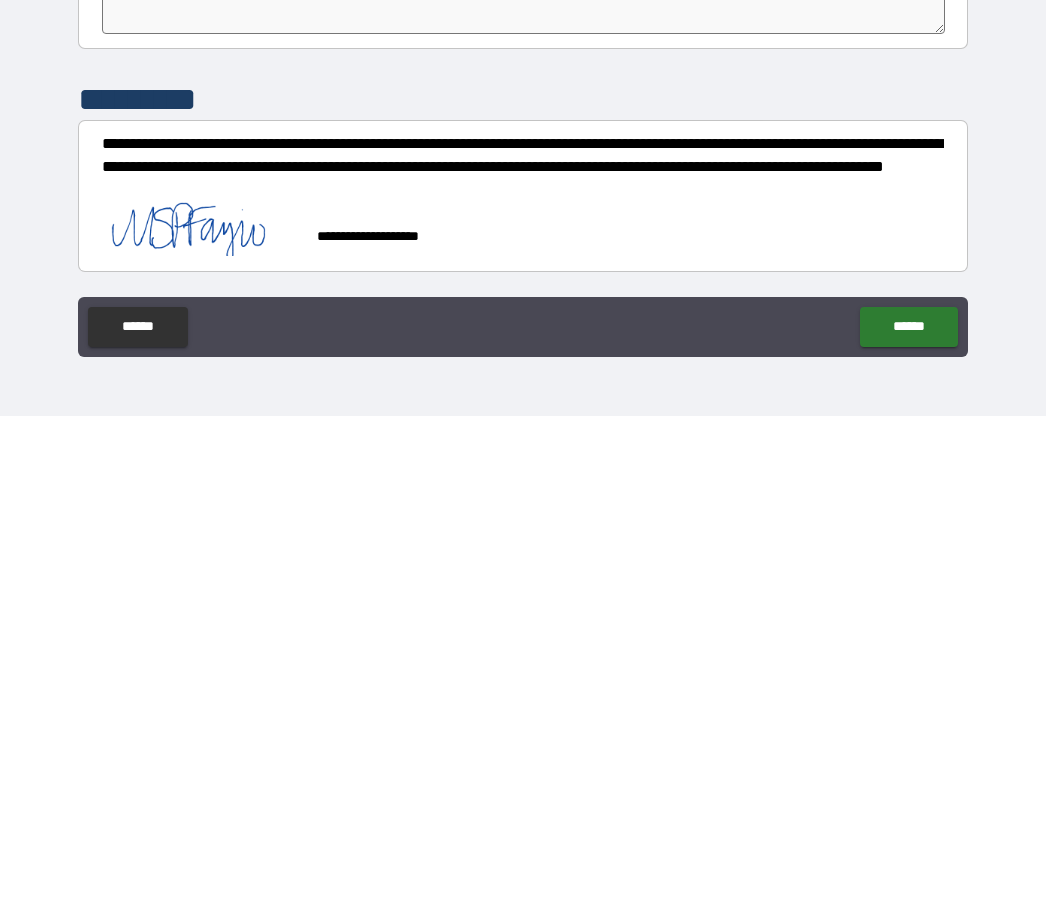 click on "******" at bounding box center (908, 825) 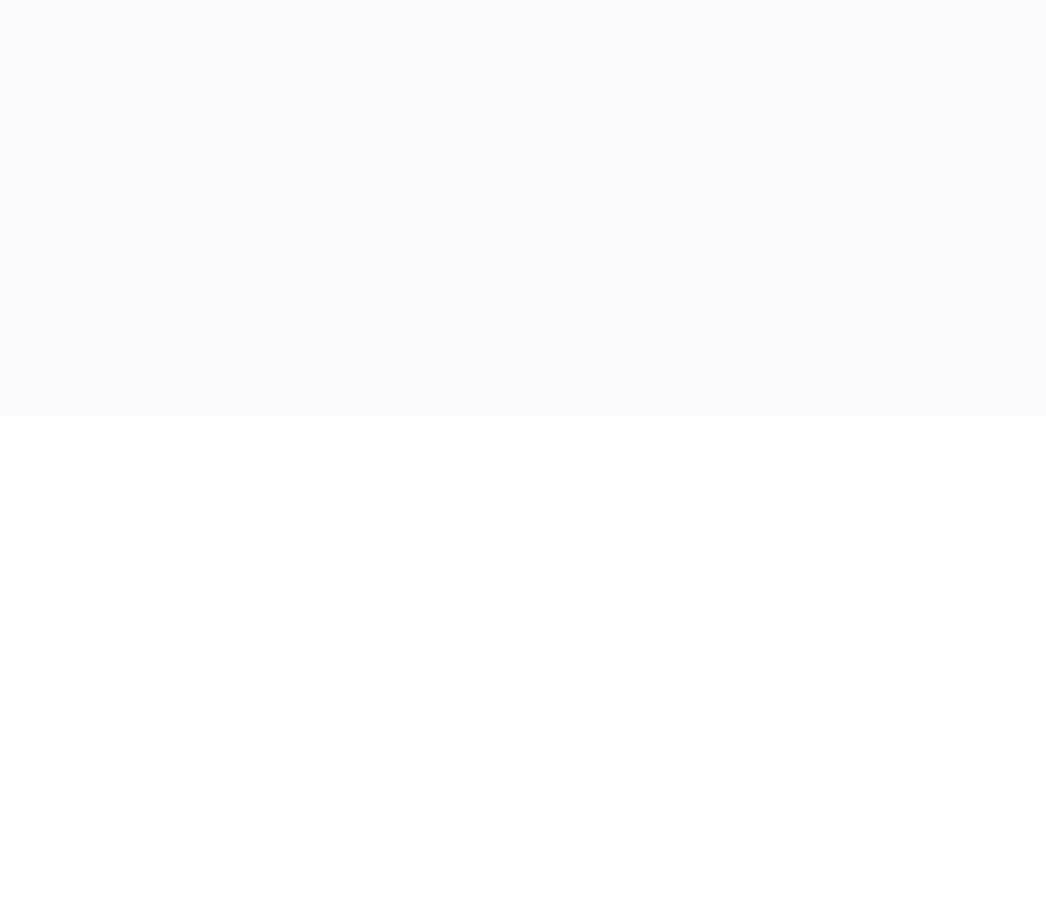 scroll, scrollTop: 66, scrollLeft: 0, axis: vertical 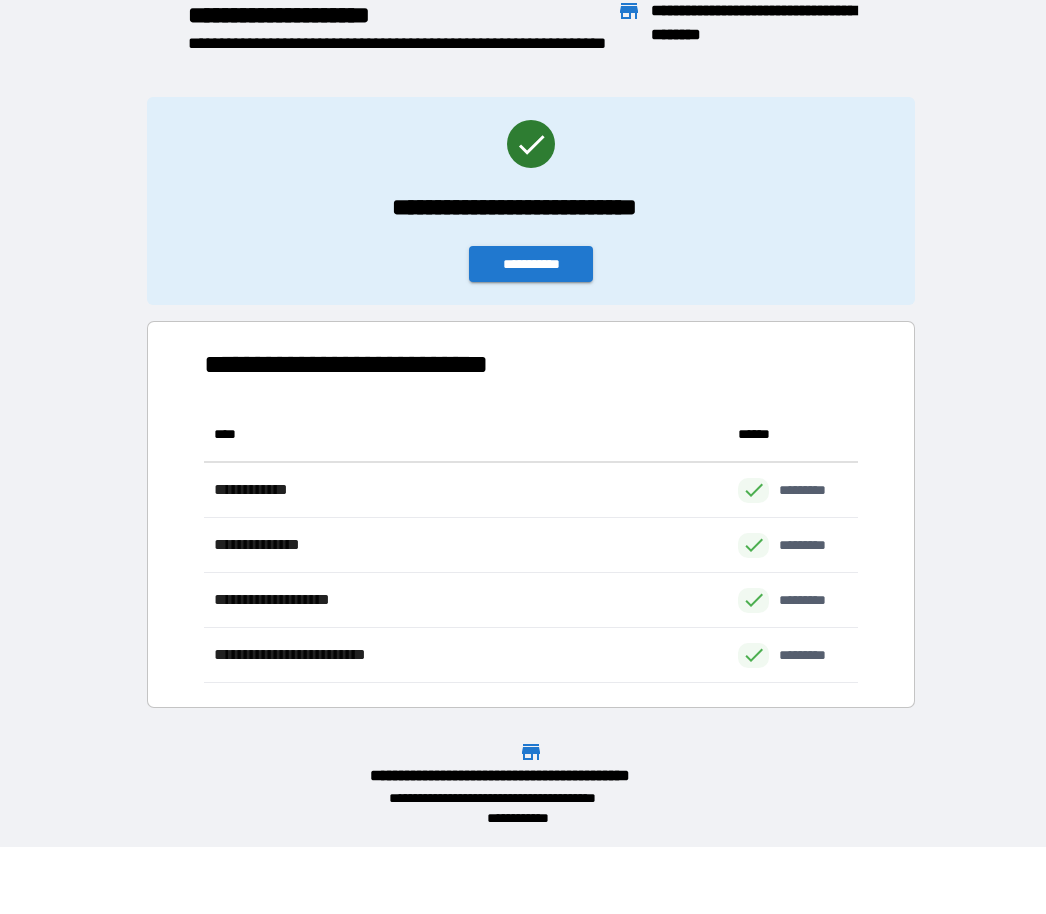 click on "**********" at bounding box center [531, 265] 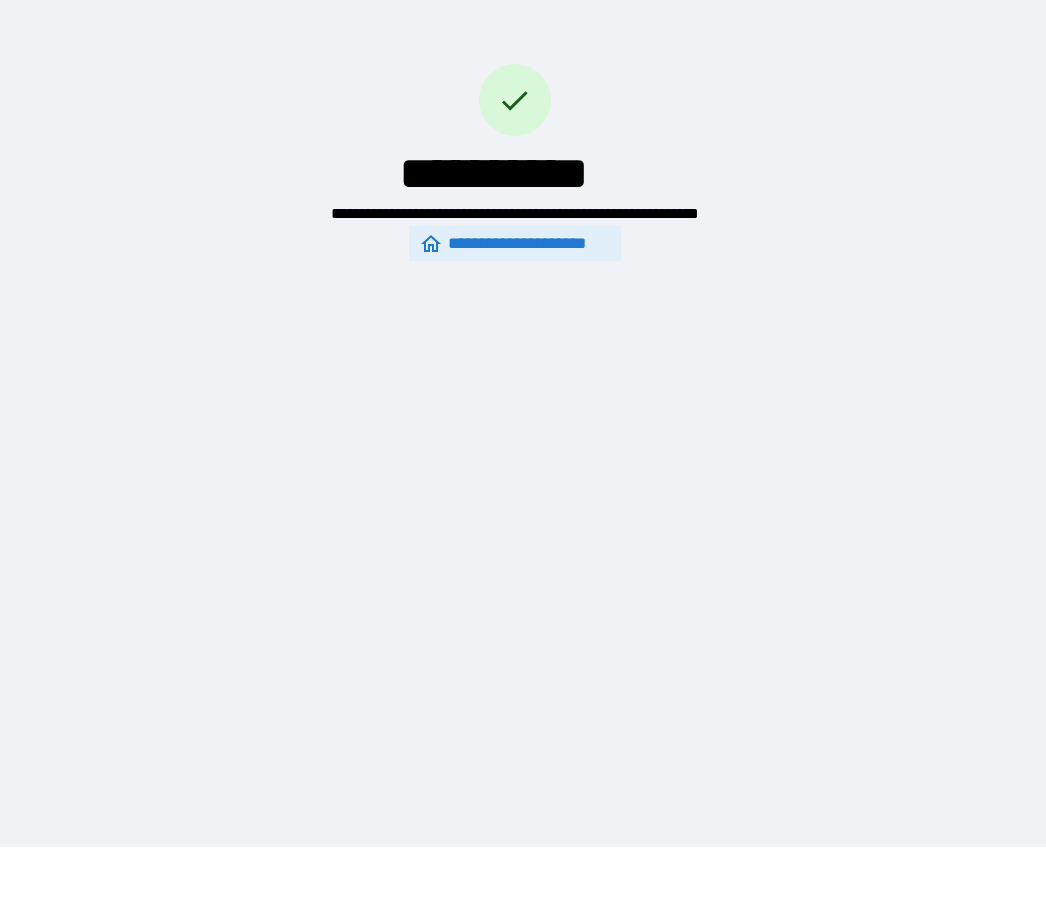 click on "**********" at bounding box center [515, 244] 